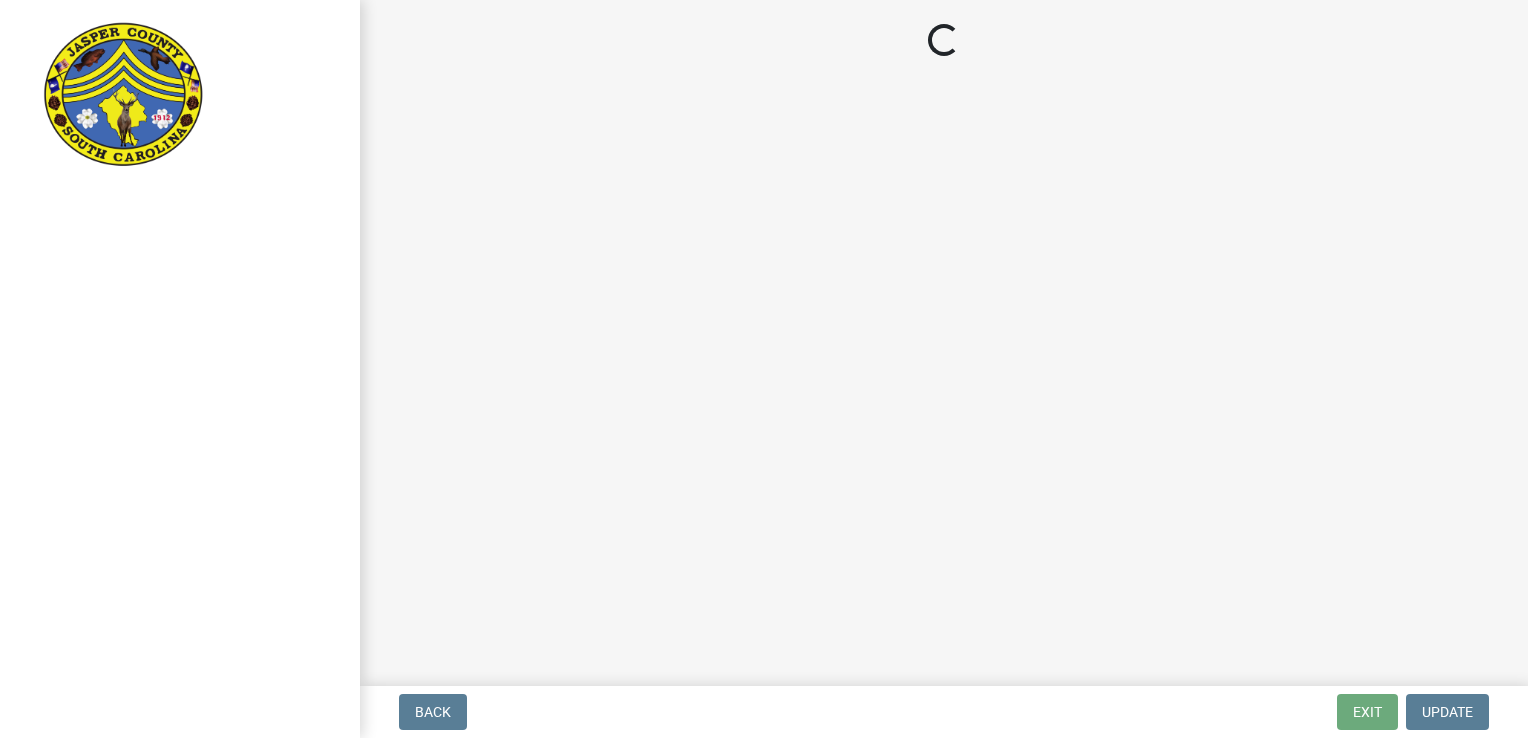 scroll, scrollTop: 0, scrollLeft: 0, axis: both 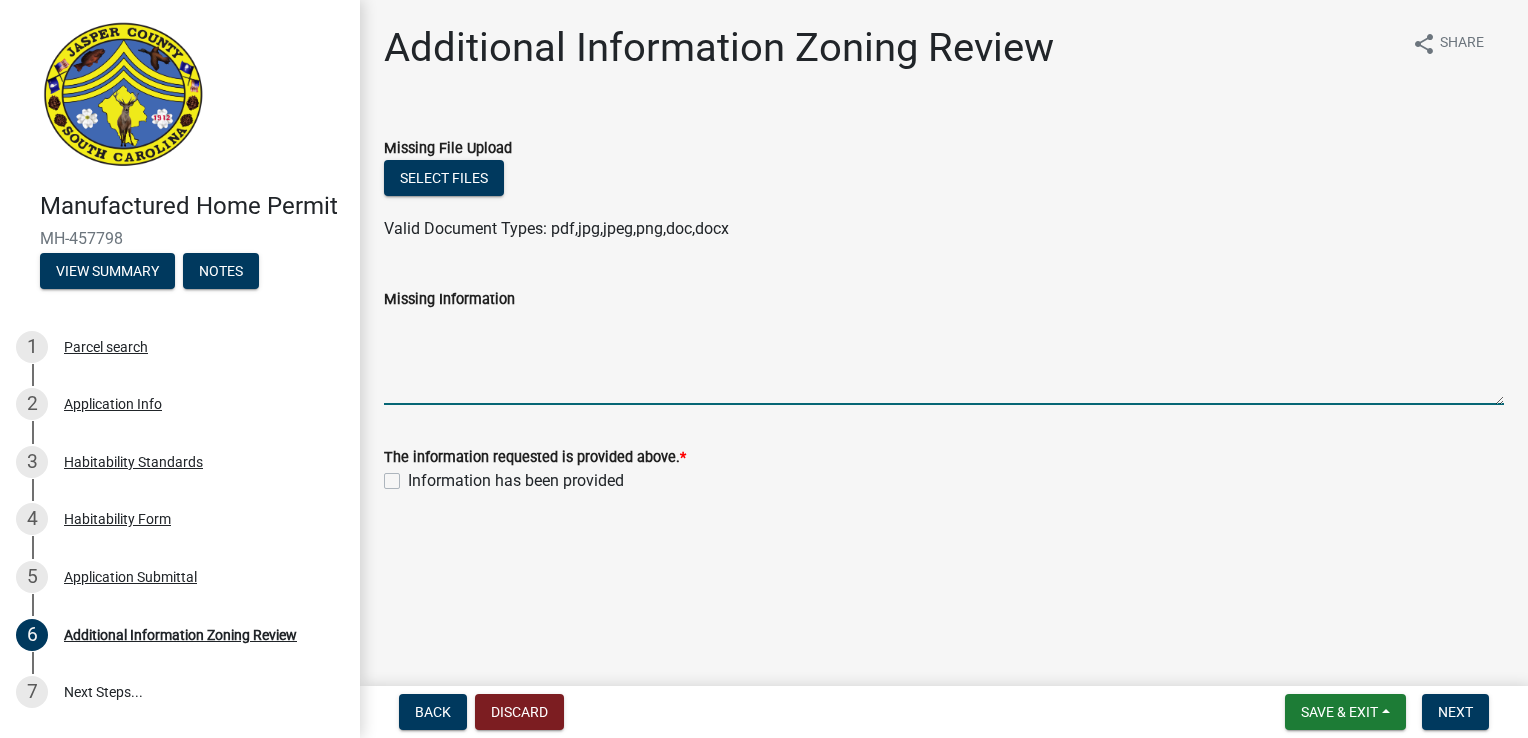 click on "Missing Information" at bounding box center (944, 358) 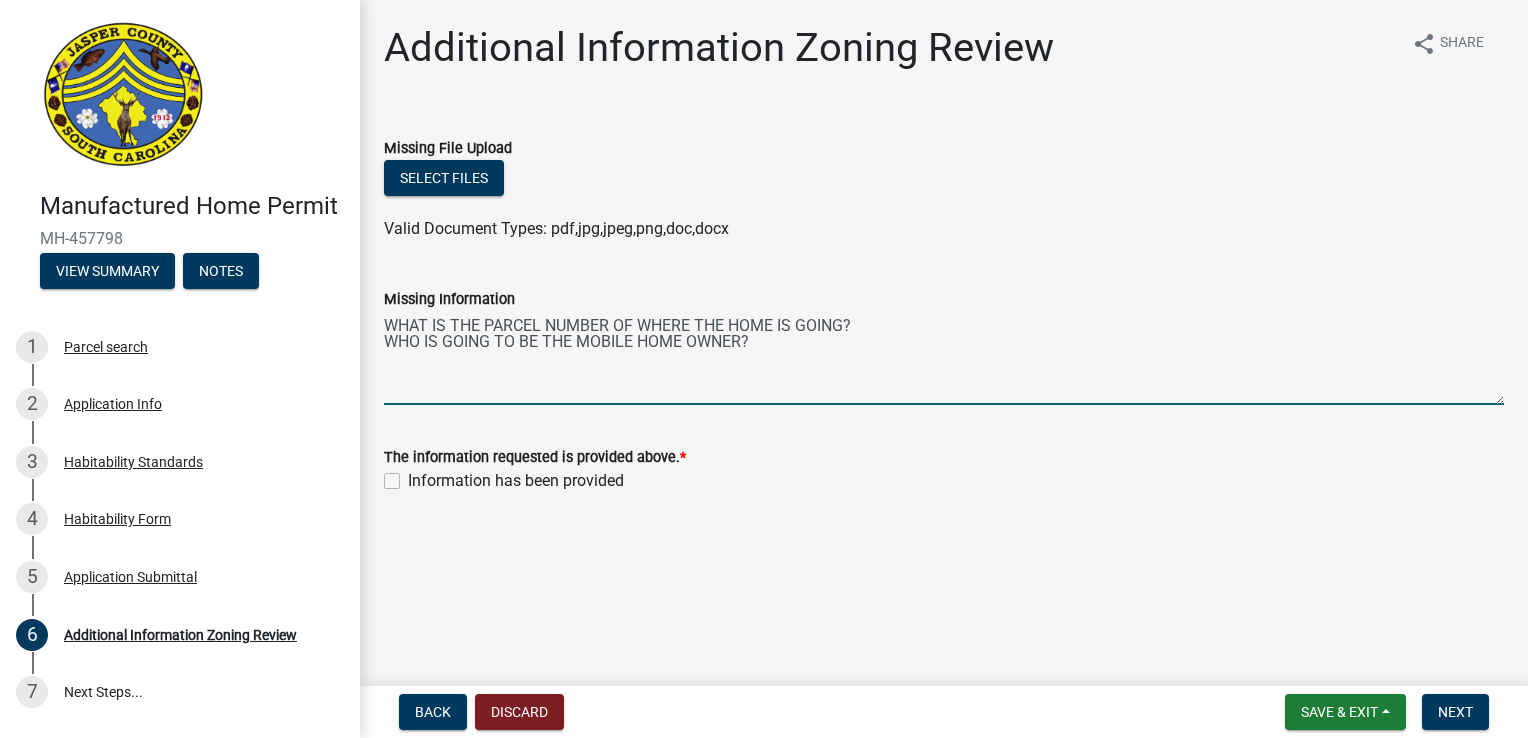 click on "WHAT IS THE PARCEL NUMBER OF WHERE THE HOME IS GOING?
WHO IS GOING TO BE THE MOBILE HOME OWNER?" at bounding box center [944, 358] 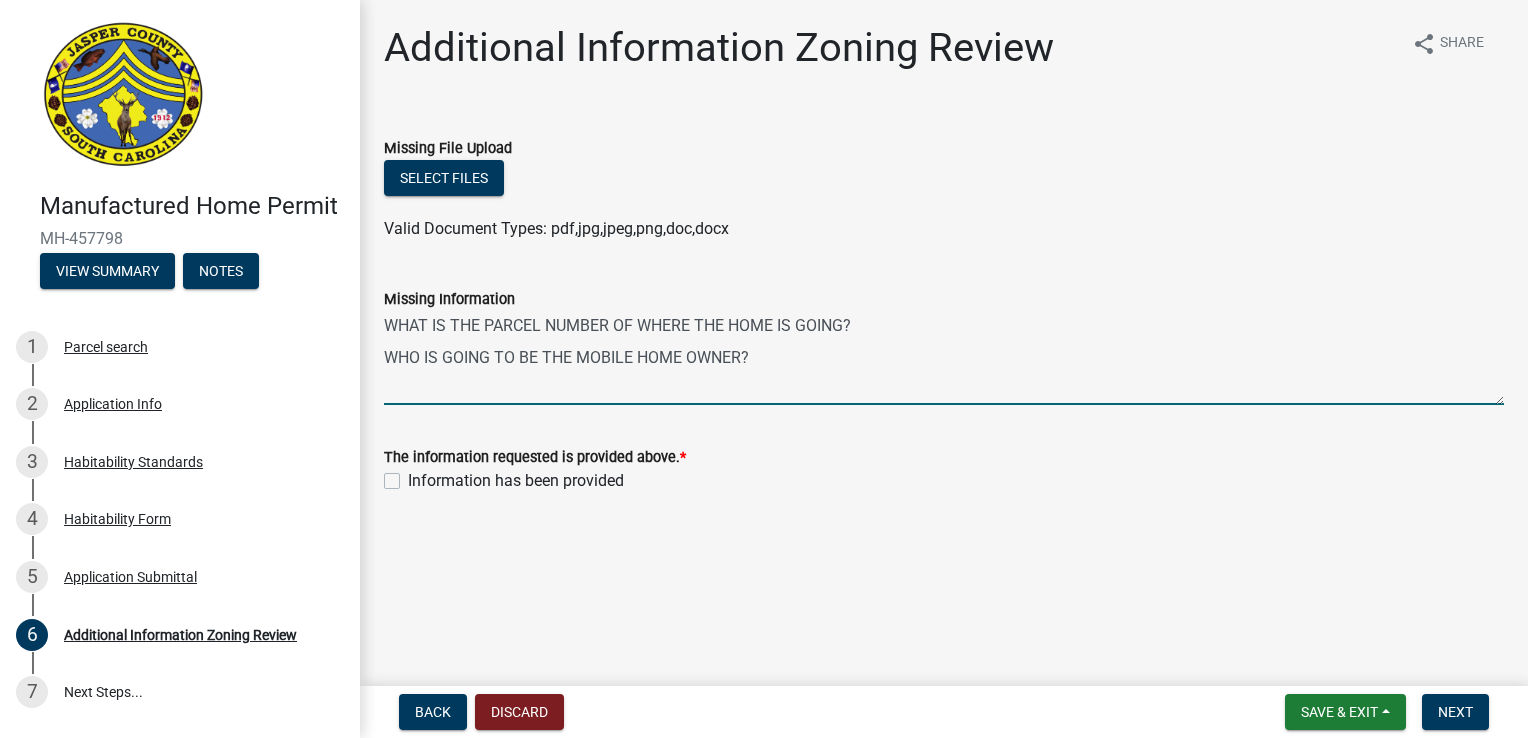click on "WHAT IS THE PARCEL NUMBER OF WHERE THE HOME IS GOING?
WHO IS GOING TO BE THE MOBILE HOME OWNER?" at bounding box center (944, 358) 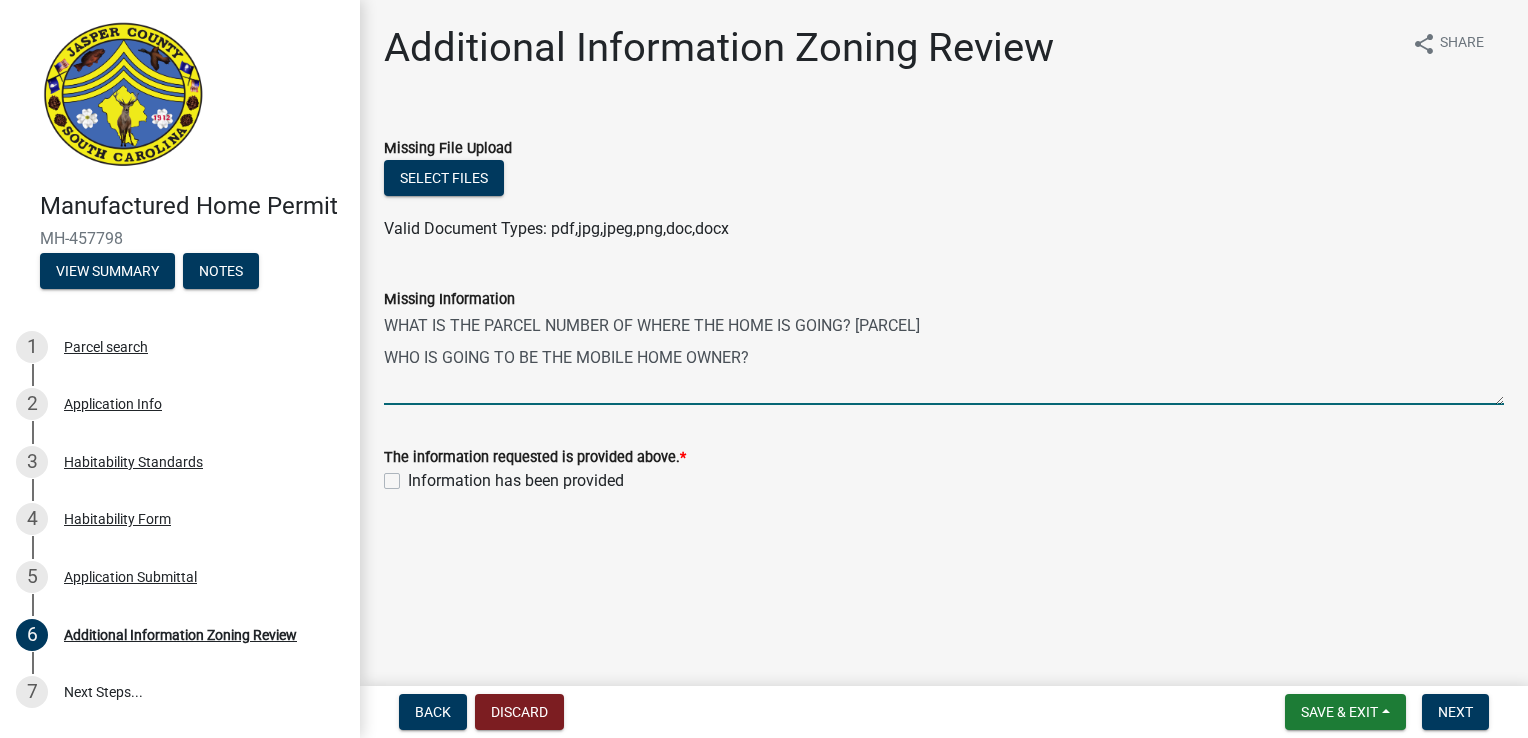 click on "WHAT IS THE PARCEL NUMBER OF WHERE THE HOME IS GOING? 045-00-01-029
WHO IS GOING TO BE THE MOBILE HOME OWNER?" at bounding box center [944, 358] 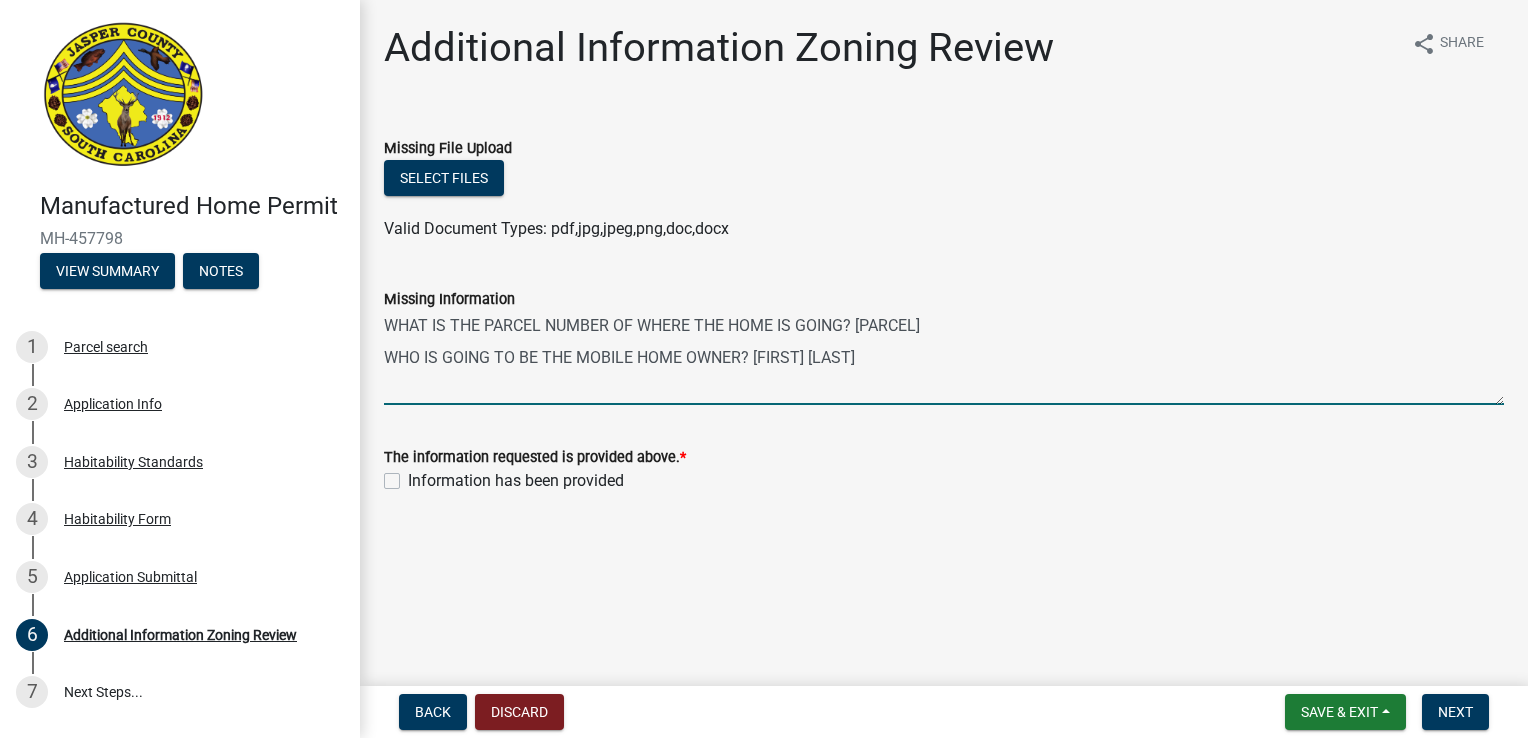 click on "WHAT IS THE PARCEL NUMBER OF WHERE THE HOME IS GOING? 045-00-01-029
WHO IS GOING TO BE THE MOBILE HOMEOWNER? Dustin Tuten" at bounding box center [944, 358] 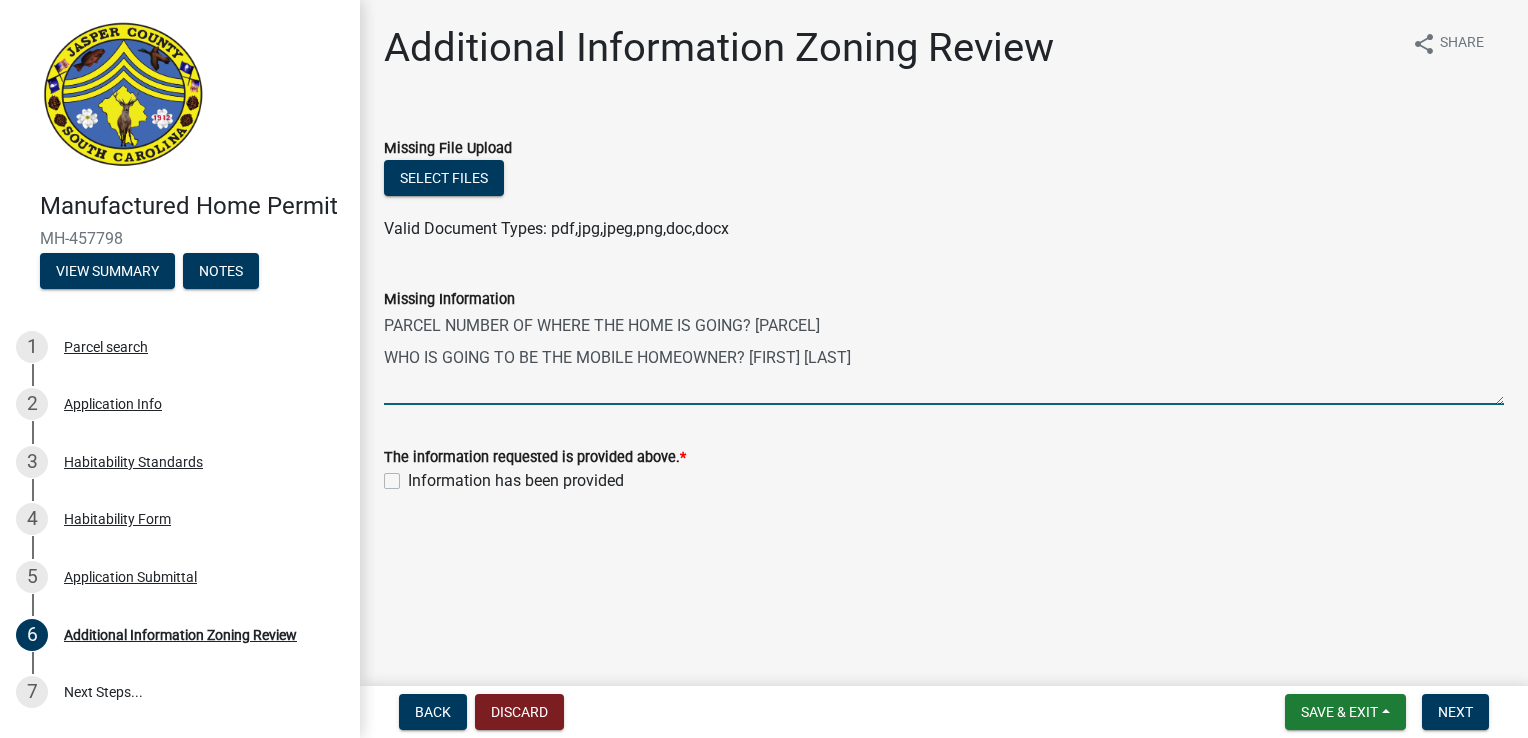 click on "PARCEL NUMBER OF WHERE THE HOME IS GOING? 045-00-01-029
WHO IS GOING TO BE THE MOBILE HOMEOWNER? Dustin Tuten" at bounding box center [944, 358] 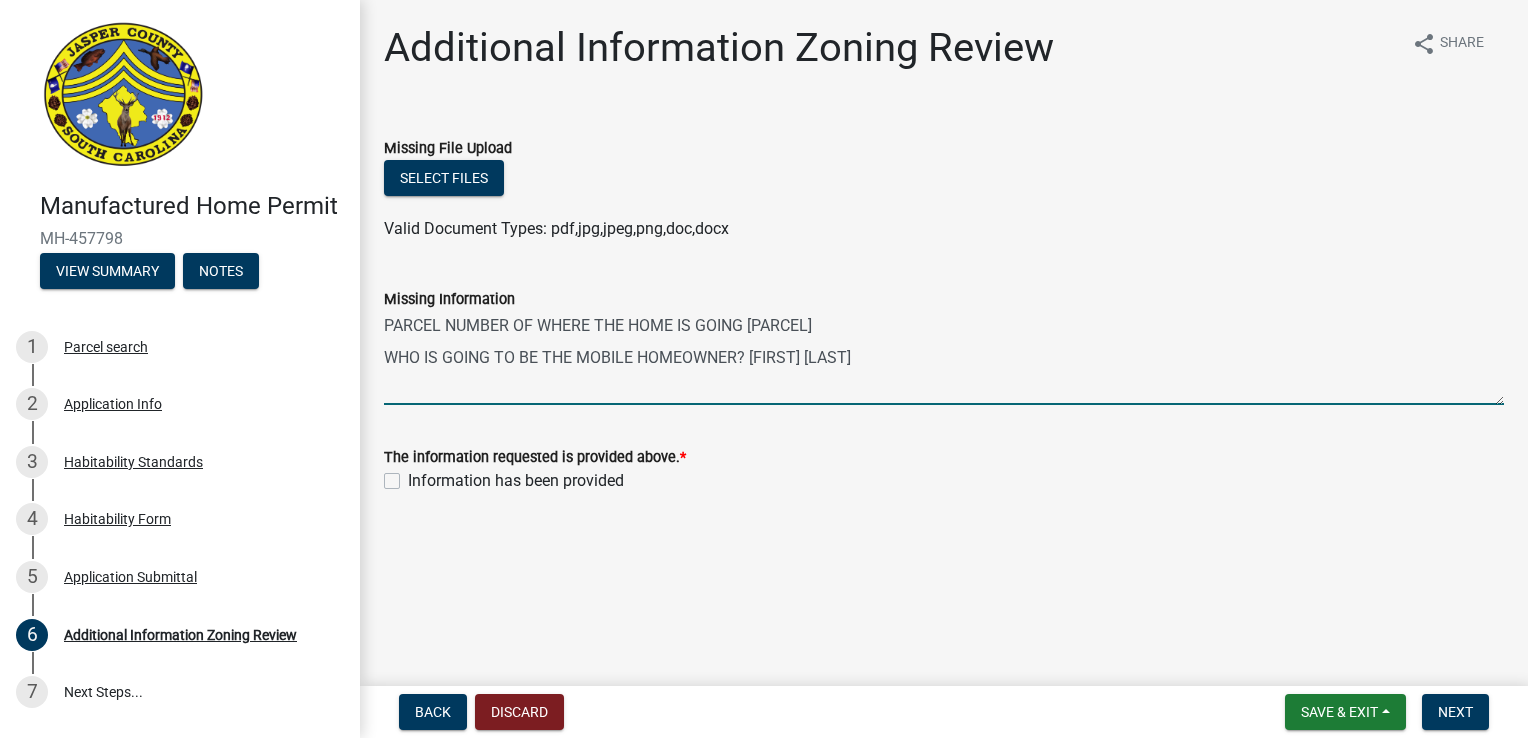 click on "PARCEL NUMBER OF WHERE THE HOME IS GOING 045-00-01-029
WHO IS GOING TO BE THE MOBILE HOMEOWNER? Dustin Tuten" at bounding box center [944, 358] 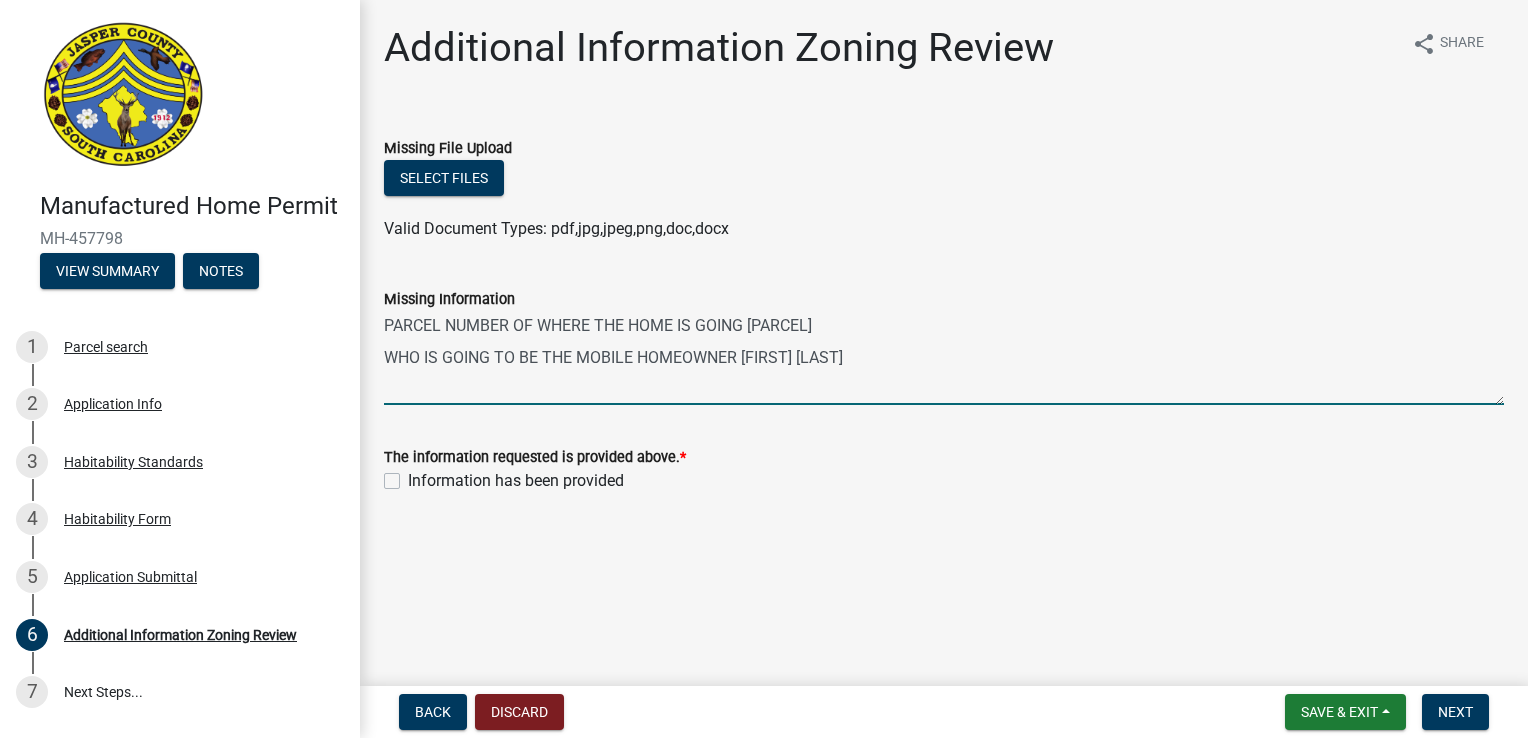 drag, startPoint x: 572, startPoint y: 354, endPoint x: 349, endPoint y: 356, distance: 223.00897 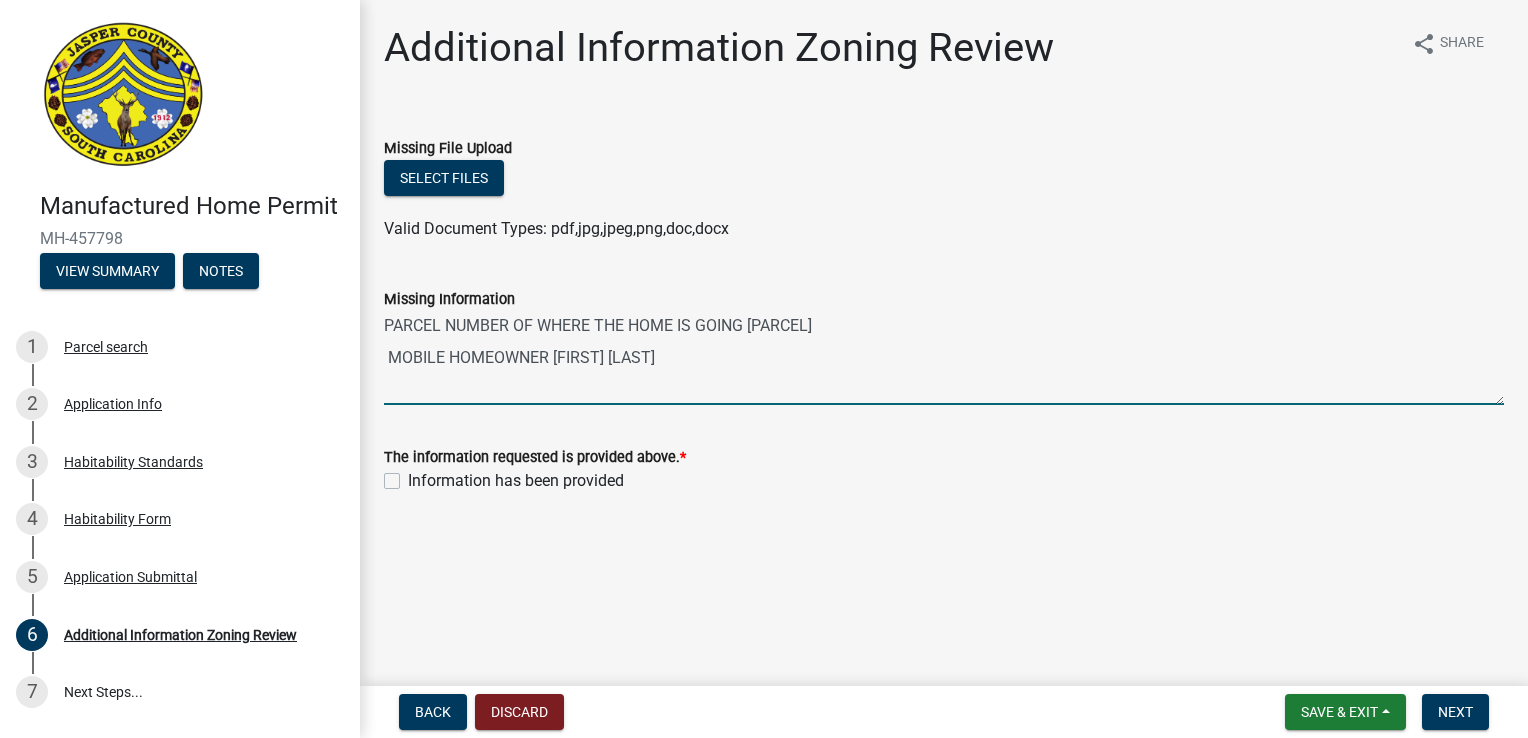 click on "PARCEL NUMBER OF WHERE THE HOME IS GOING 045-00-01-029
MOBILE HOMEOWNER Dustin Tuten" at bounding box center [944, 358] 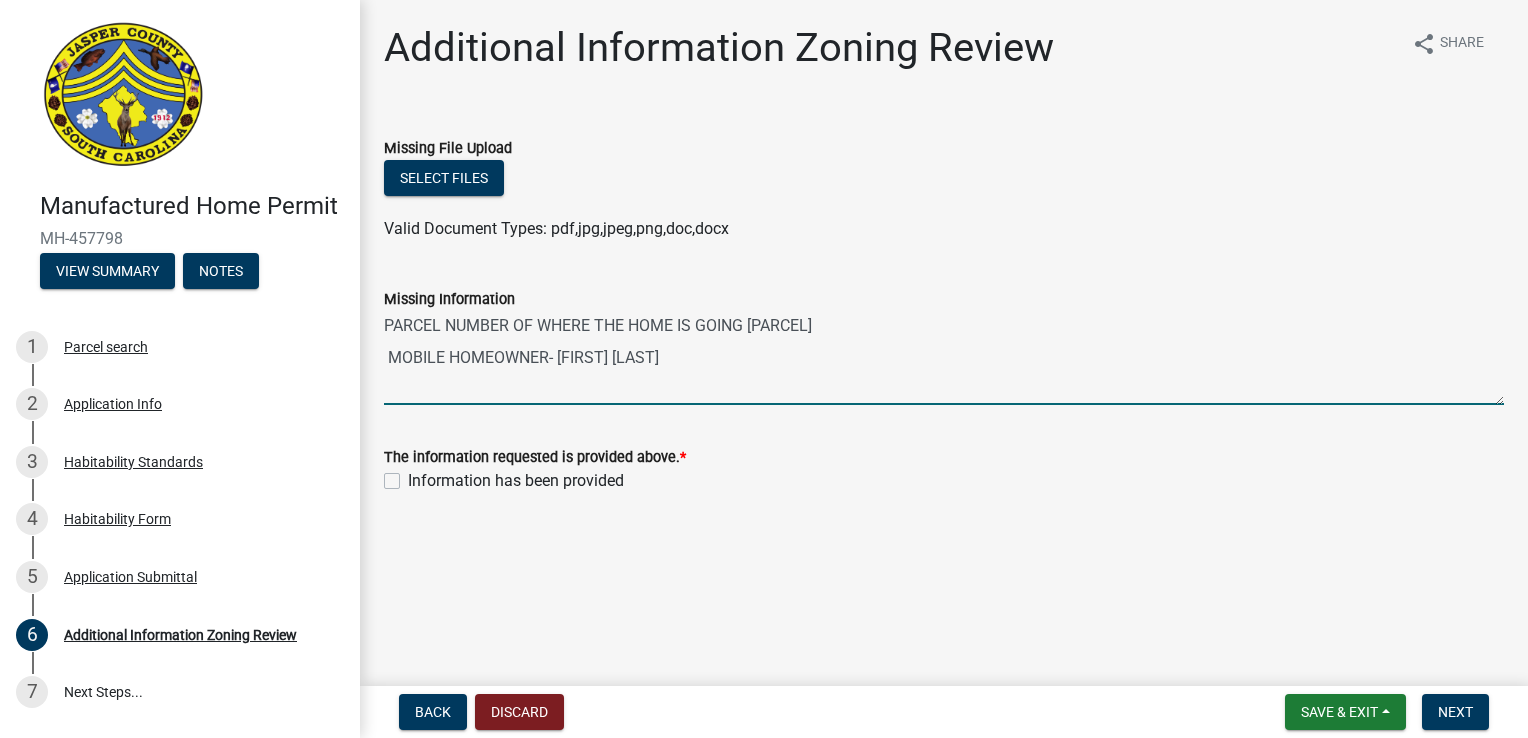 click on "PARCEL NUMBER OF WHERE THE HOME IS GOING 045-00-01-029
MOBILE HOMEOWNER- Dustin Tuten" at bounding box center [944, 358] 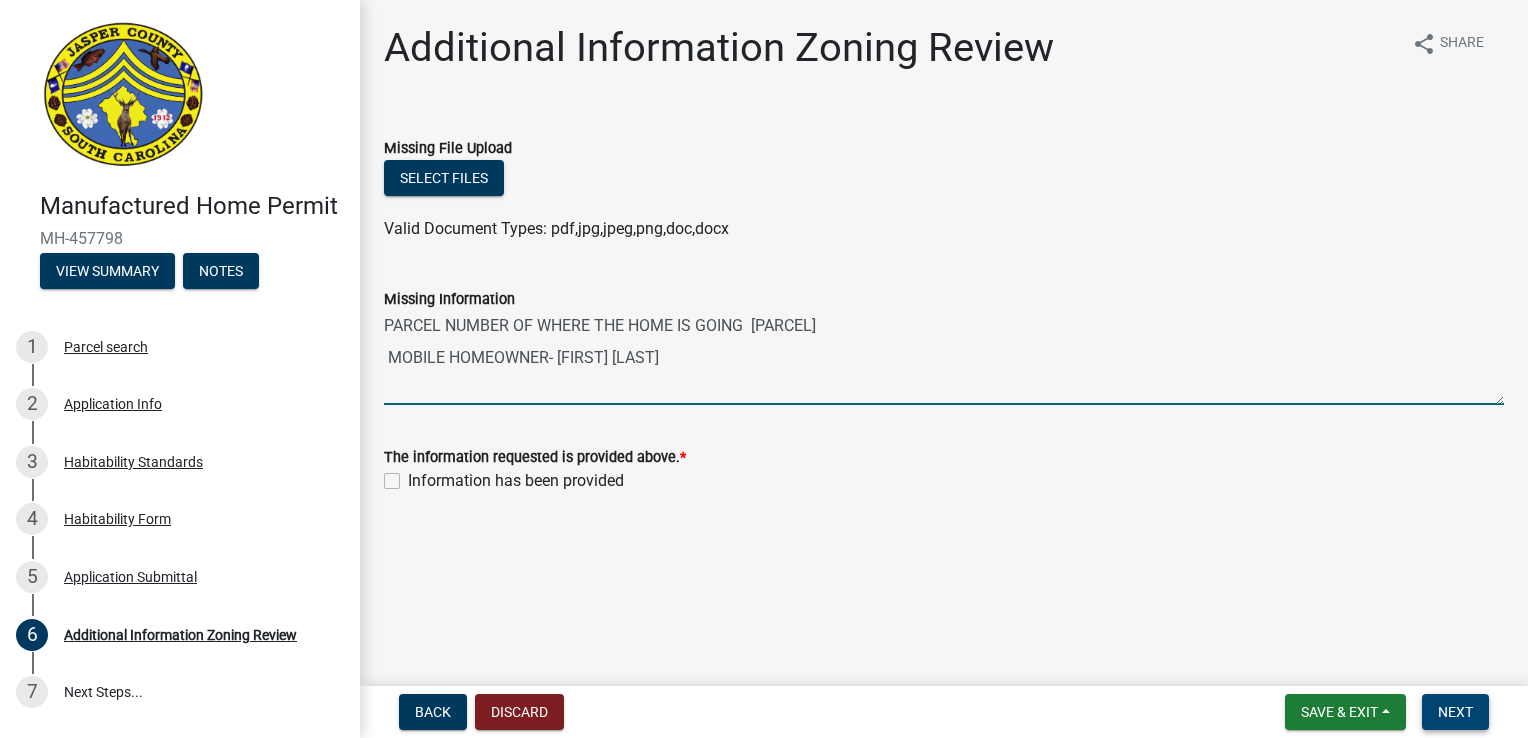type on "PARCEL NUMBER OF WHERE THE HOME IS GOING 045-00-01-029
MOBILE HOMEOWNER- [FIRST] [LAST]" 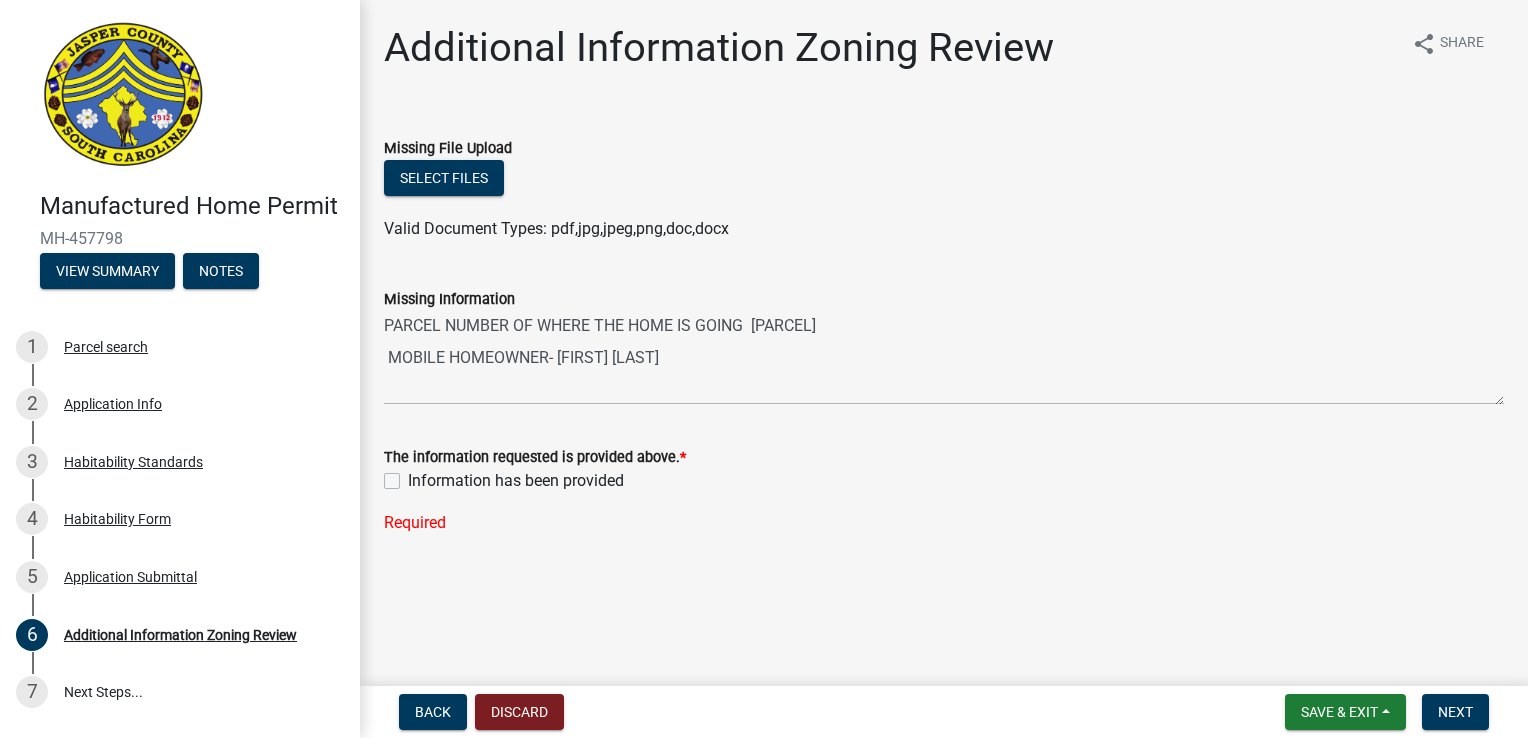 click on "Information has been provided" 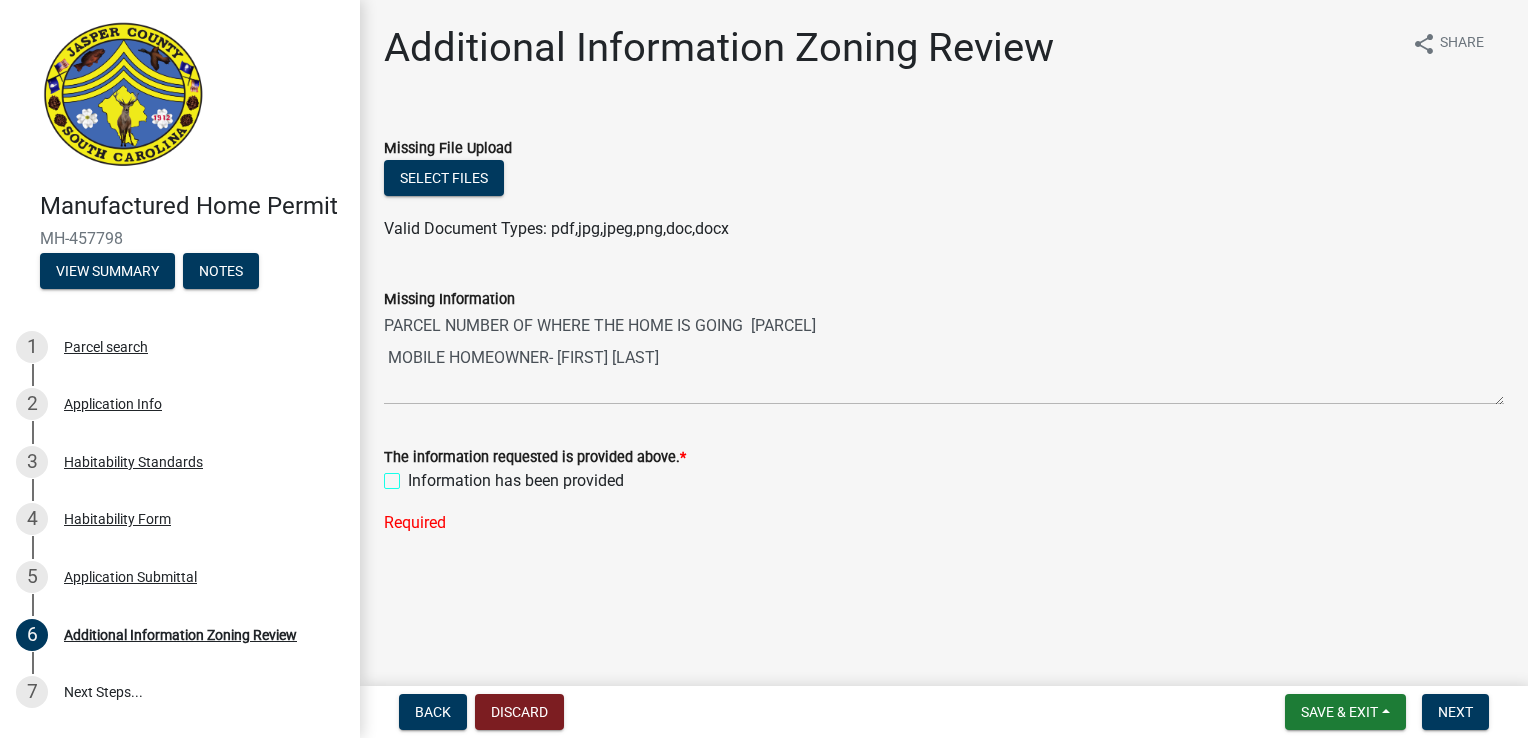 click on "Information has been provided" at bounding box center [414, 475] 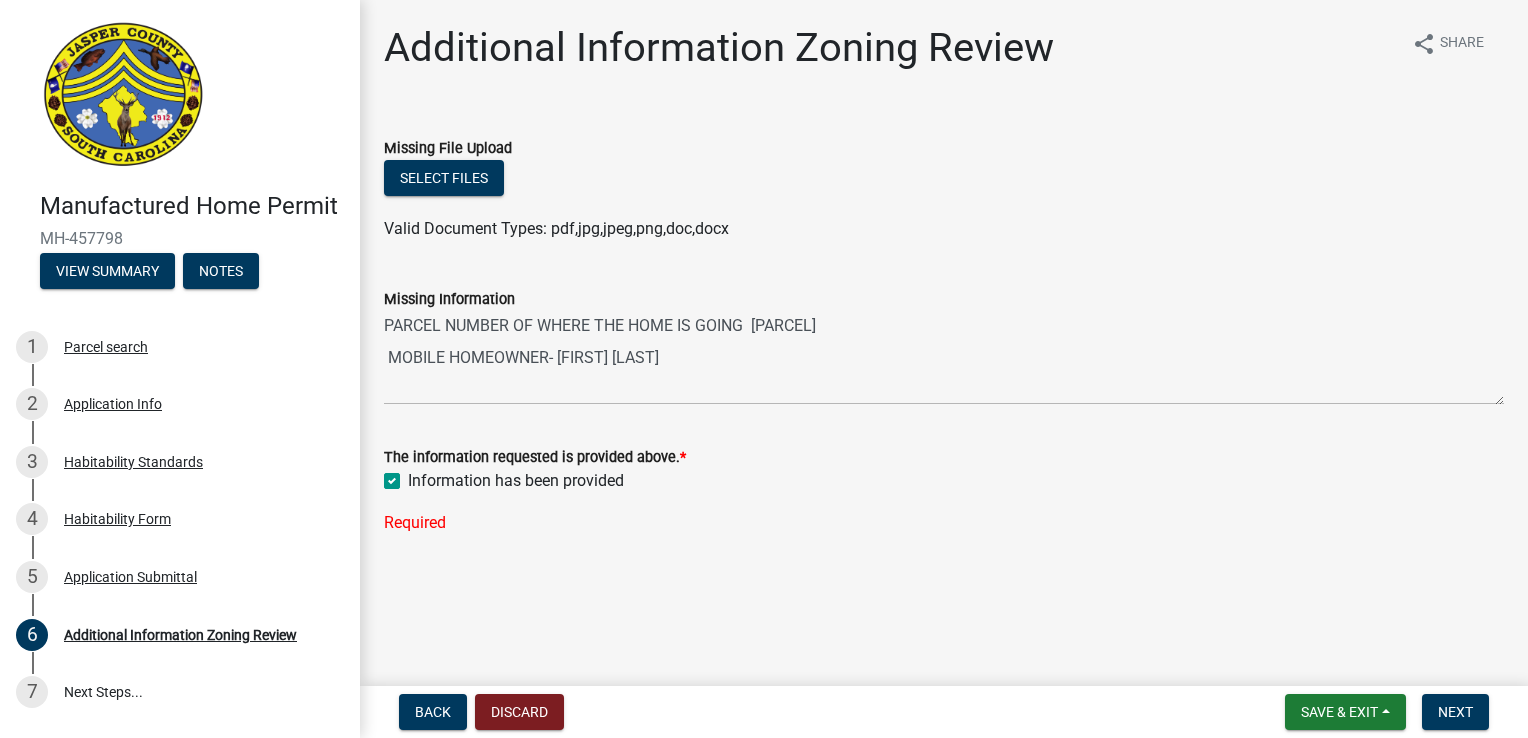 checkbox on "true" 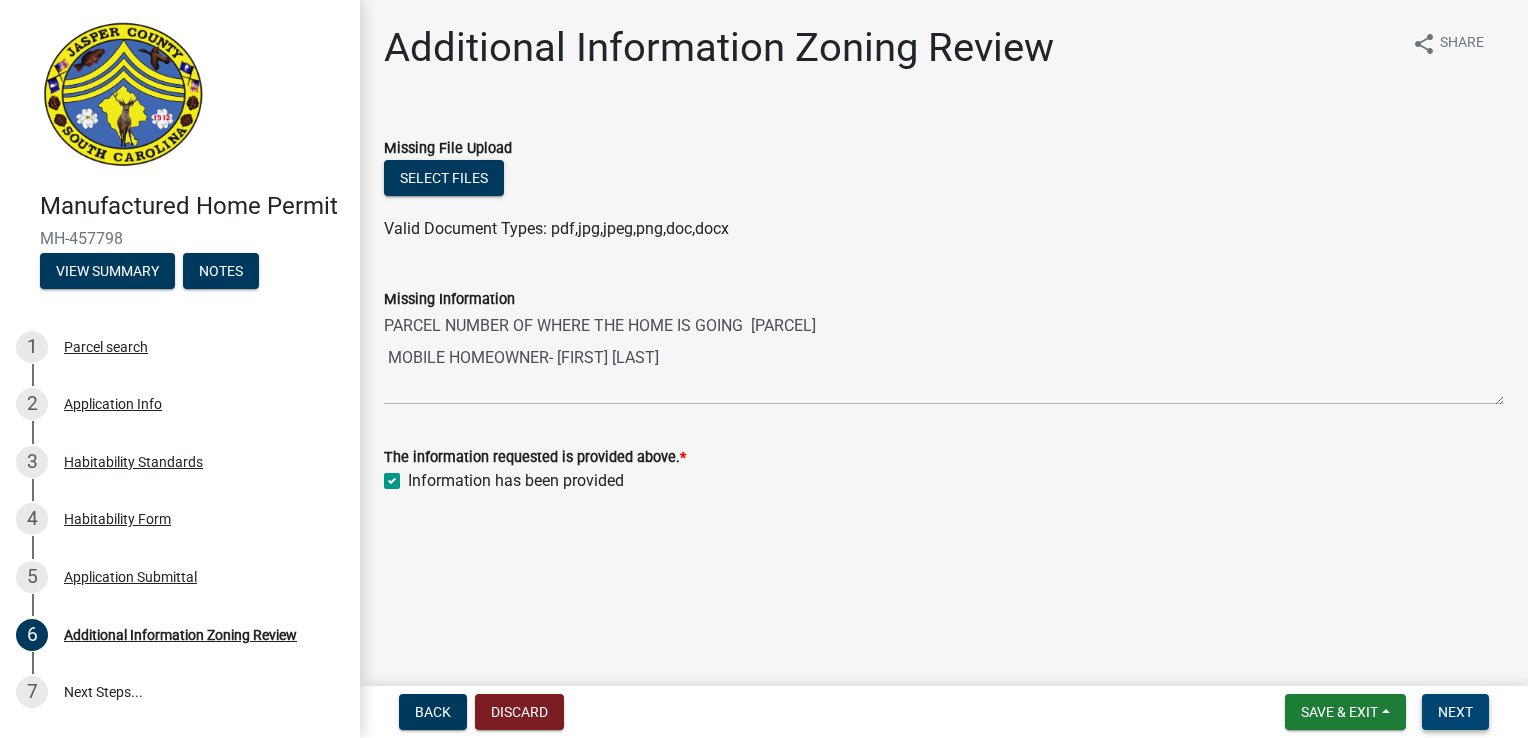 click on "Next" at bounding box center (1455, 712) 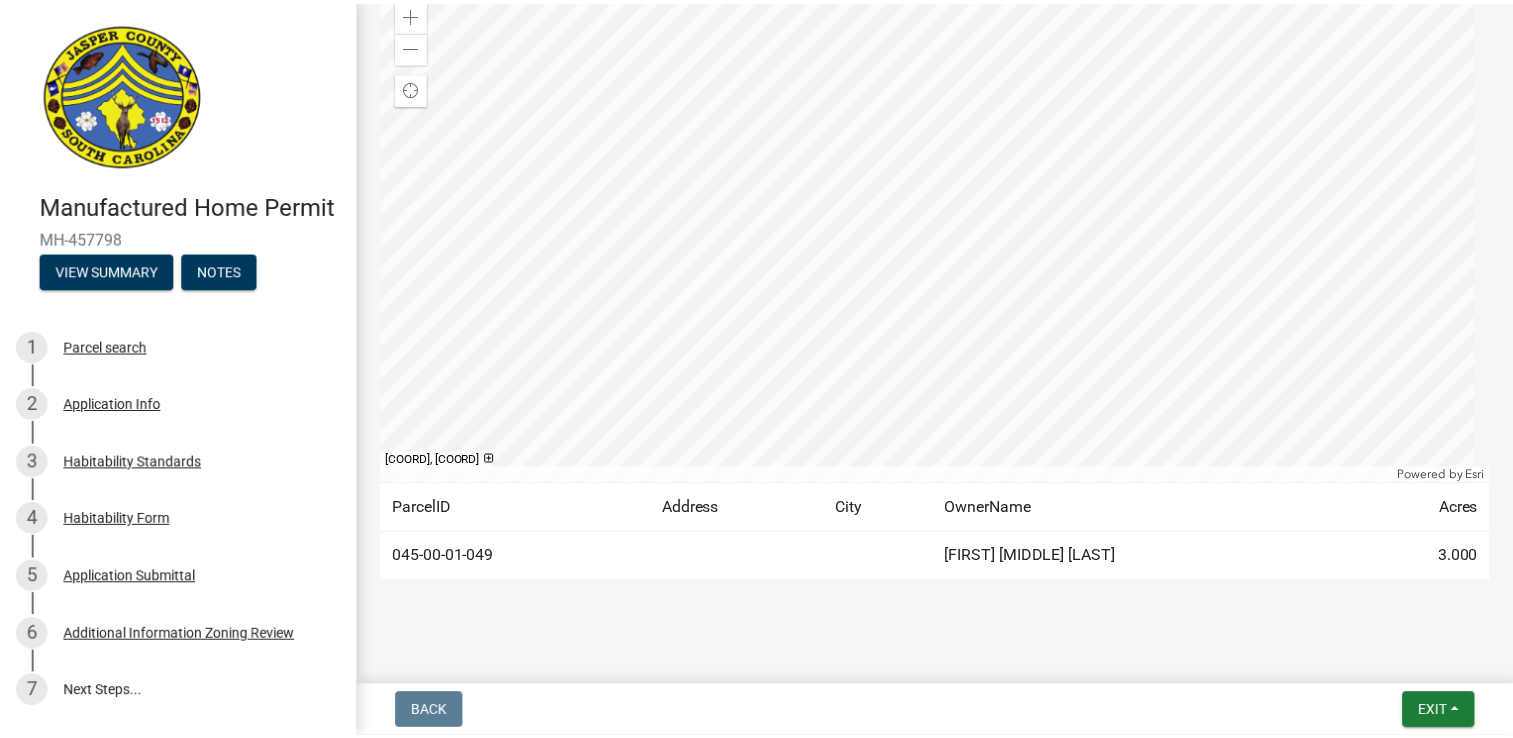 scroll, scrollTop: 340, scrollLeft: 0, axis: vertical 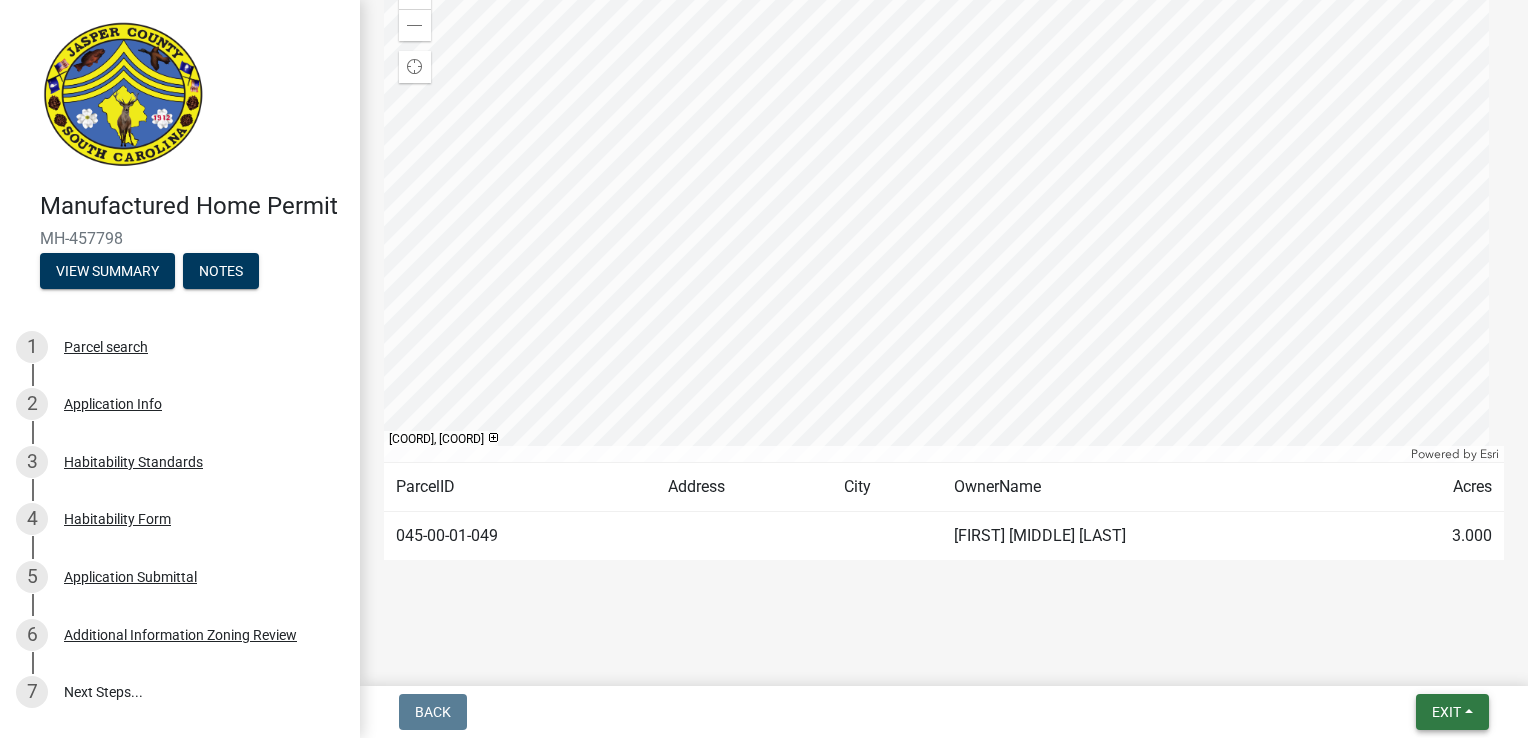 click on "Exit" at bounding box center [1446, 712] 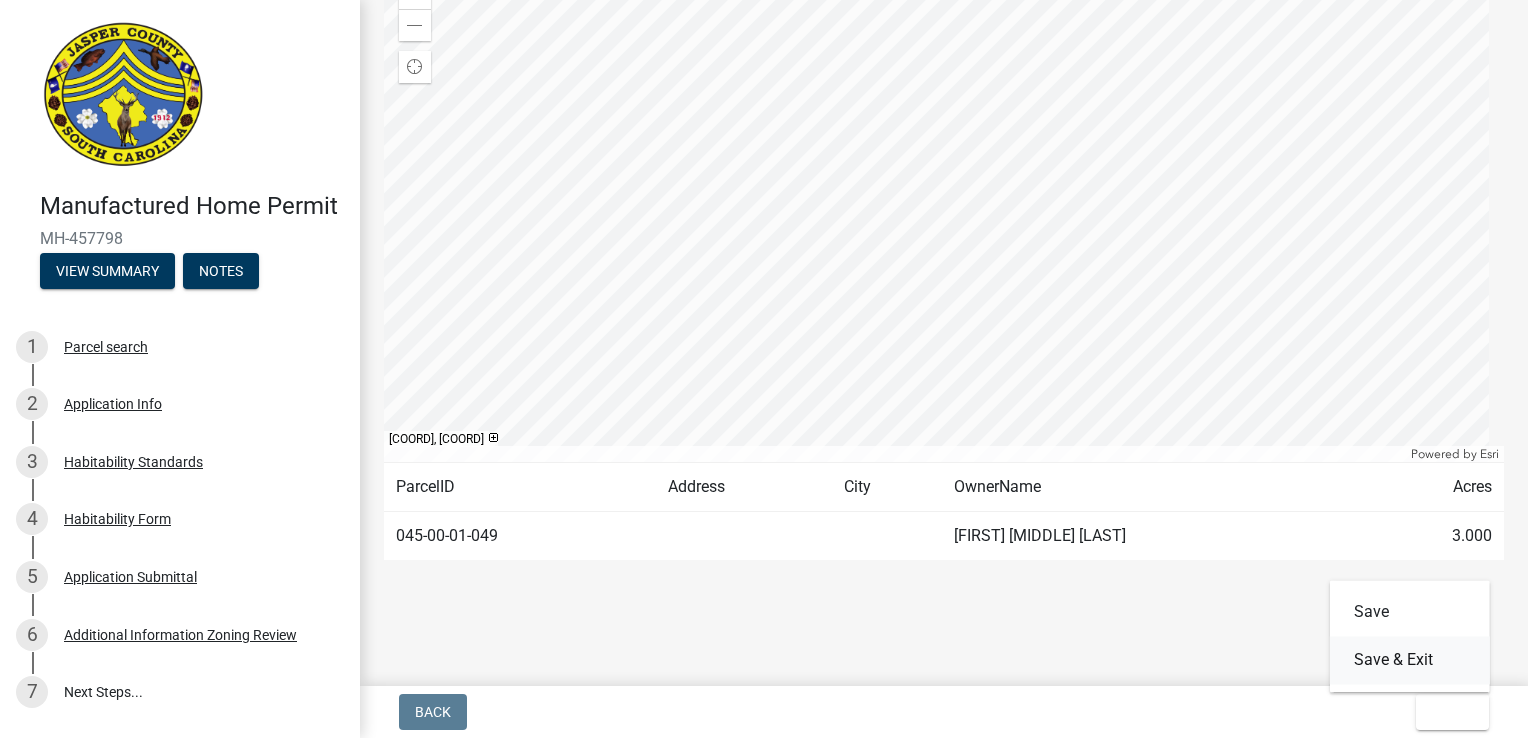 click on "Save & Exit" at bounding box center (1410, 660) 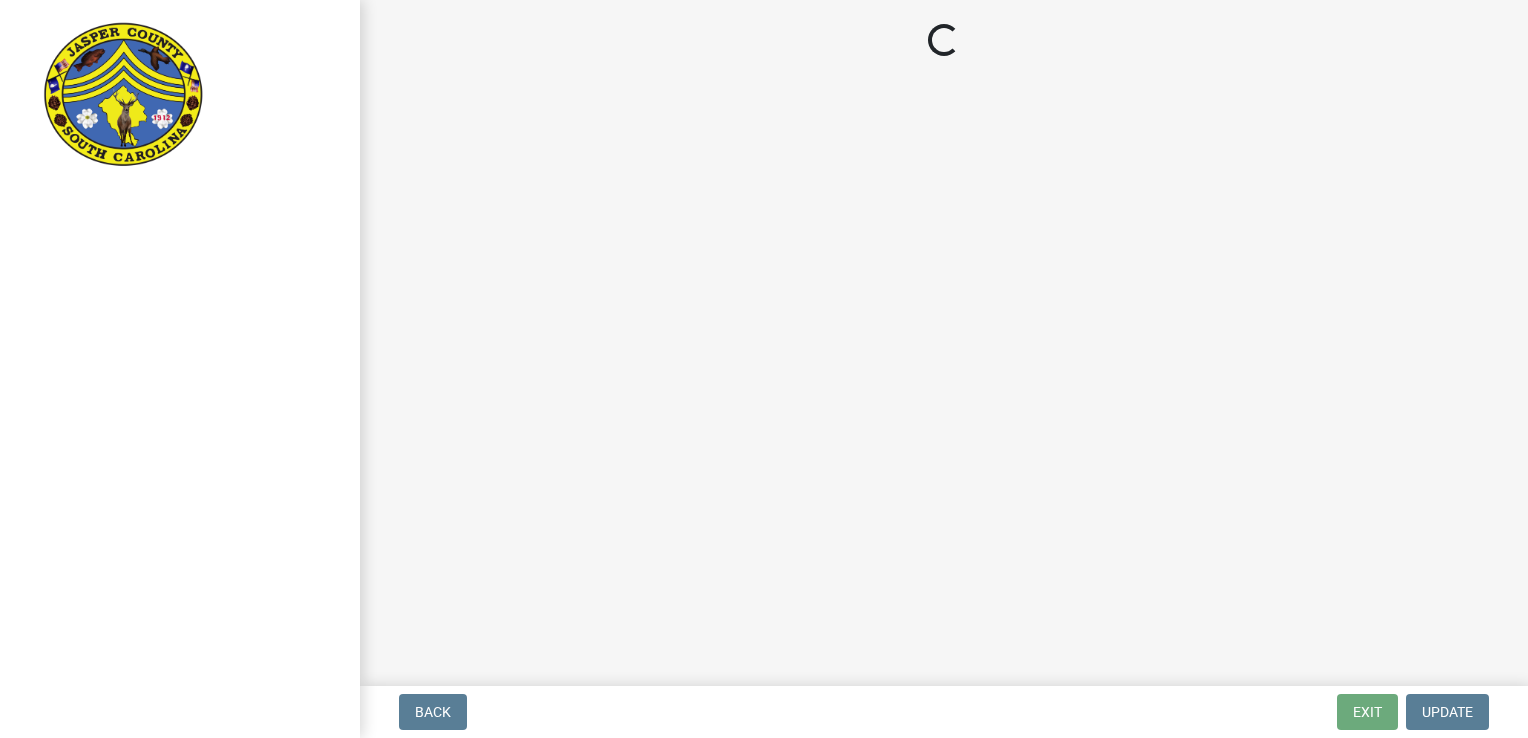 scroll, scrollTop: 0, scrollLeft: 0, axis: both 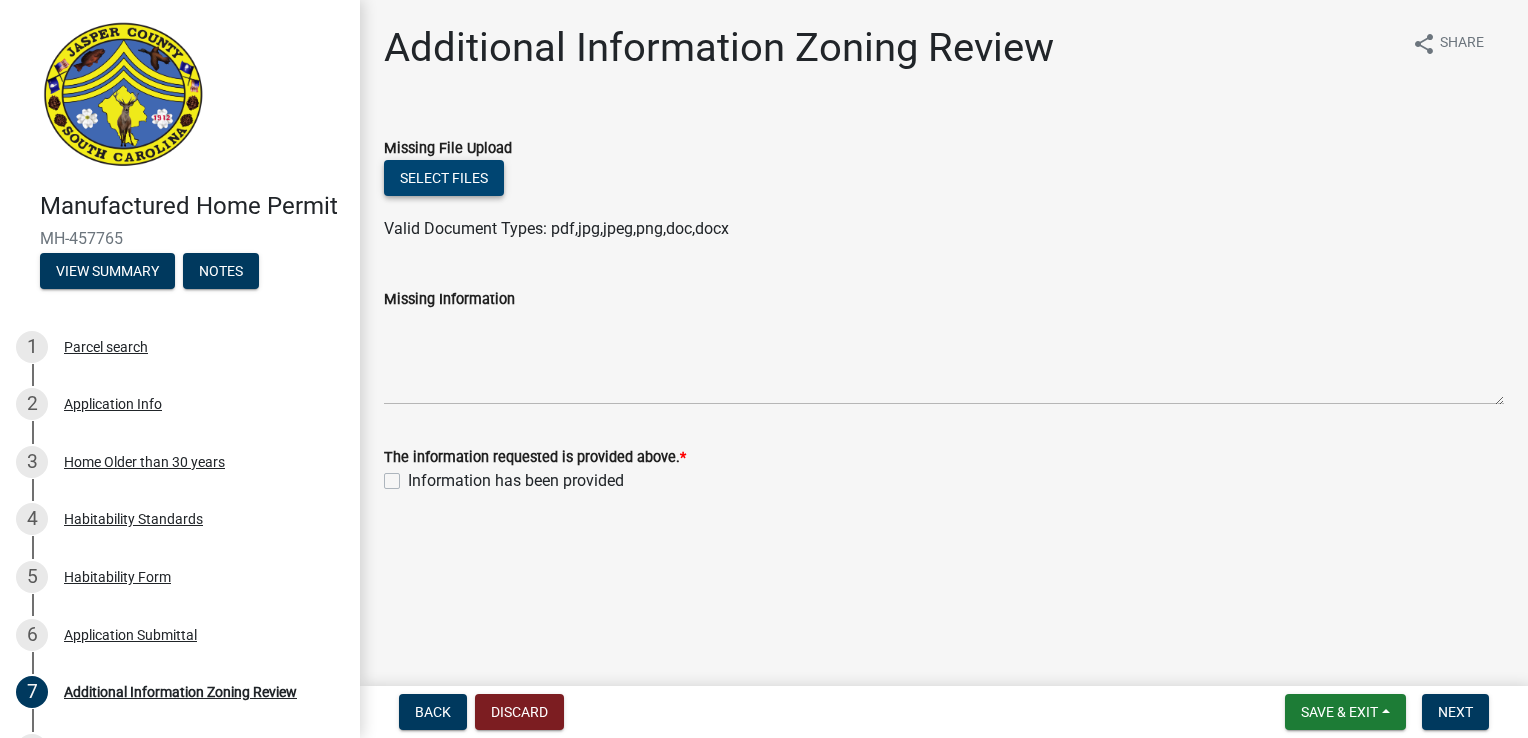 click on "Select files" 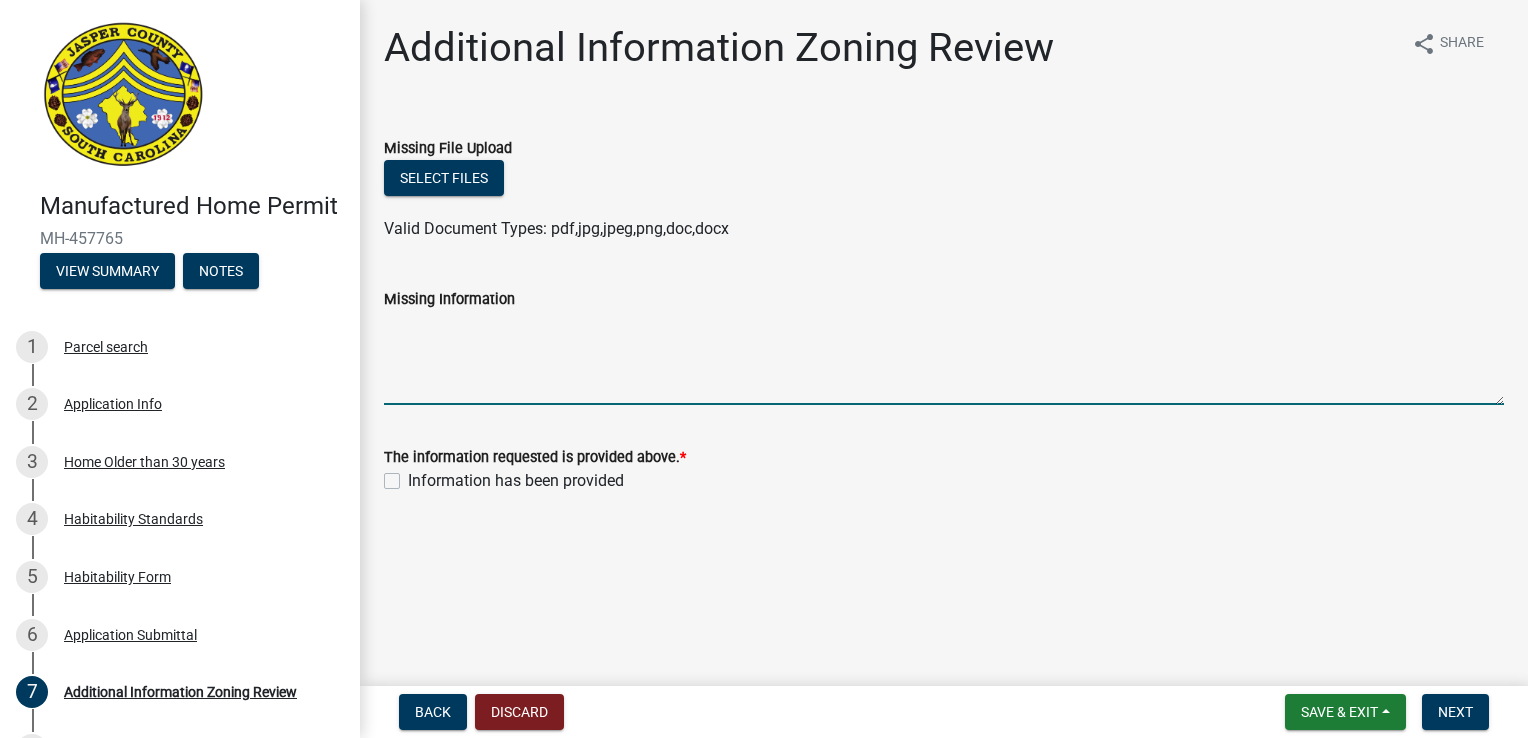 click on "Missing Information" at bounding box center (944, 358) 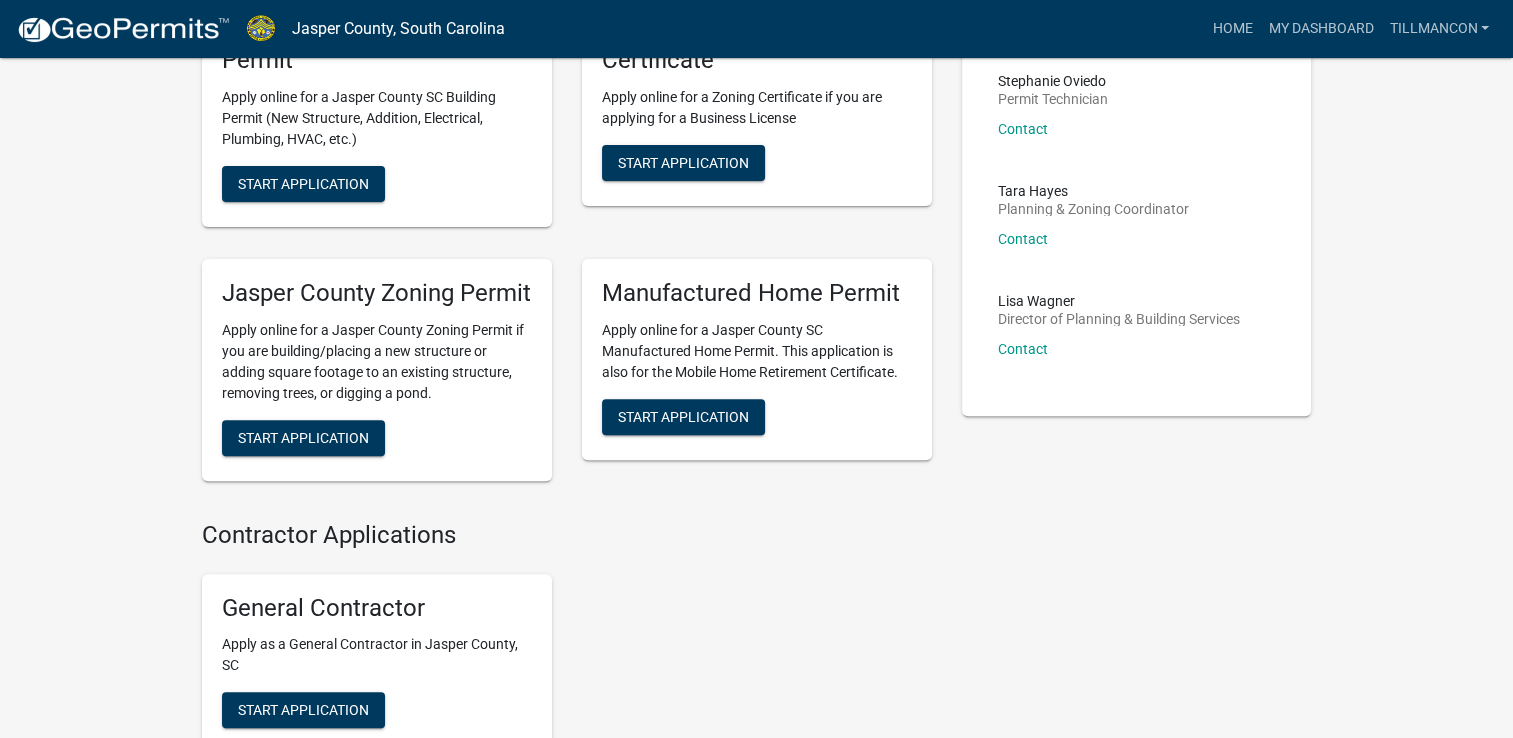 scroll, scrollTop: 600, scrollLeft: 0, axis: vertical 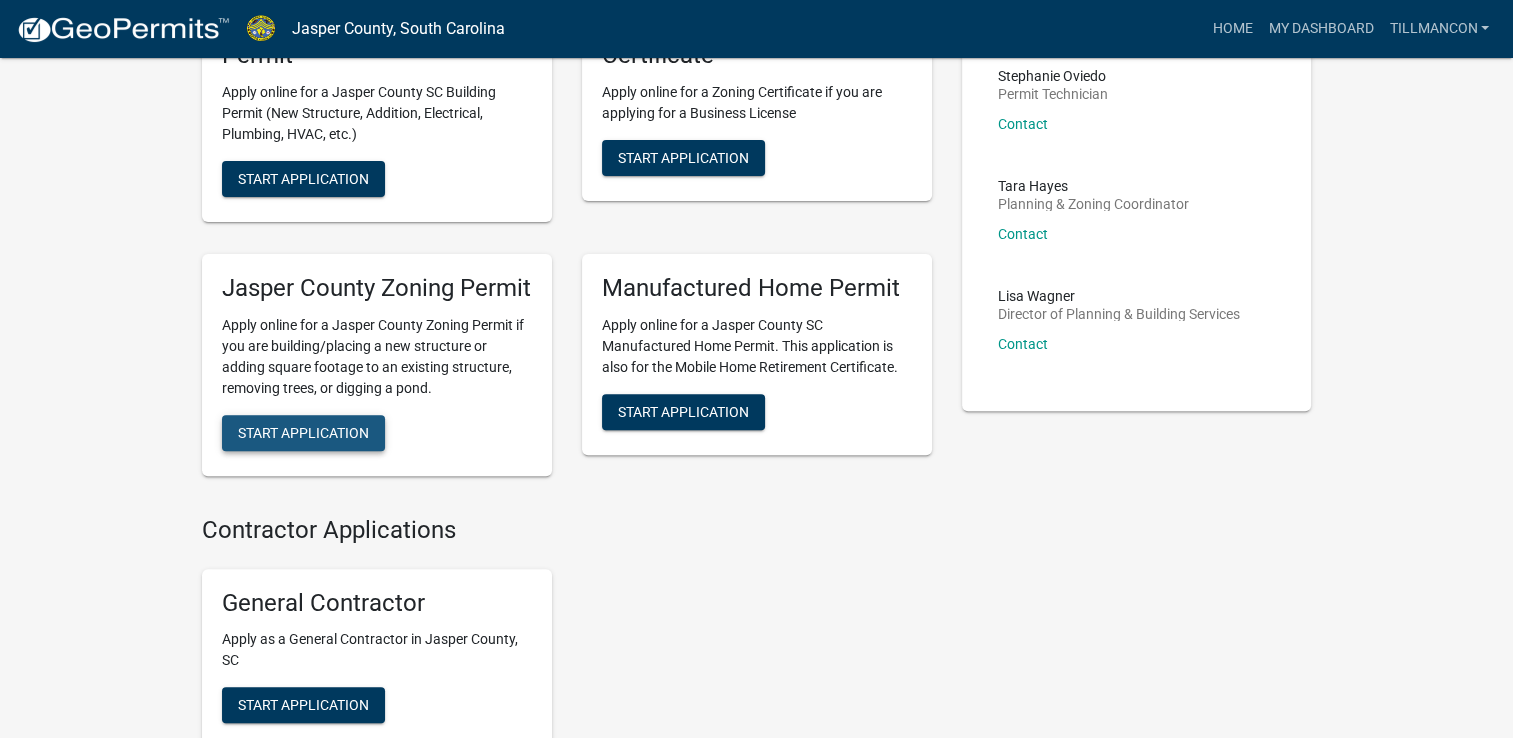 click on "Start Application" 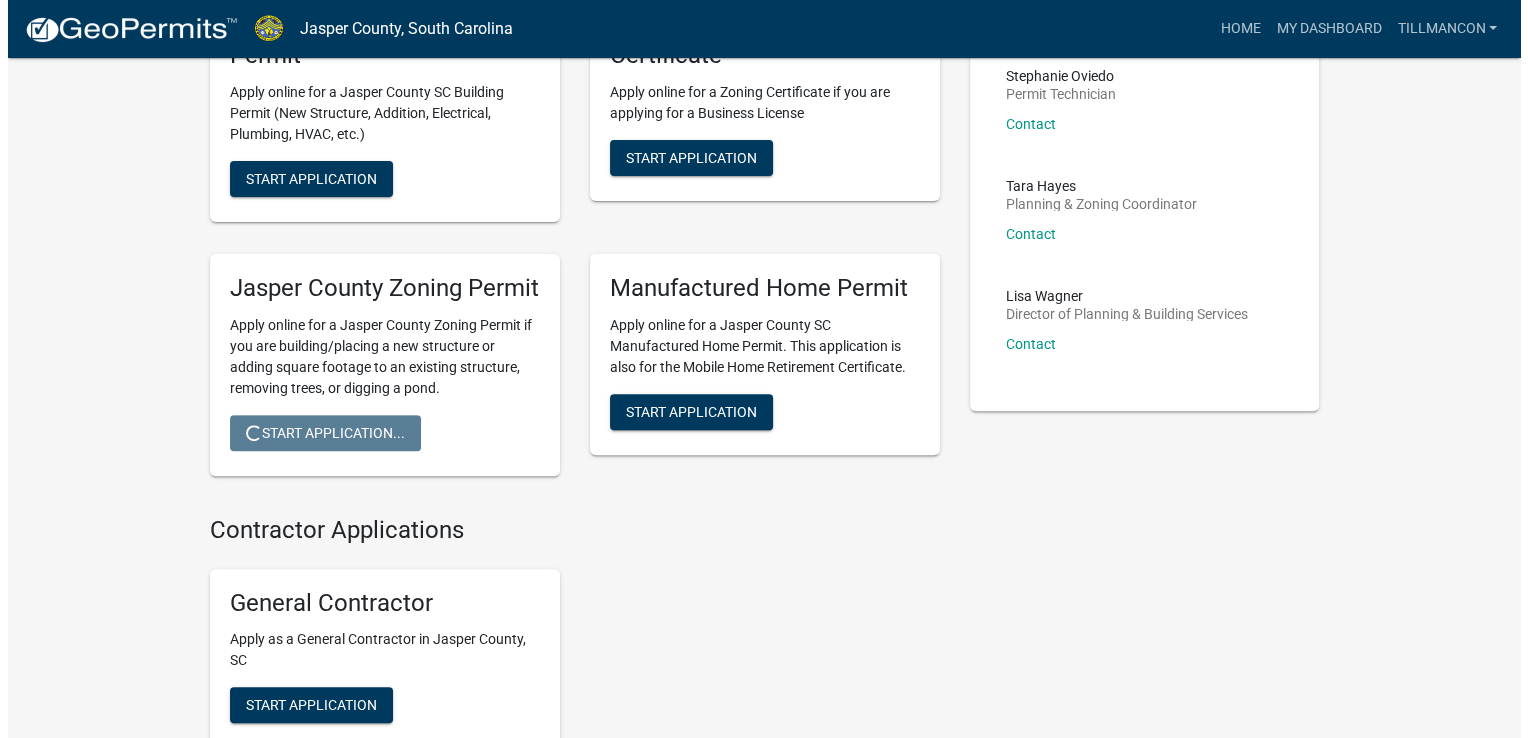 scroll, scrollTop: 0, scrollLeft: 0, axis: both 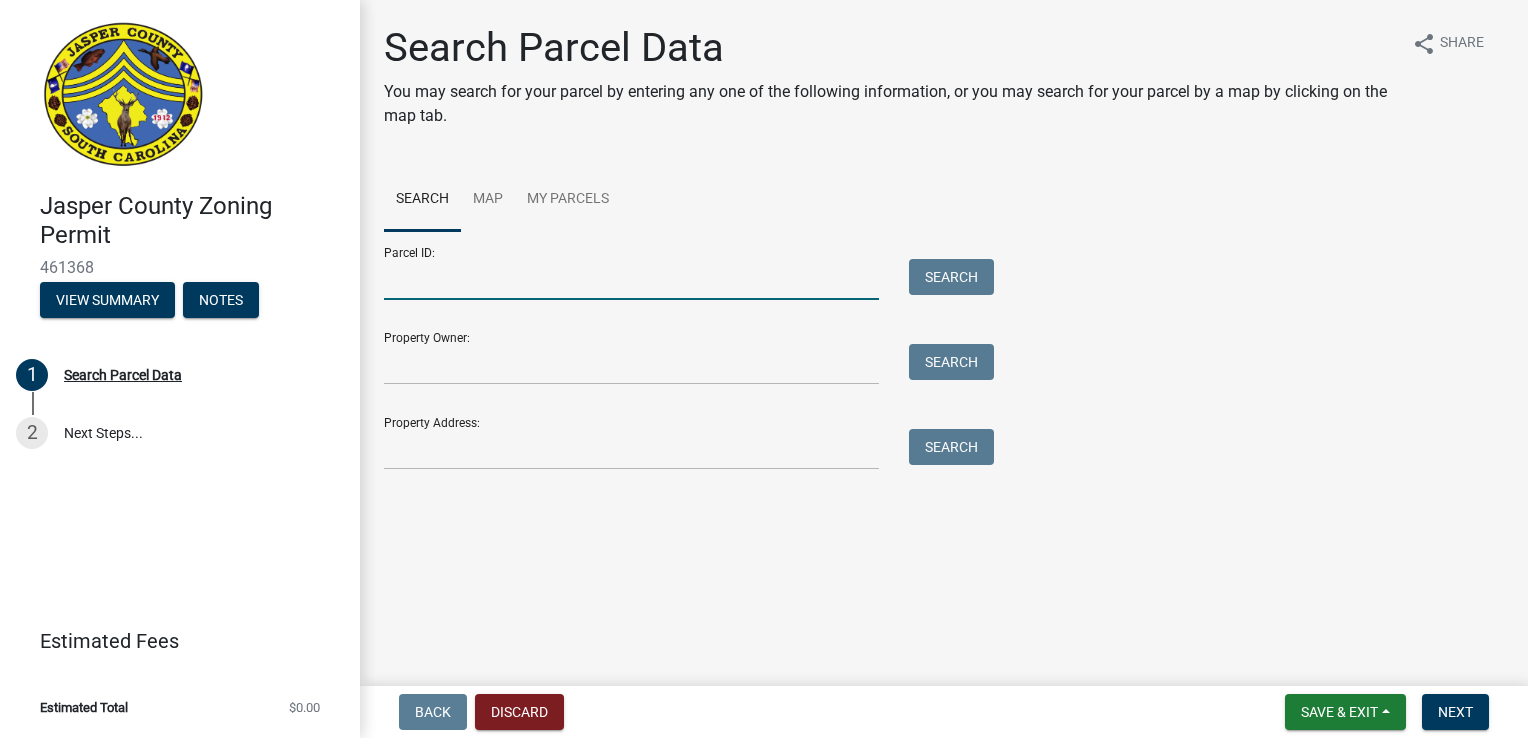 click on "Parcel ID:" at bounding box center [631, 279] 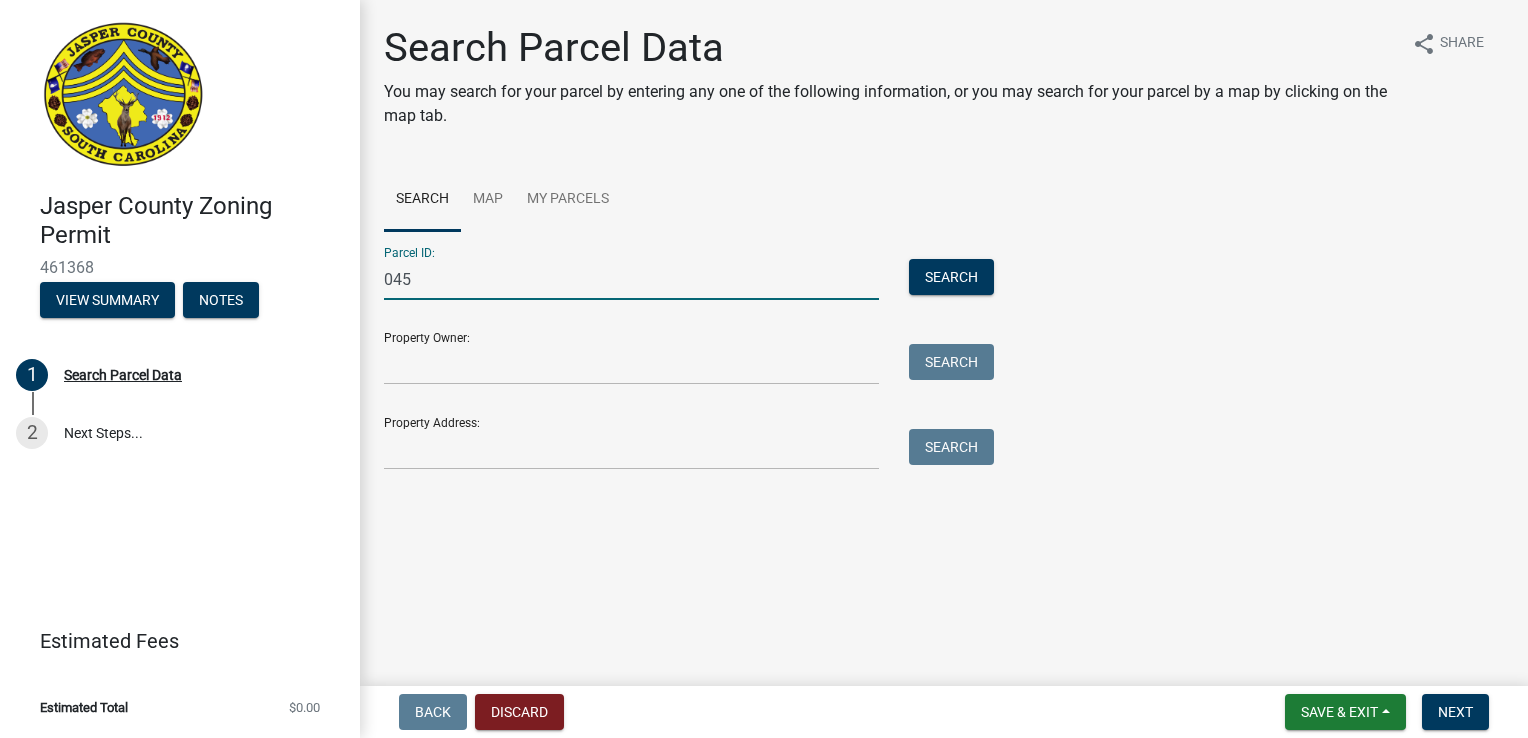 type on "[NUMBER]" 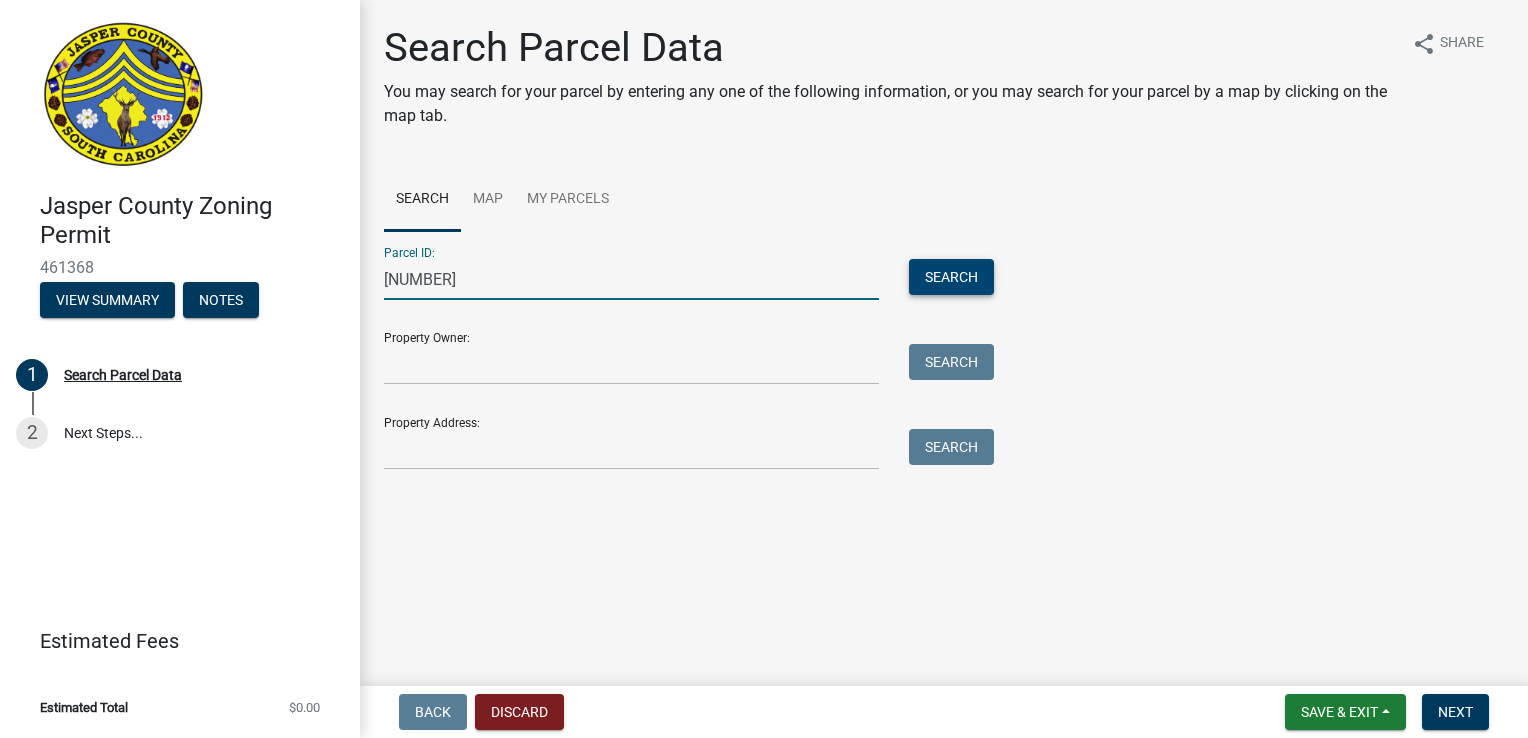 click on "Search" at bounding box center (951, 277) 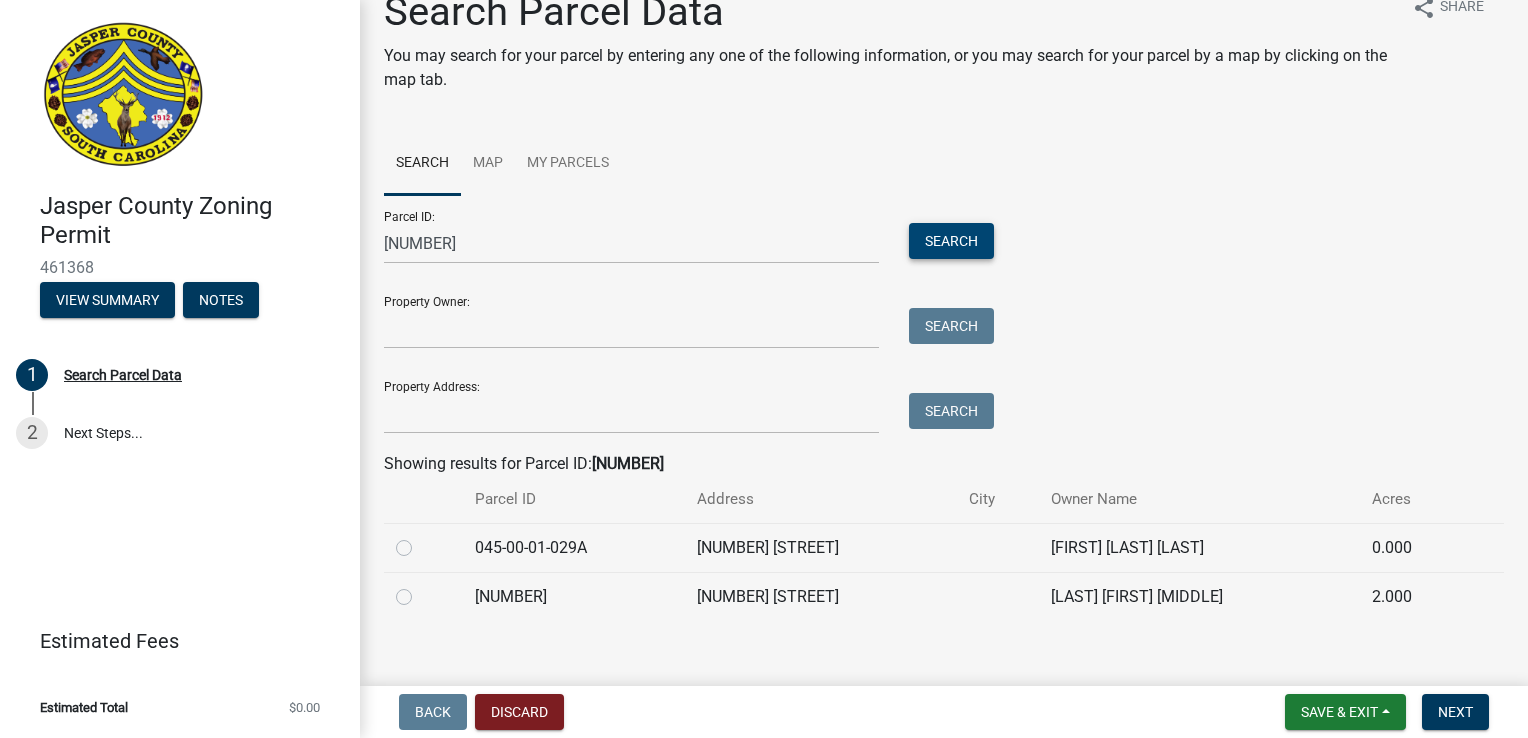 scroll, scrollTop: 56, scrollLeft: 0, axis: vertical 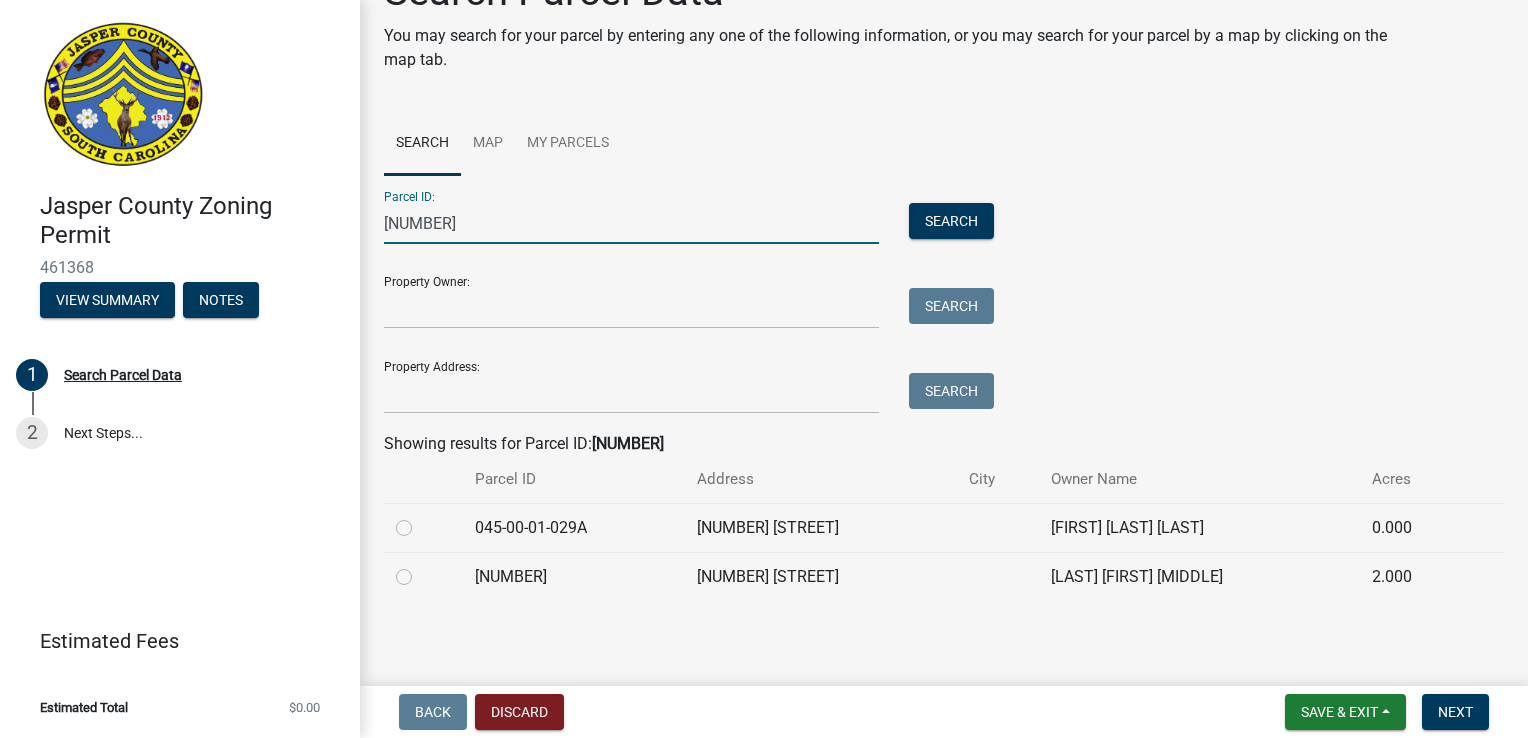 drag, startPoint x: 521, startPoint y: 230, endPoint x: 14, endPoint y: 225, distance: 507.02466 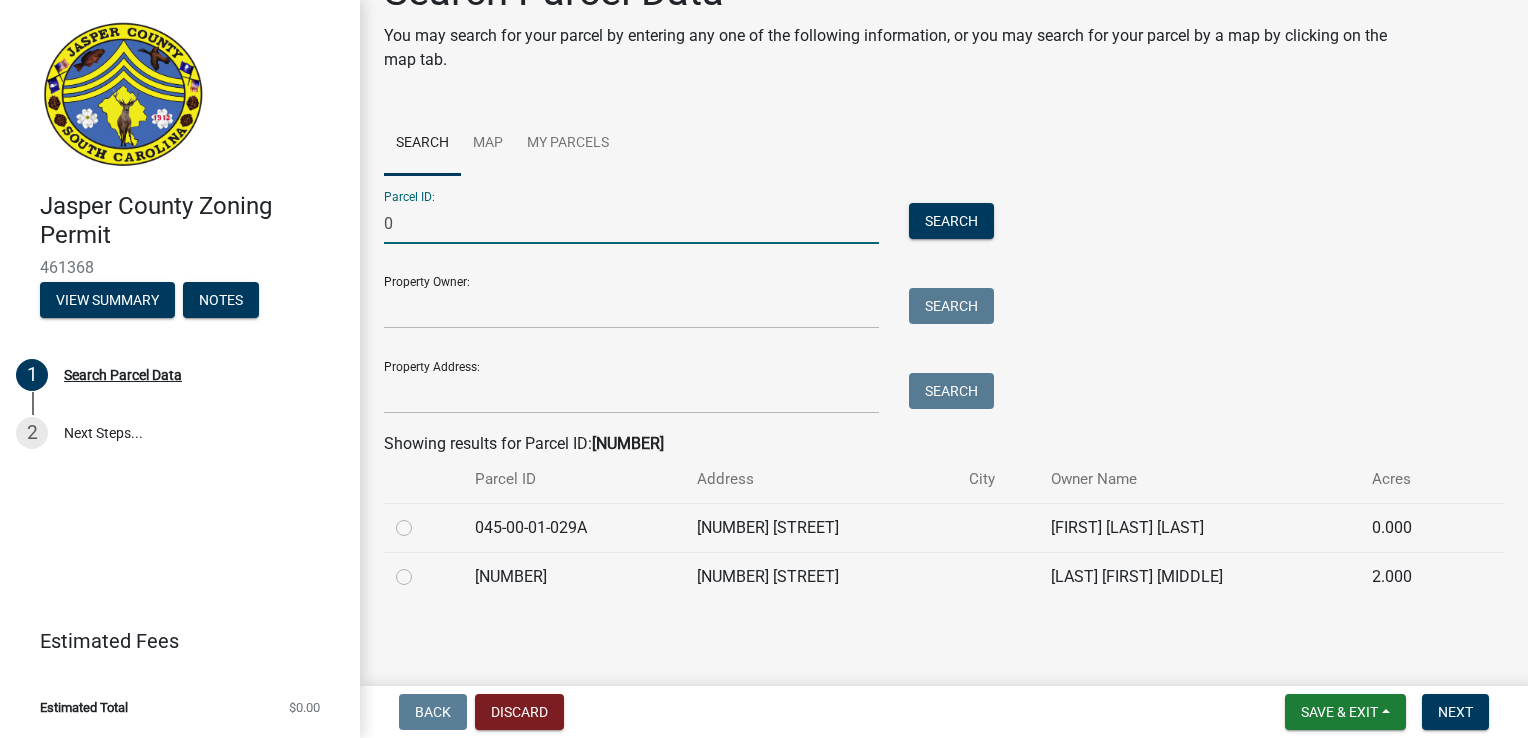 type on "094-00-00-106" 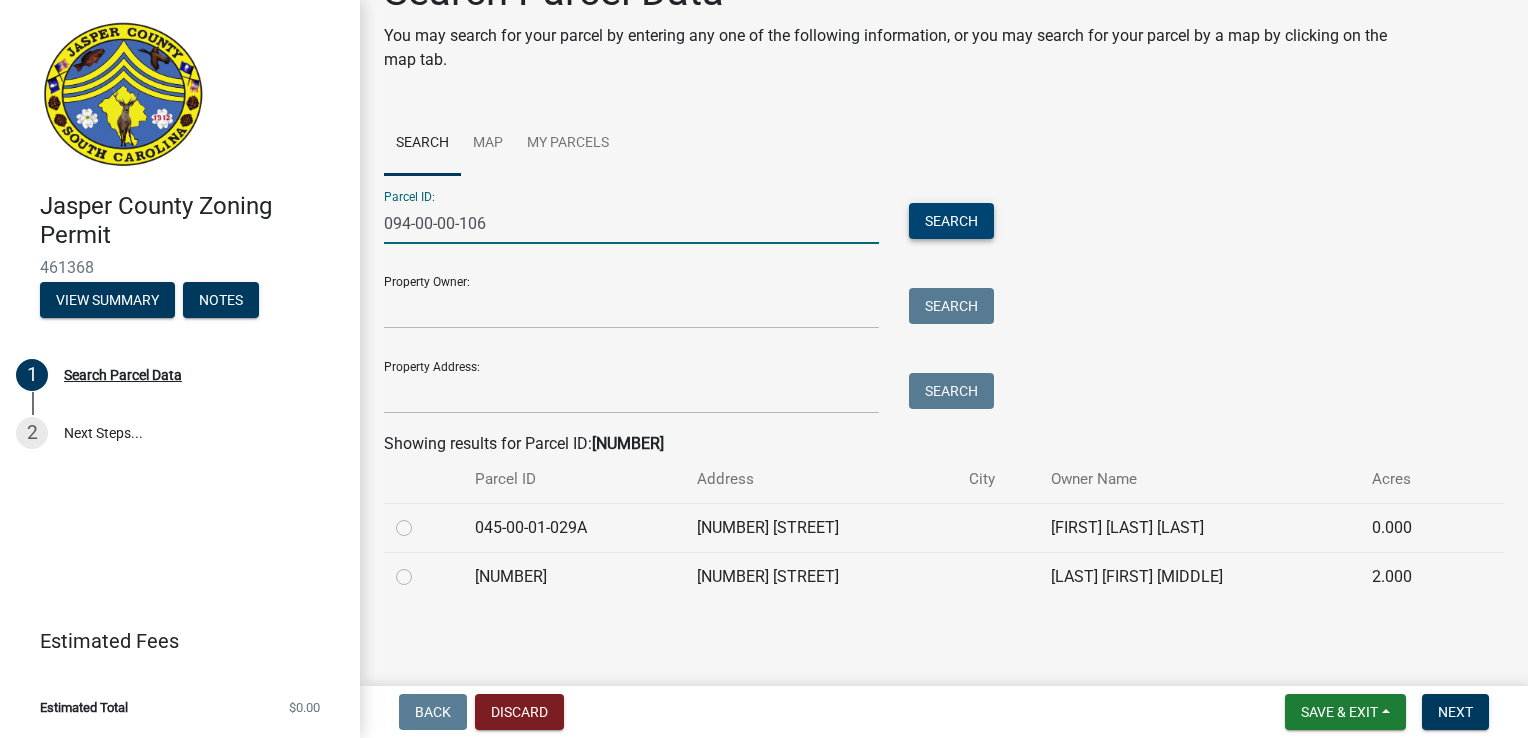 click on "Search" at bounding box center (951, 221) 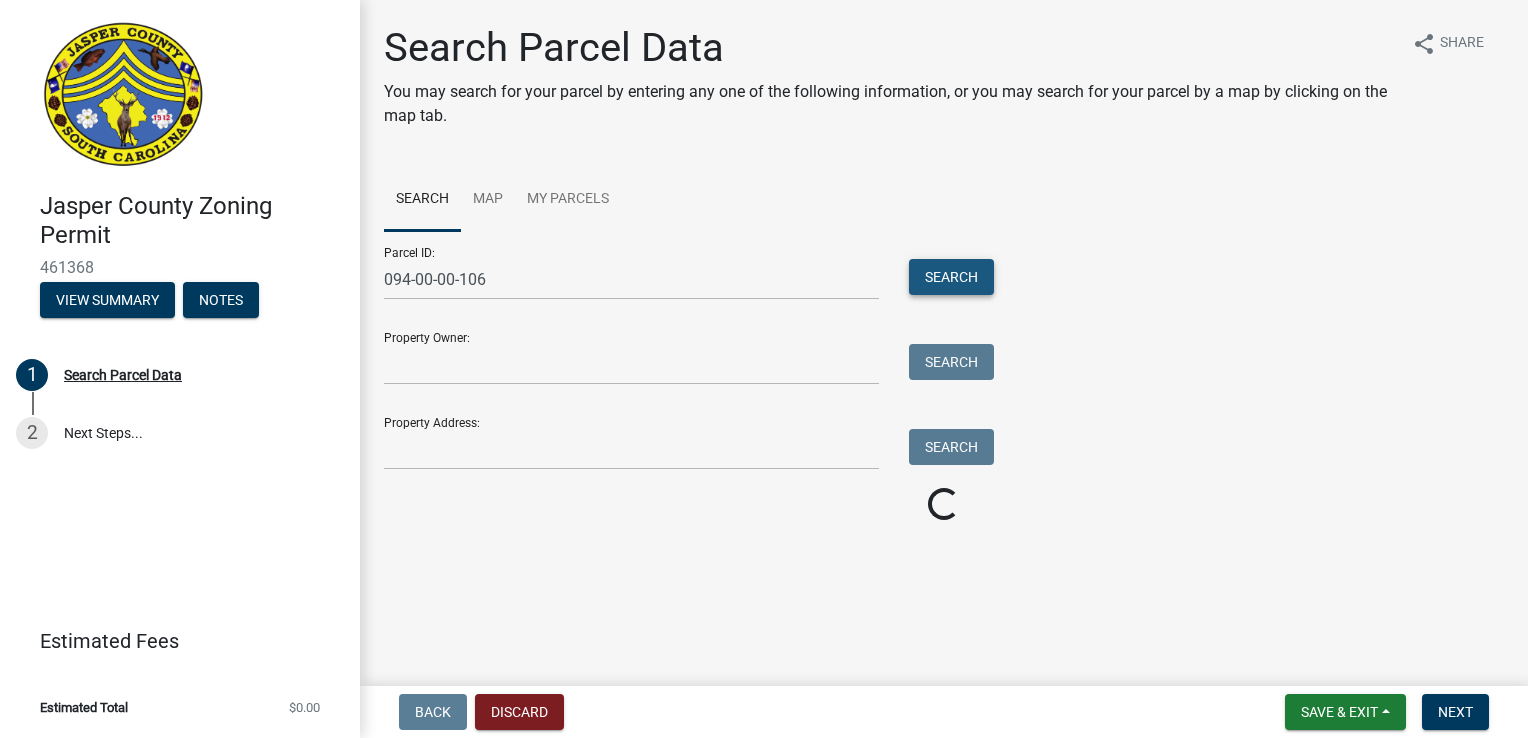 scroll, scrollTop: 0, scrollLeft: 0, axis: both 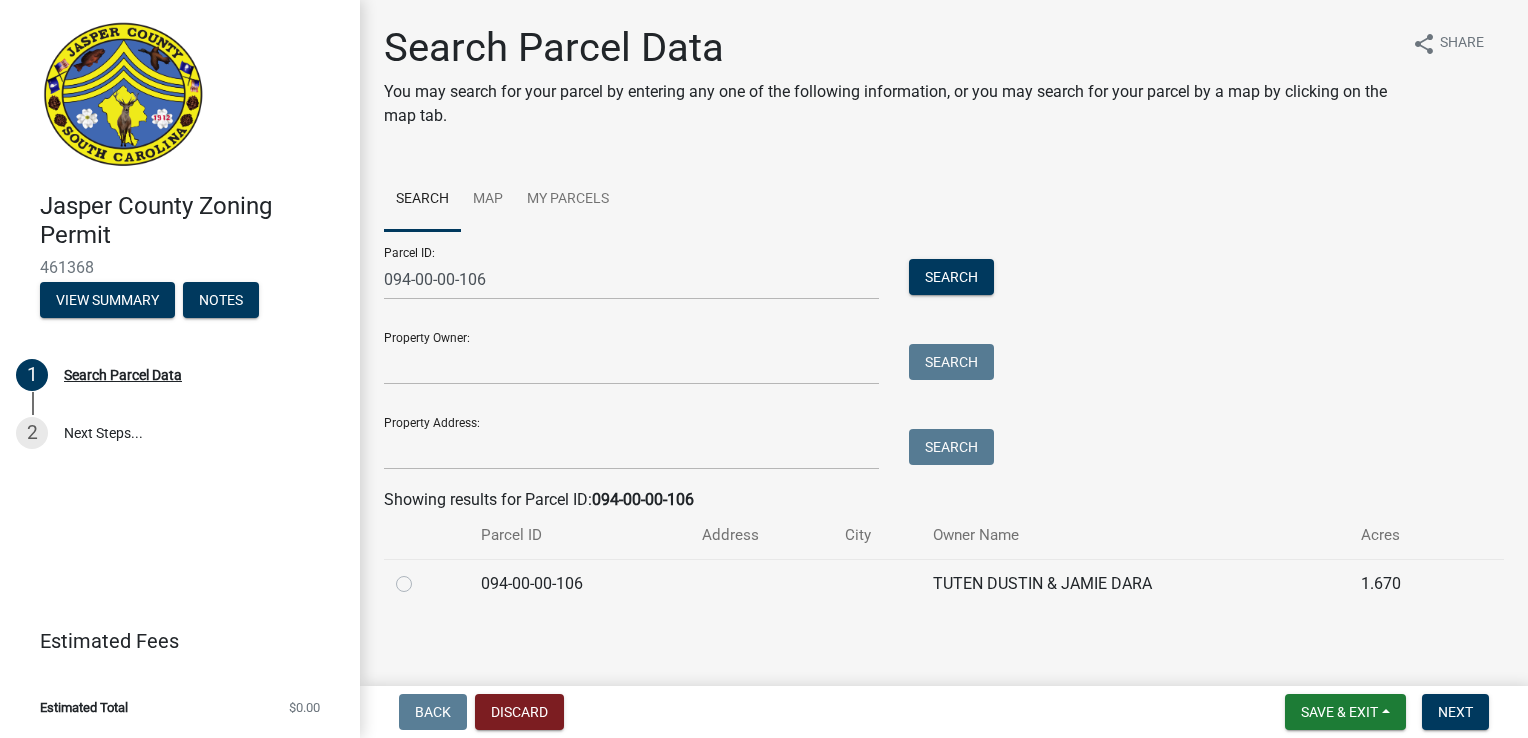 click 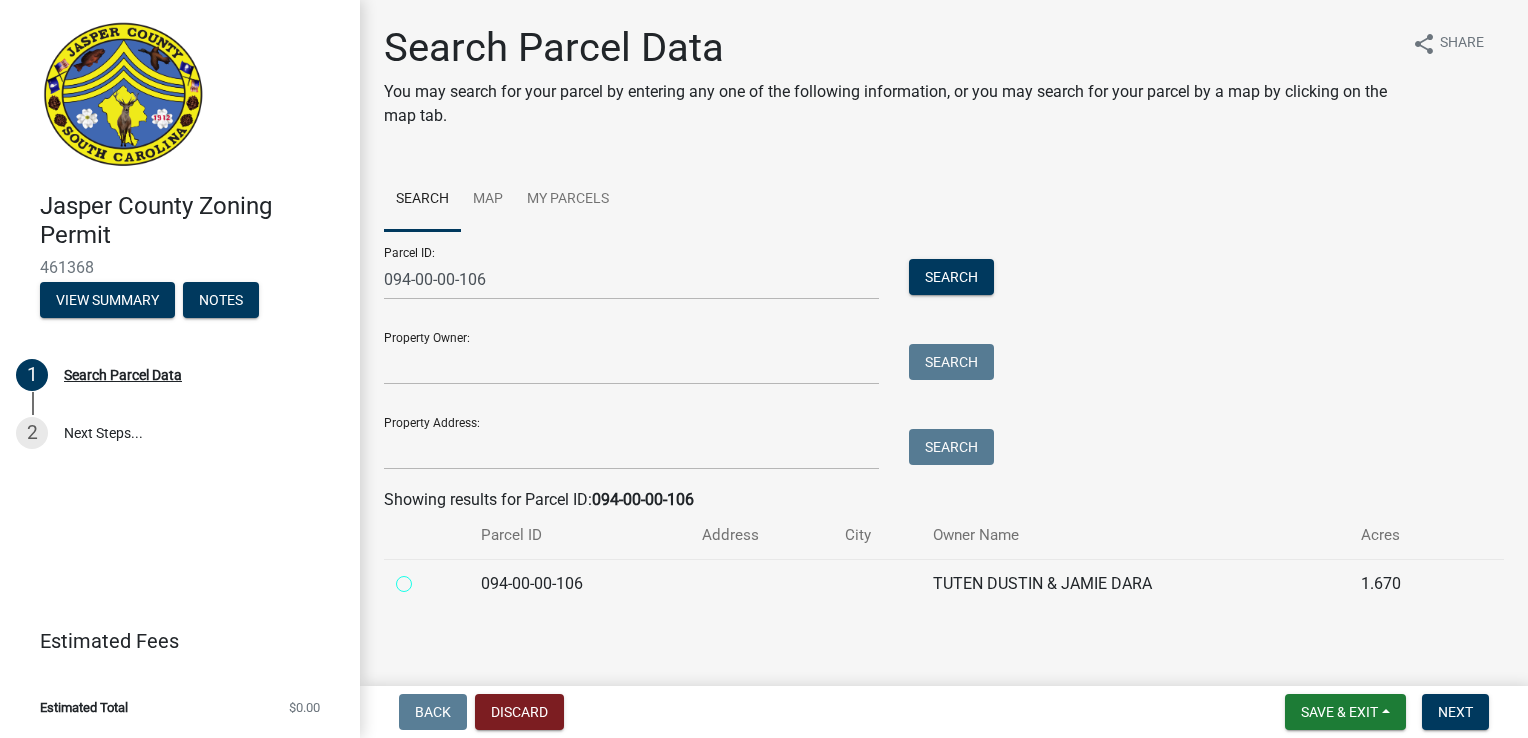 click at bounding box center [426, 578] 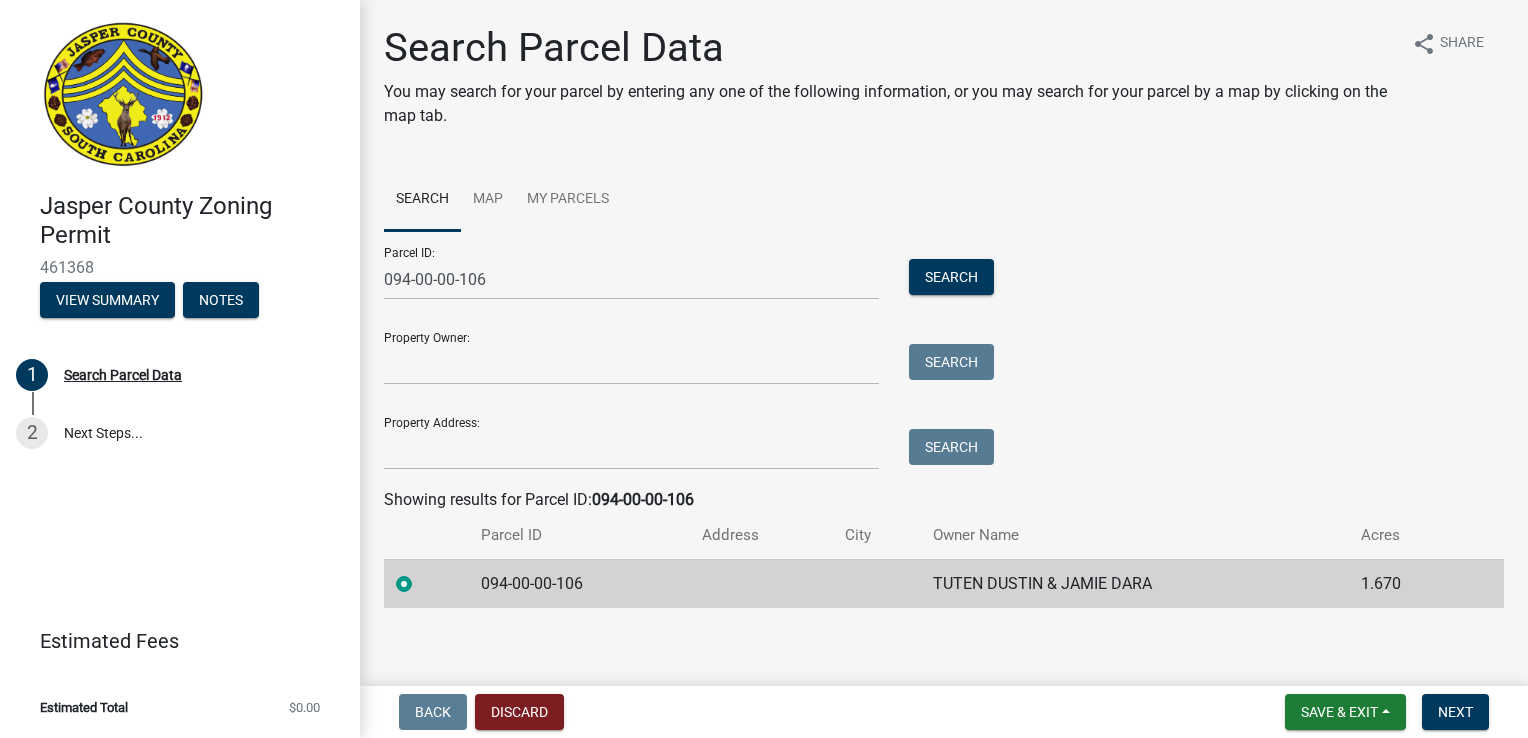 scroll, scrollTop: 7, scrollLeft: 0, axis: vertical 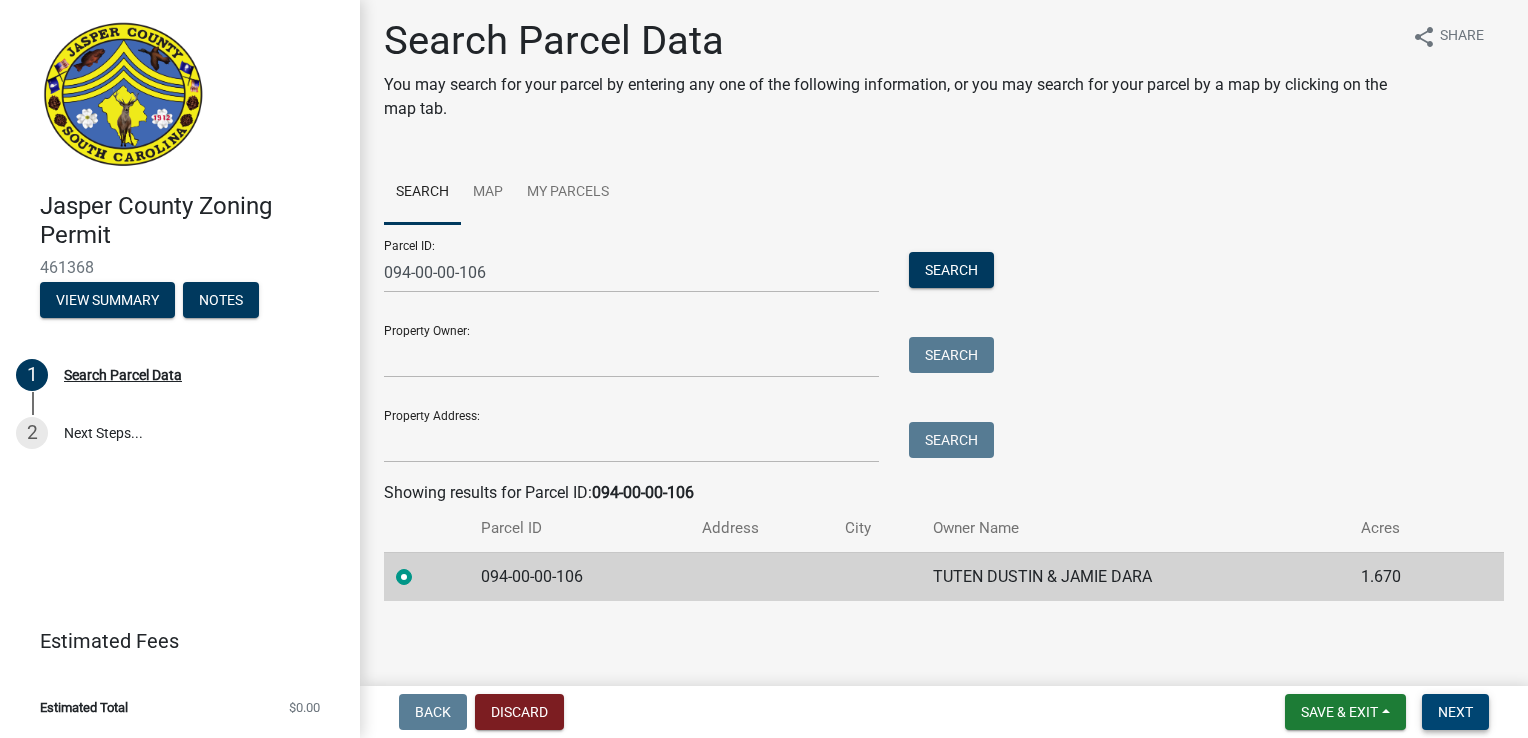 click on "Next" at bounding box center [1455, 712] 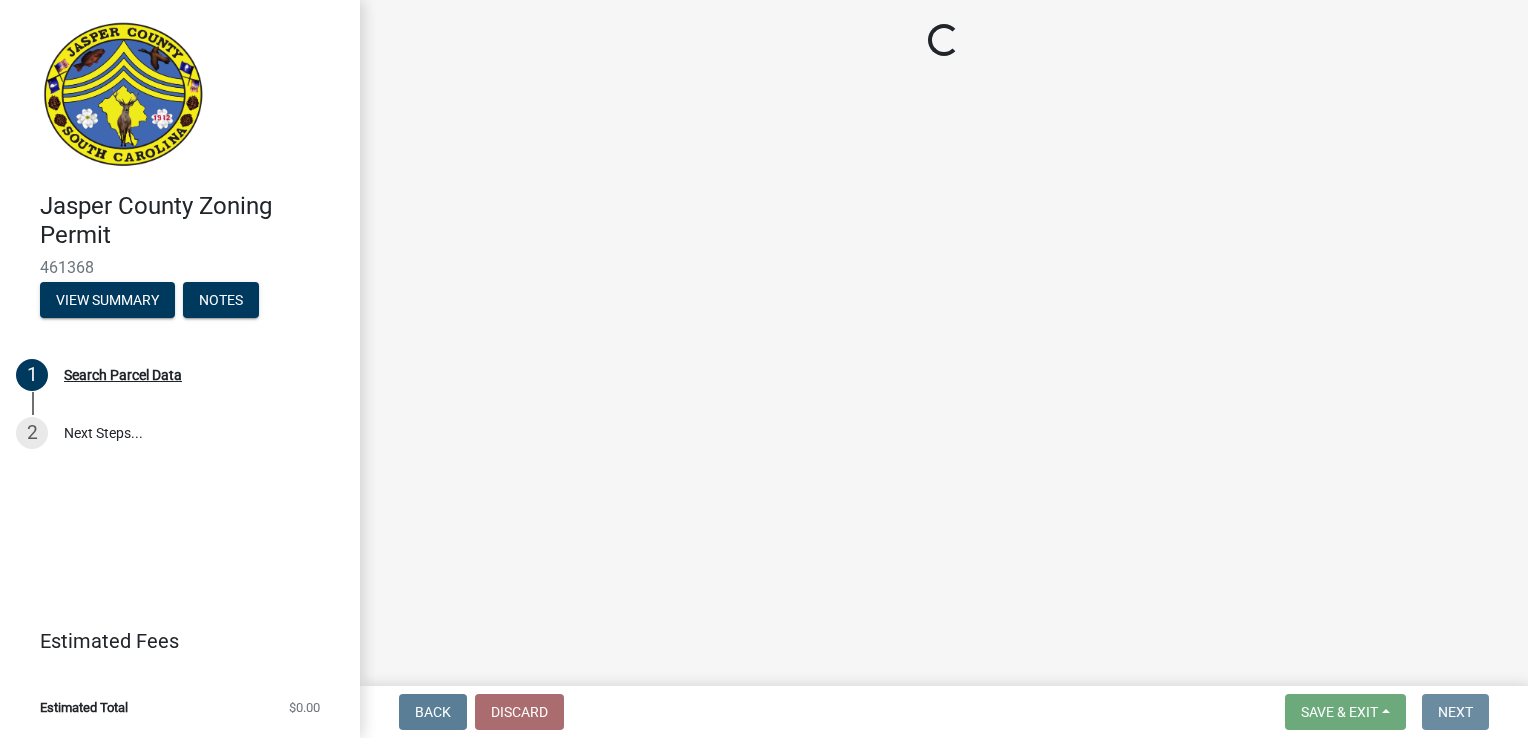 scroll, scrollTop: 0, scrollLeft: 0, axis: both 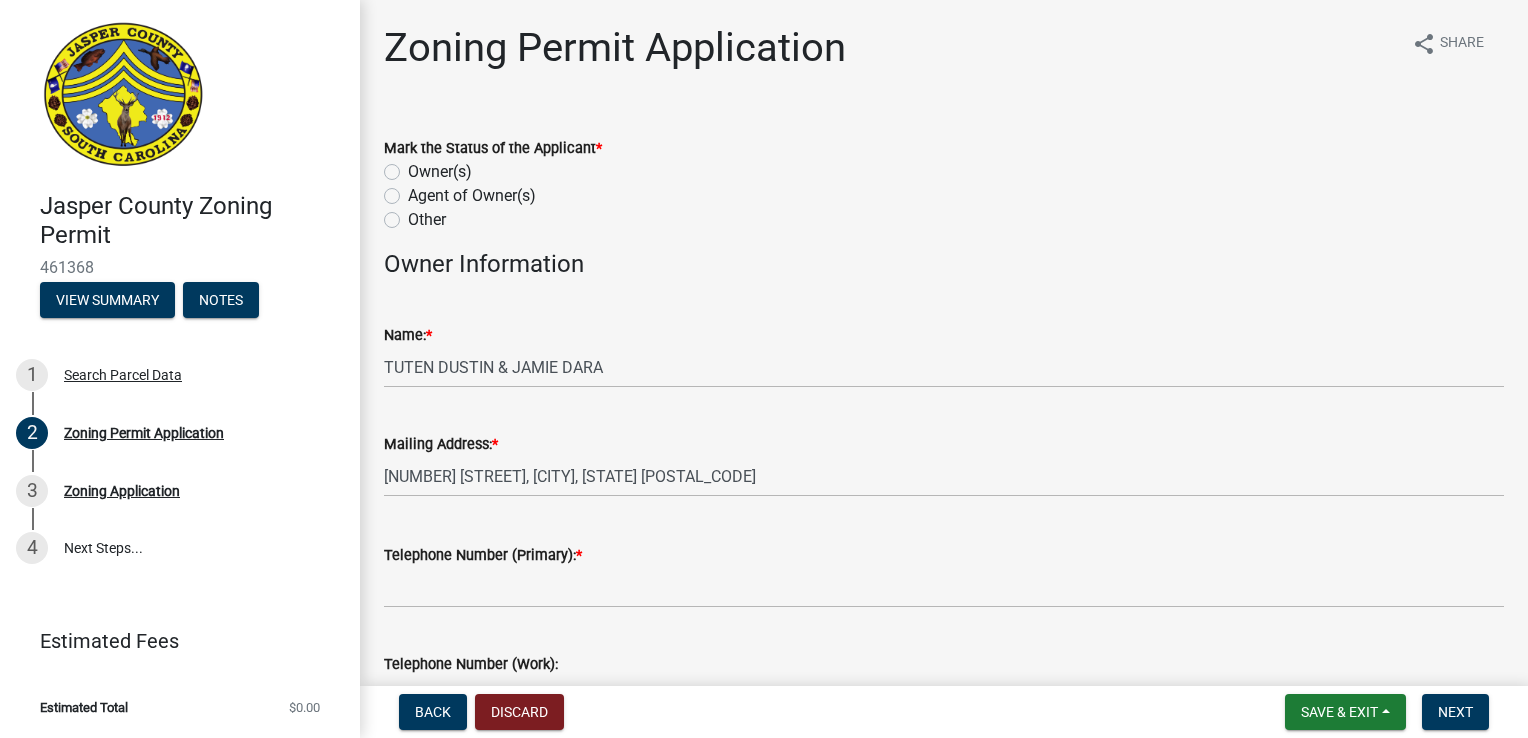 click on "Owner(s)" 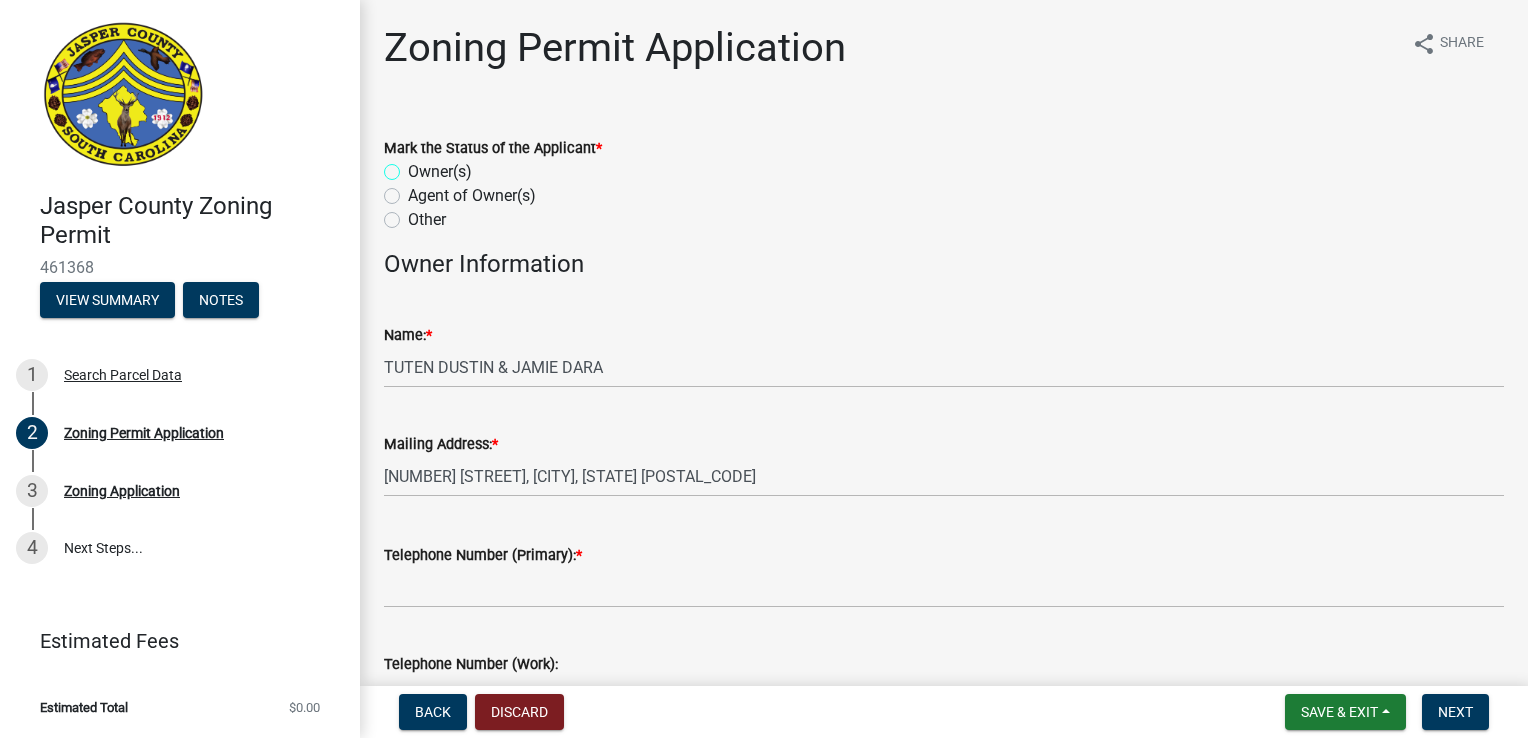 click on "Owner(s)" at bounding box center (414, 166) 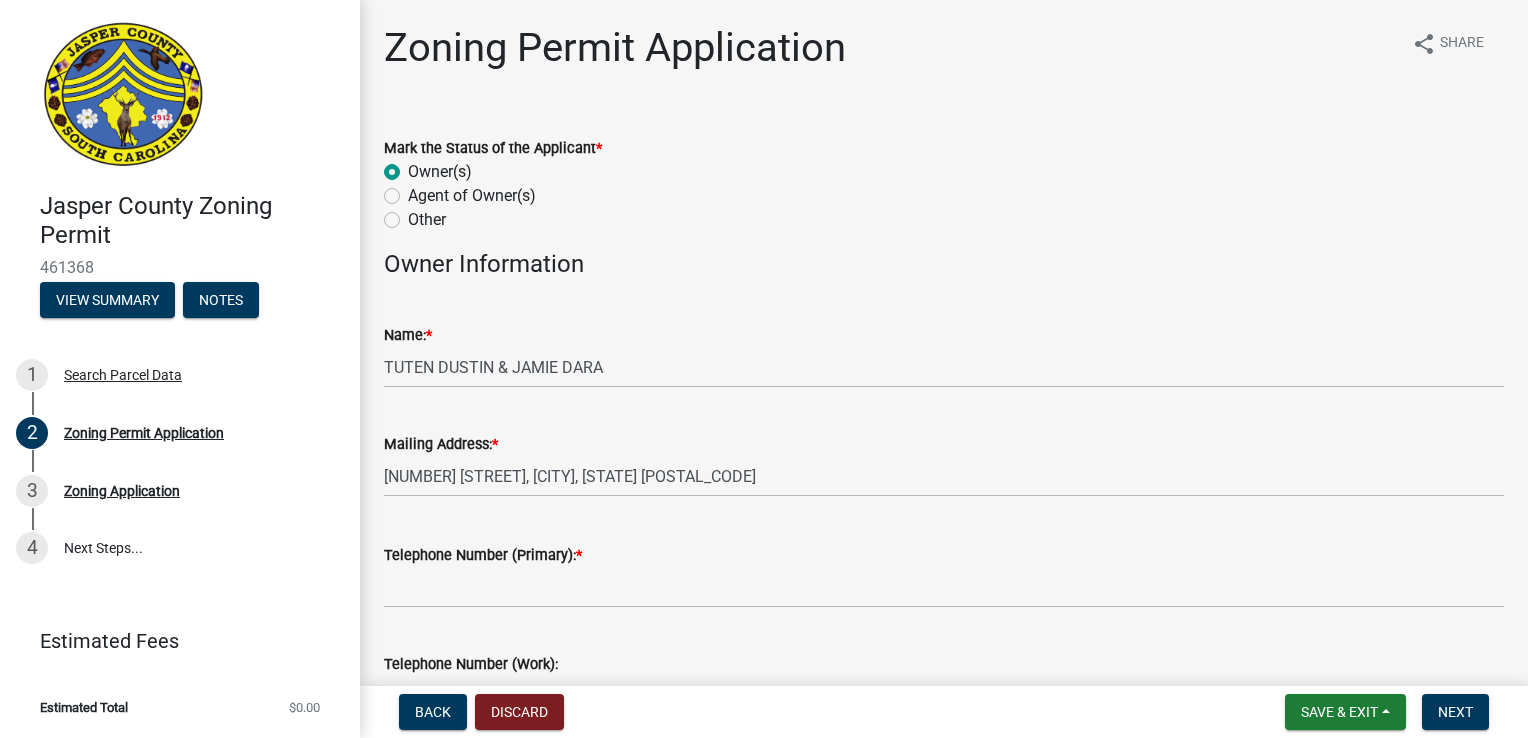 radio on "true" 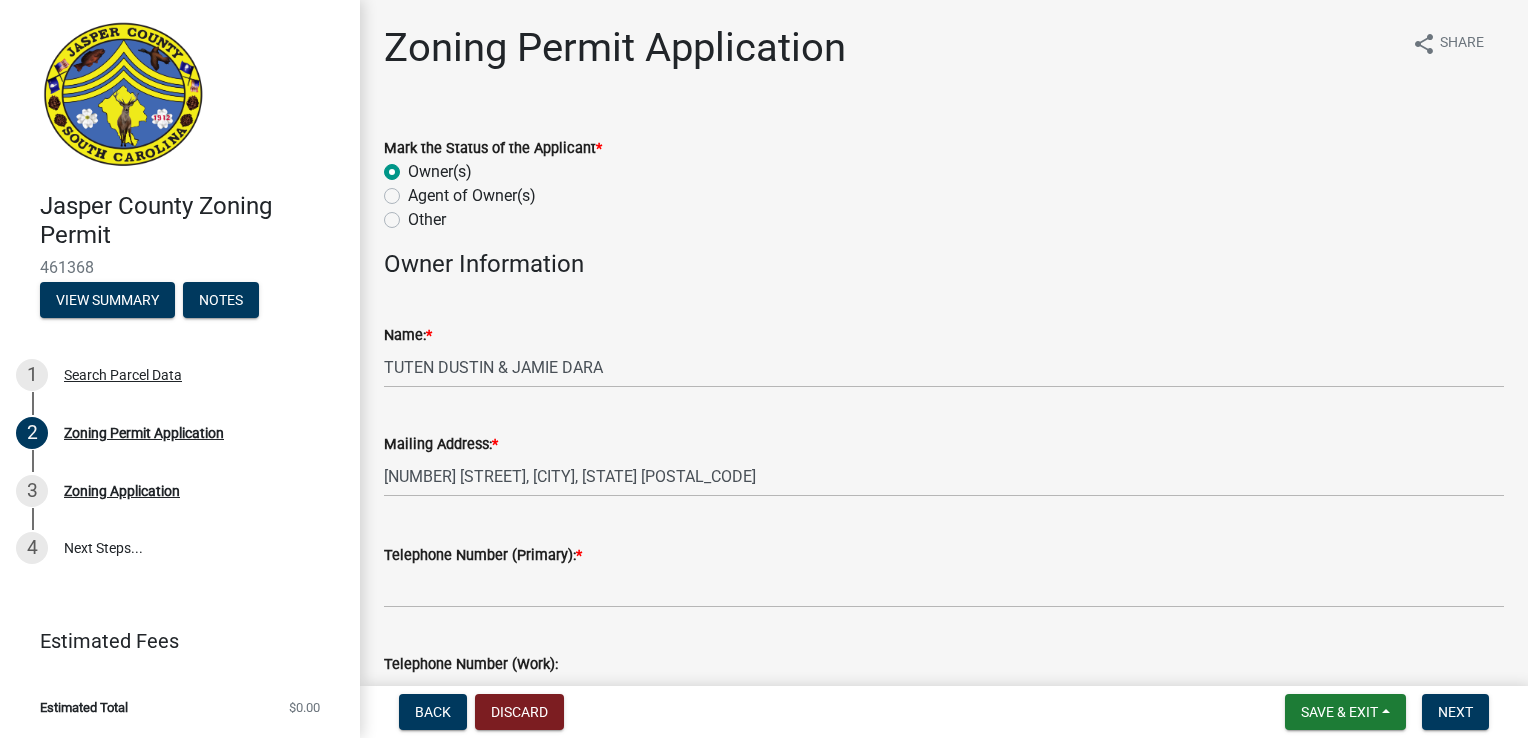 scroll, scrollTop: 300, scrollLeft: 0, axis: vertical 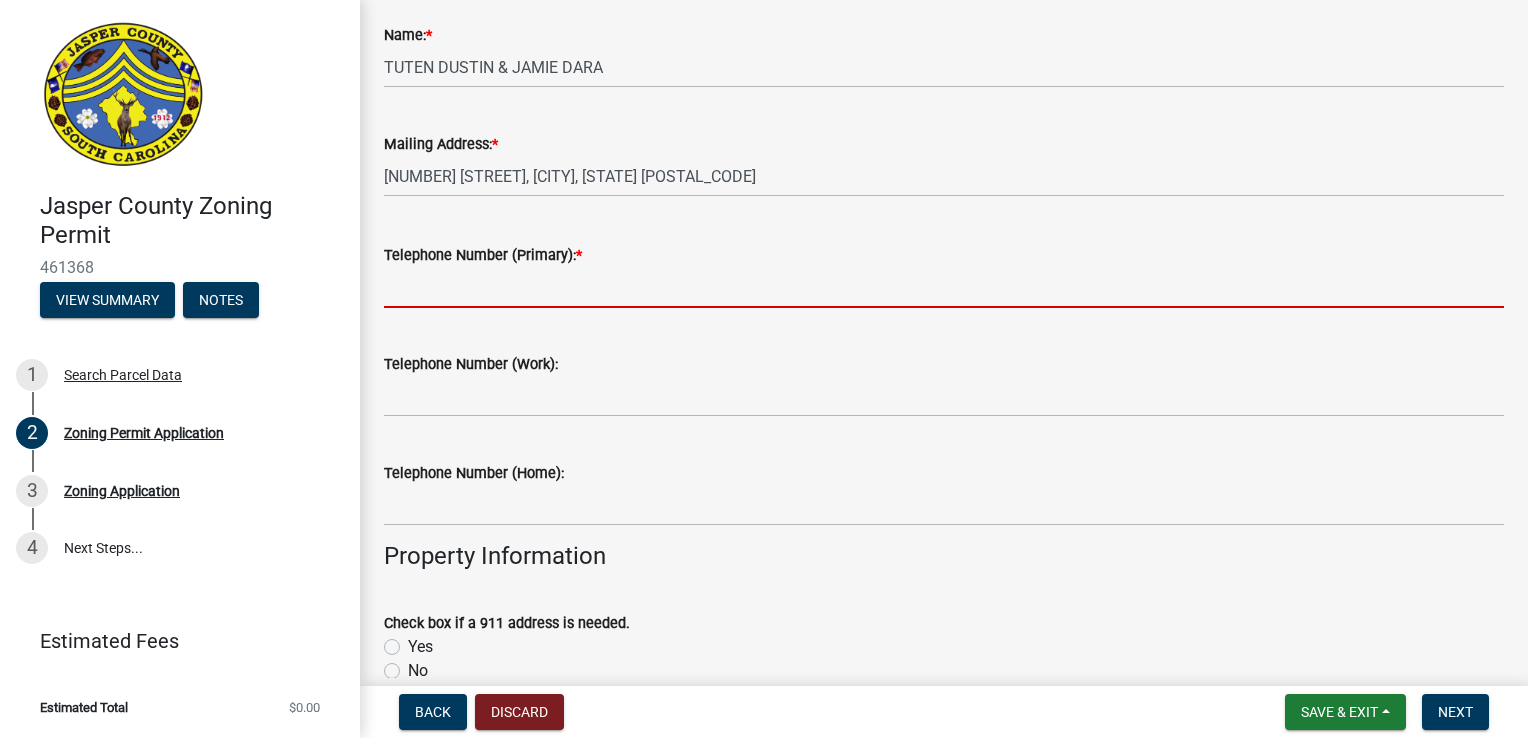 click on "Telephone Number (Primary):  *" at bounding box center (944, 287) 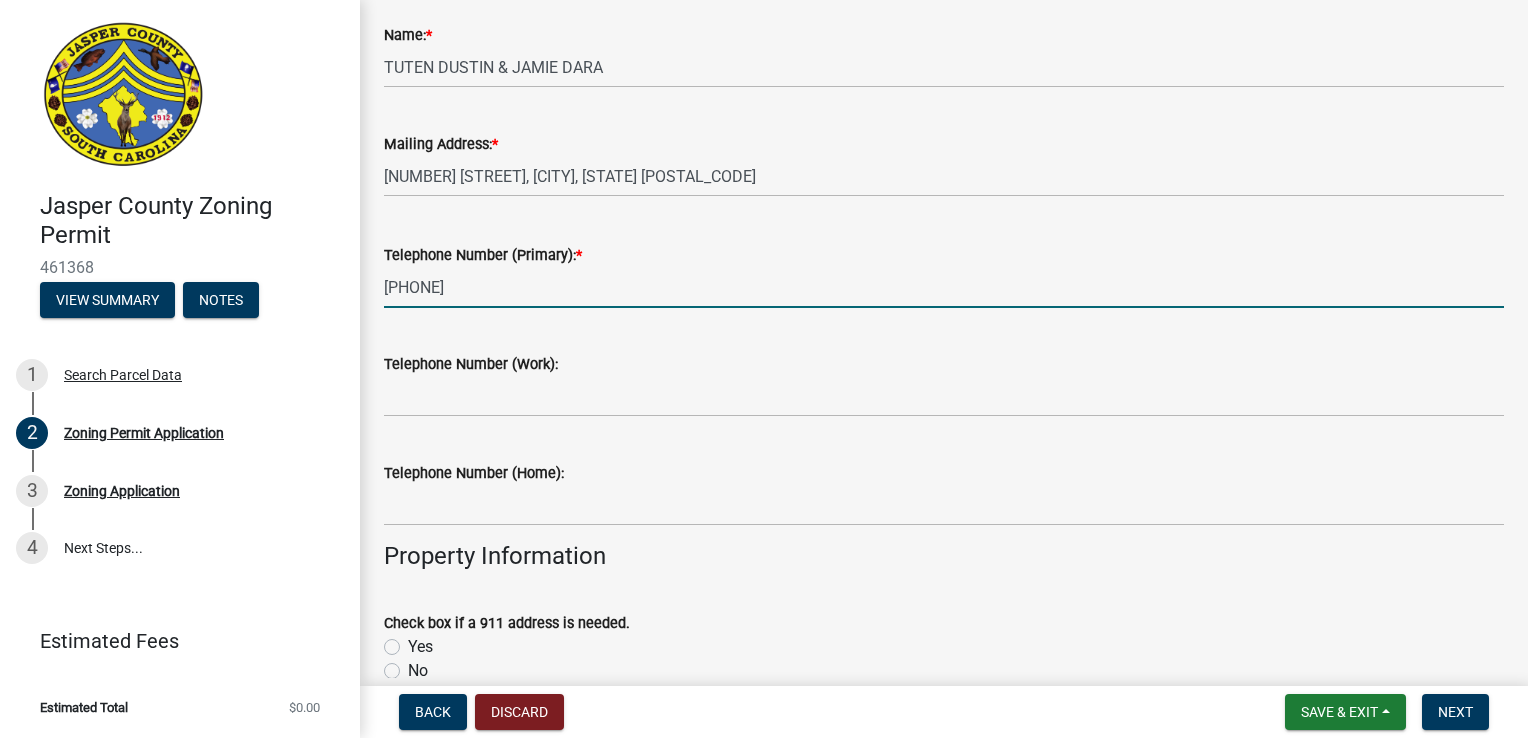 type on "[NUMBER] [STREET]" 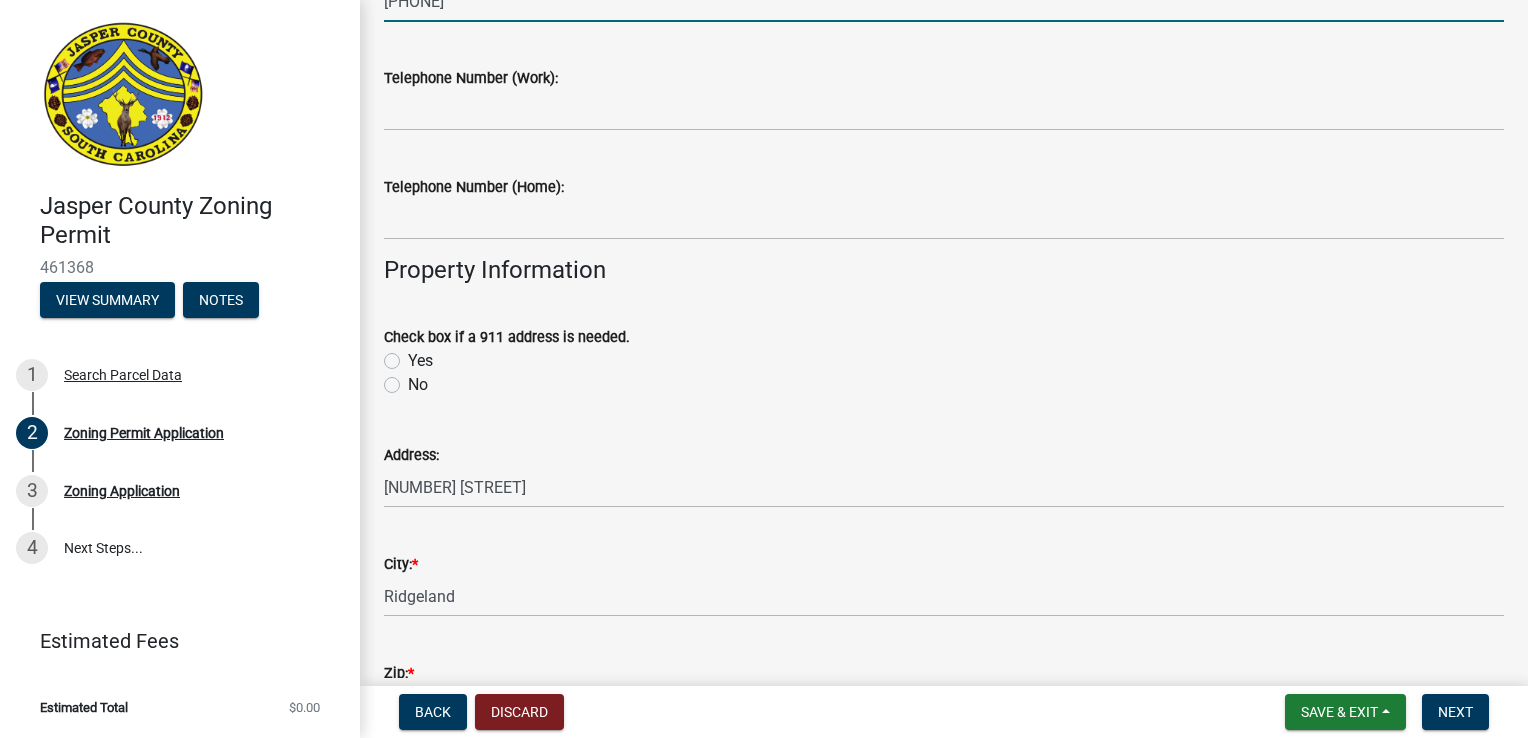 scroll, scrollTop: 600, scrollLeft: 0, axis: vertical 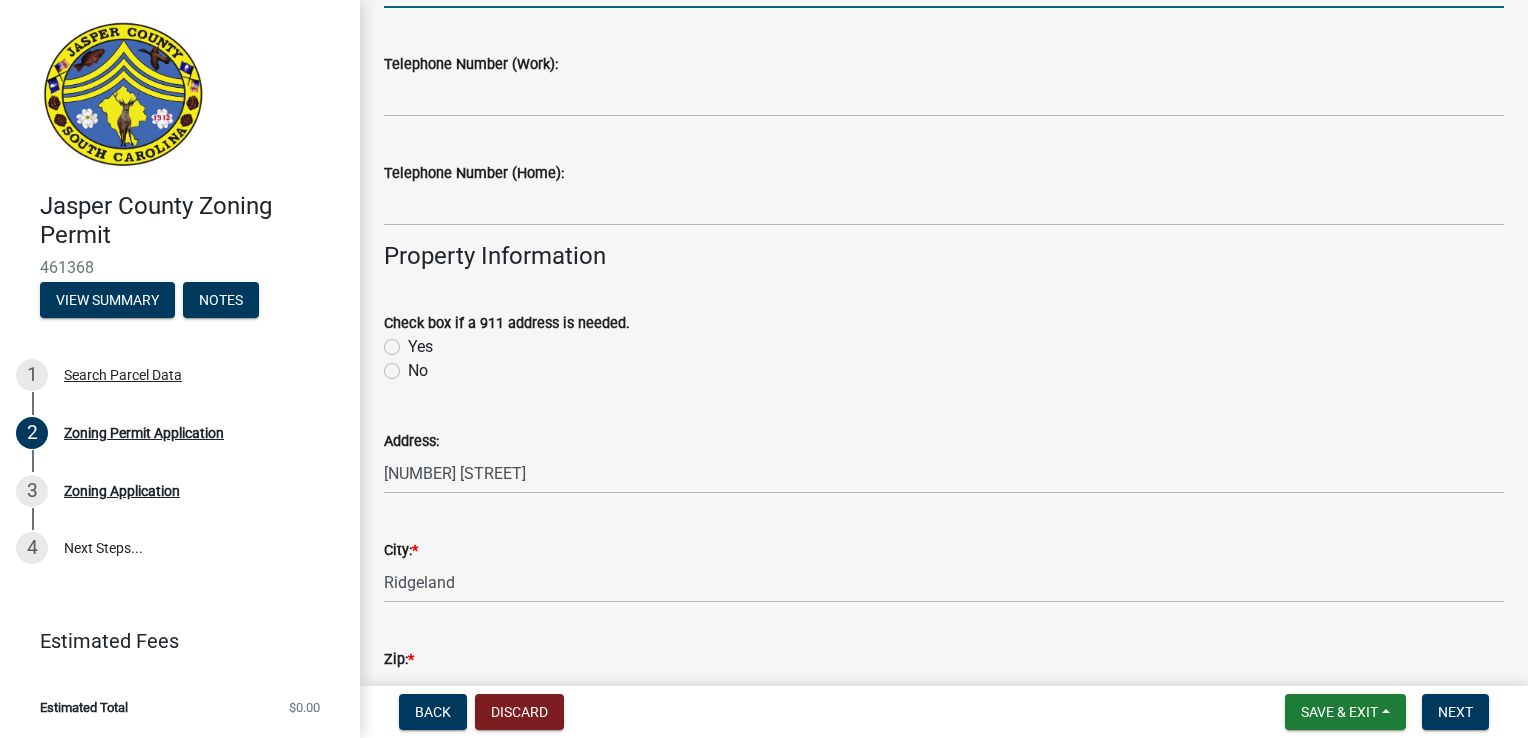 click on "No" 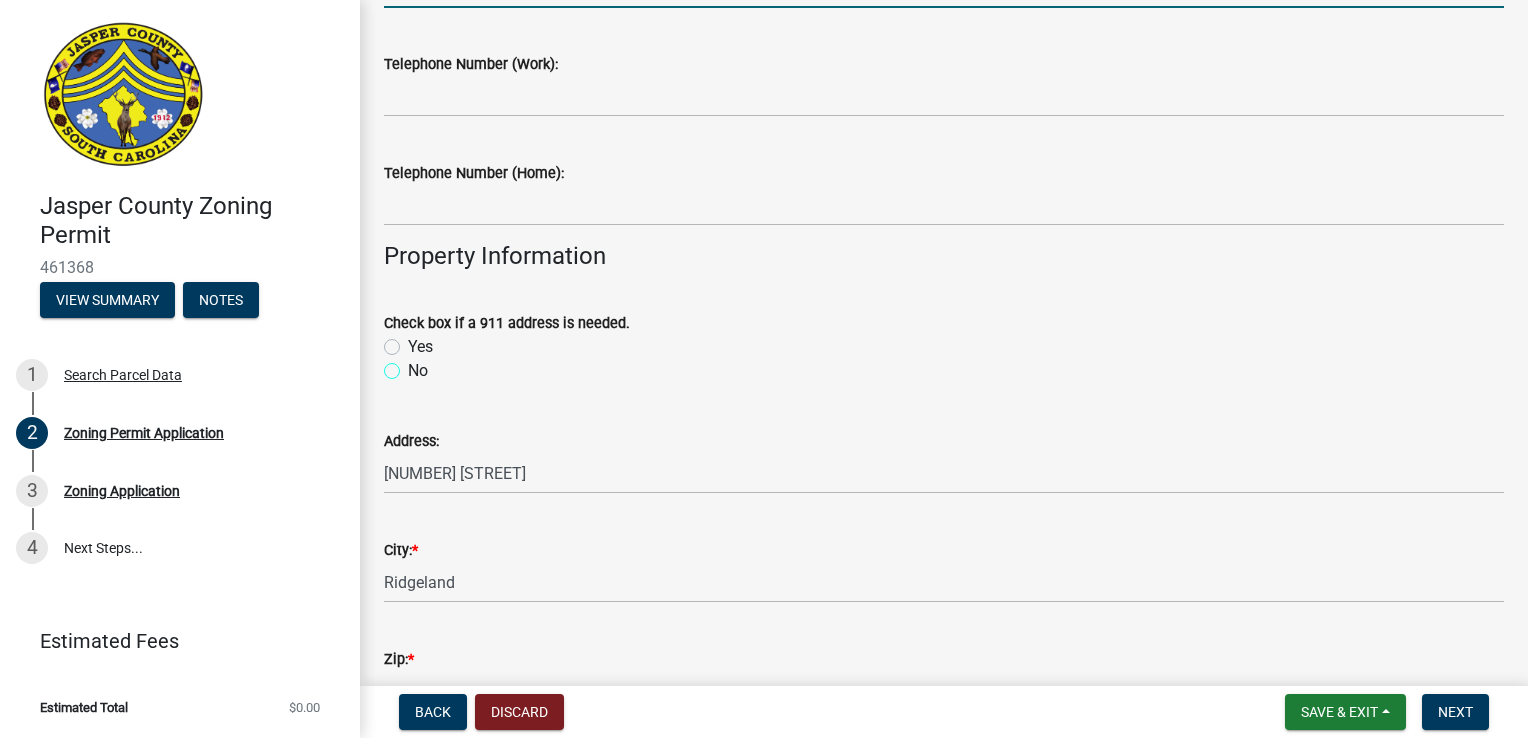 click on "No" at bounding box center (414, 365) 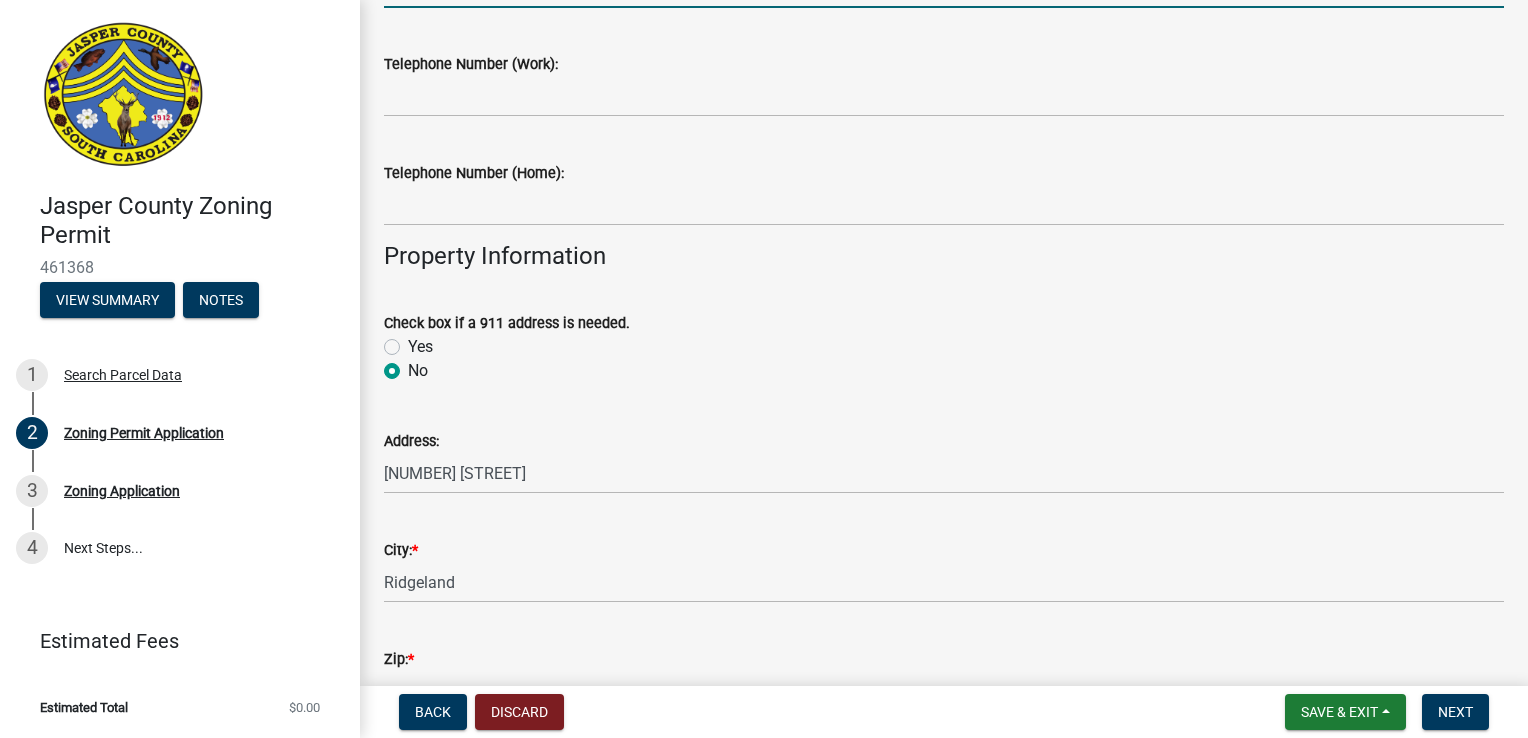 radio on "true" 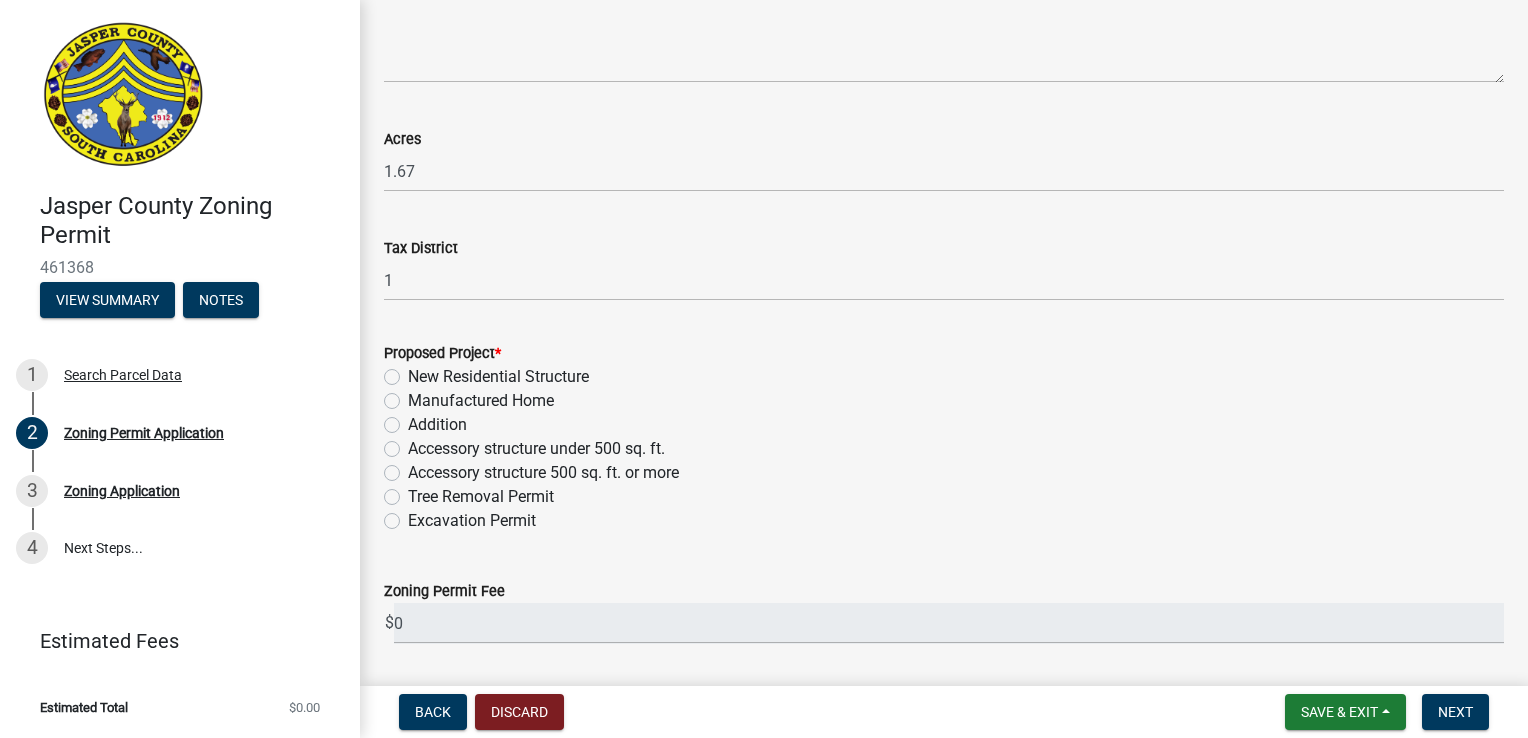 scroll, scrollTop: 1600, scrollLeft: 0, axis: vertical 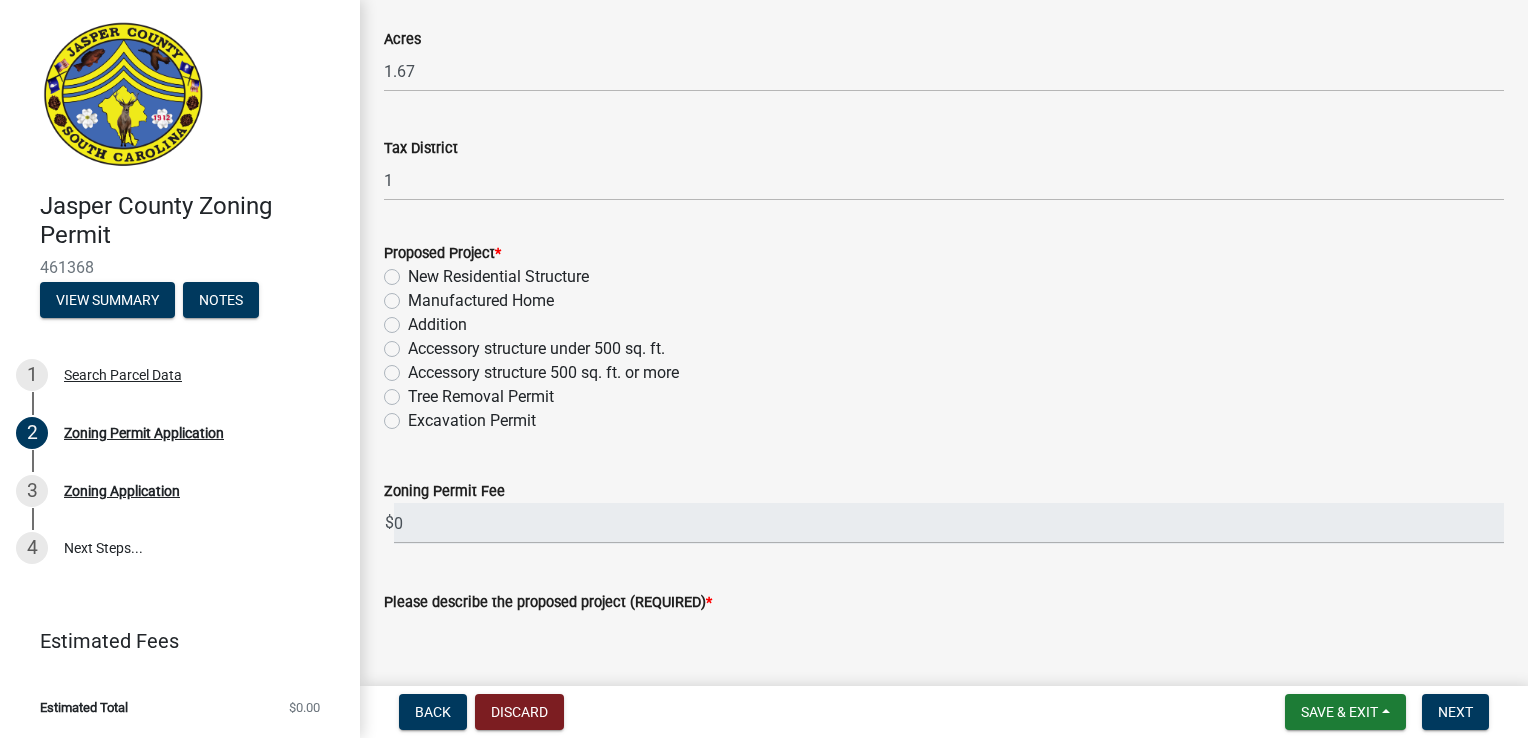 click on "Manufactured Home" 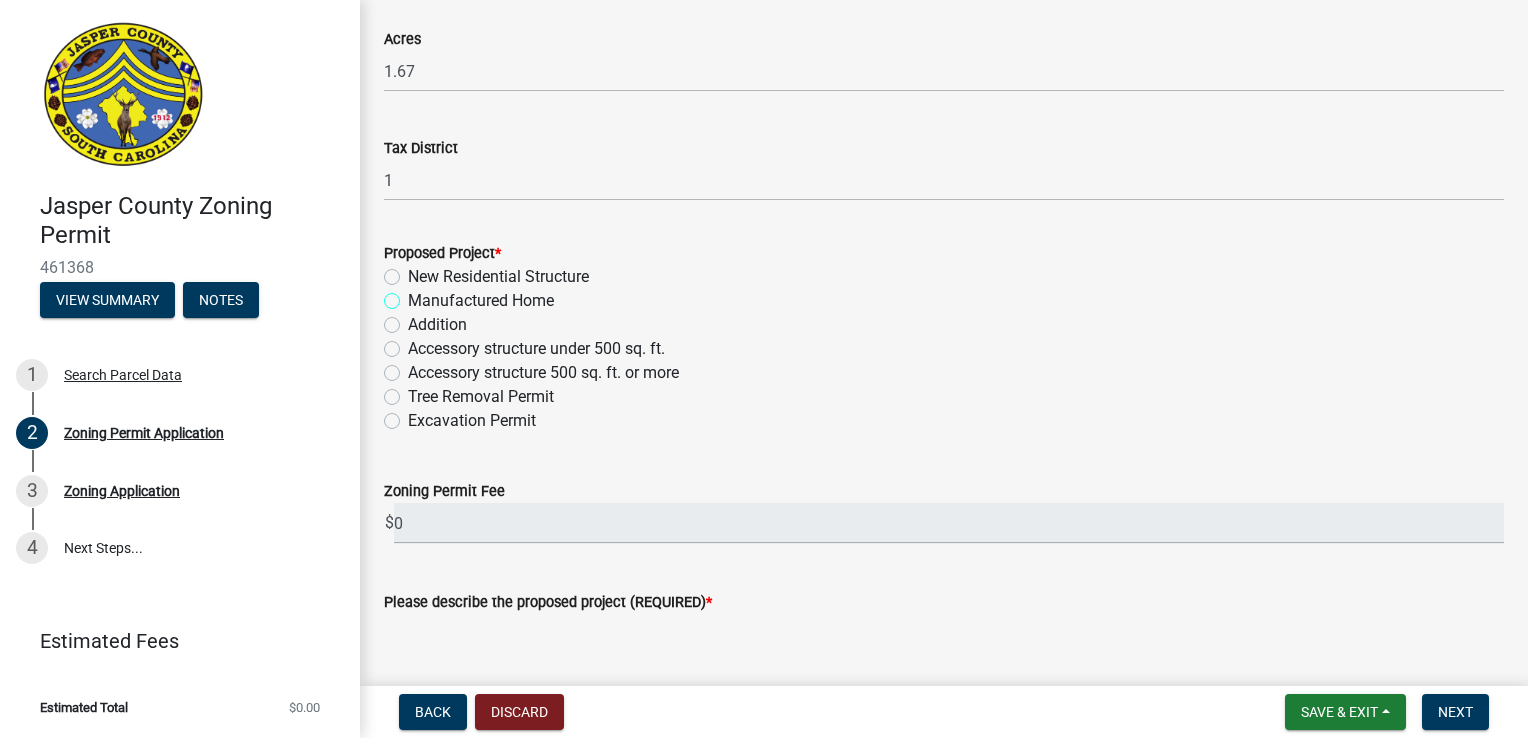 click on "Manufactured Home" at bounding box center (414, 295) 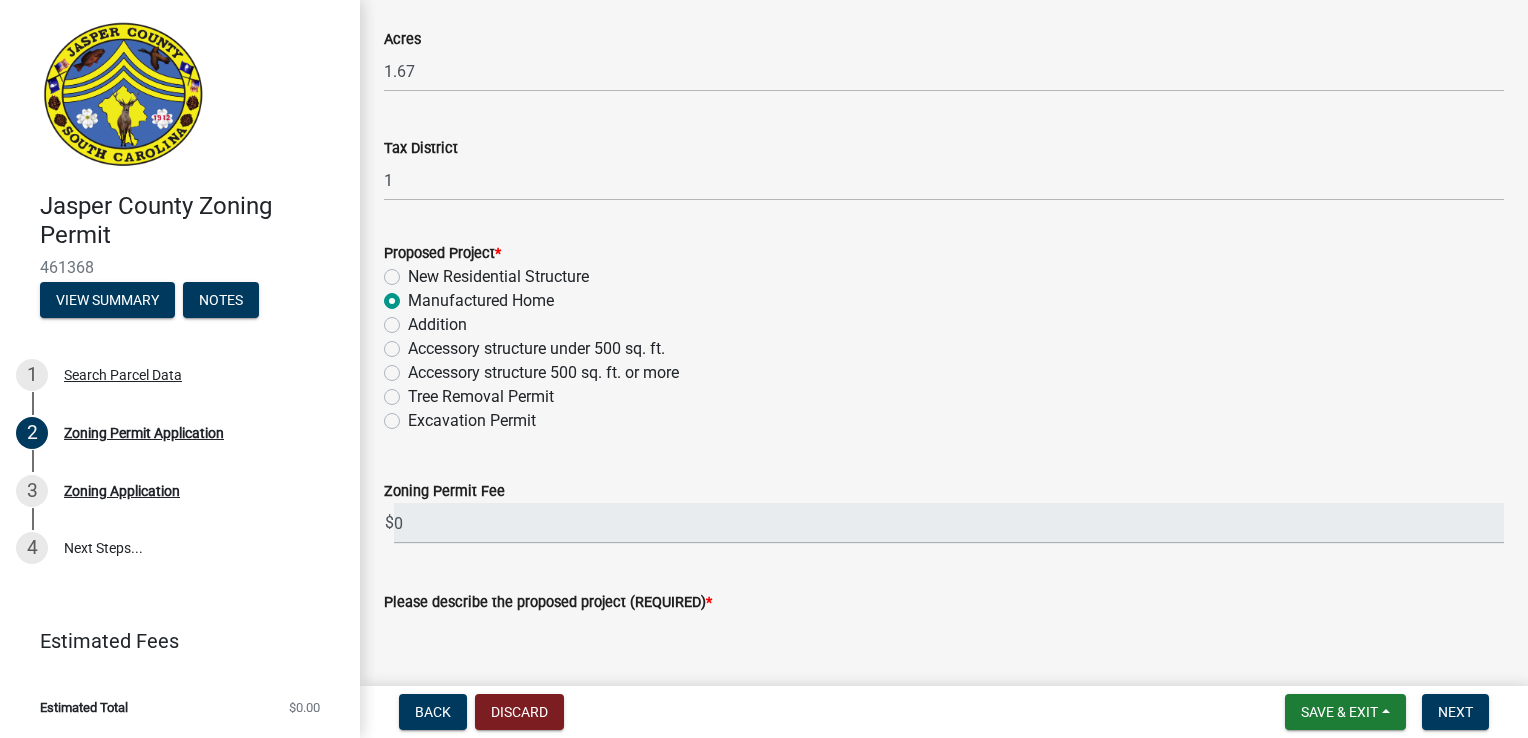 radio on "true" 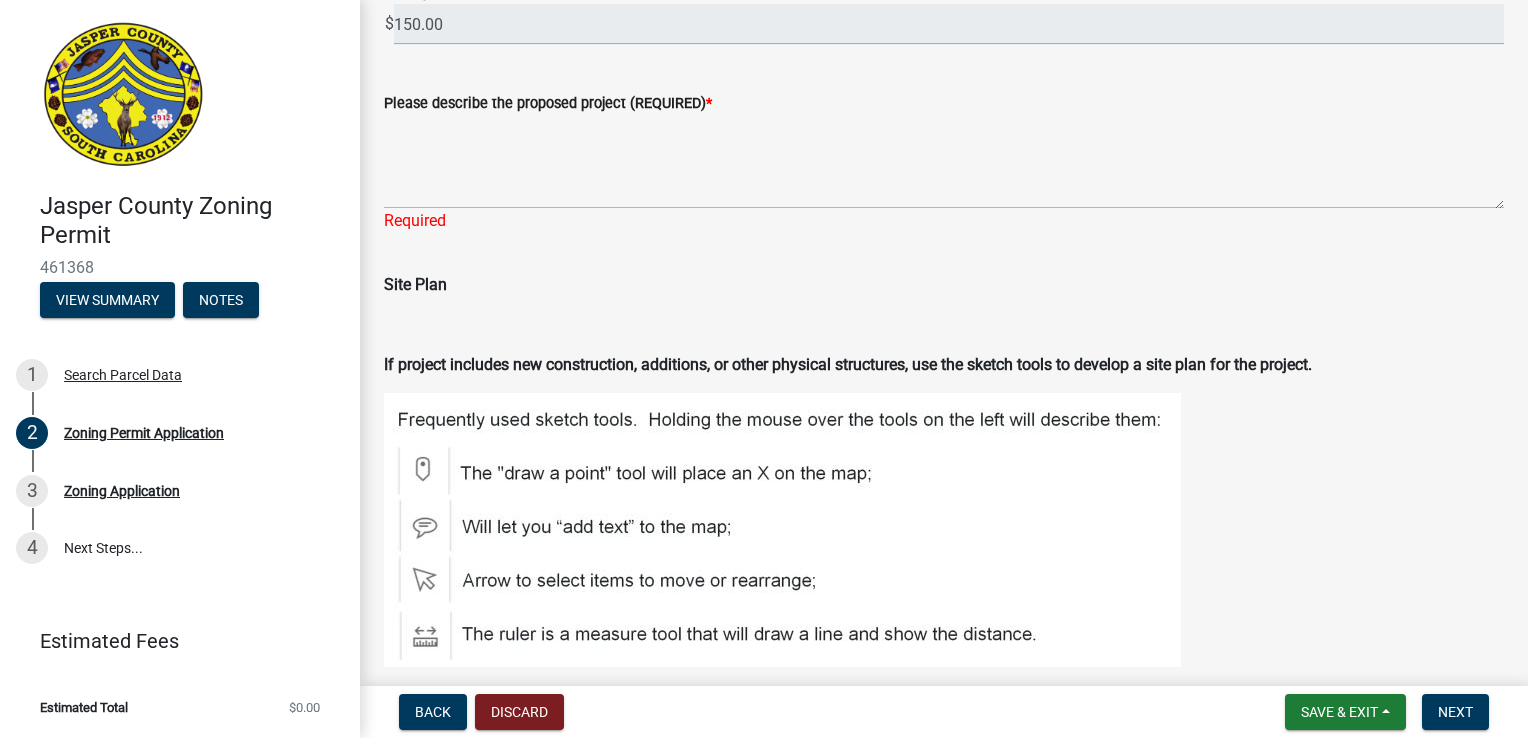scroll, scrollTop: 2100, scrollLeft: 0, axis: vertical 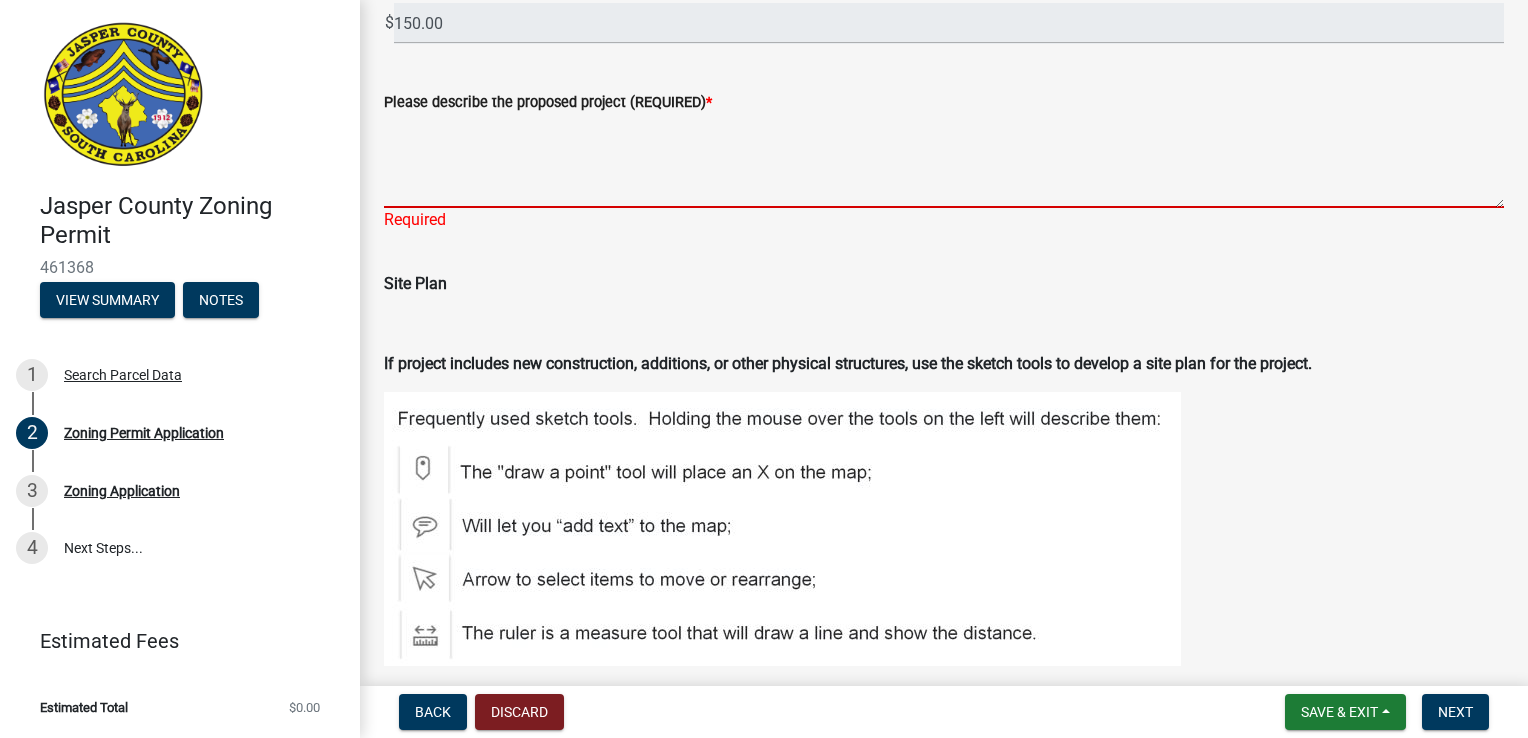 click on "Please describe the proposed project (REQUIRED)  *" at bounding box center [944, 161] 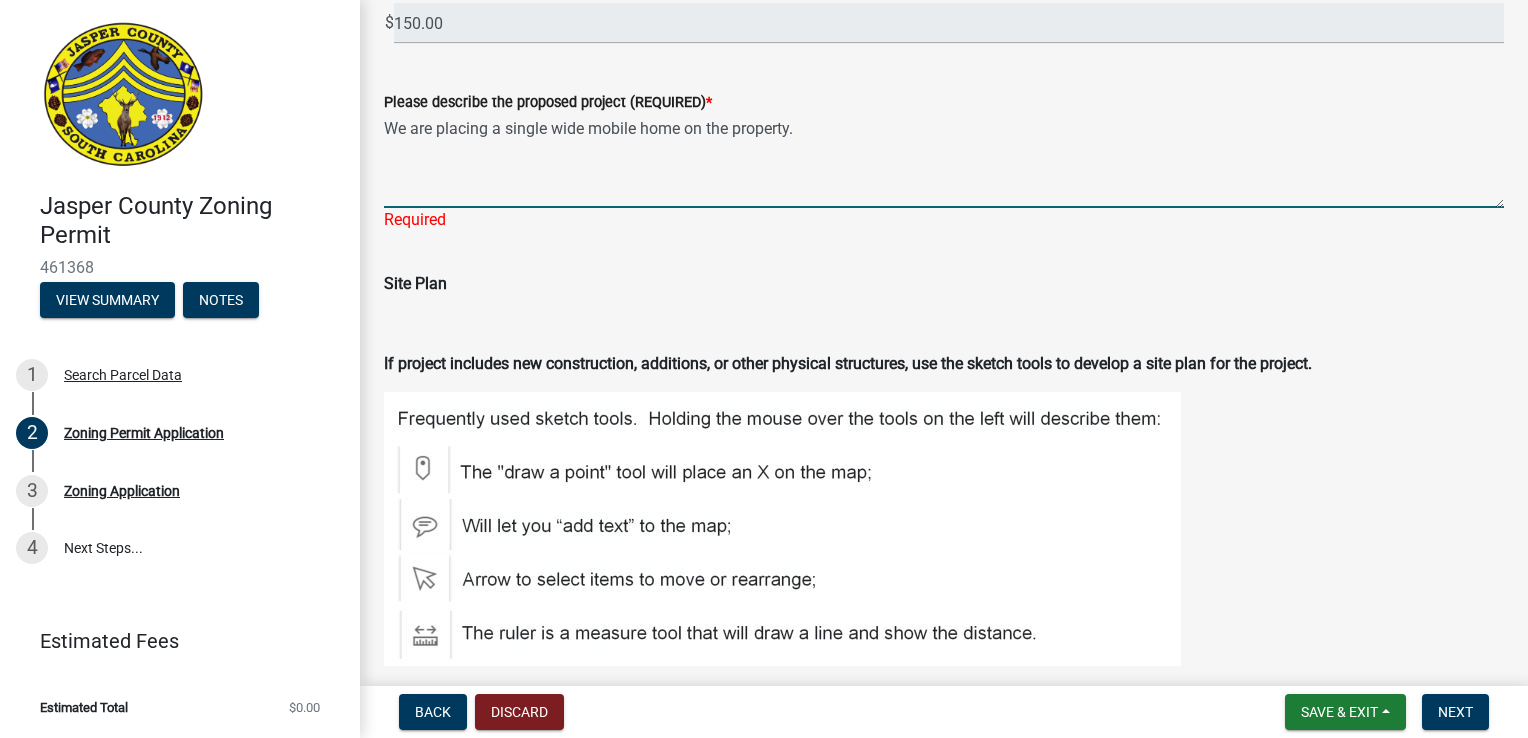 type on "We are placing a single wide mobile home on the property." 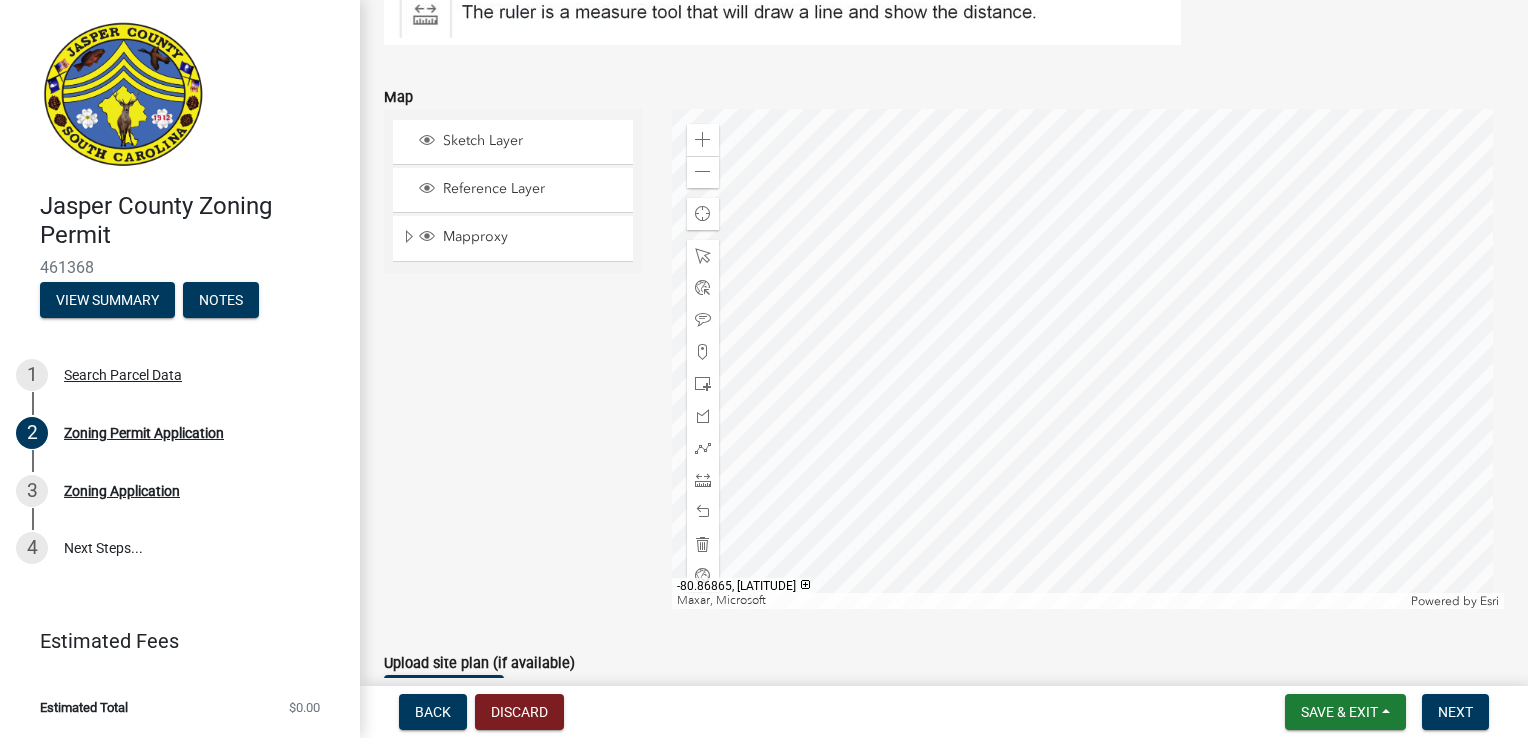 scroll, scrollTop: 2700, scrollLeft: 0, axis: vertical 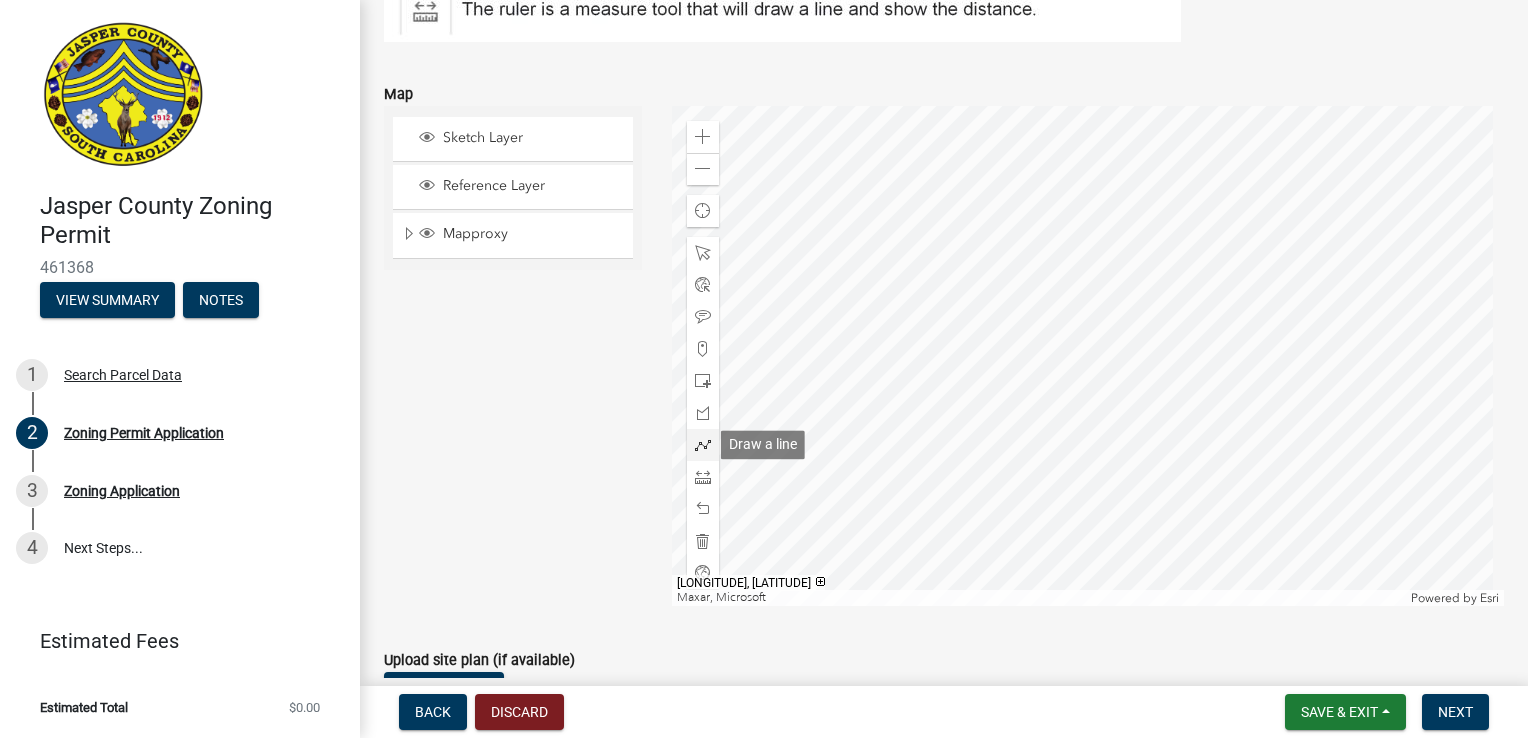 click 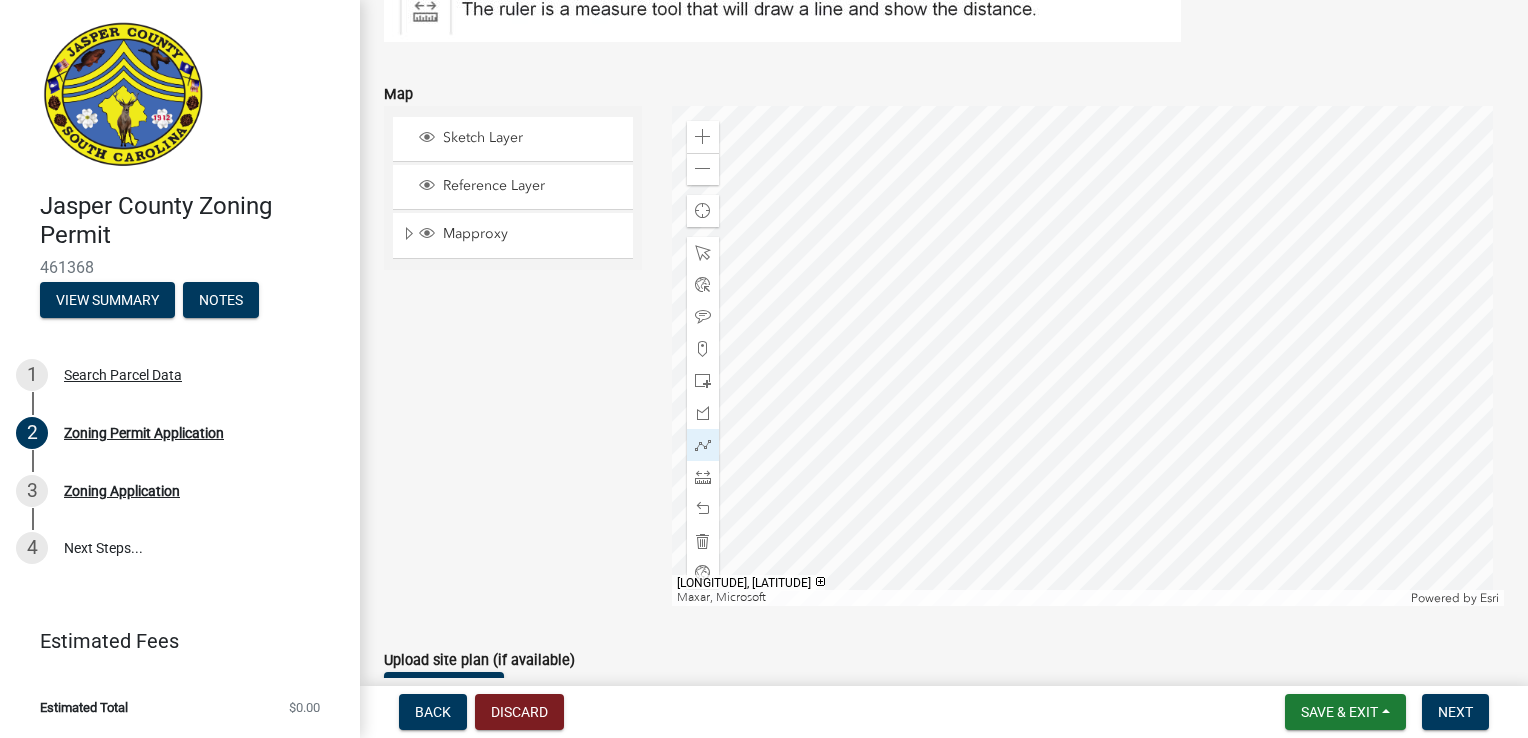 click 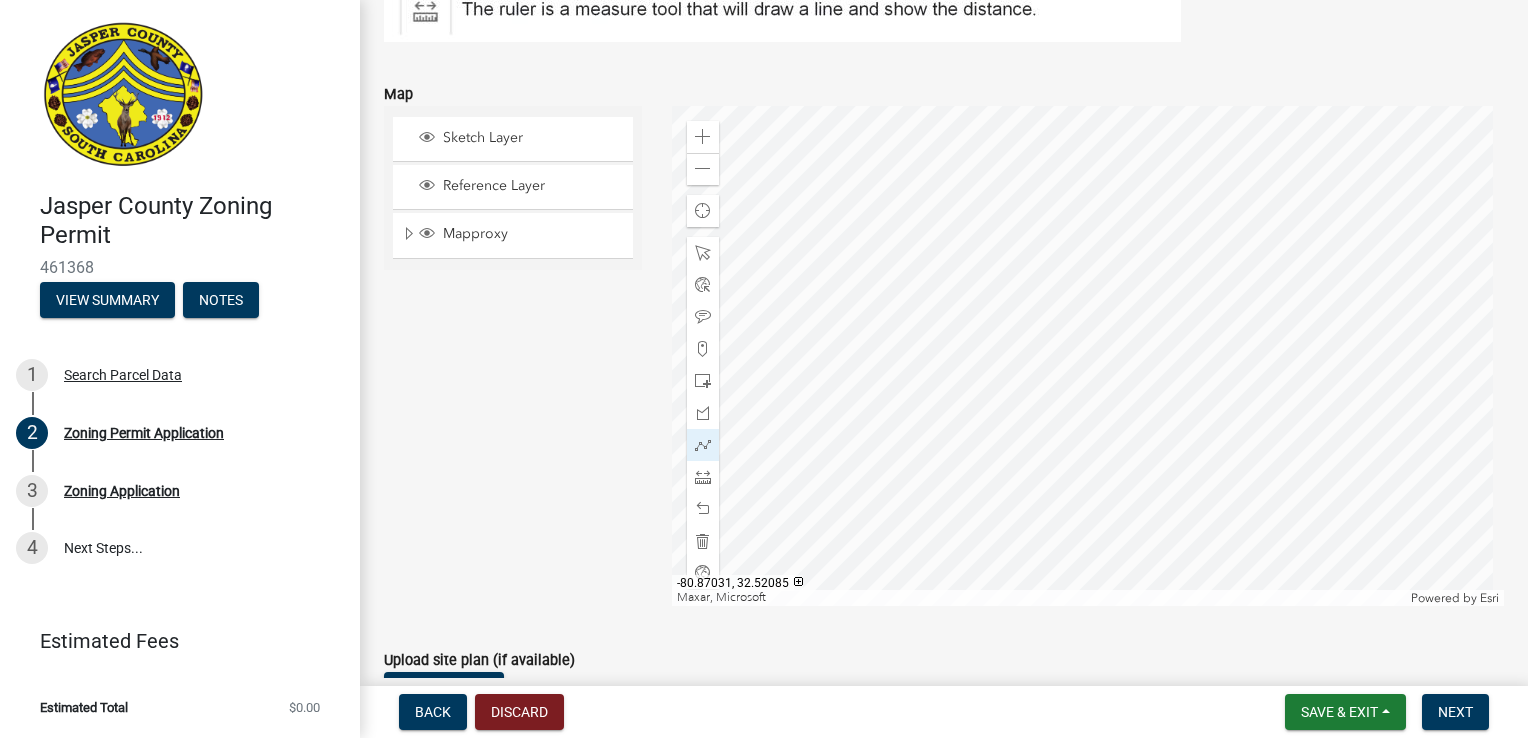 click 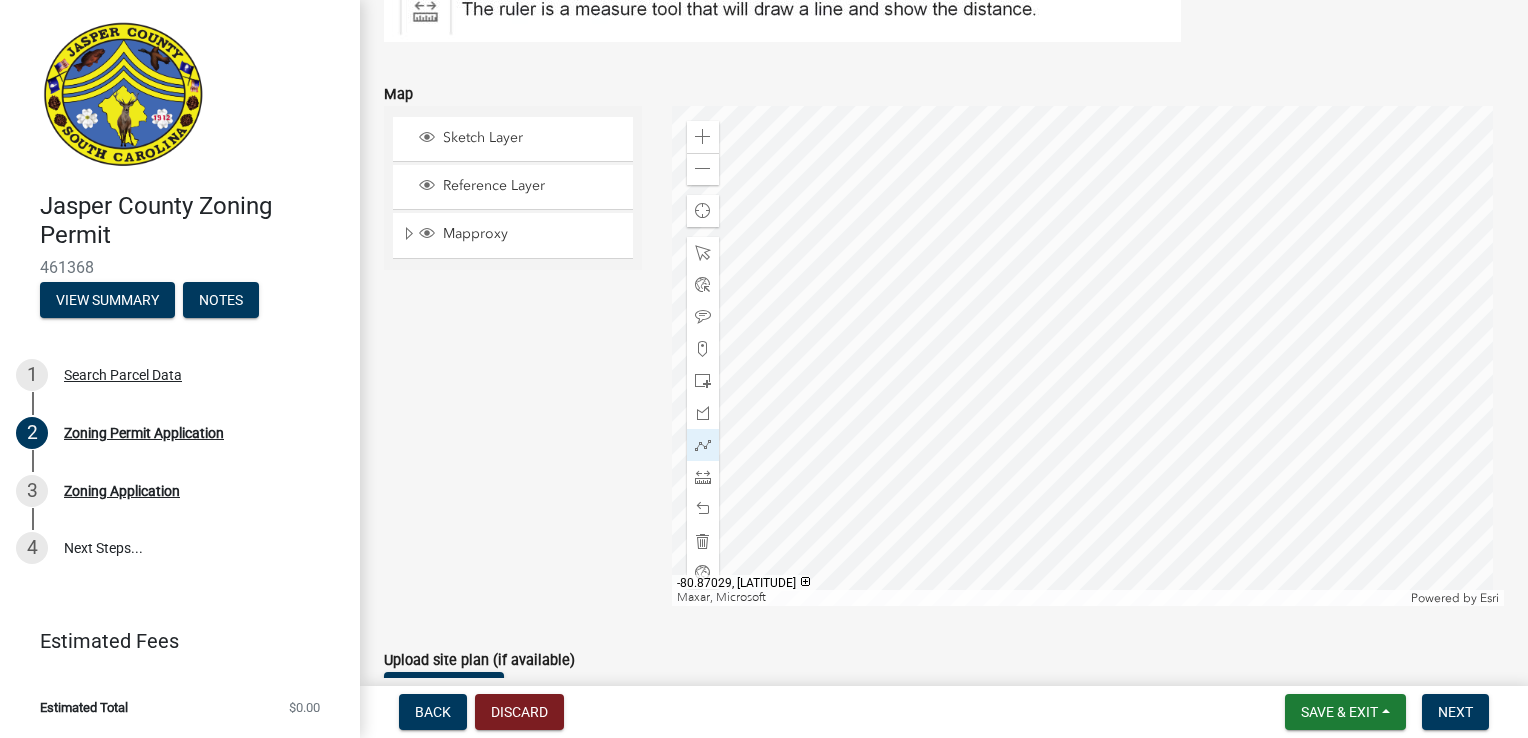 click 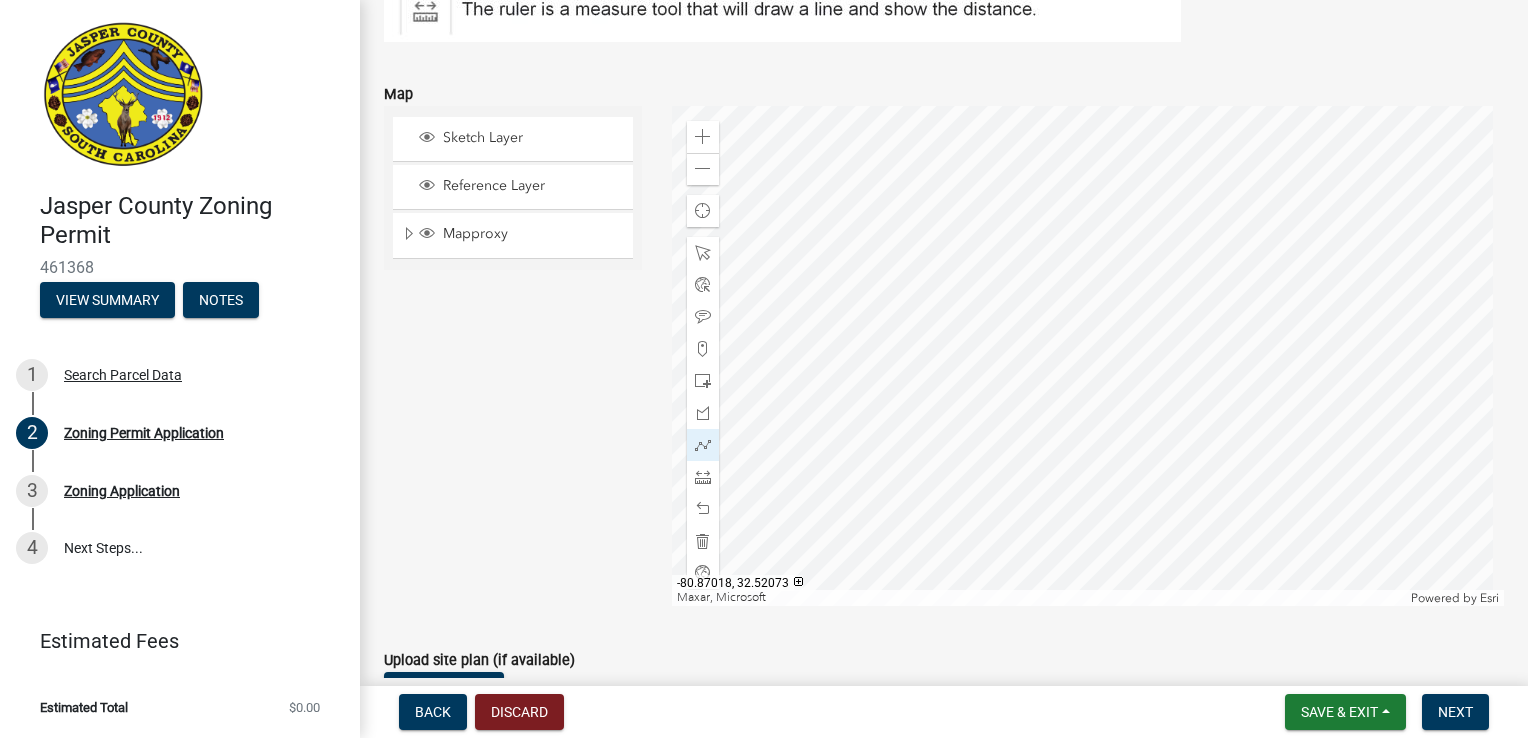 click 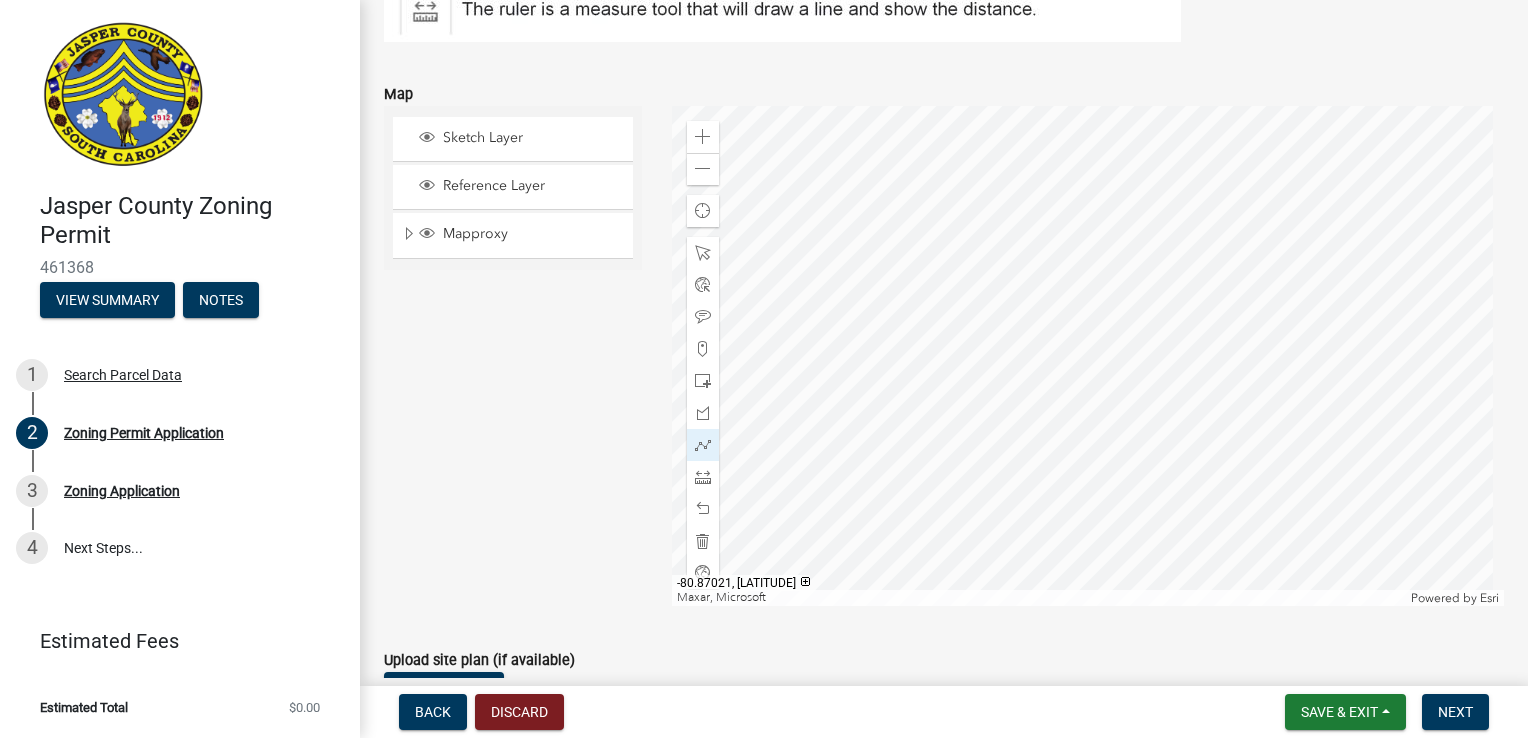 click 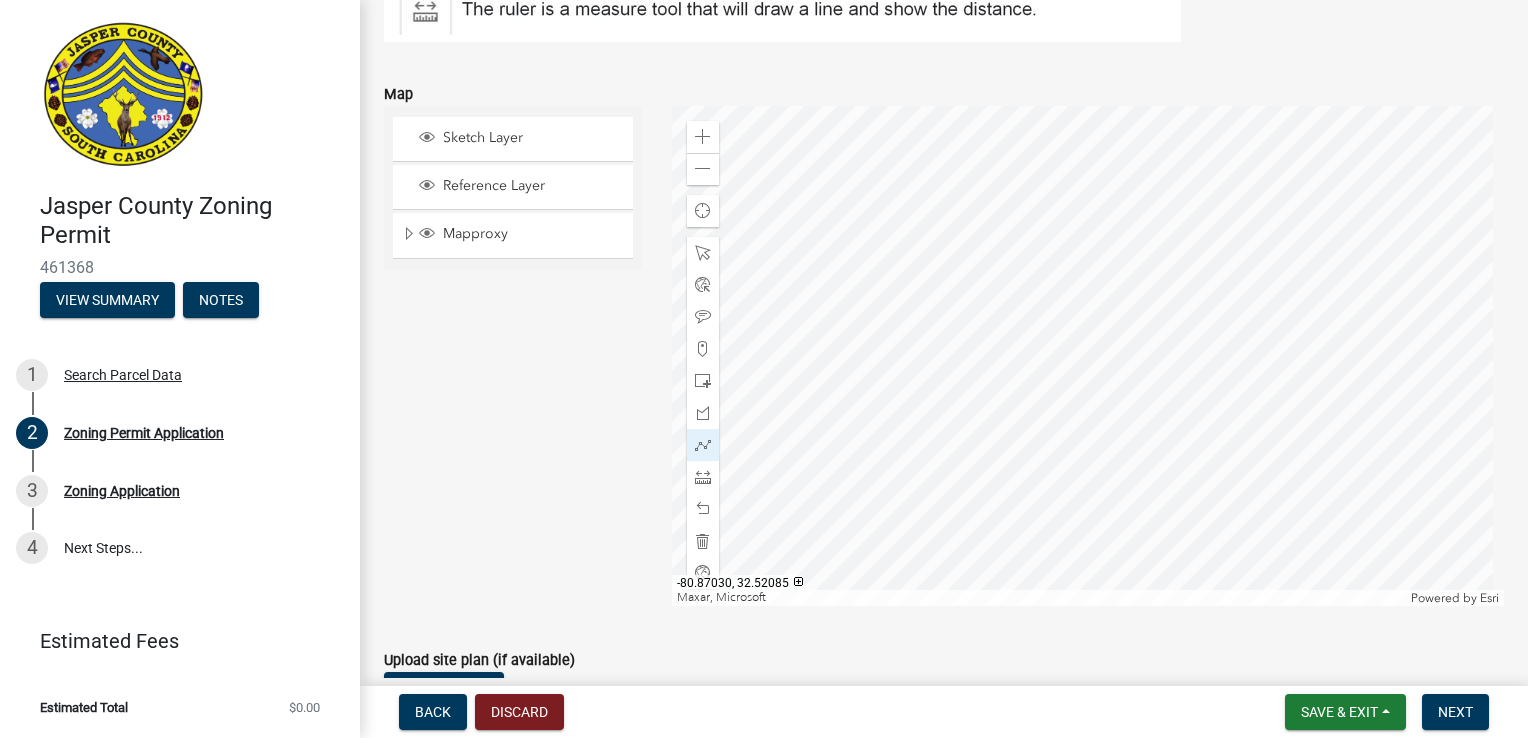 click 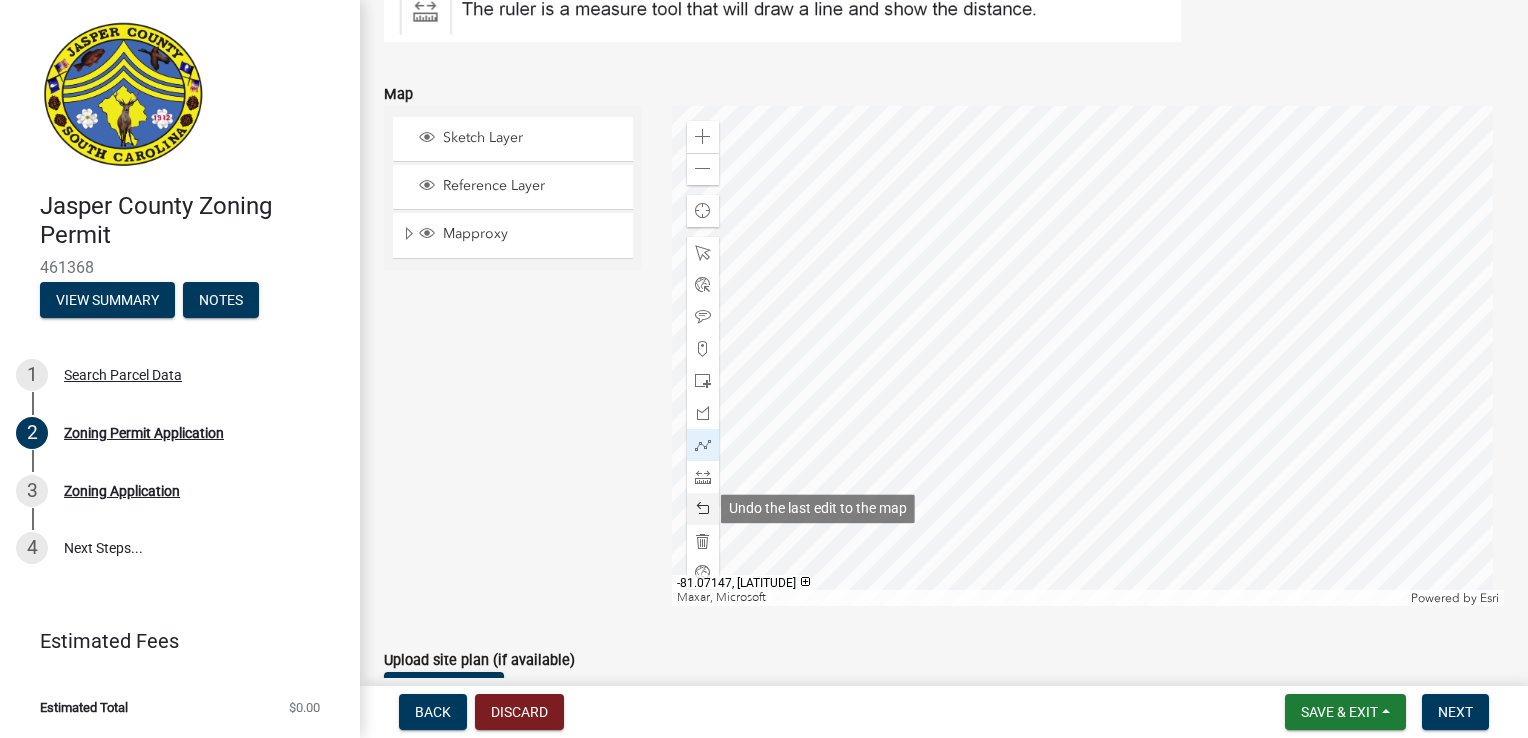 click 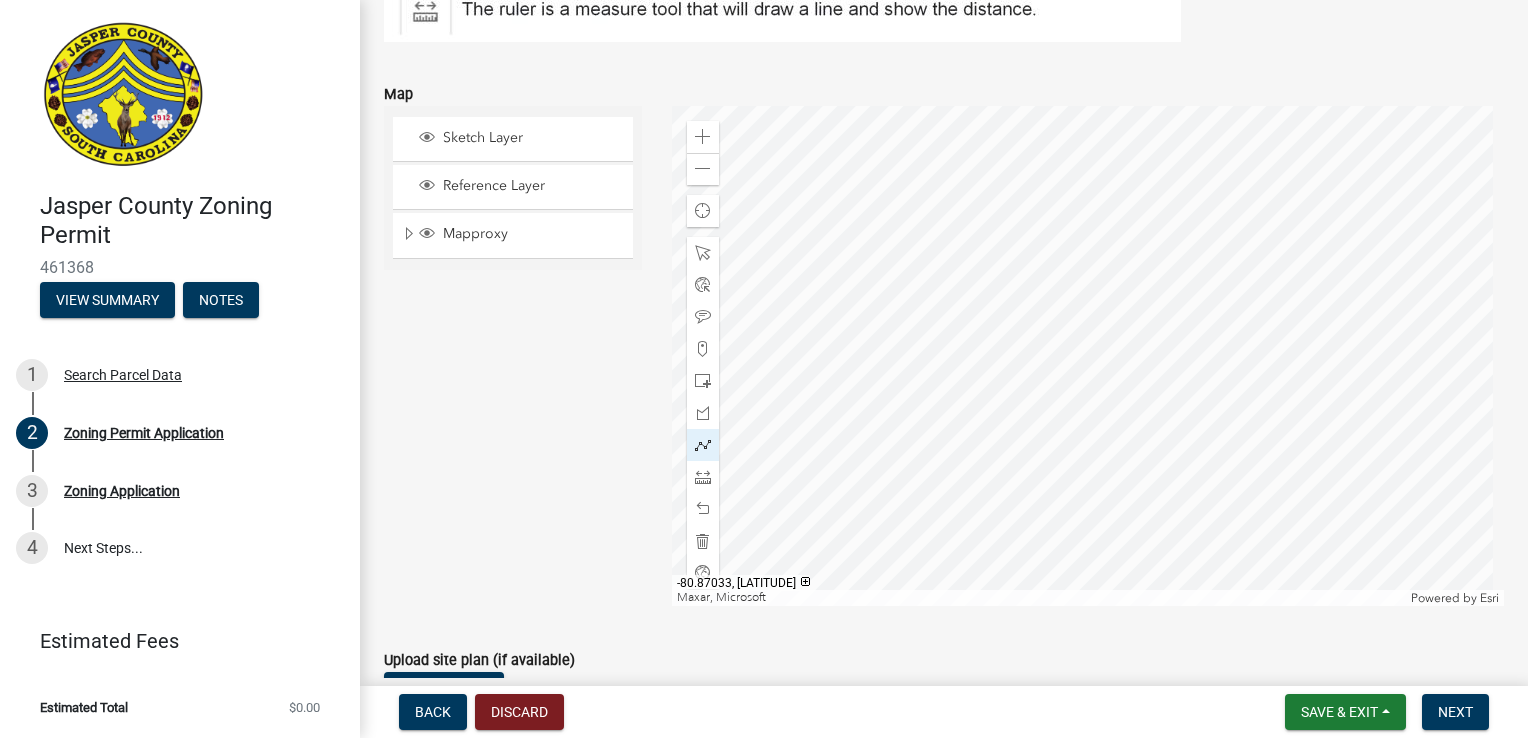 click 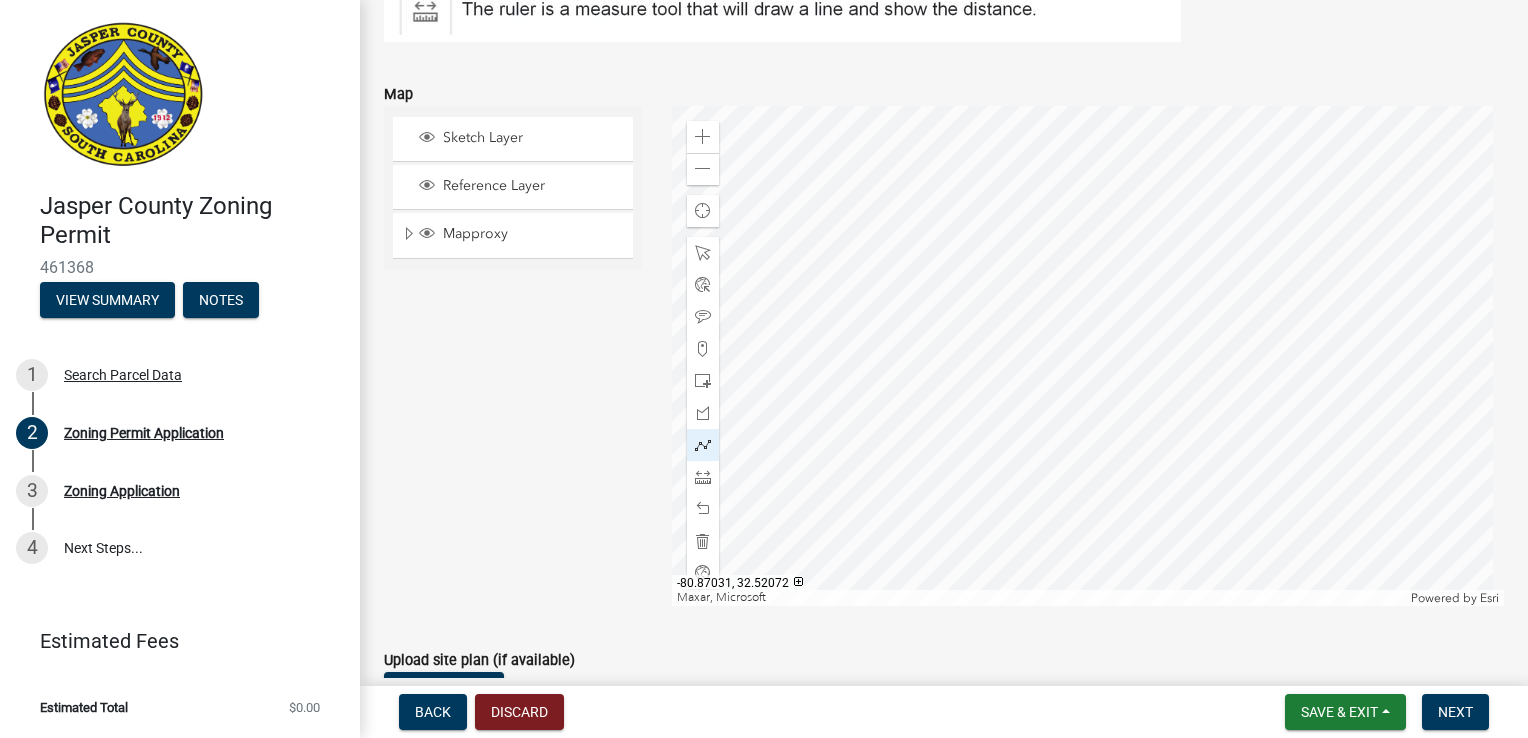 click 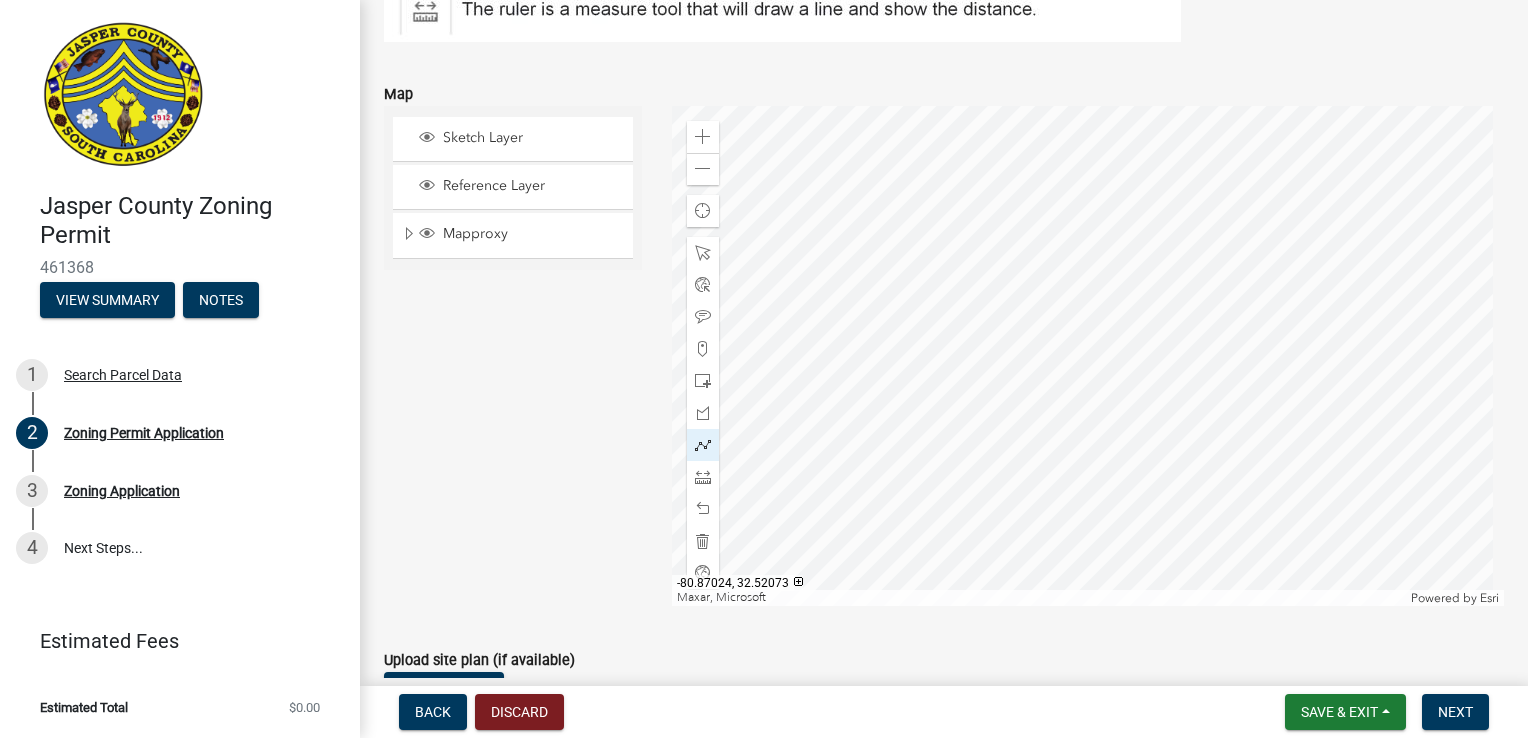 click 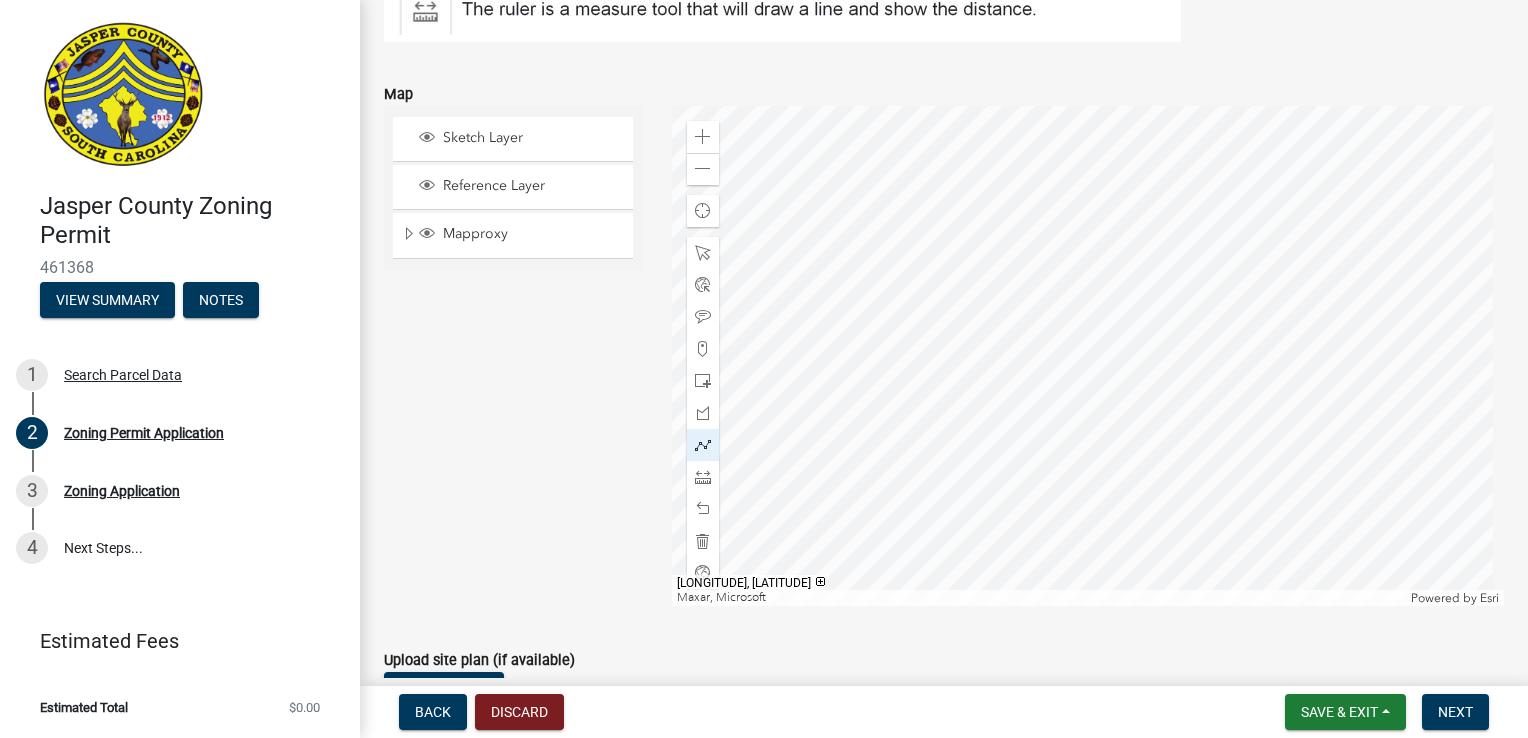 click 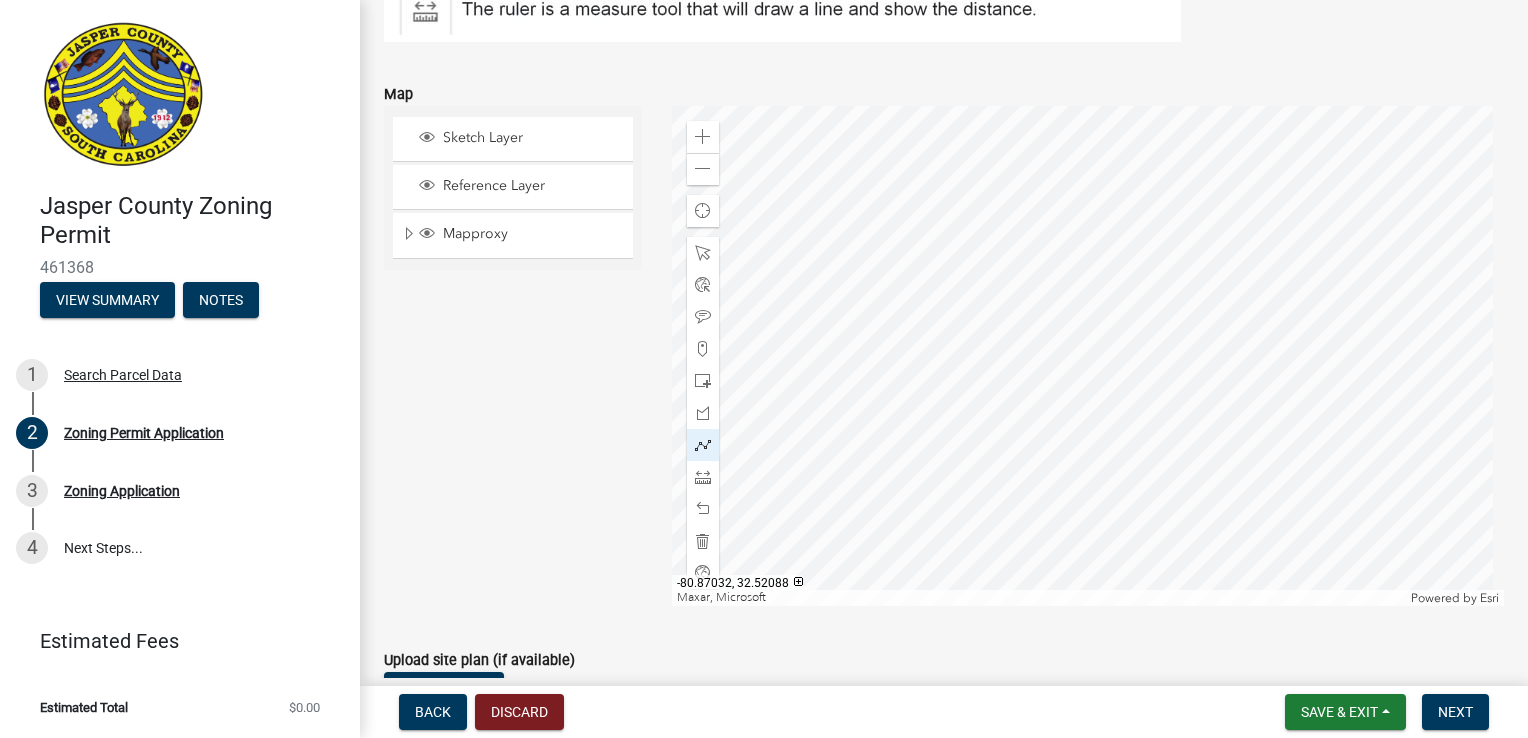 click 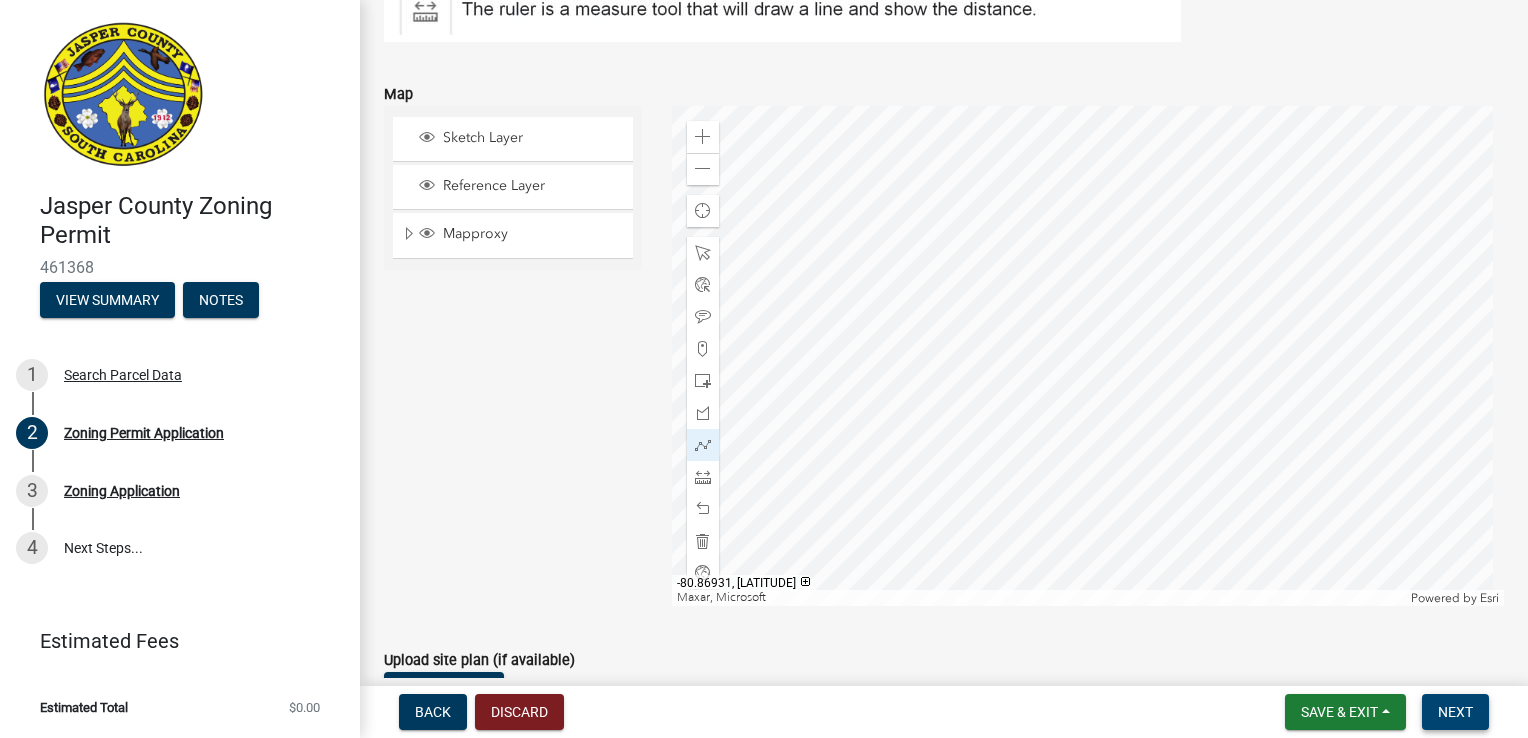 click on "Next" at bounding box center (1455, 712) 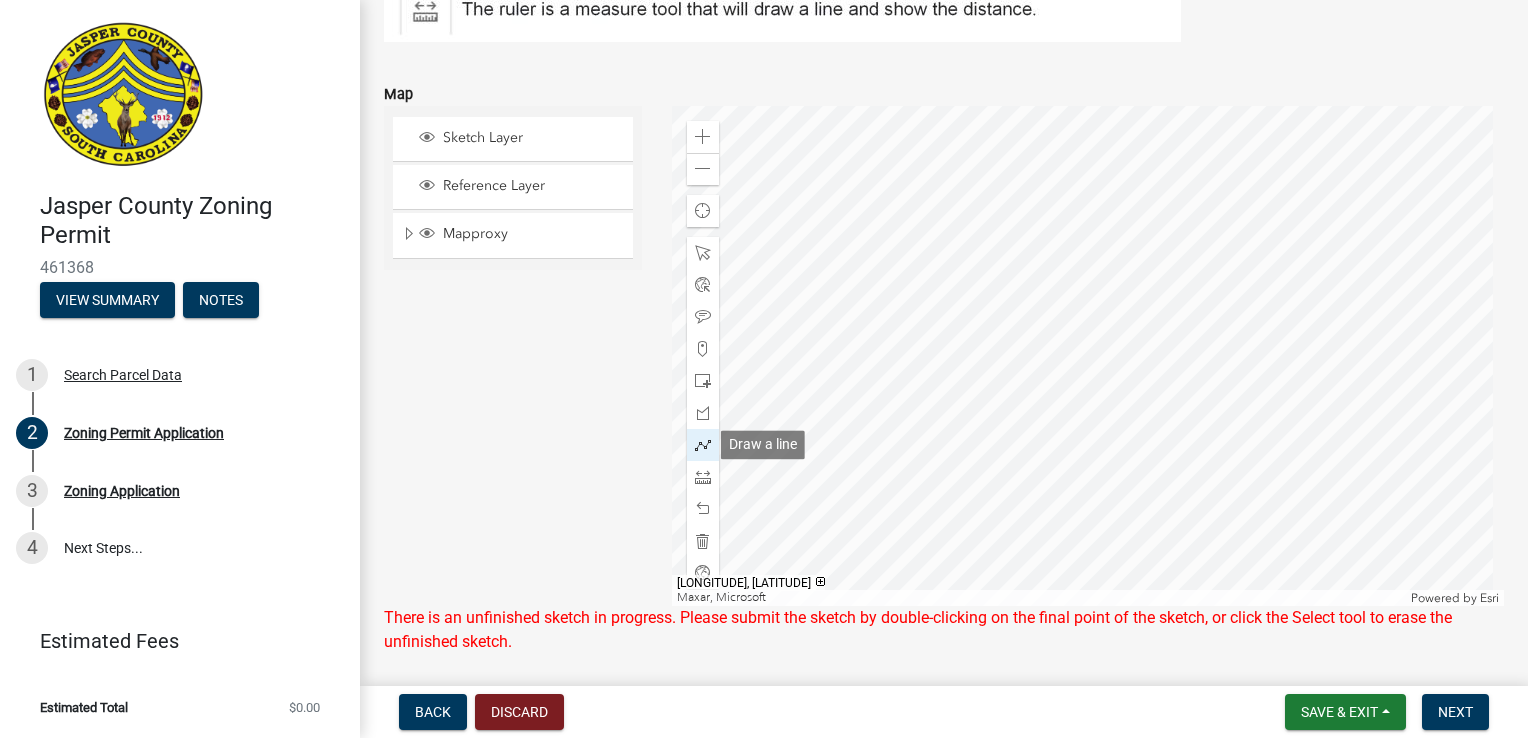 click 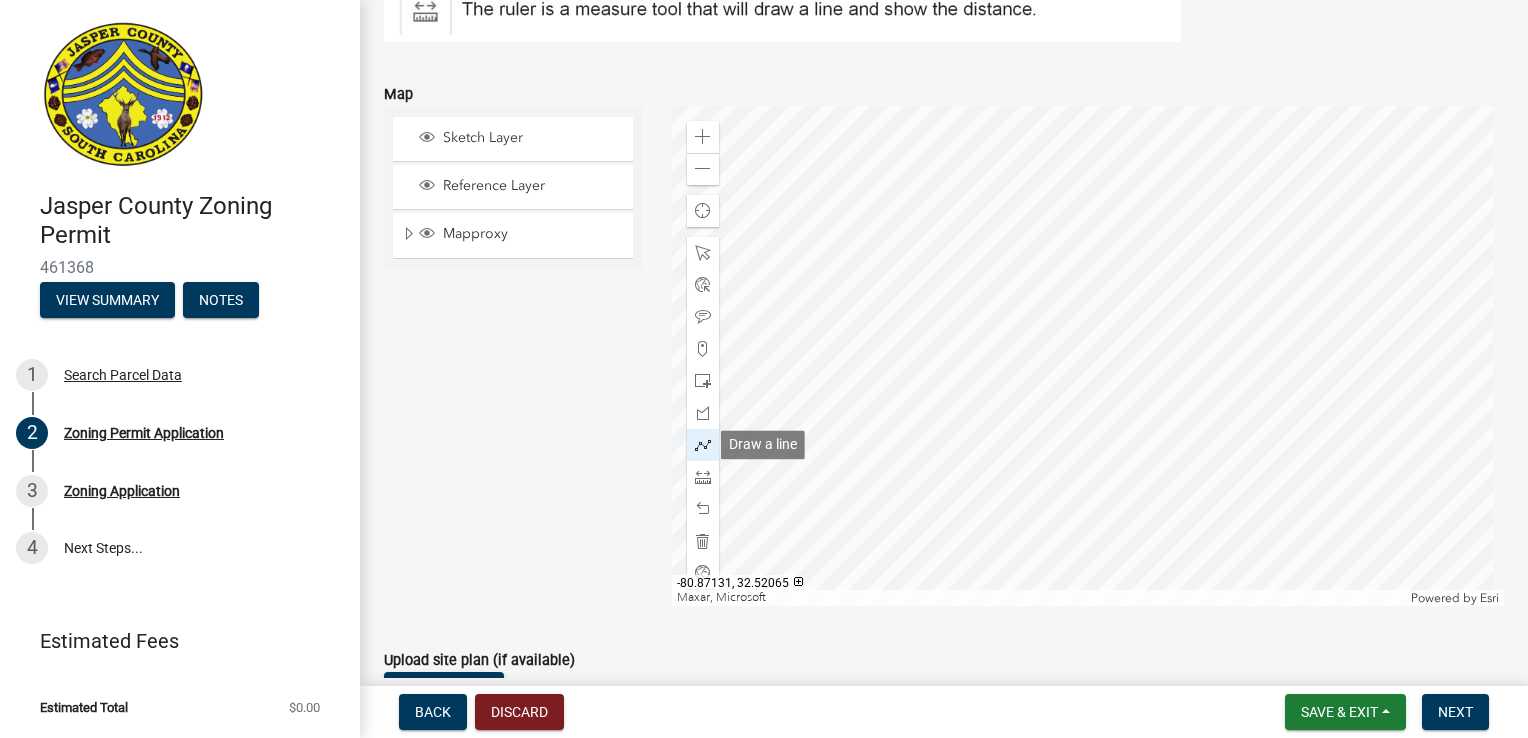 click 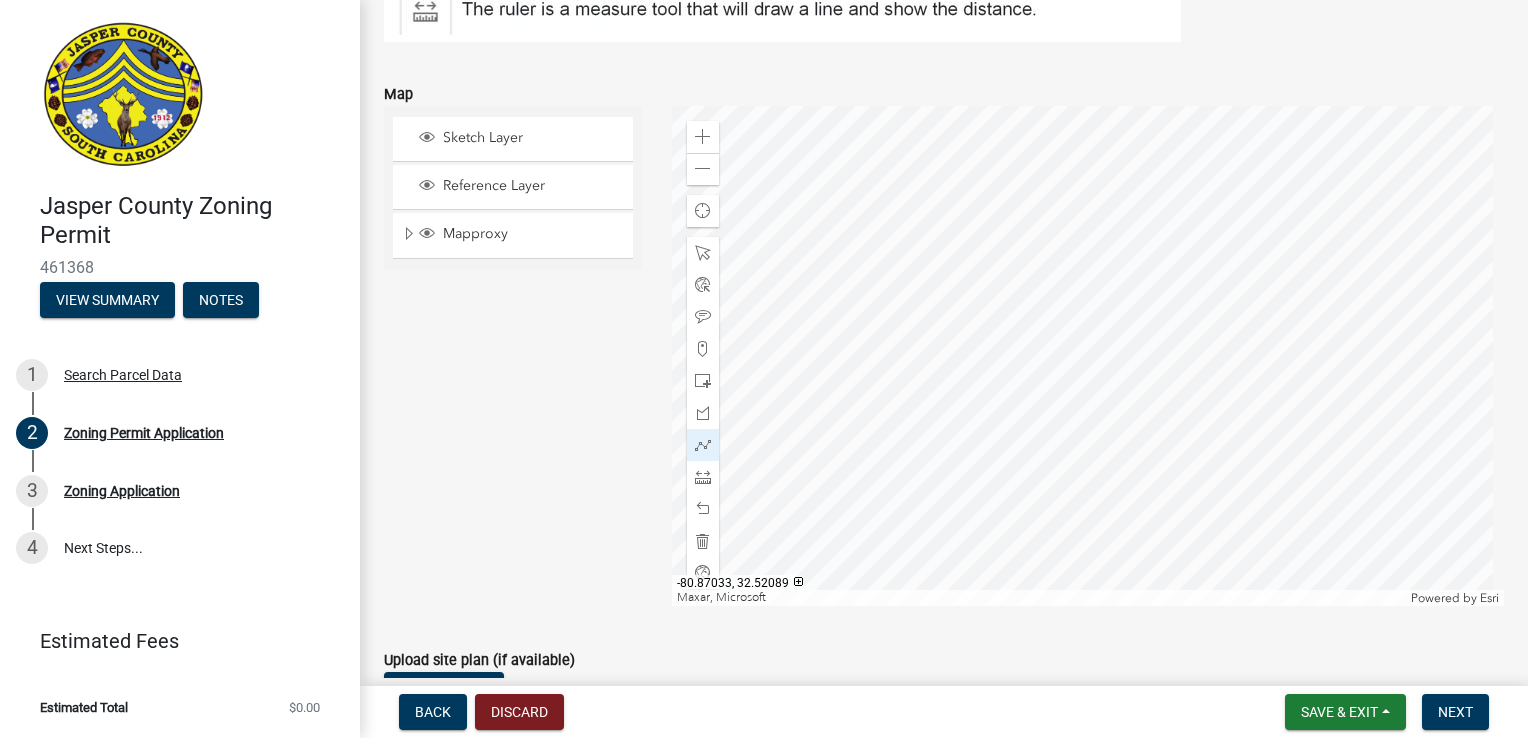 click 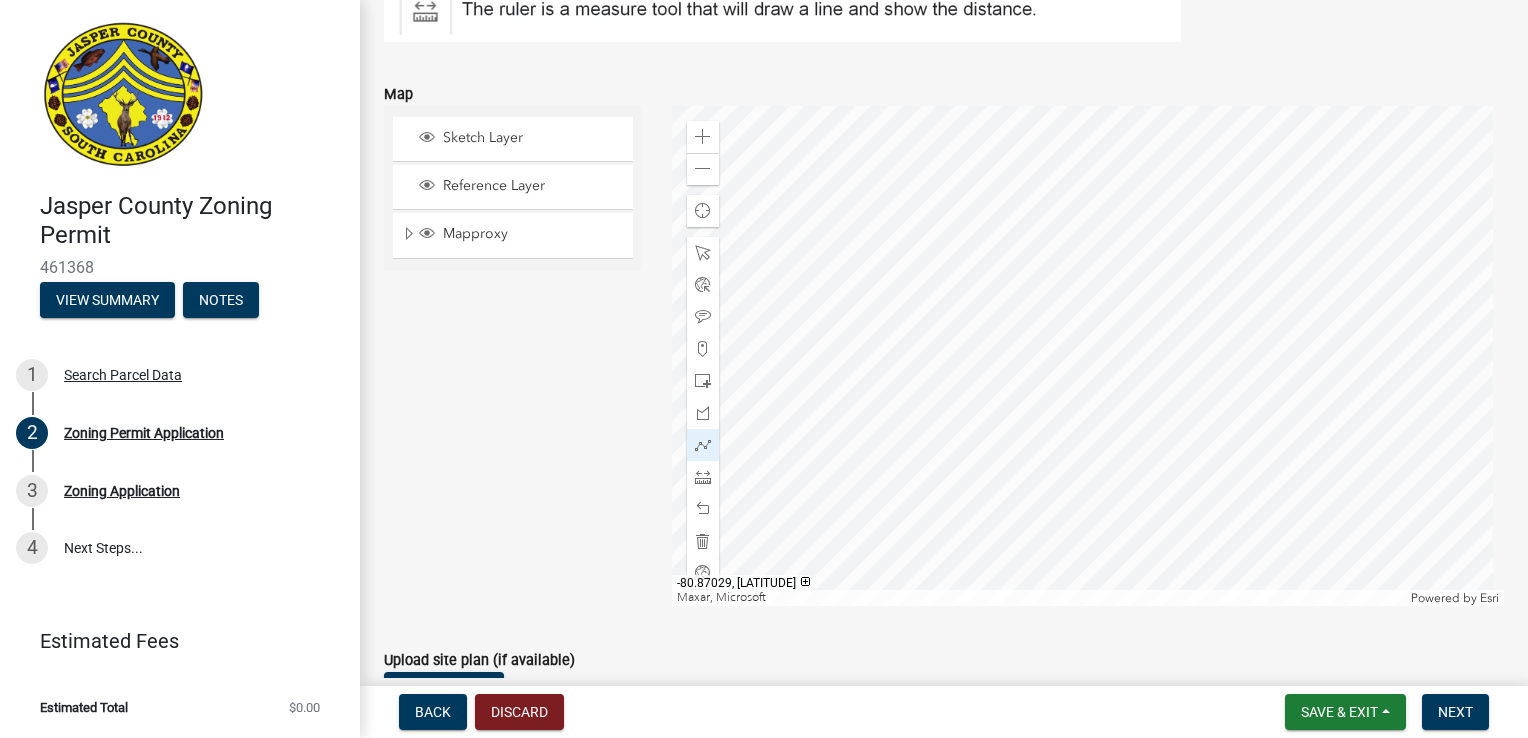 click 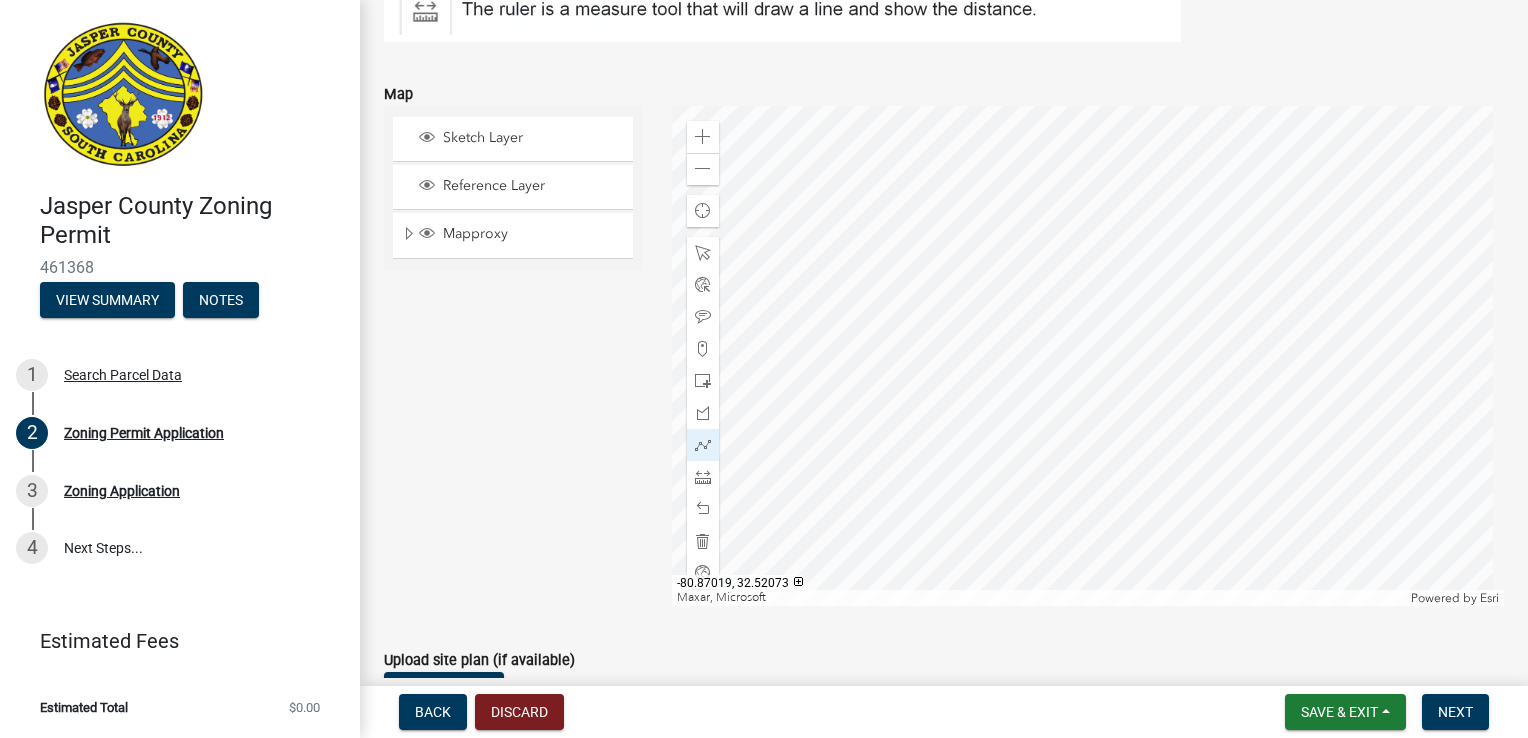 click 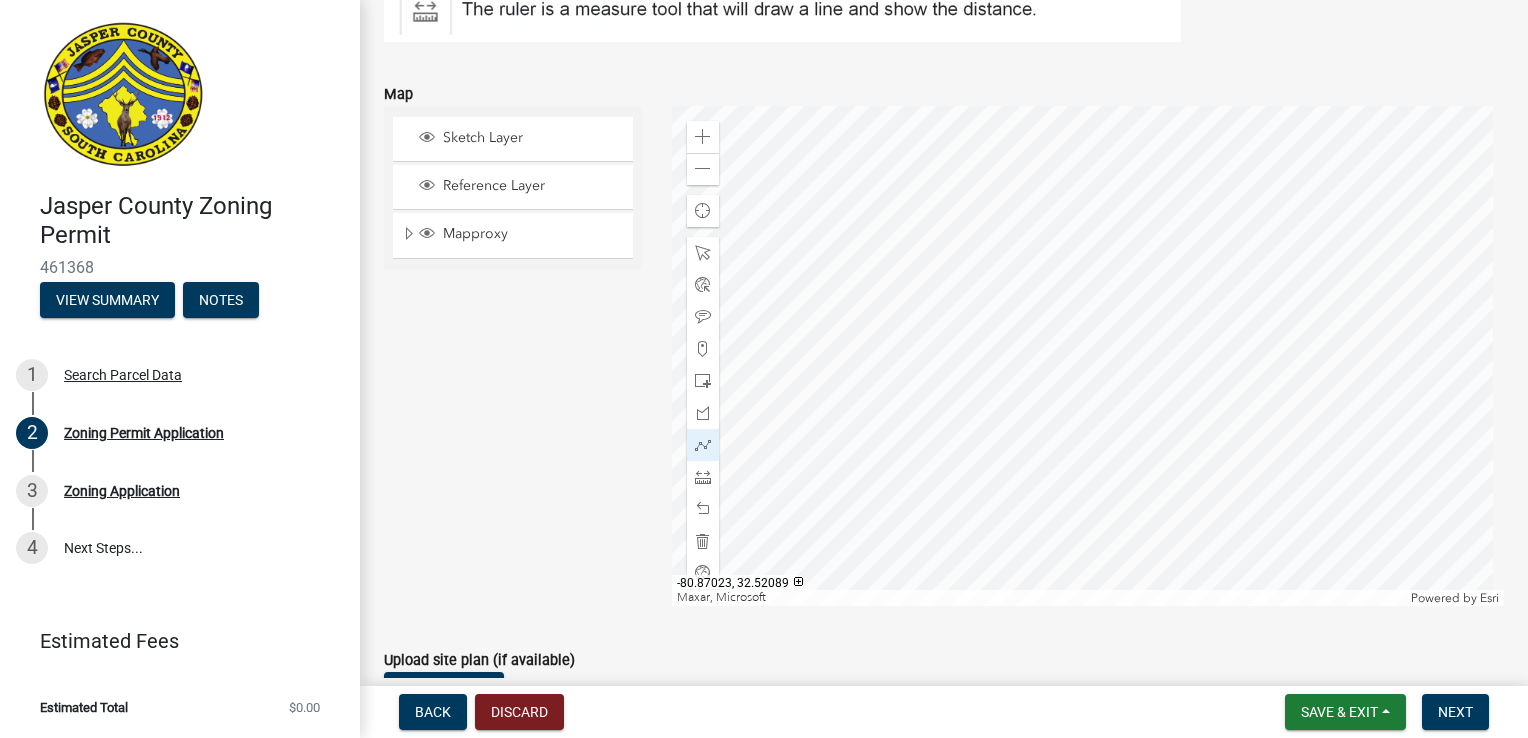 click 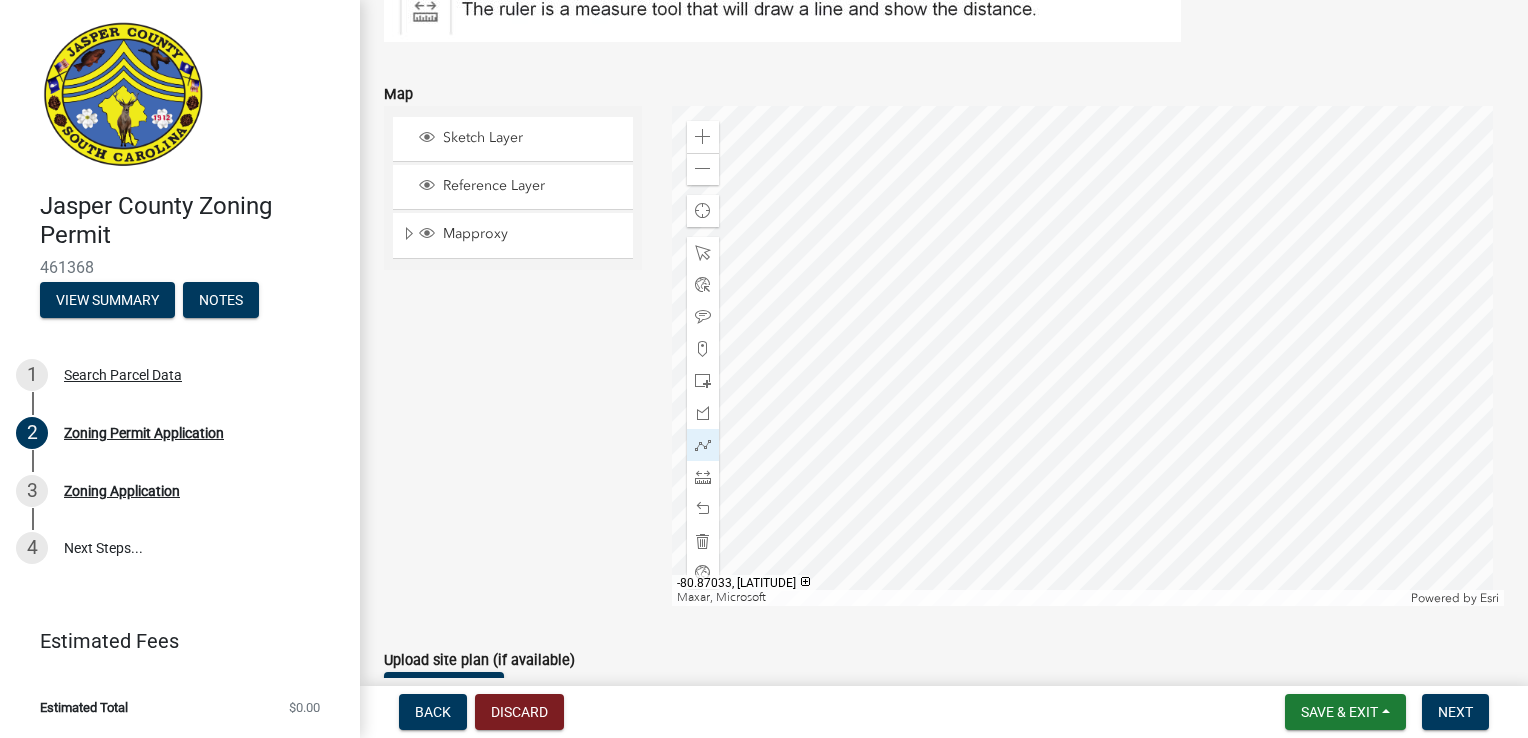 click 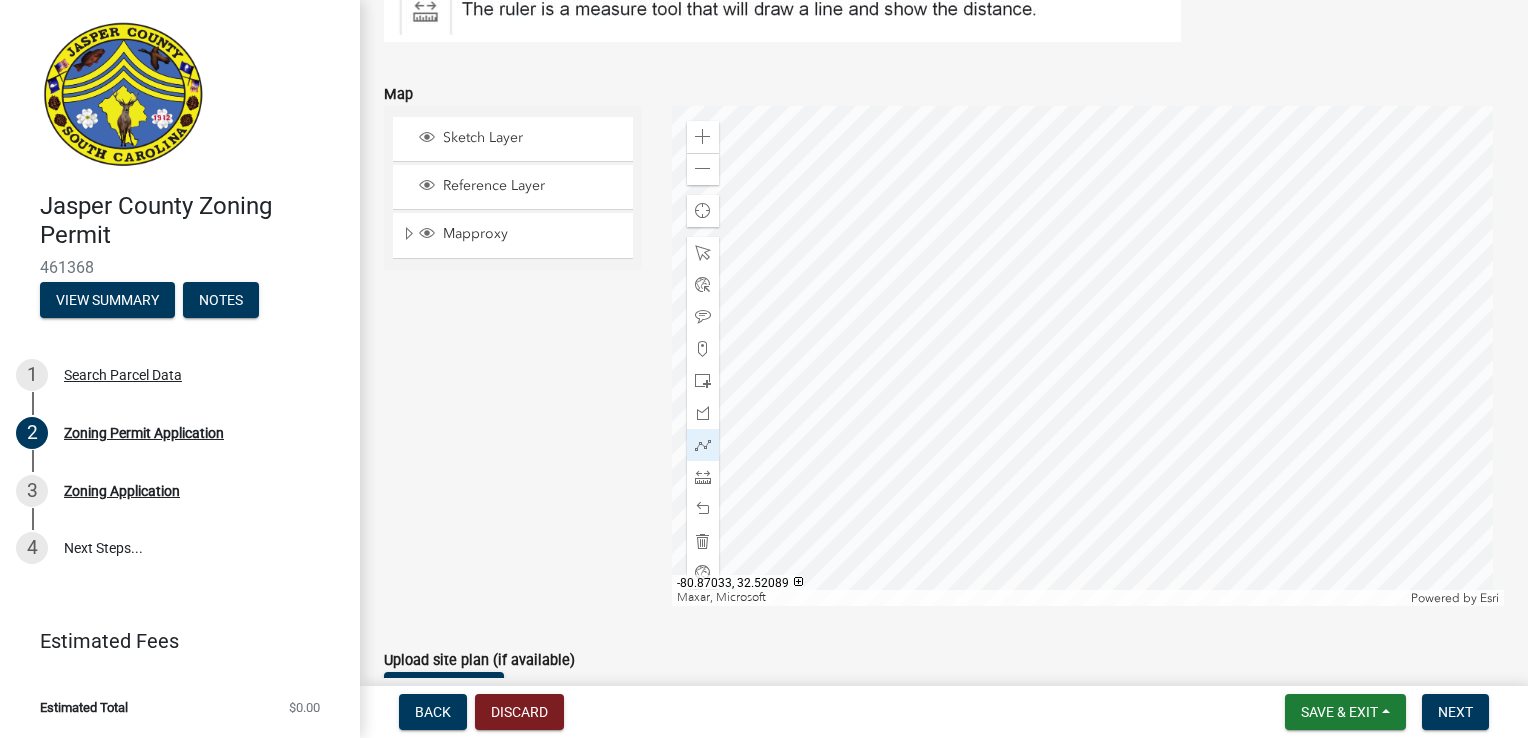 click 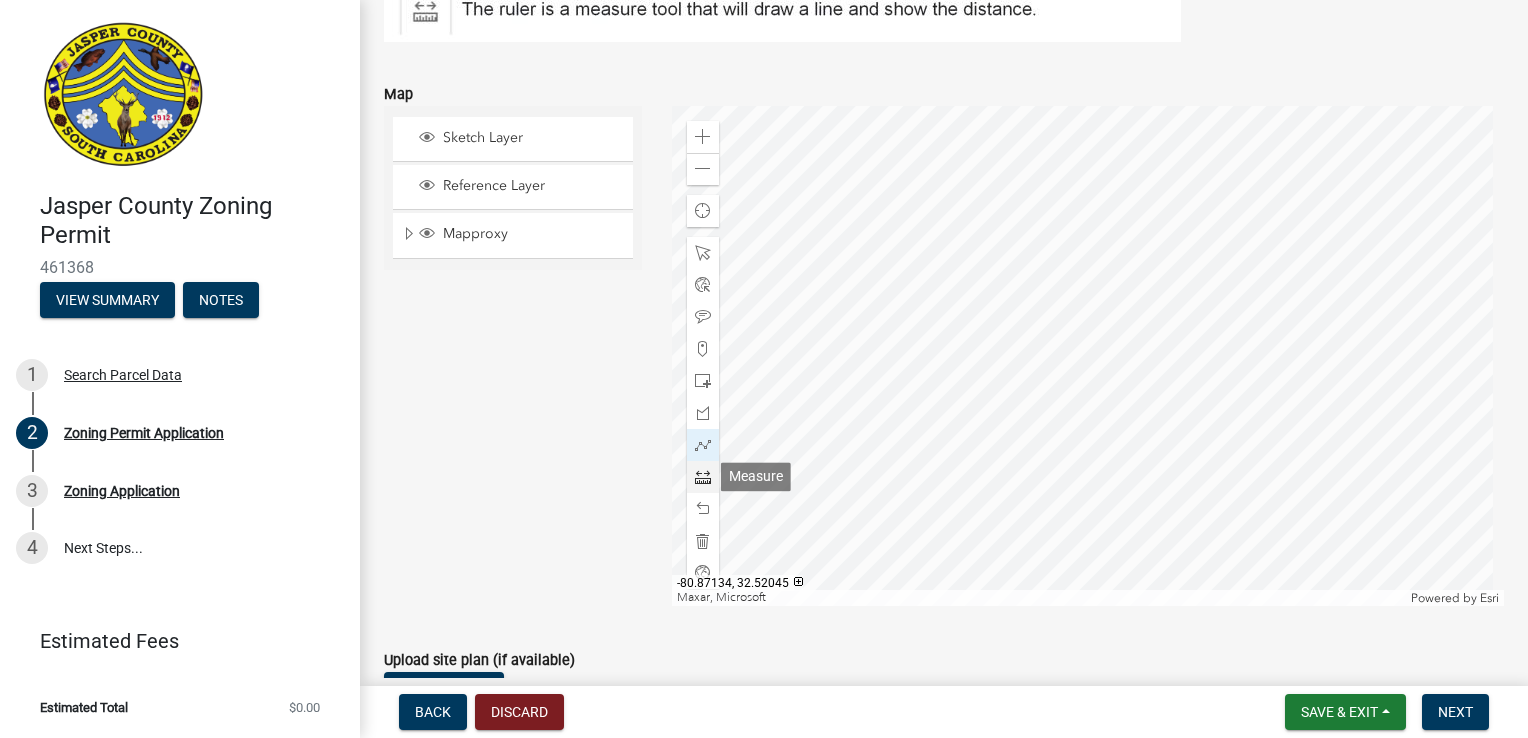 click 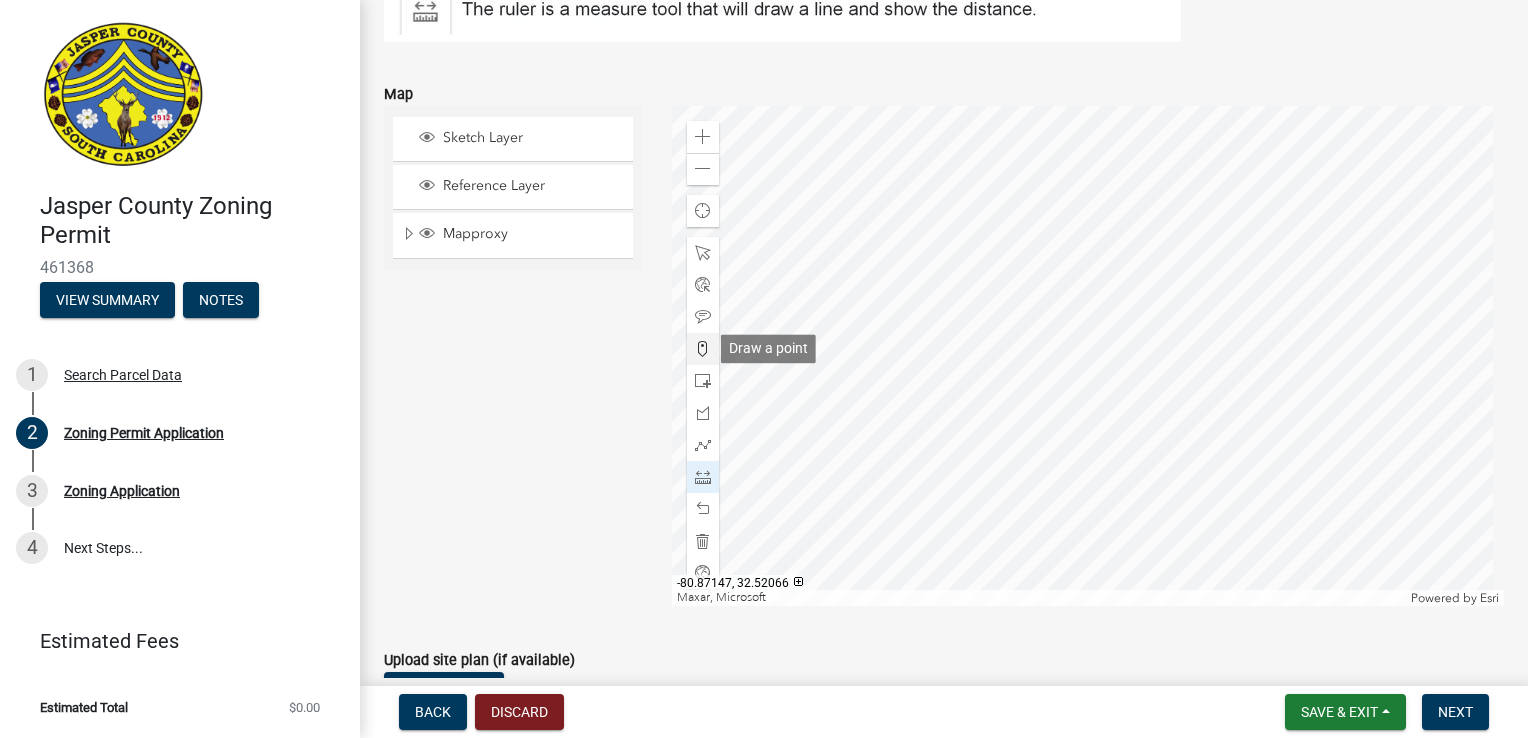 click 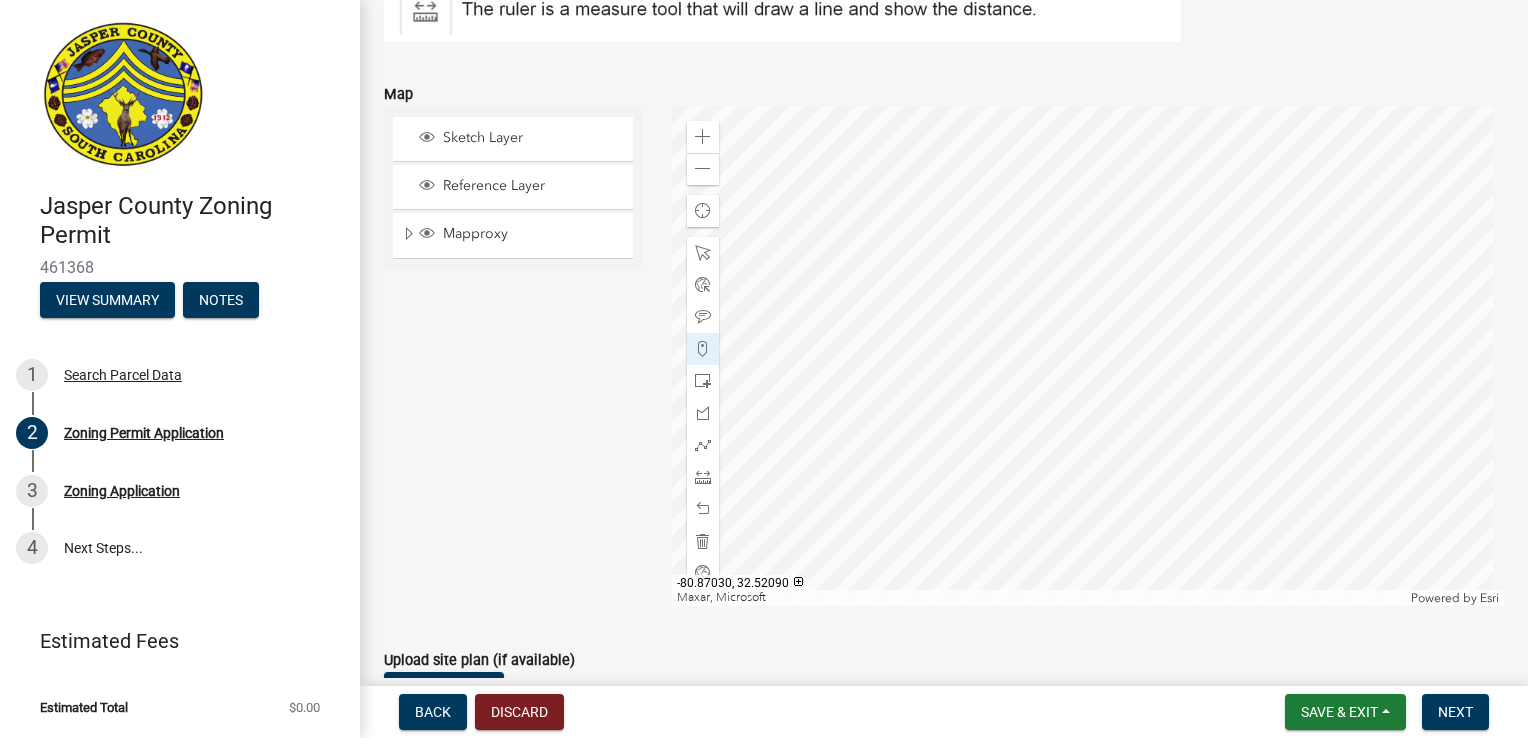 click 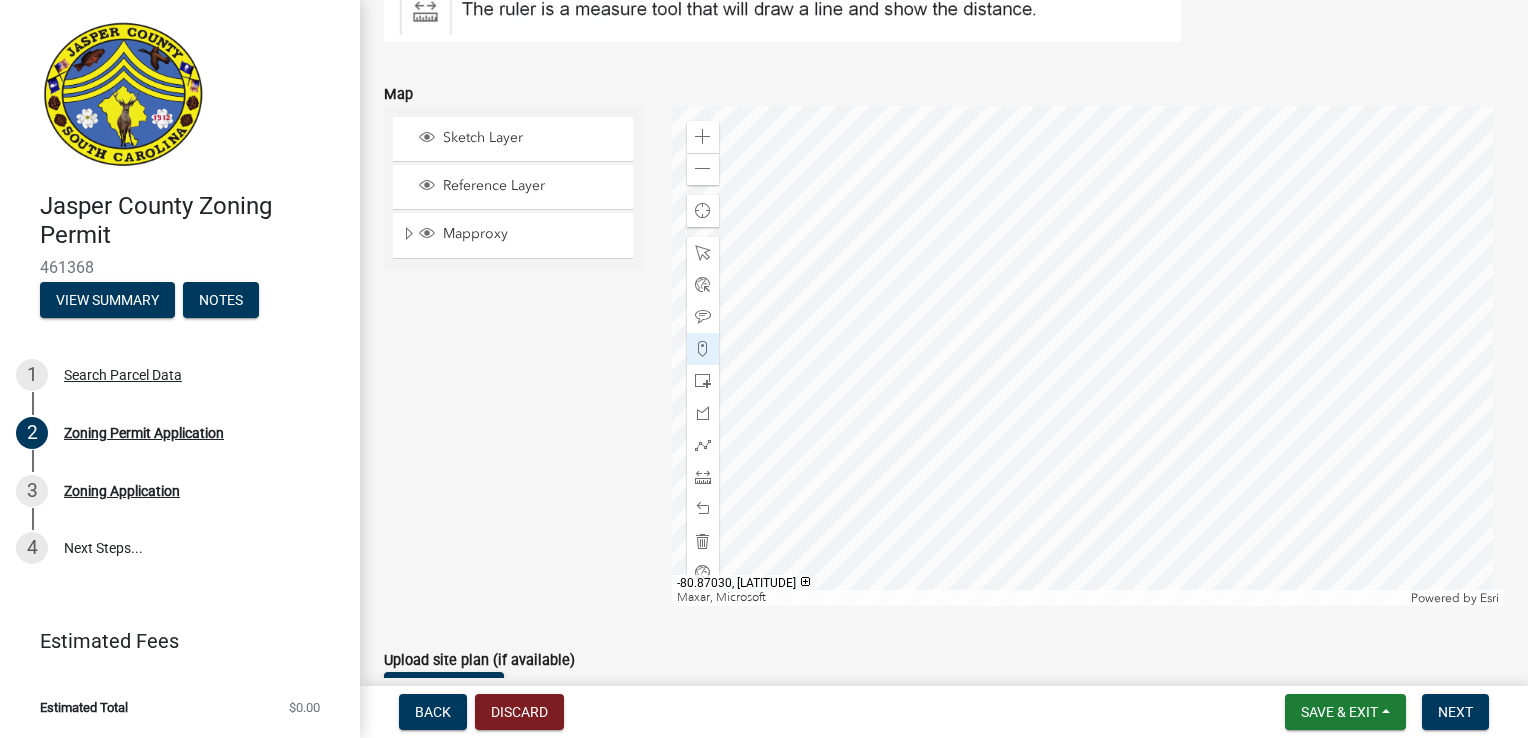 click 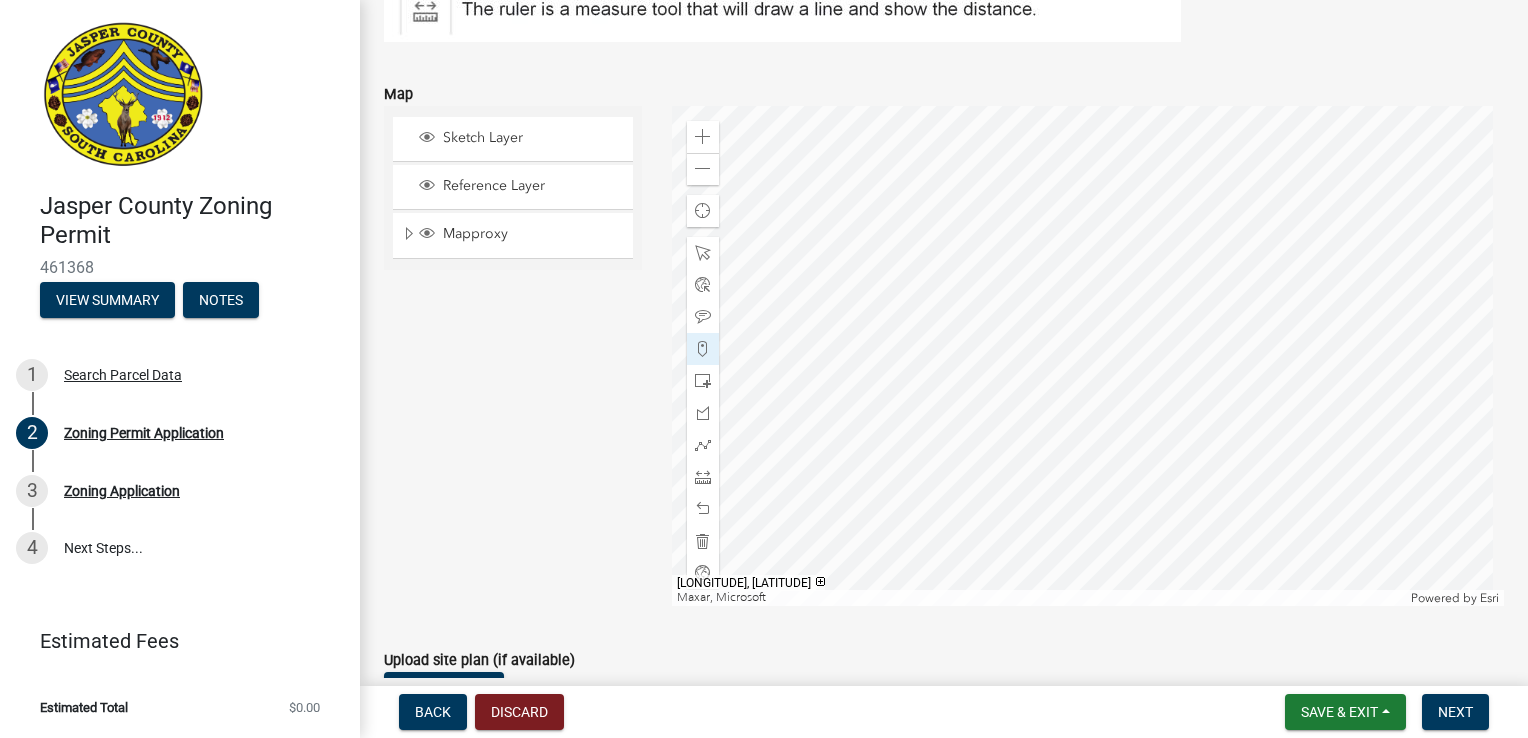 click 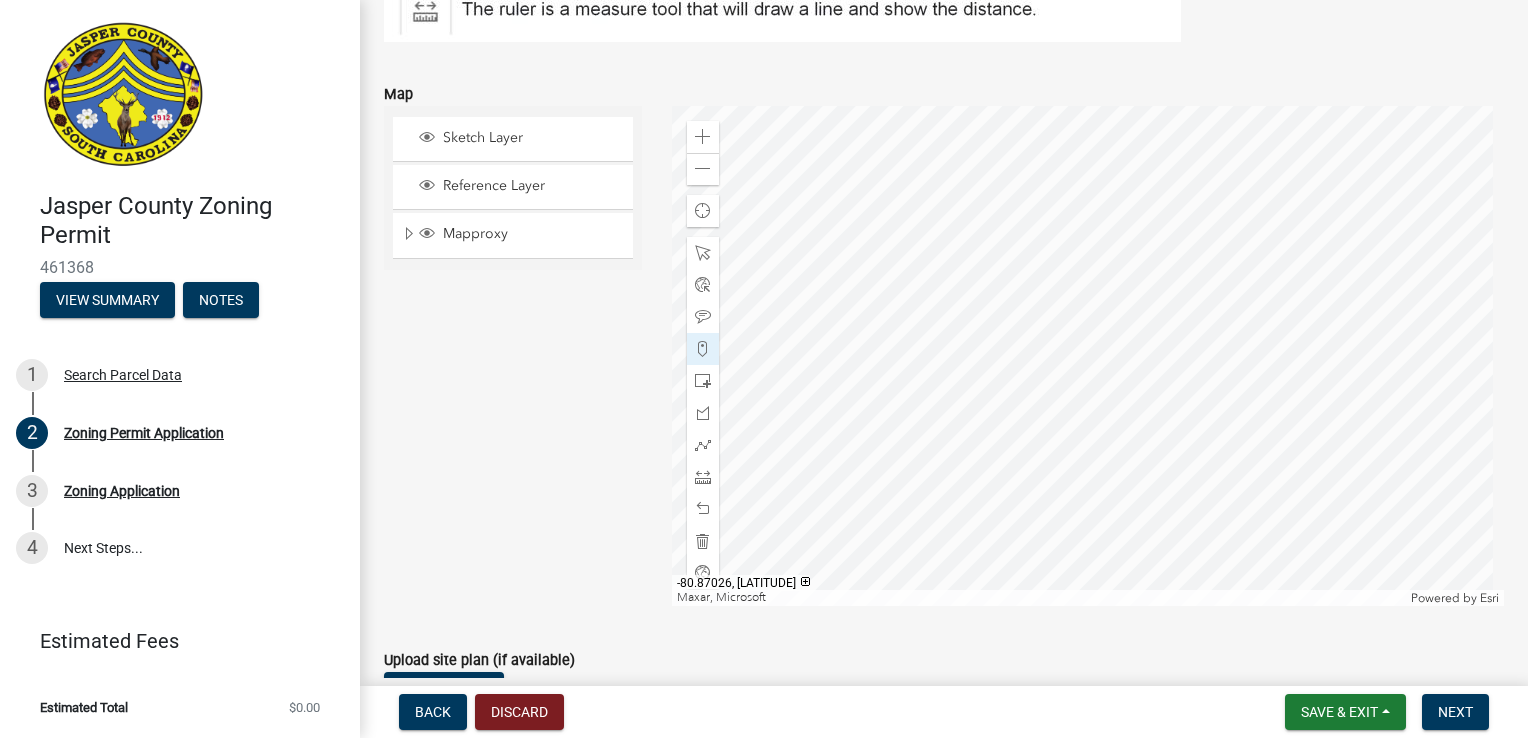 click 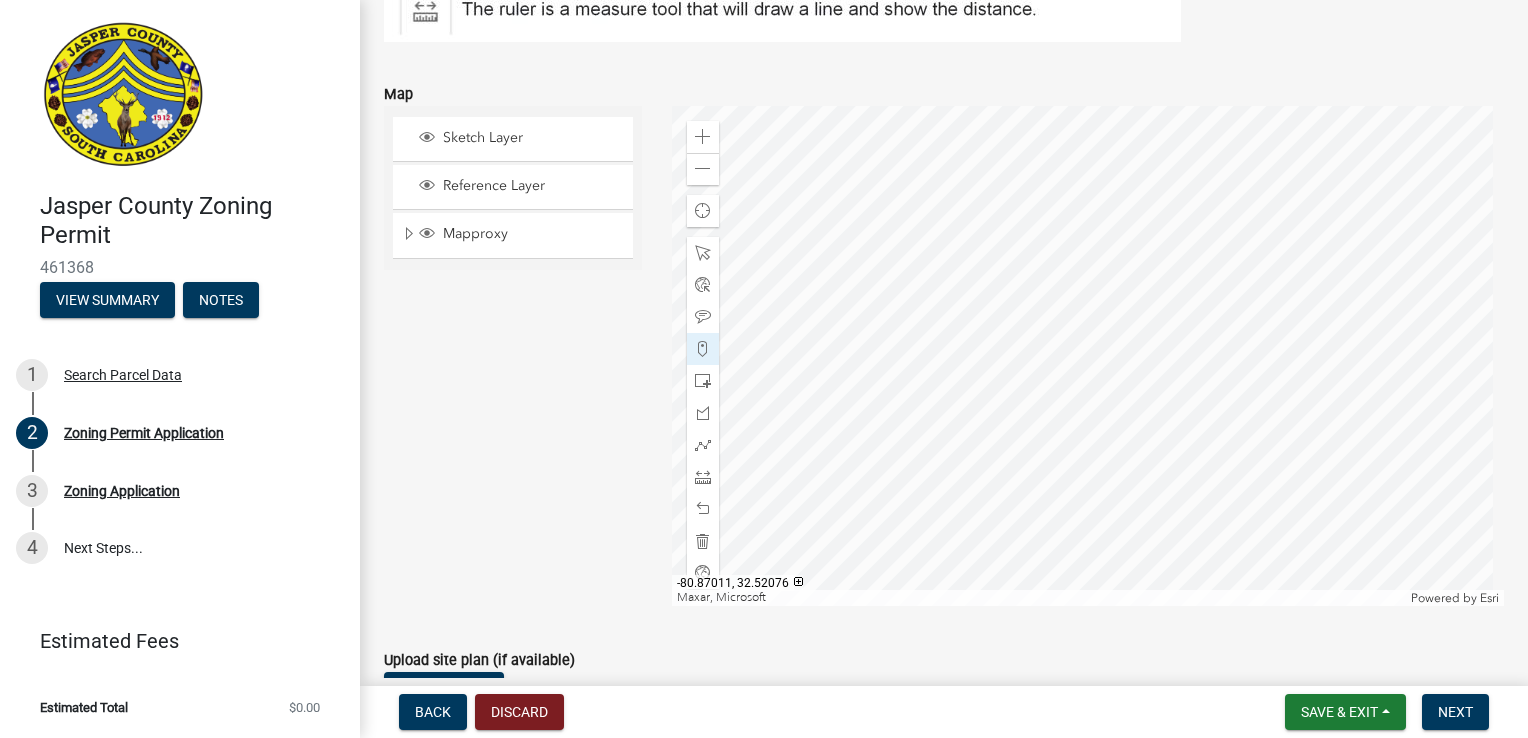 click 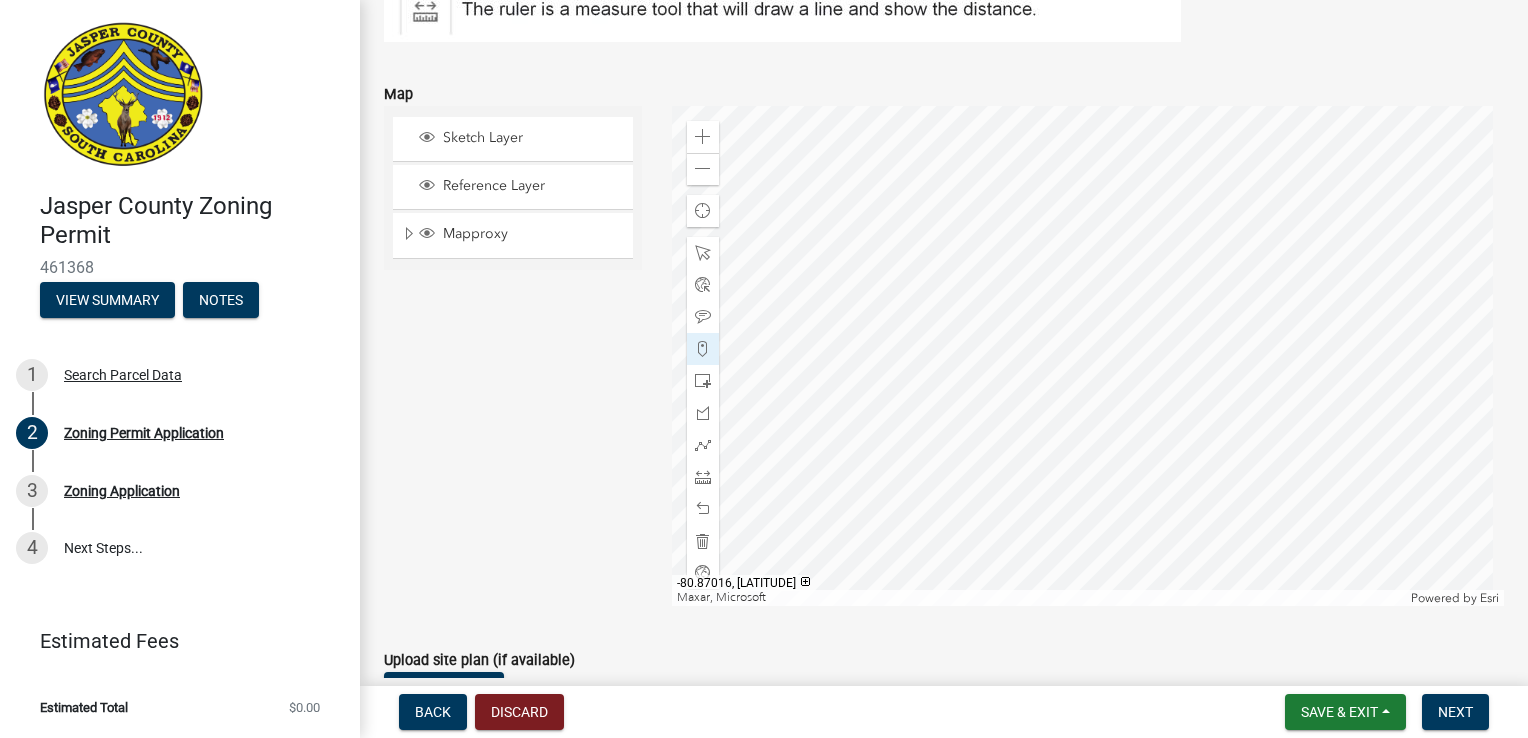 click 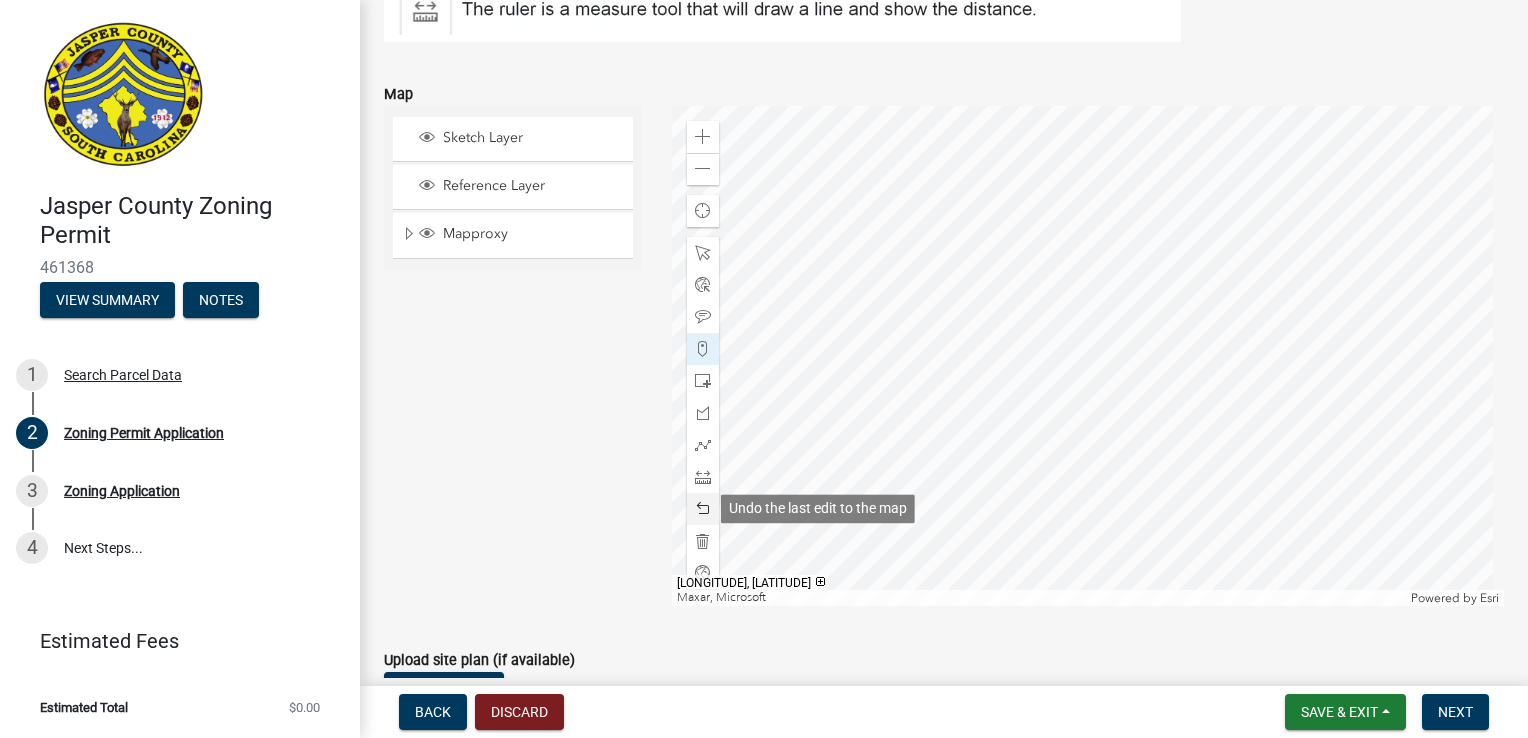 click 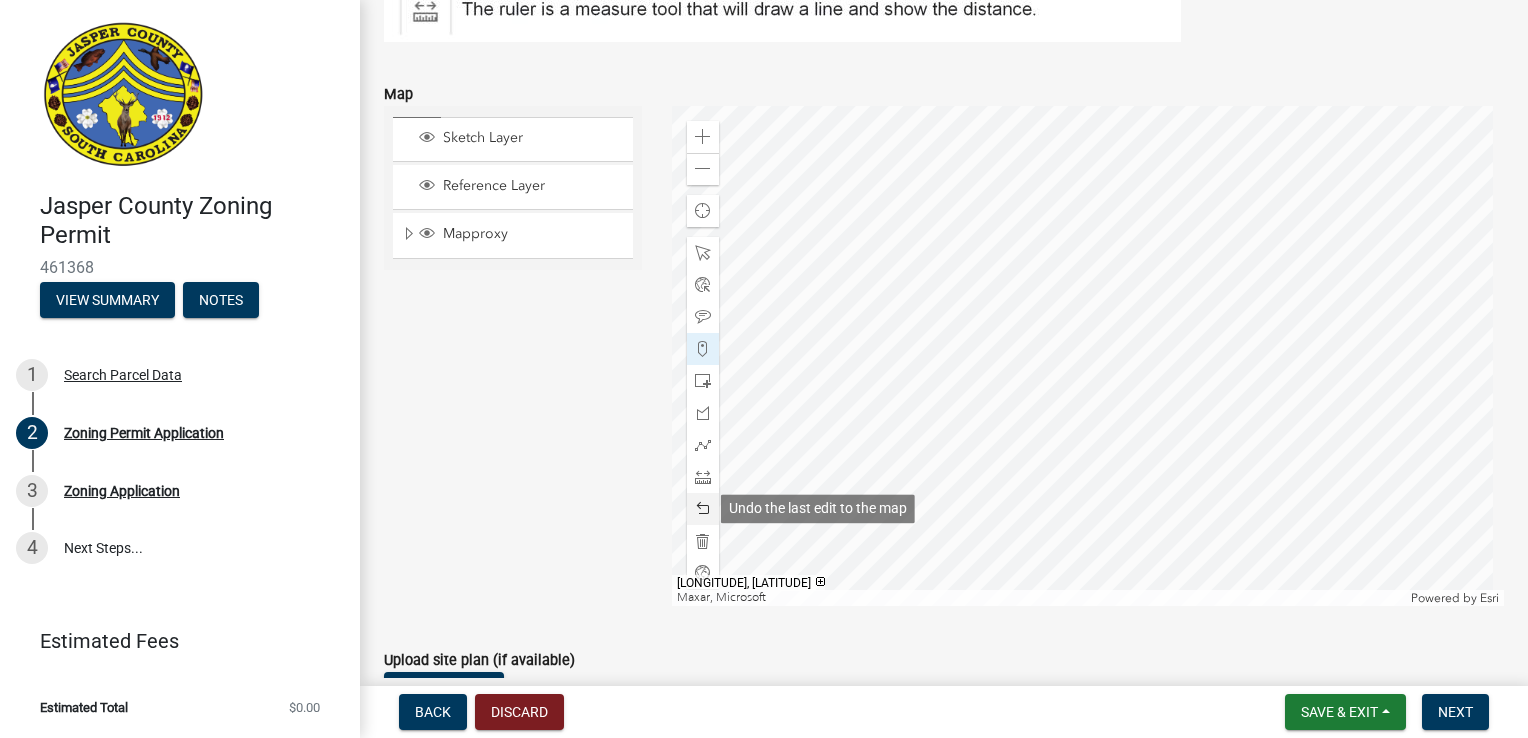 click 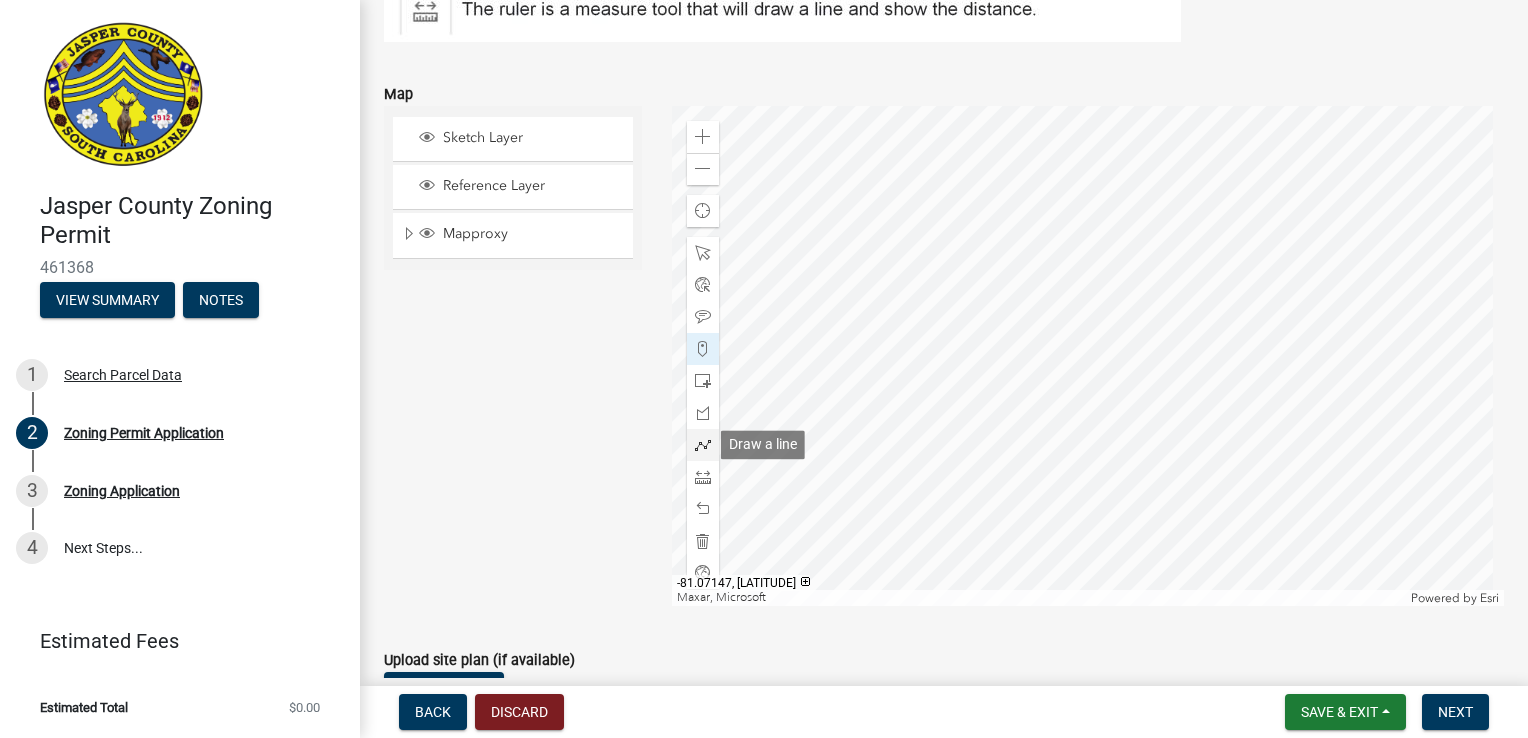 click 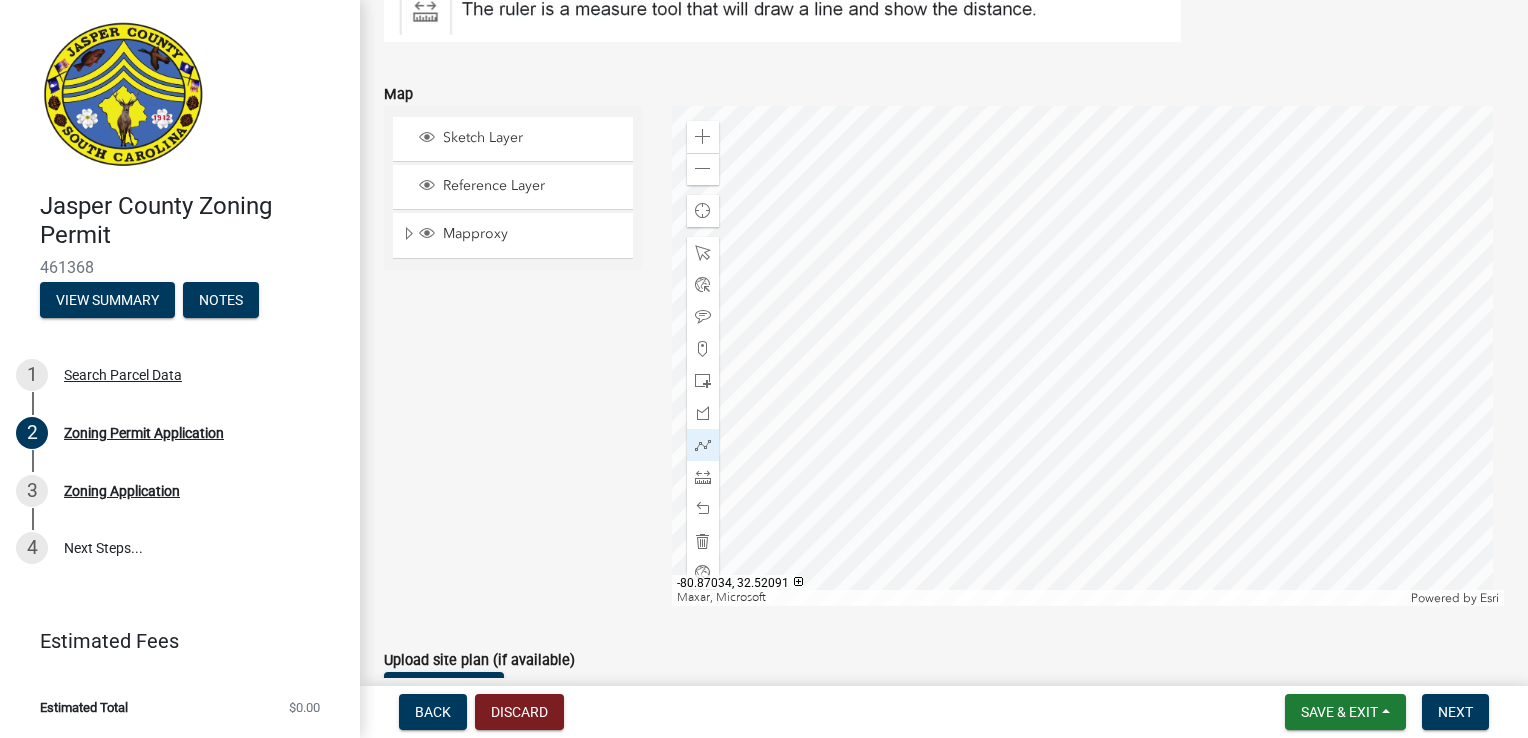 click 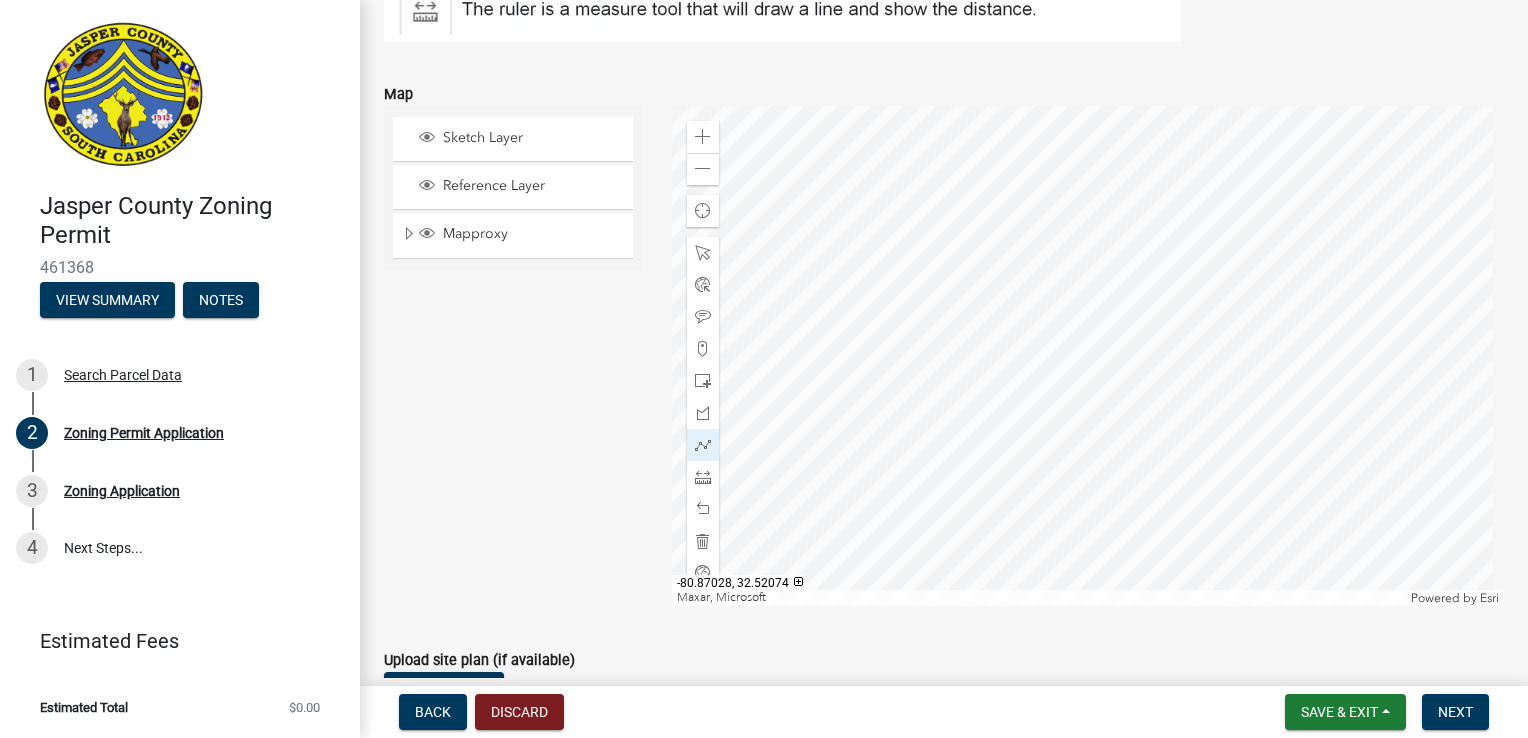 click 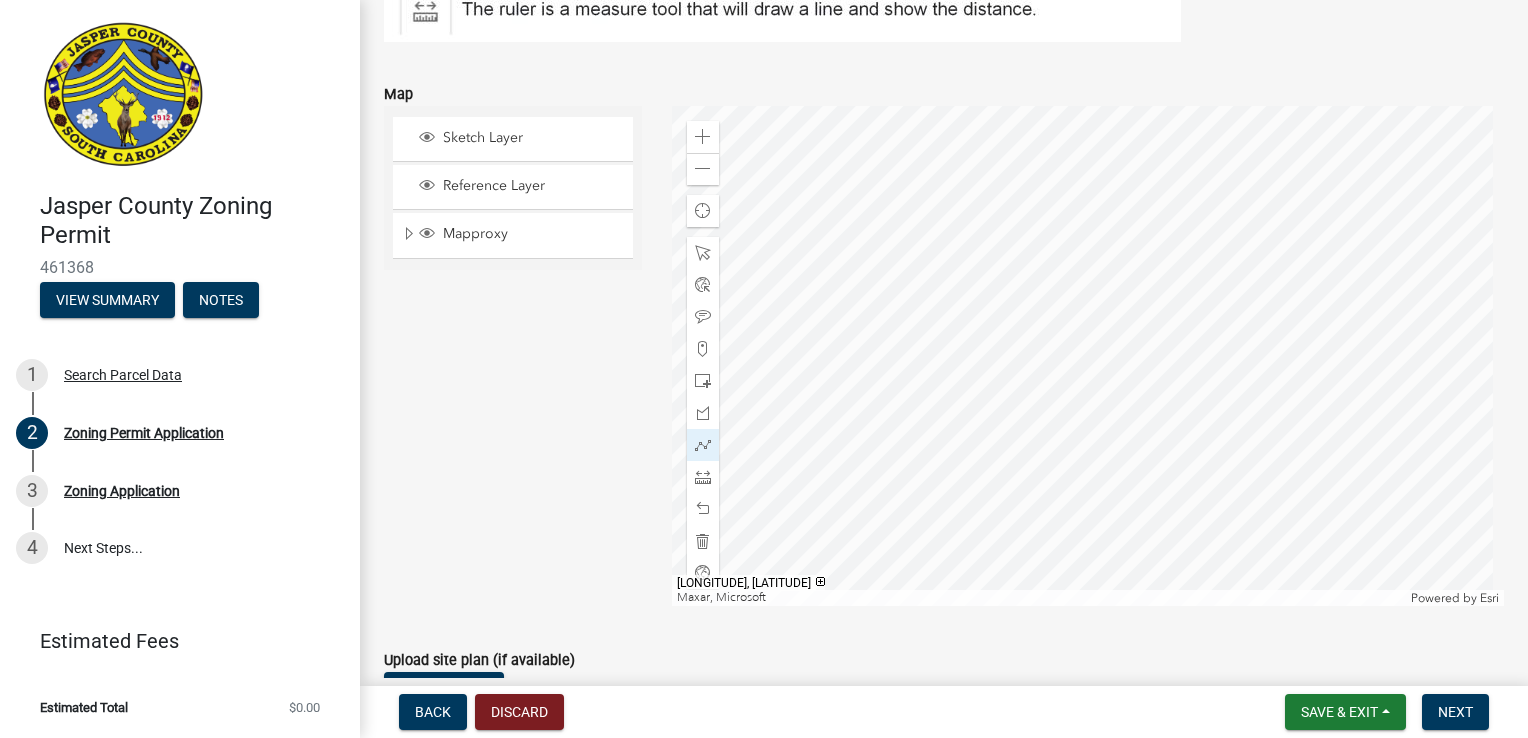 click 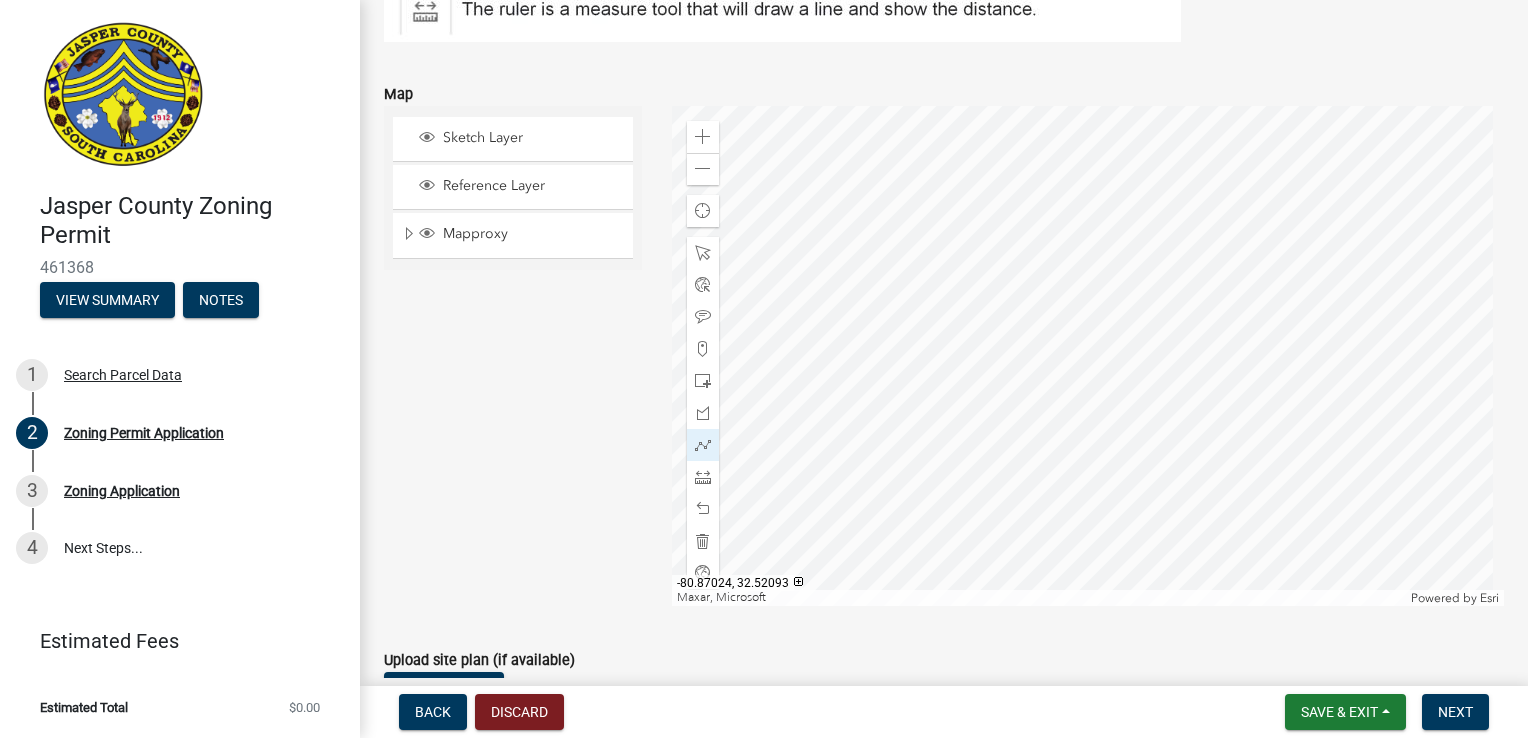 click 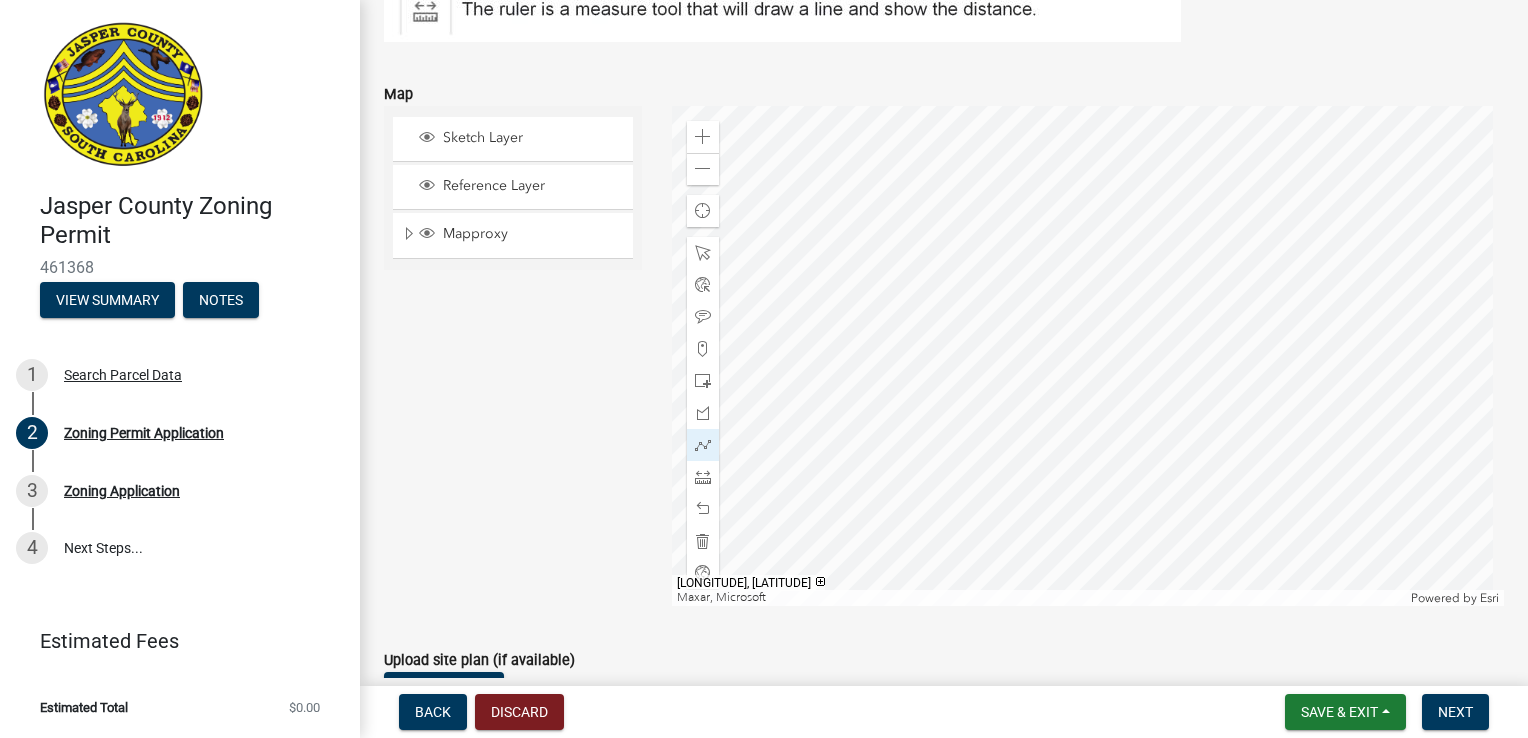 click 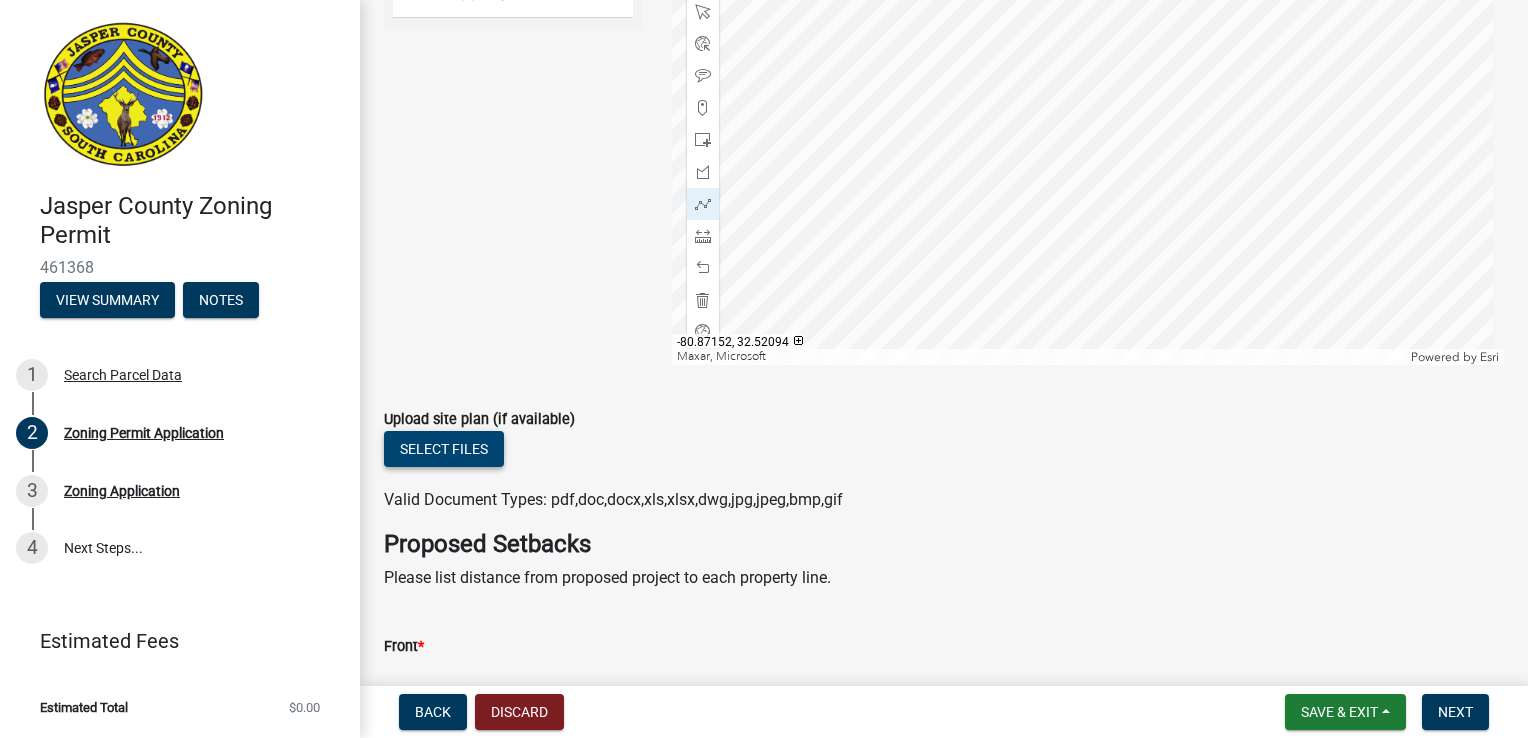 scroll, scrollTop: 3000, scrollLeft: 0, axis: vertical 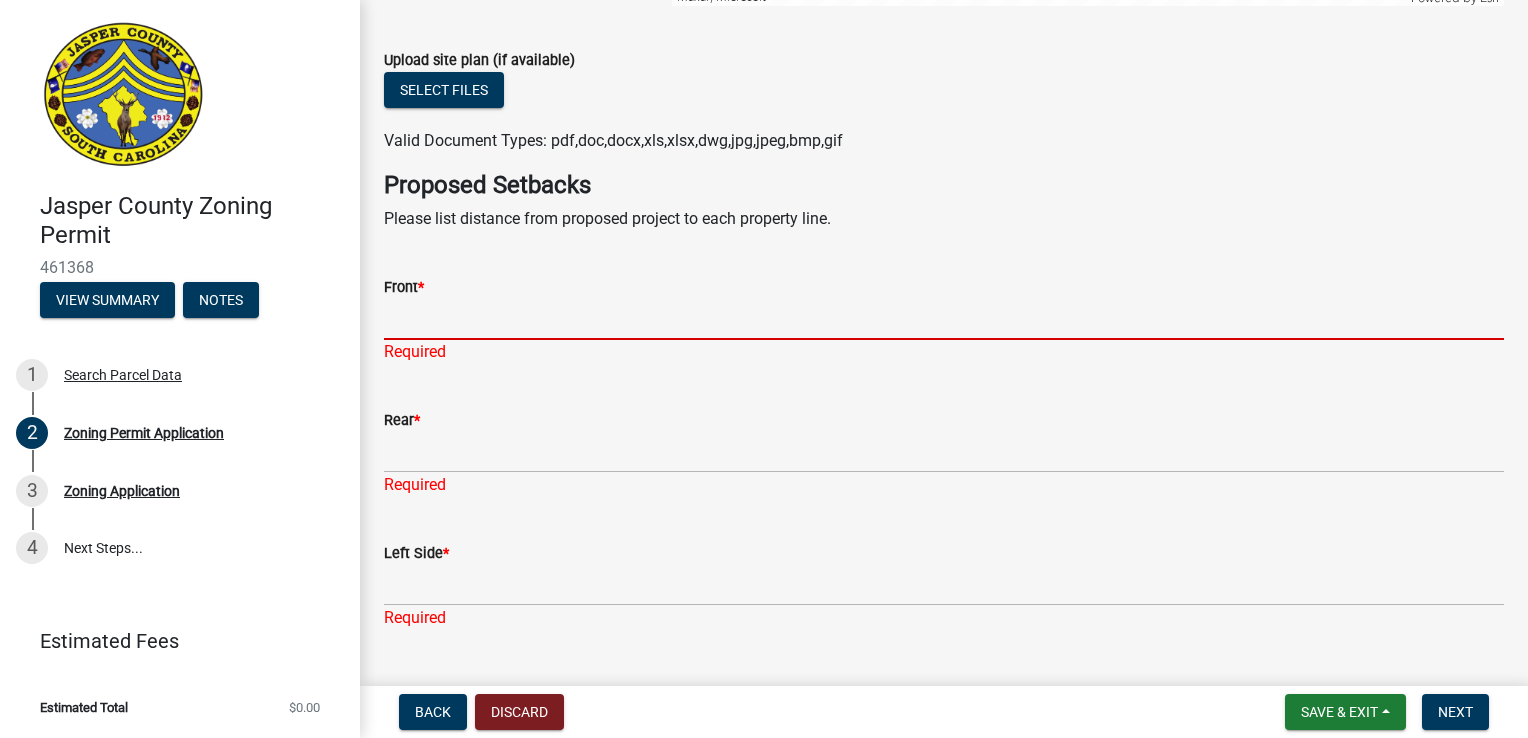 click on "Front  *" at bounding box center [944, 319] 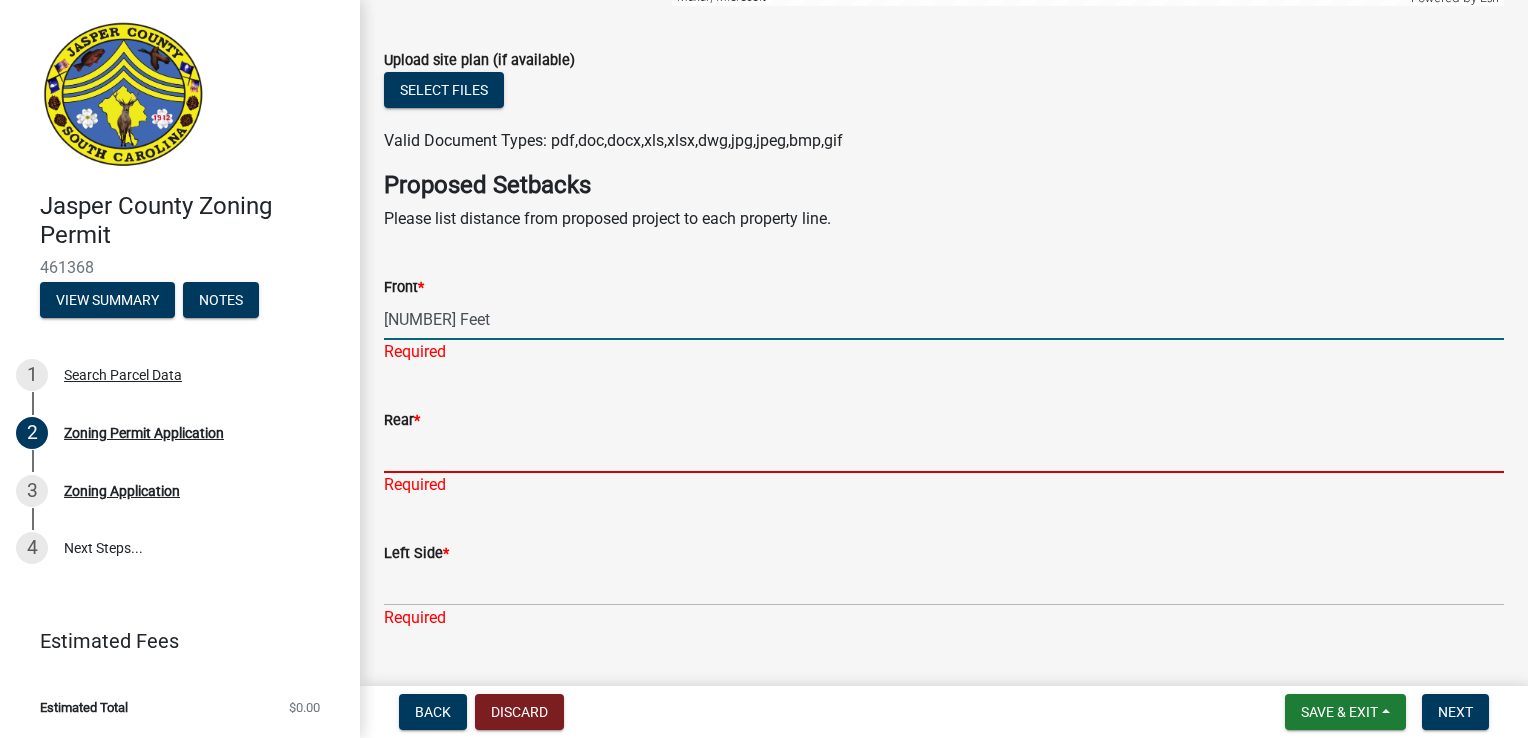 click on "Rear  * Required" 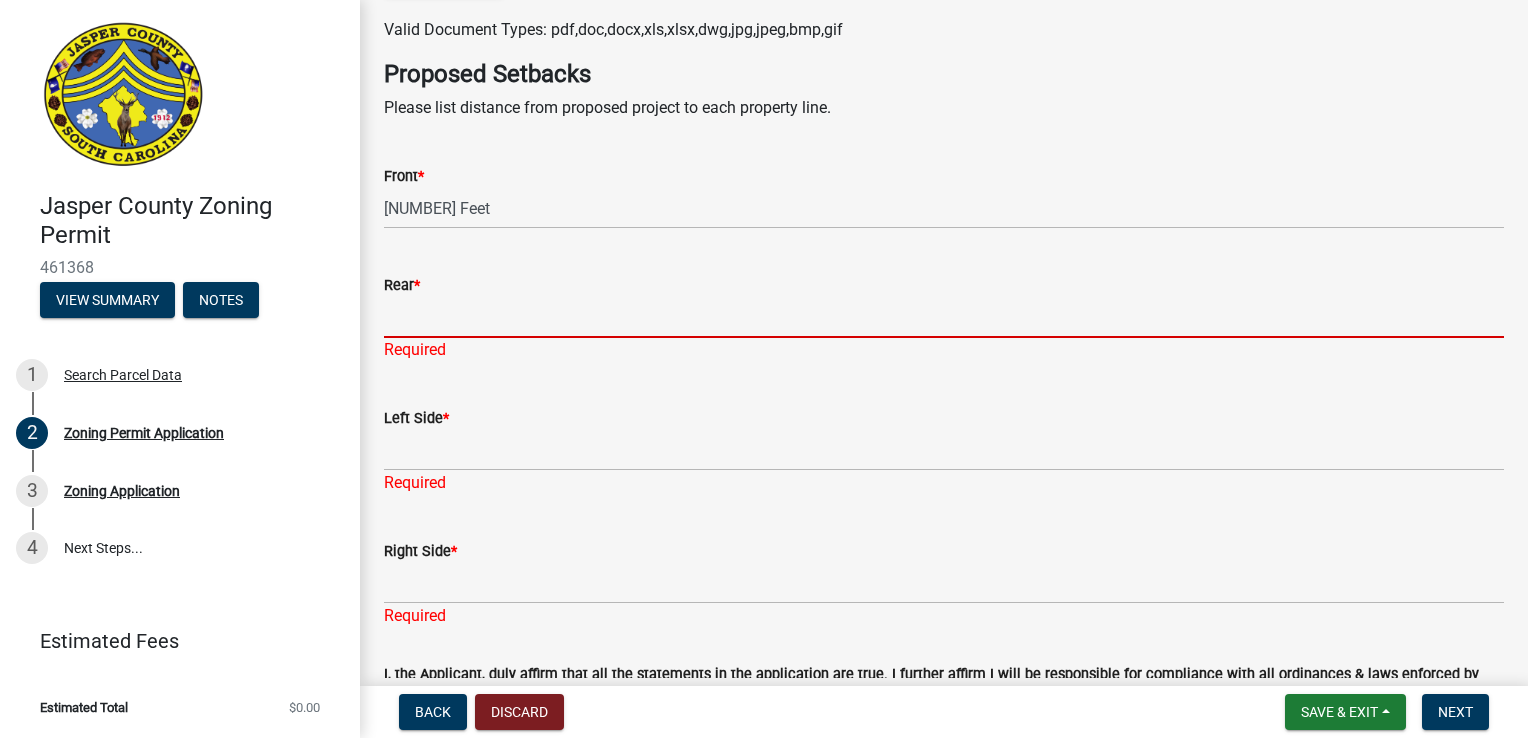 scroll, scrollTop: 3500, scrollLeft: 0, axis: vertical 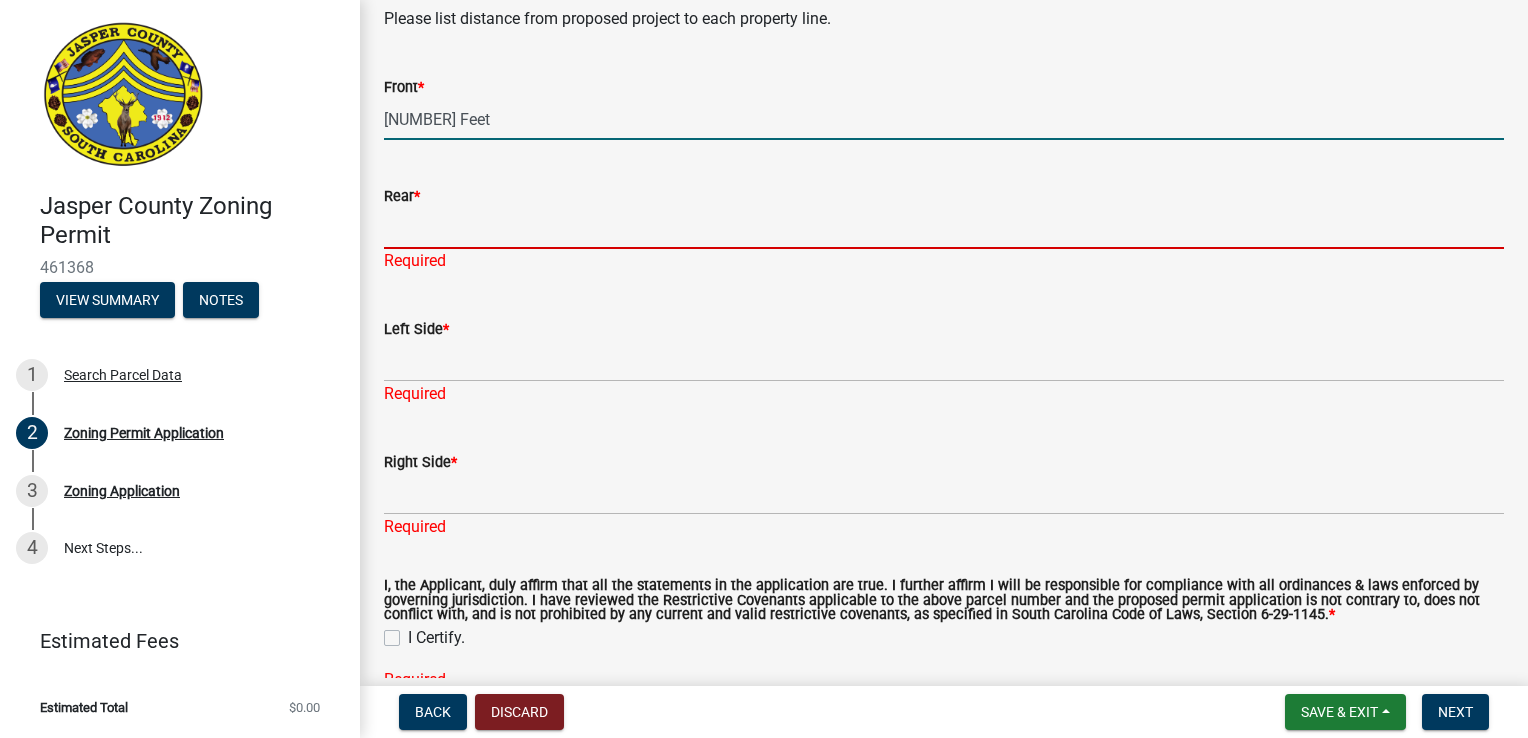 click on "[NUMBER] Feet" at bounding box center [944, 119] 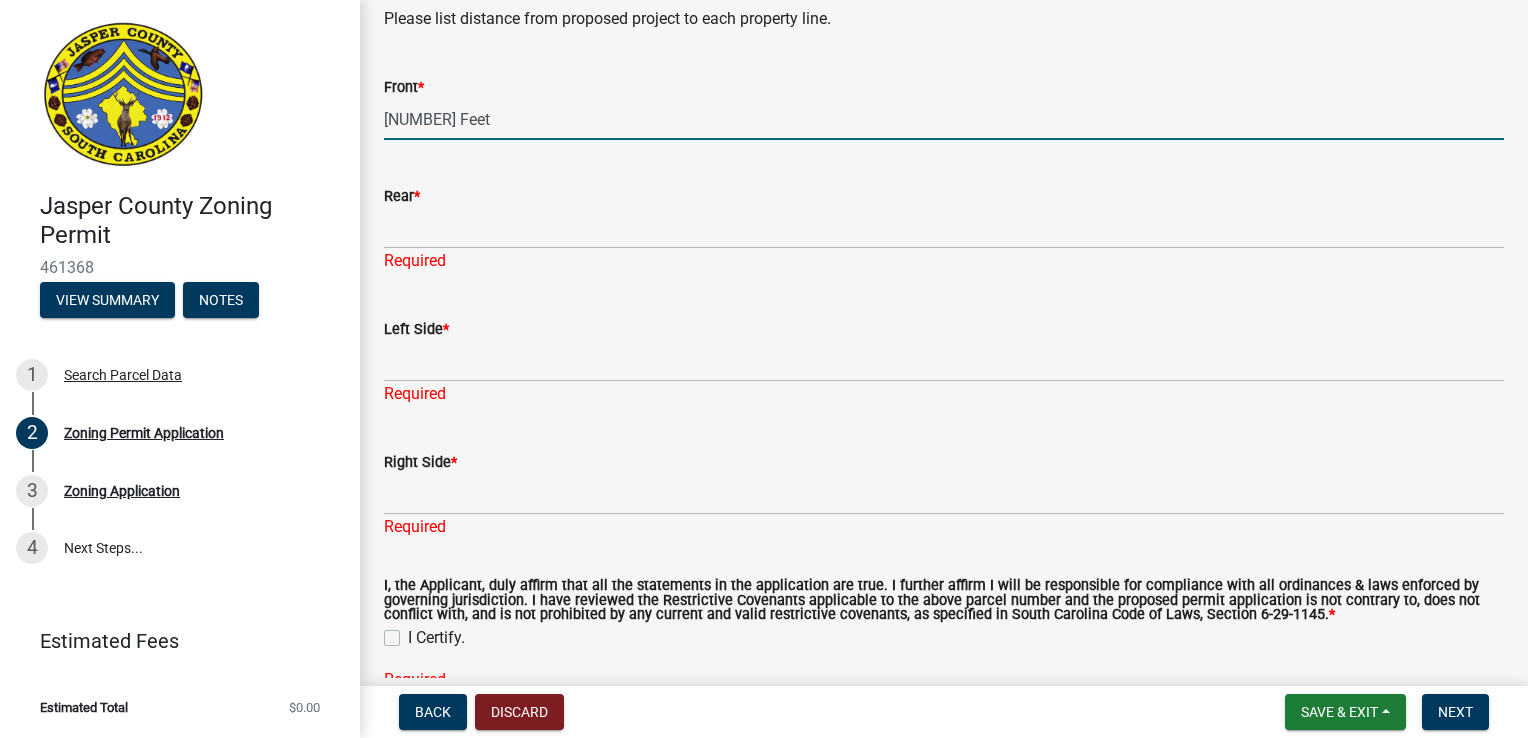 type on "[NUMBER] Feet" 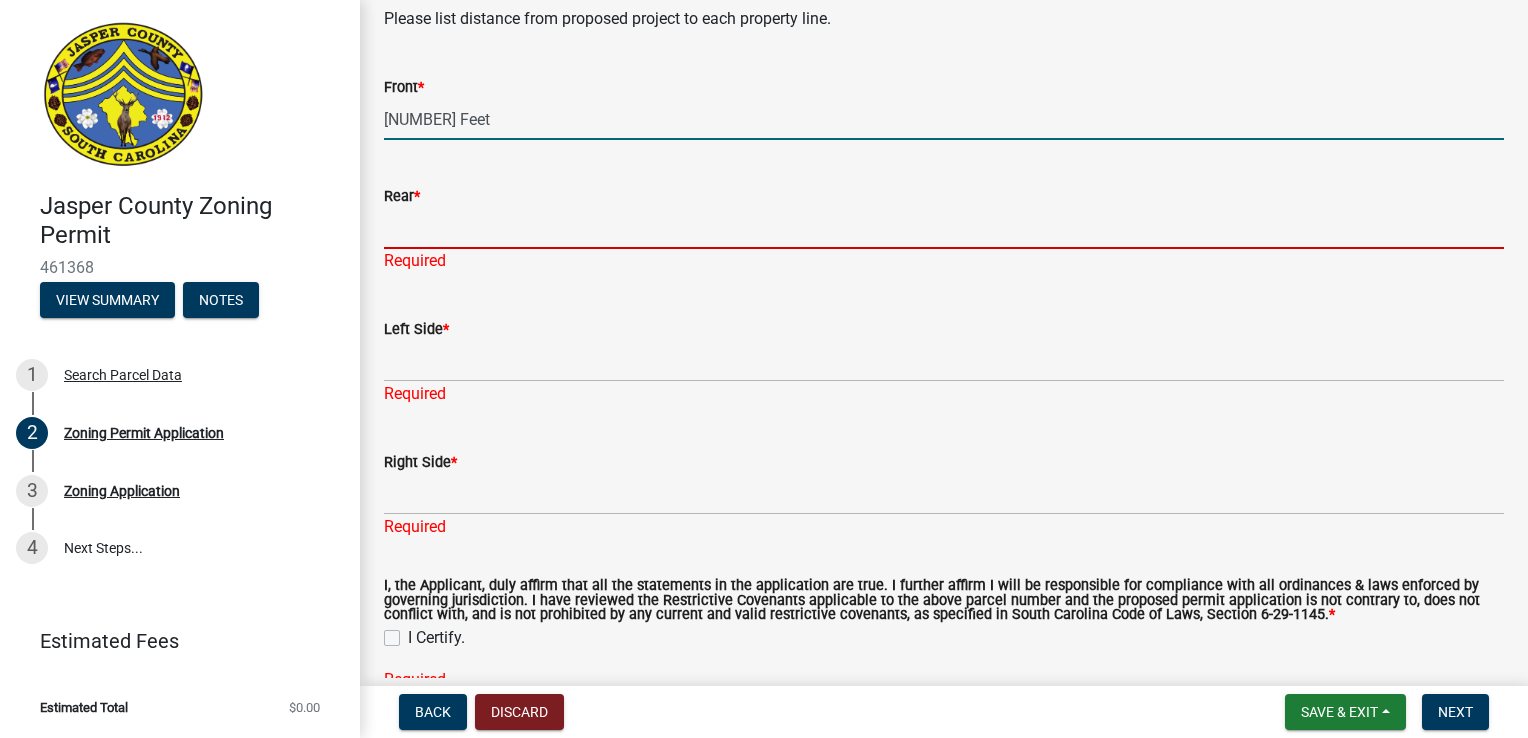 click on "Rear  *" at bounding box center [944, 228] 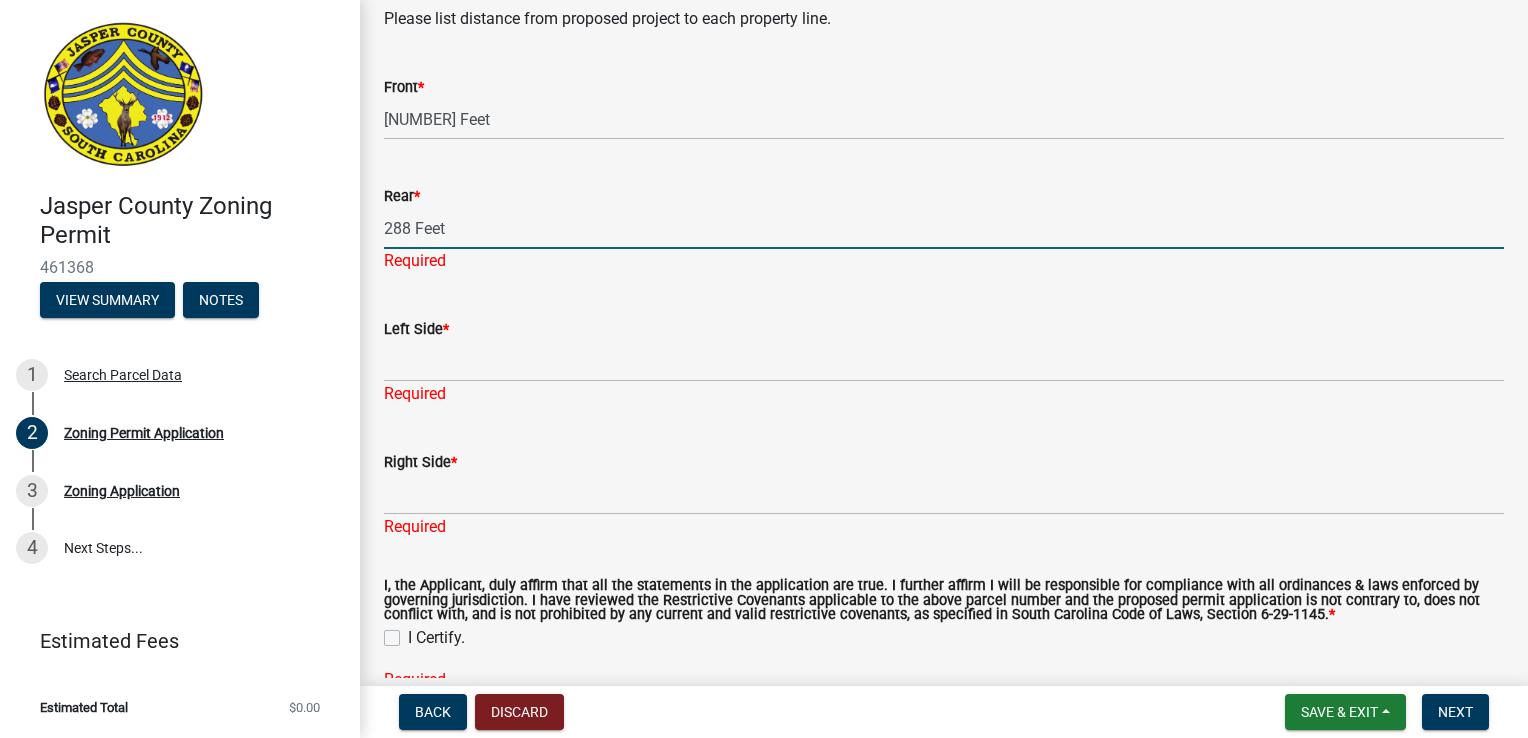 type on "288 Feet" 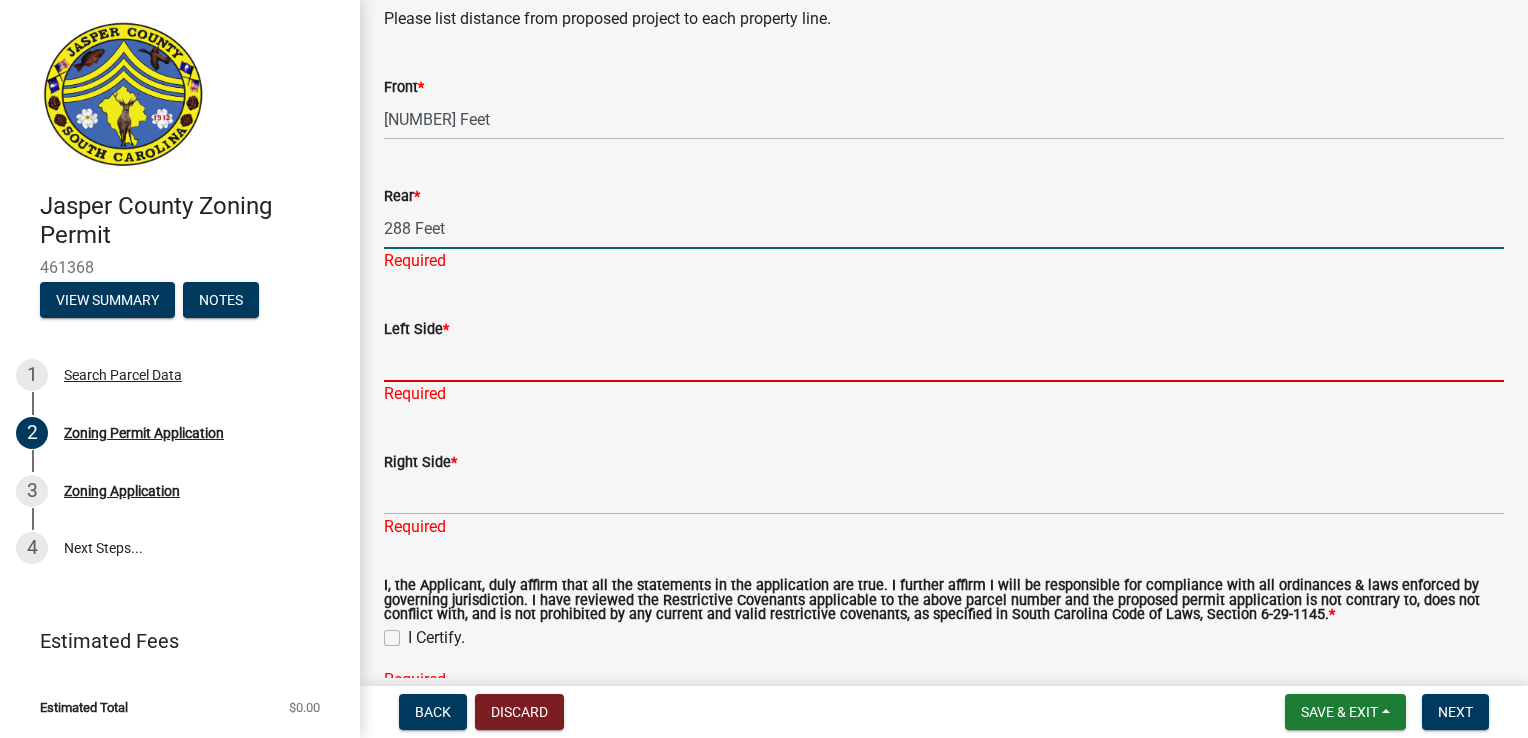 click on "Left Side  * Required" 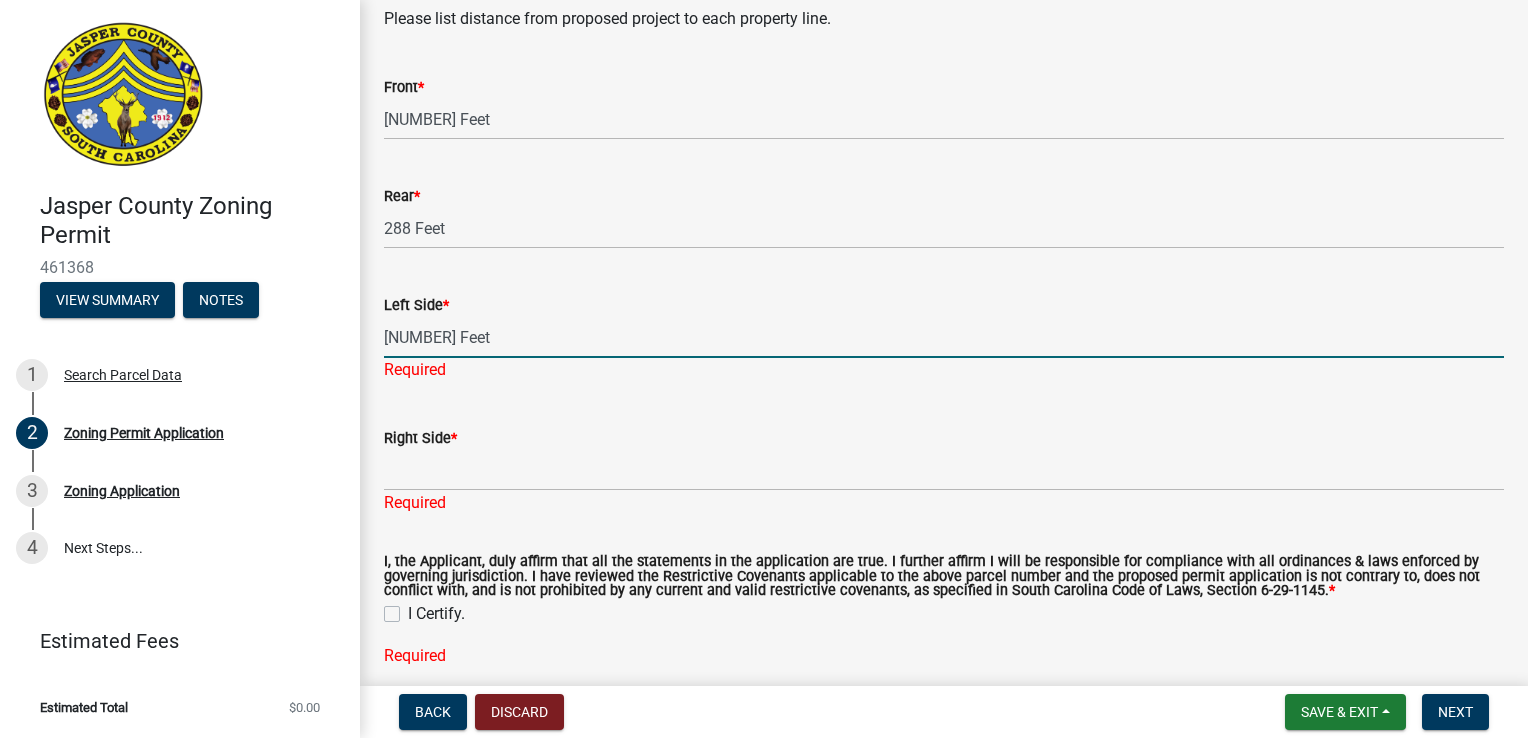 type on "[NUMBER] Feet" 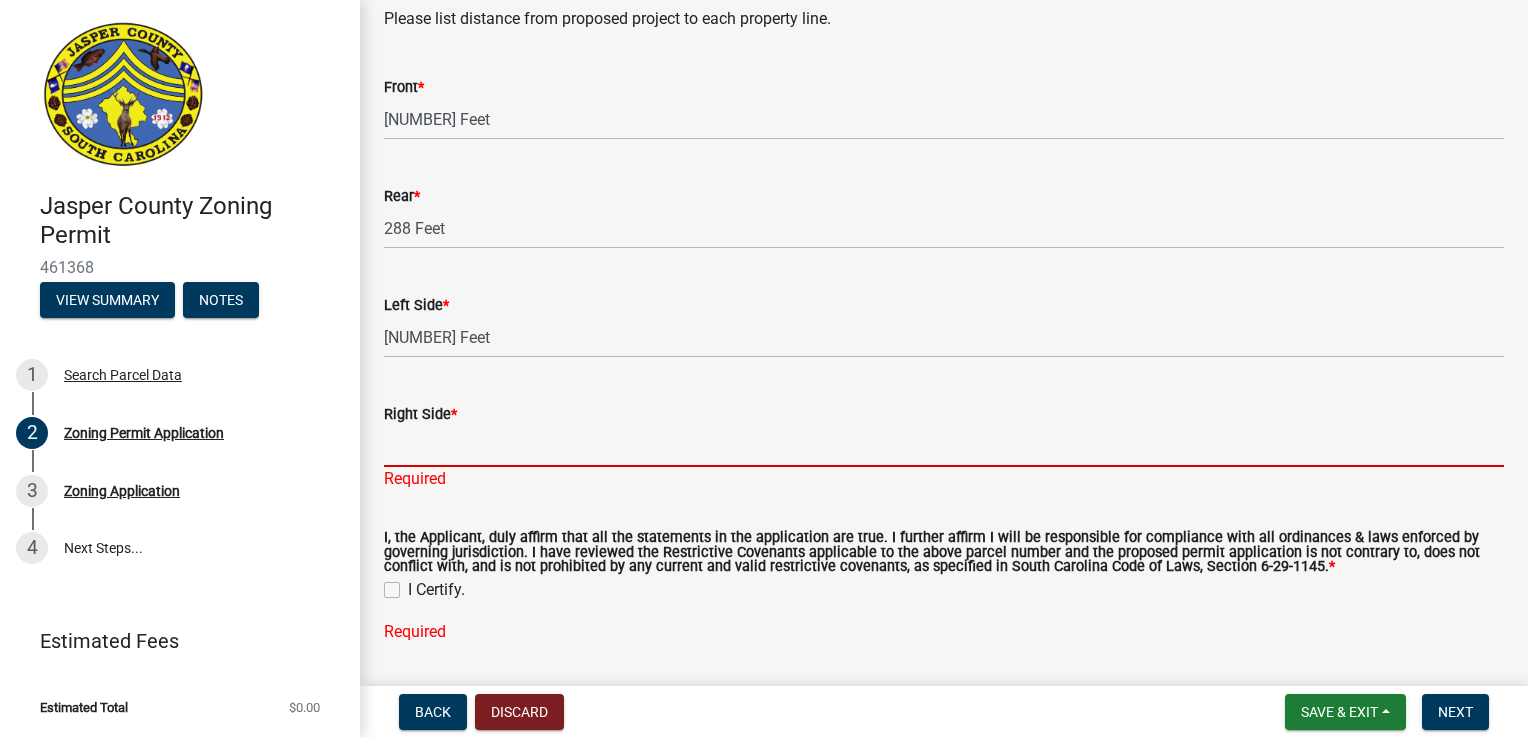 click on "Right Side  * Required" 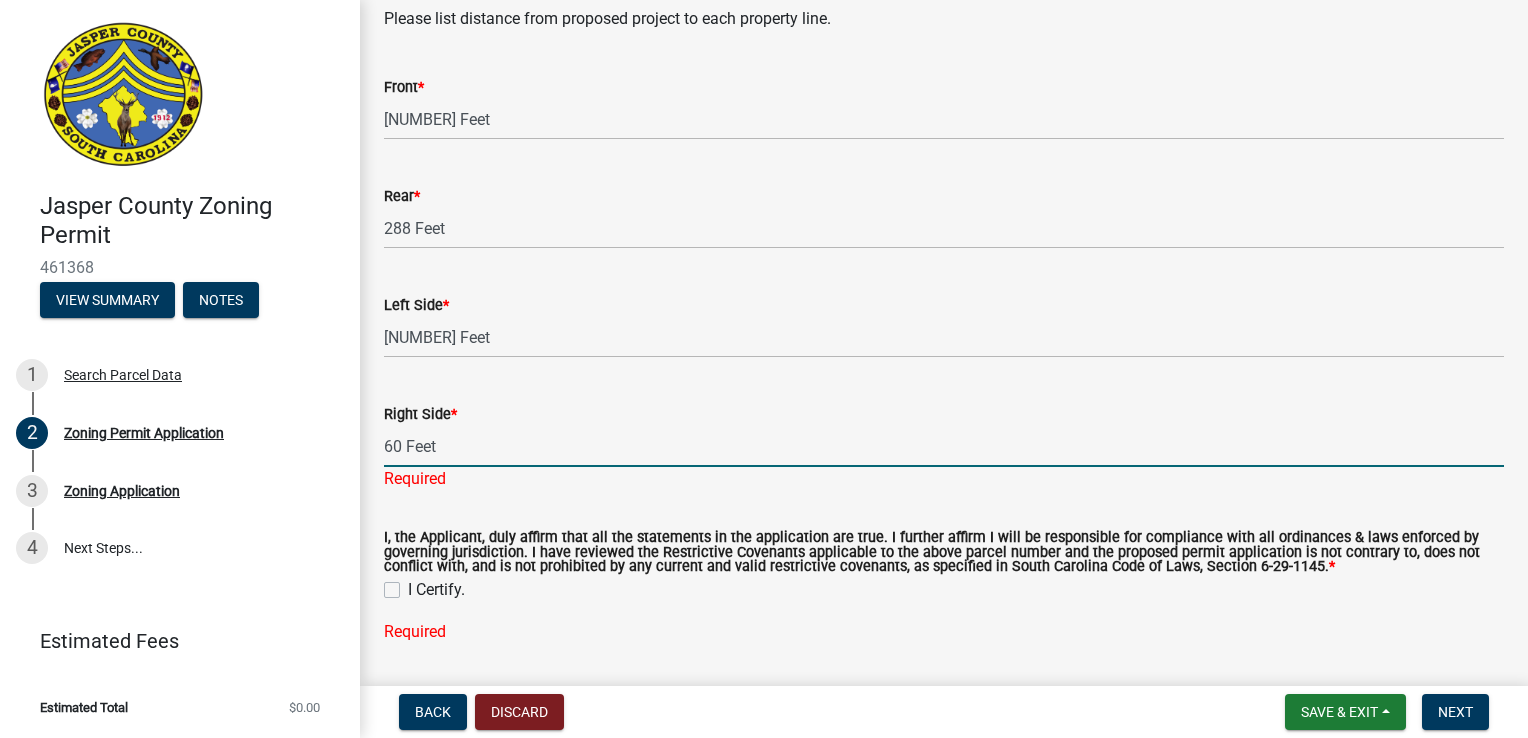 type on "60 Feet" 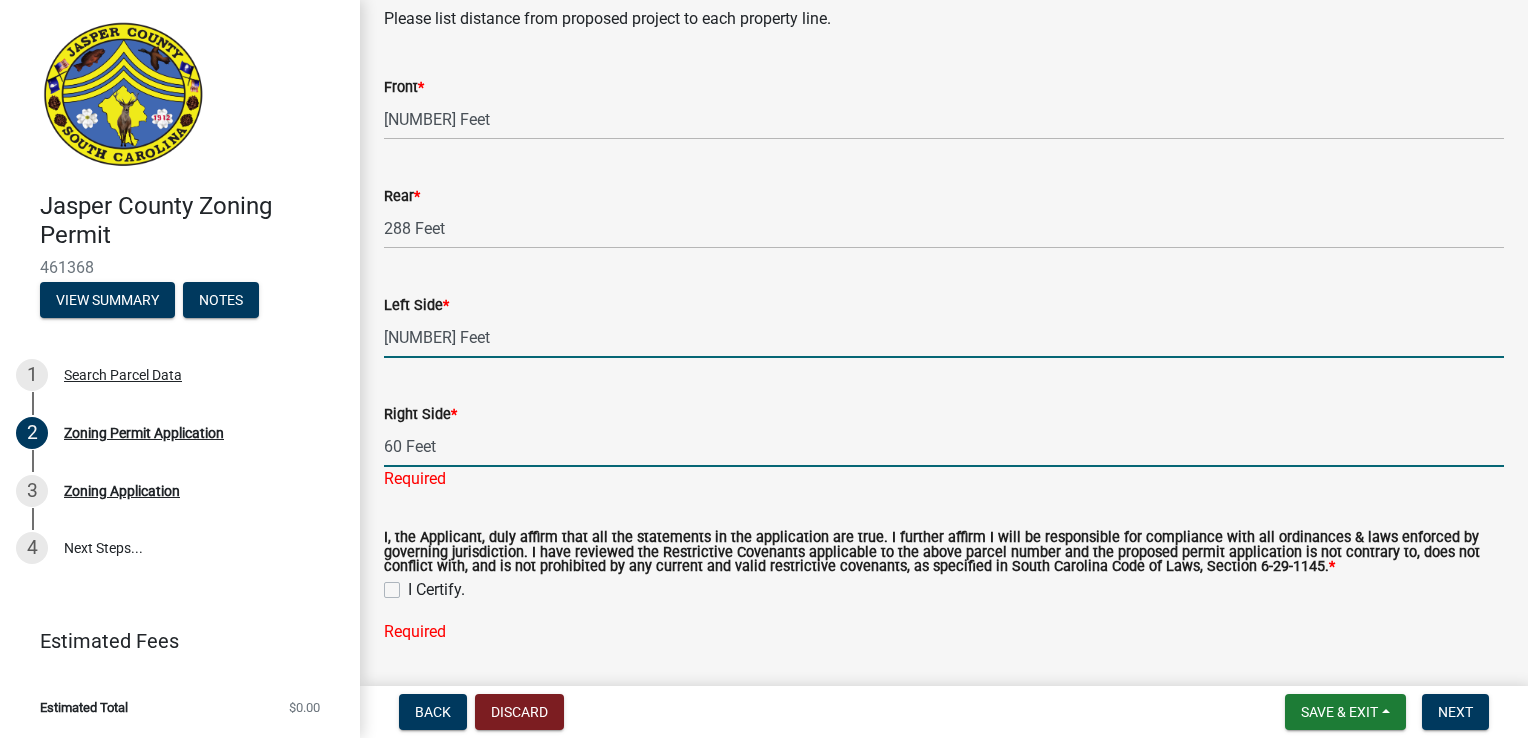 click on "[NUMBER] Feet" at bounding box center [944, 337] 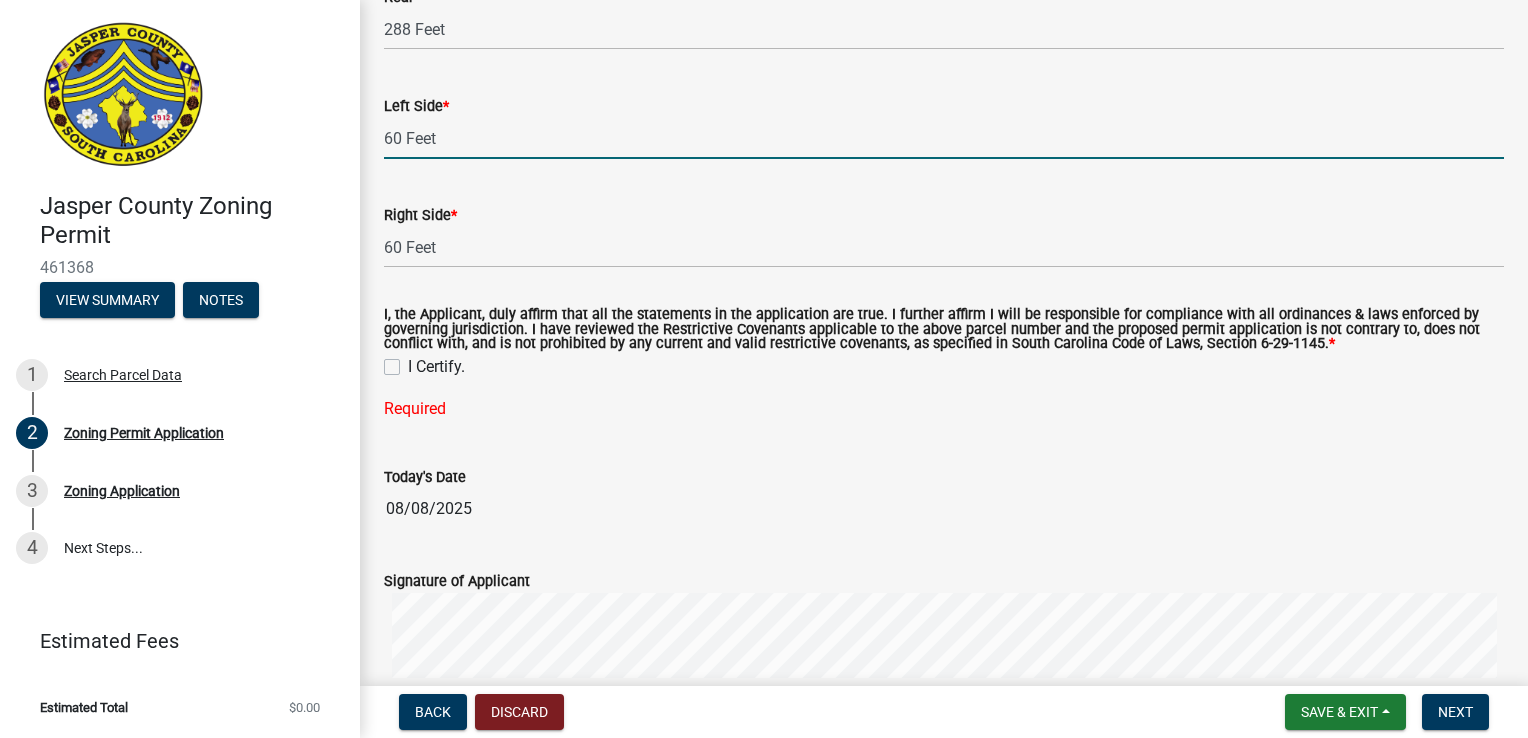 scroll, scrollTop: 3800, scrollLeft: 0, axis: vertical 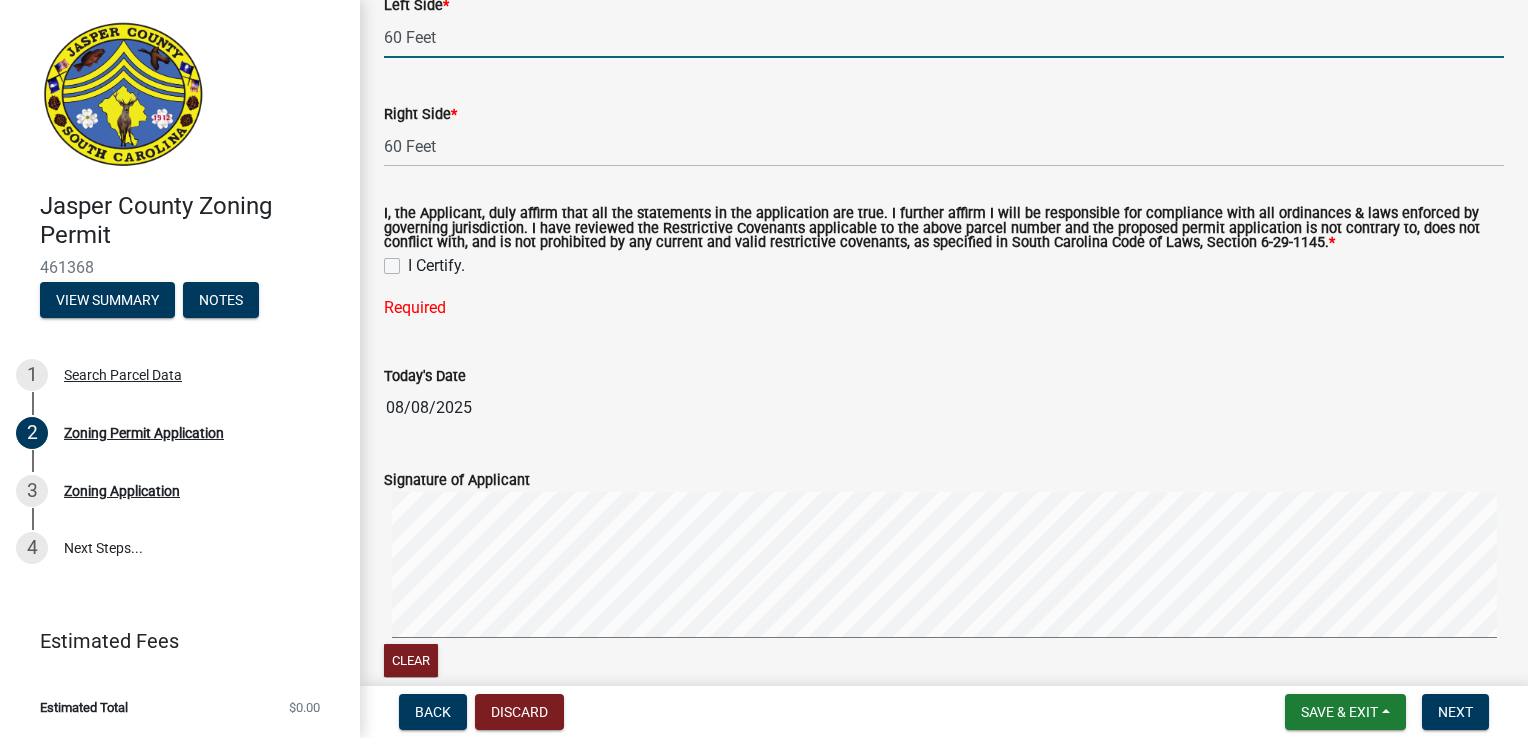 type on "60 Feet" 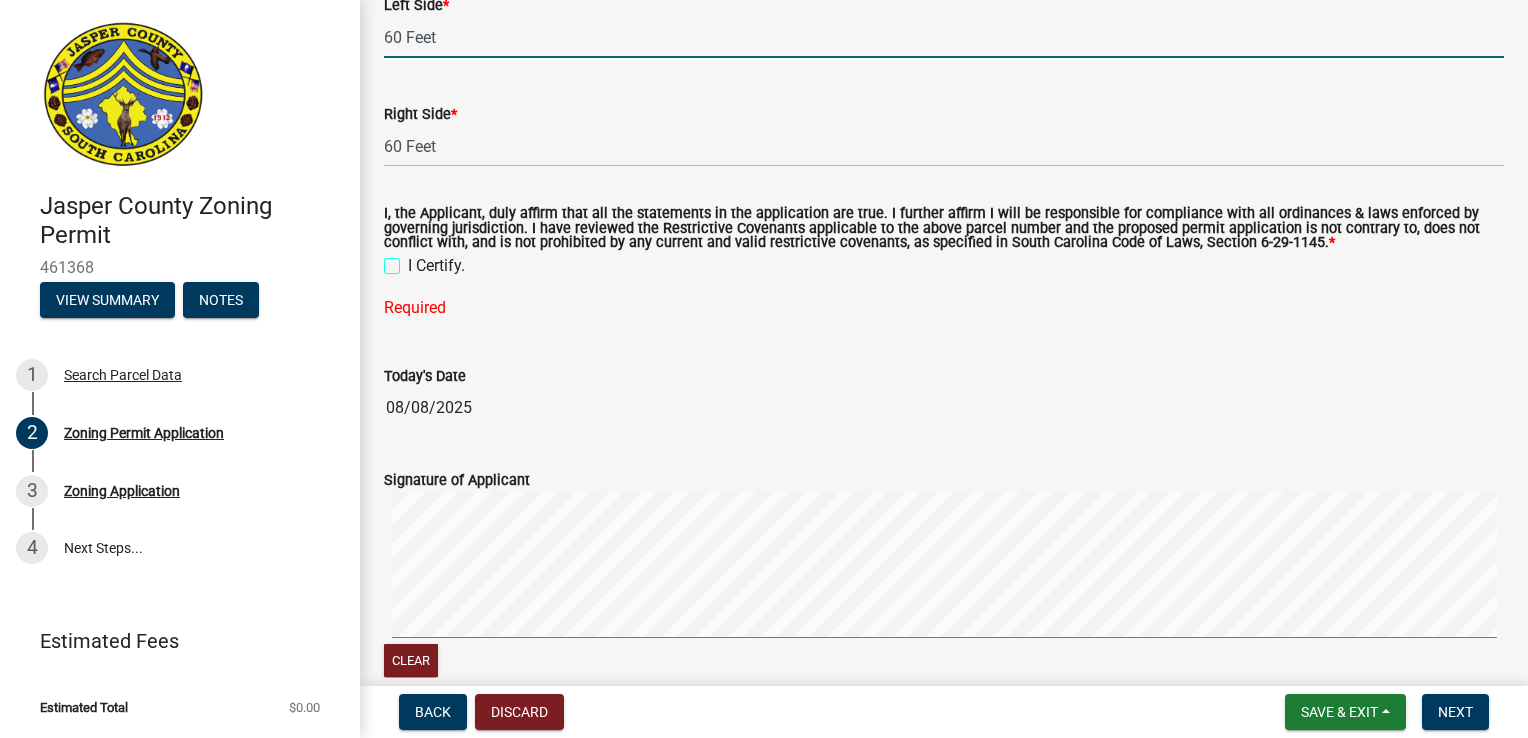 click on "I Certify." at bounding box center (414, 260) 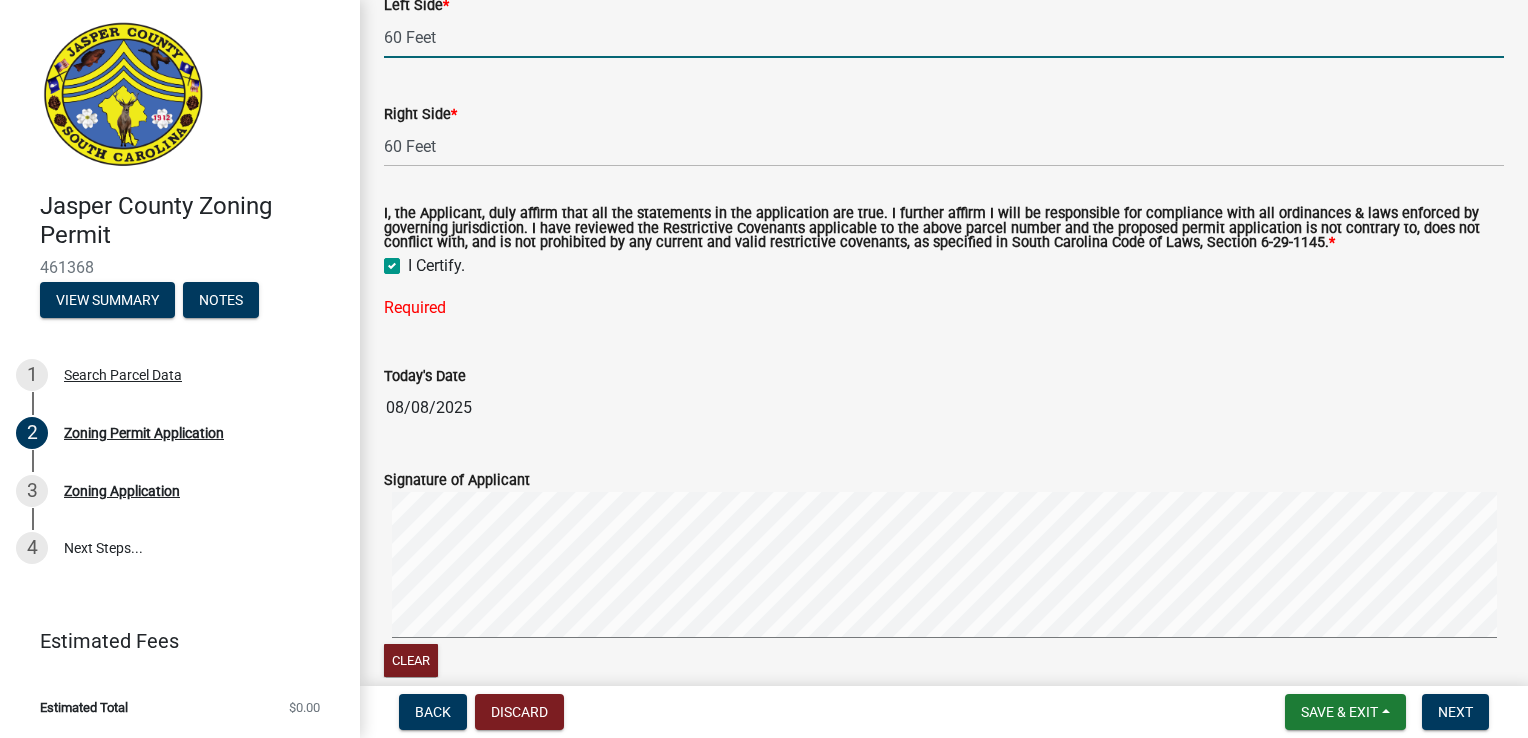 checkbox on "true" 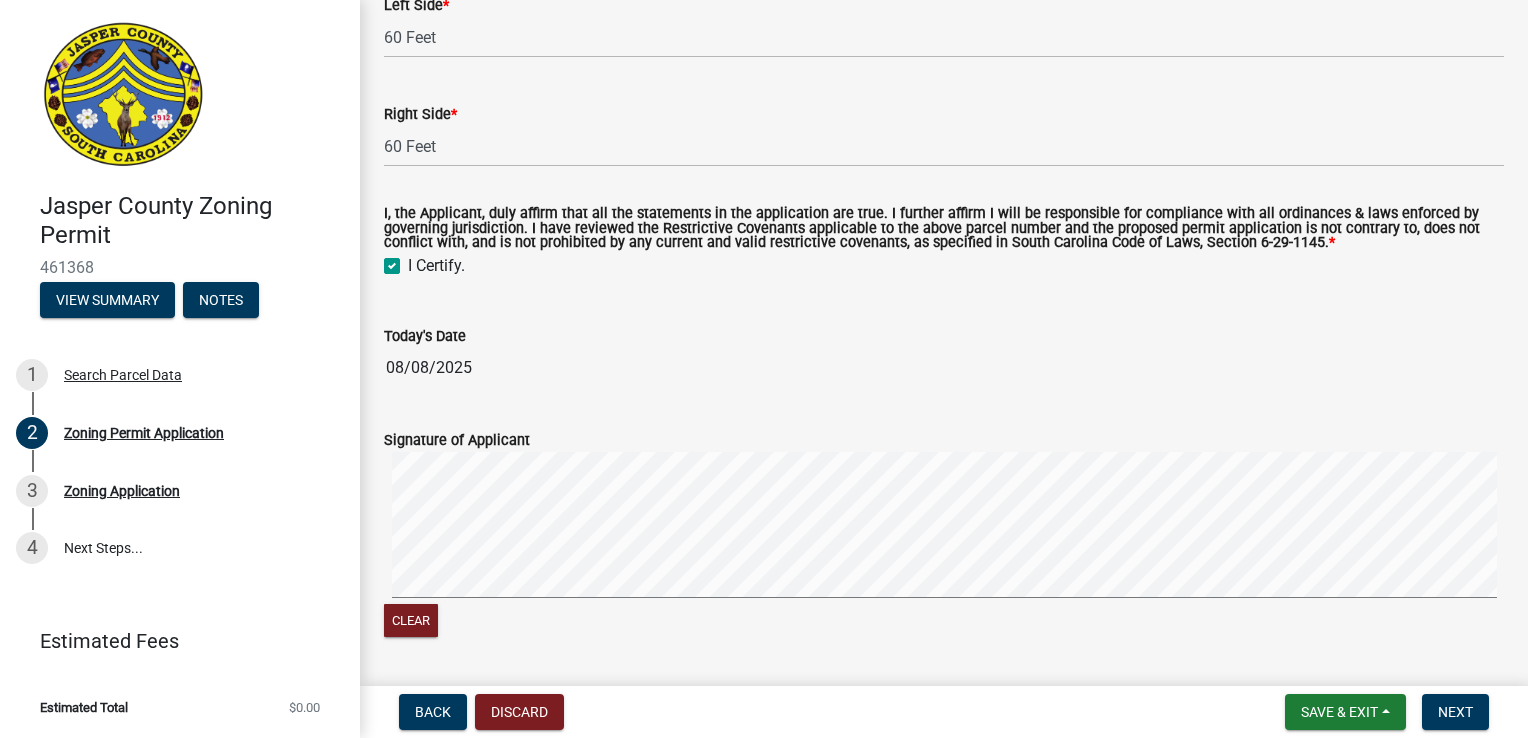 click at bounding box center (944, 528) 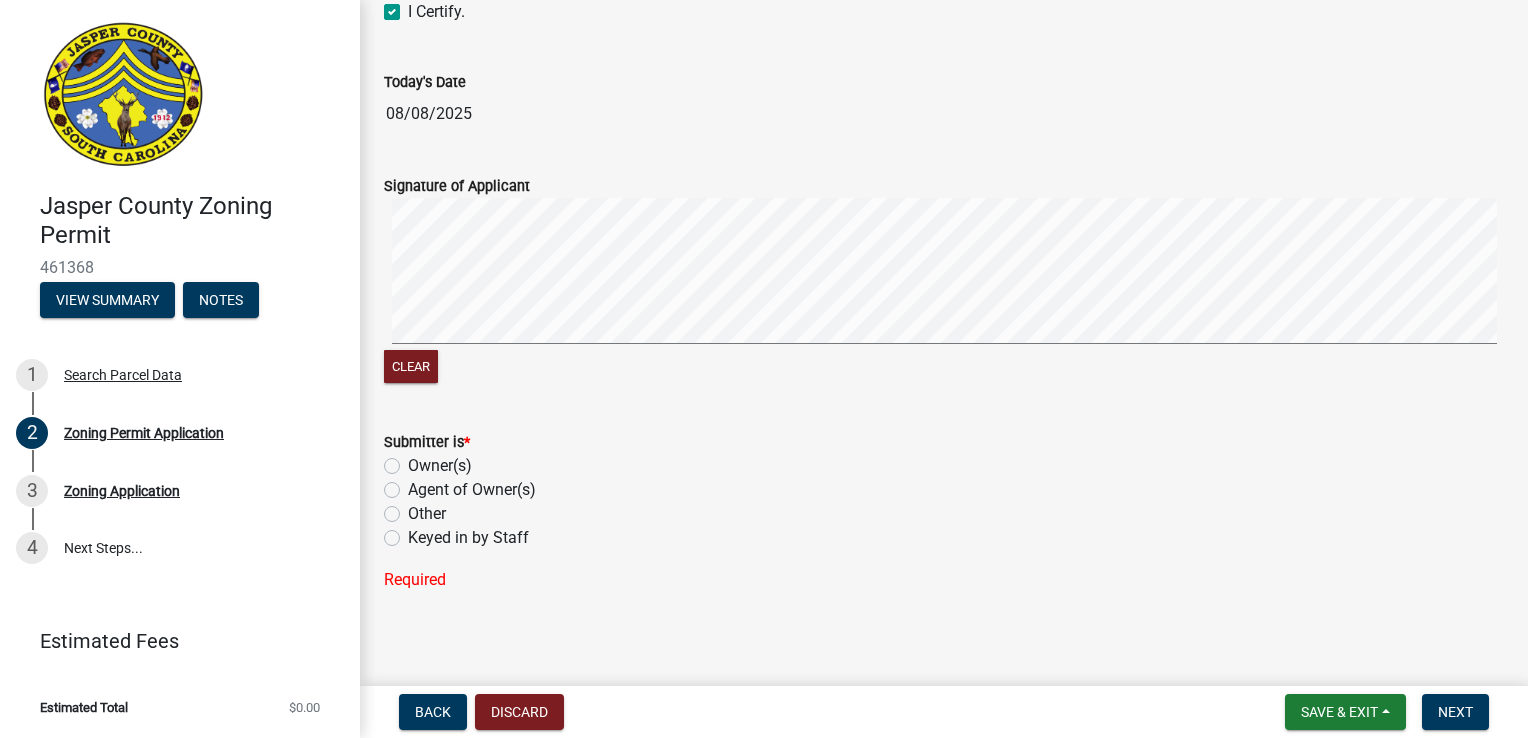 scroll, scrollTop: 4060, scrollLeft: 0, axis: vertical 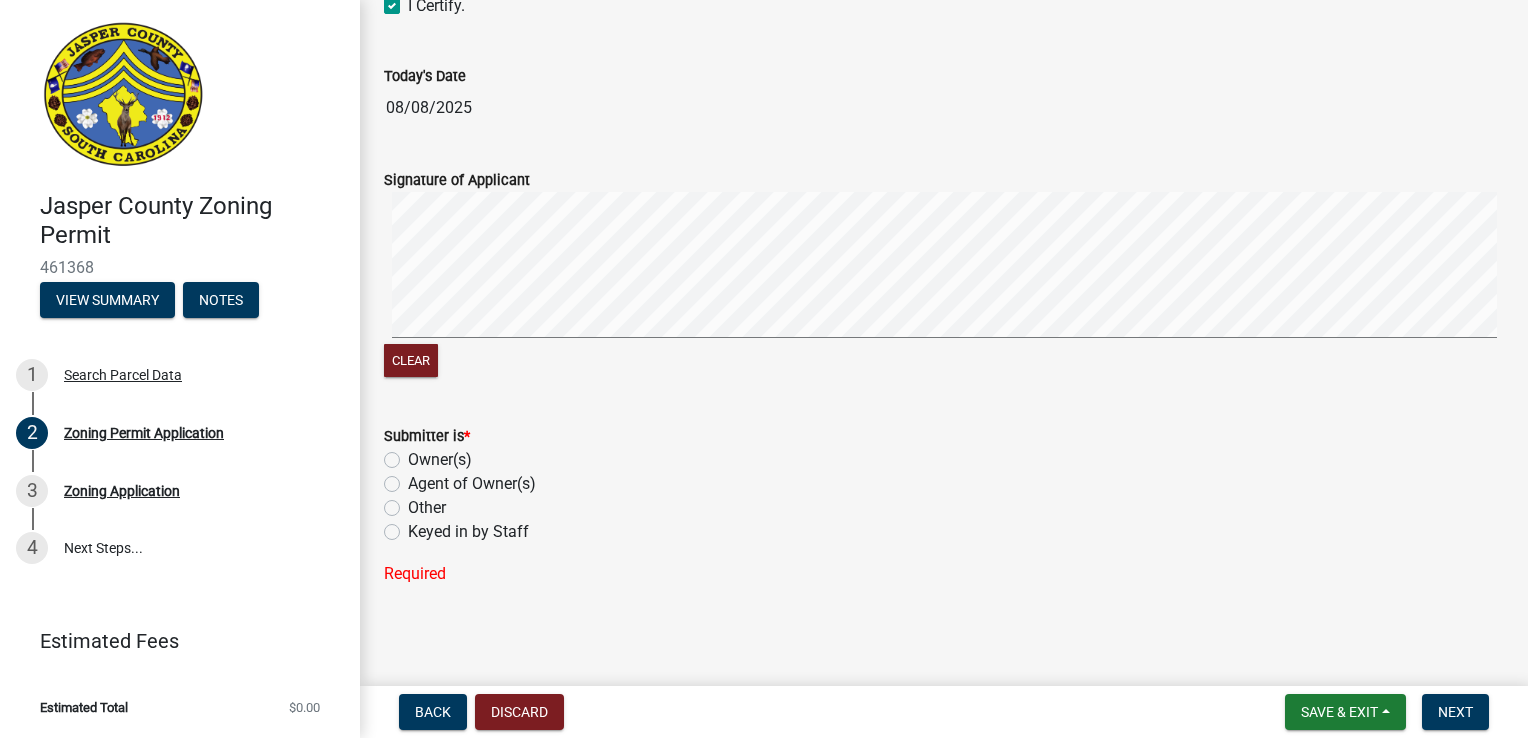 click on "Owner(s)" 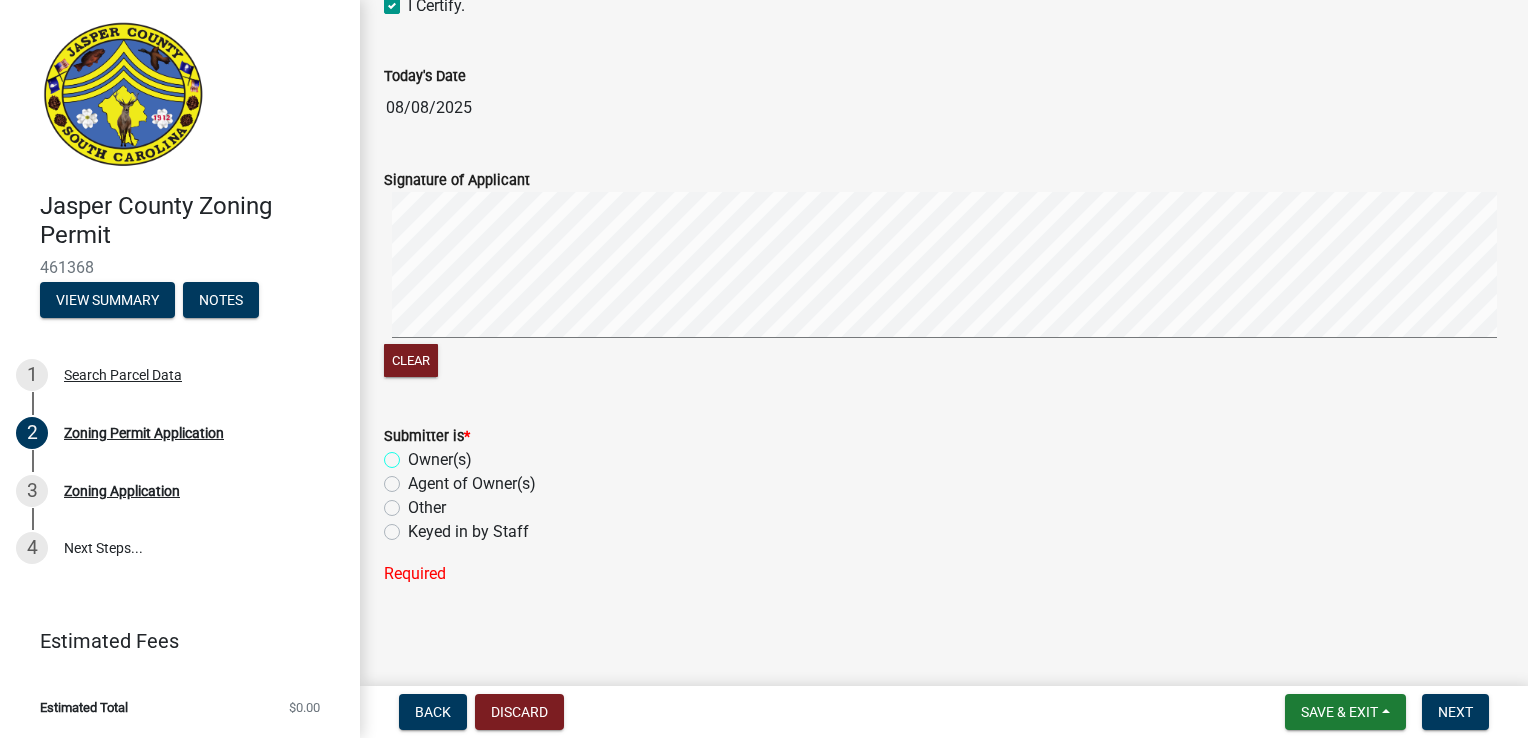 click on "Owner(s)" at bounding box center [414, 454] 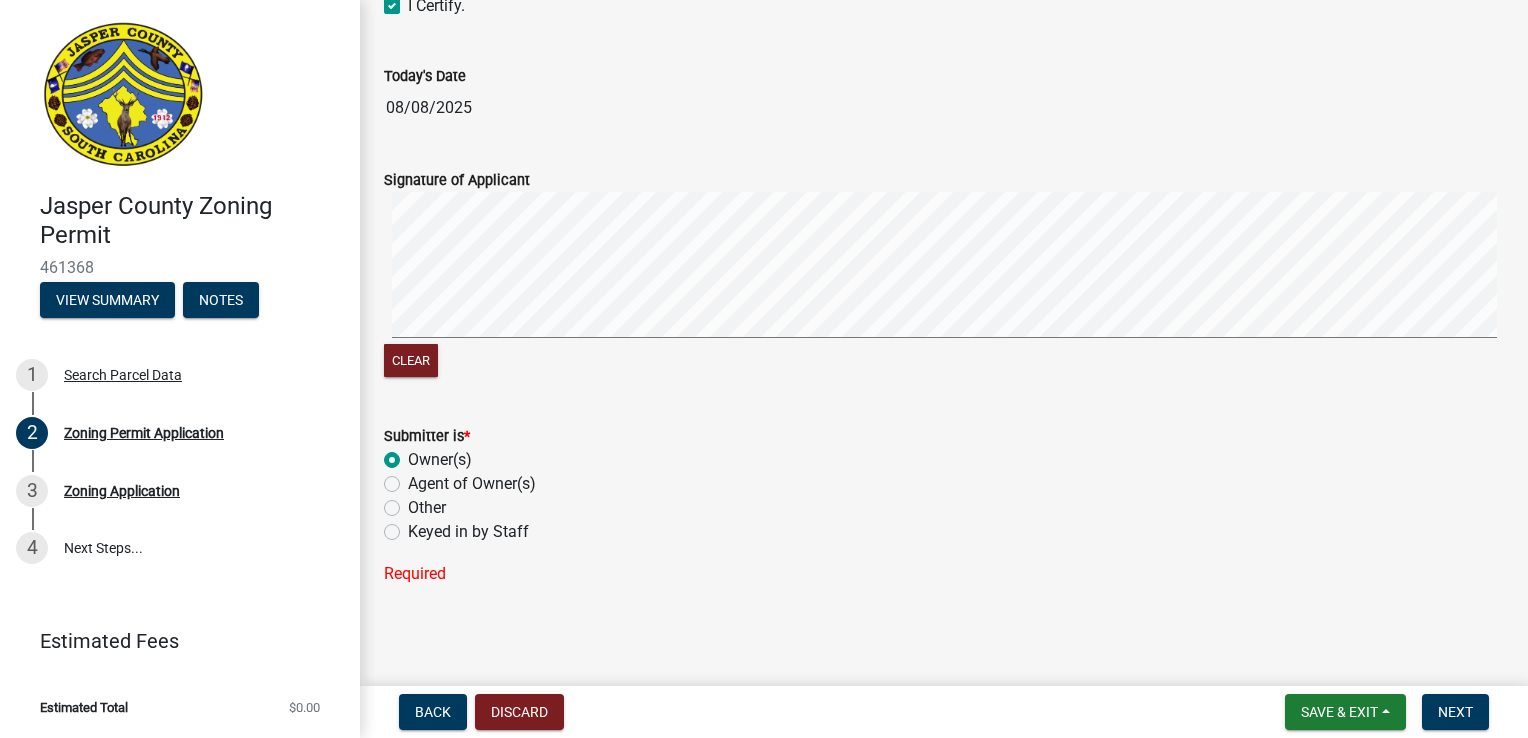 radio on "true" 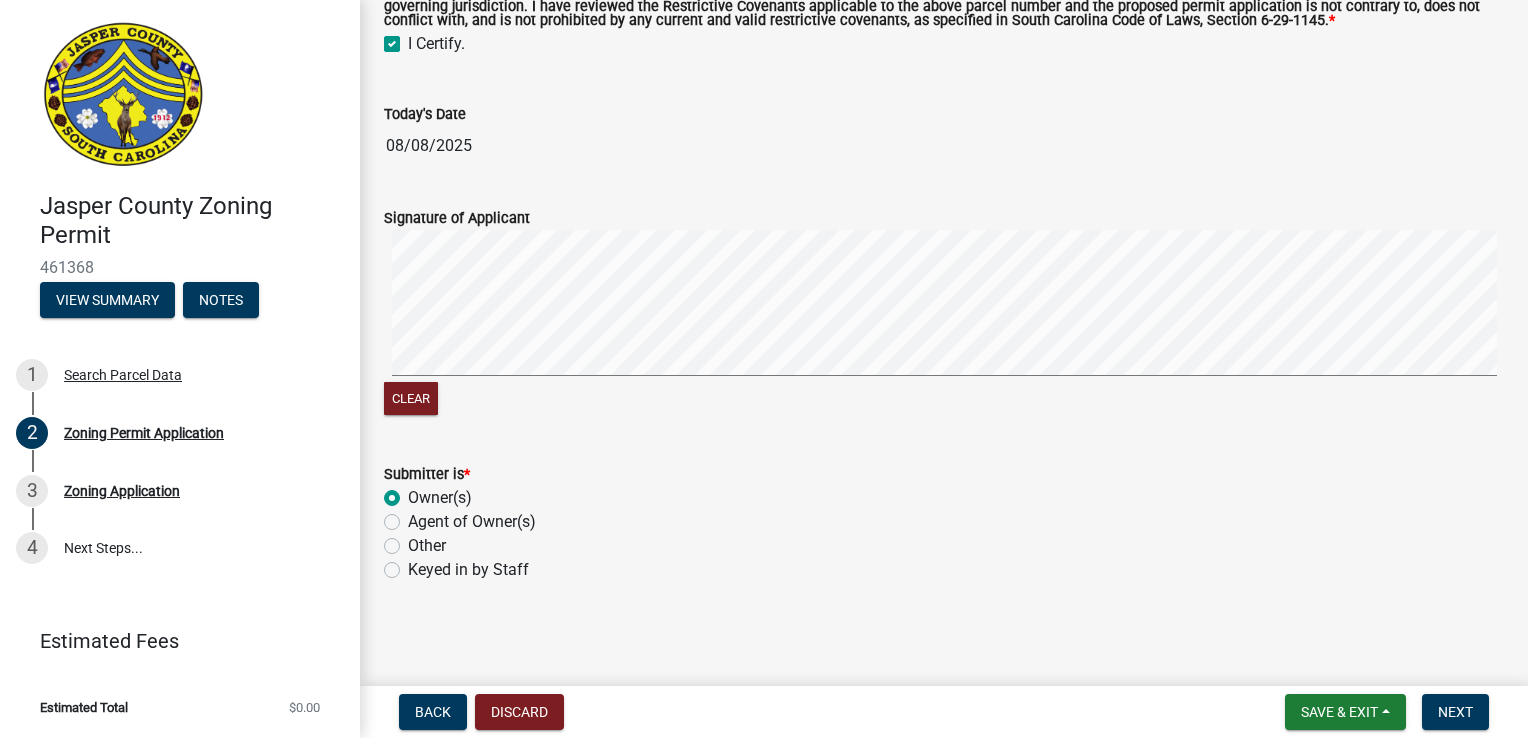 scroll, scrollTop: 4020, scrollLeft: 0, axis: vertical 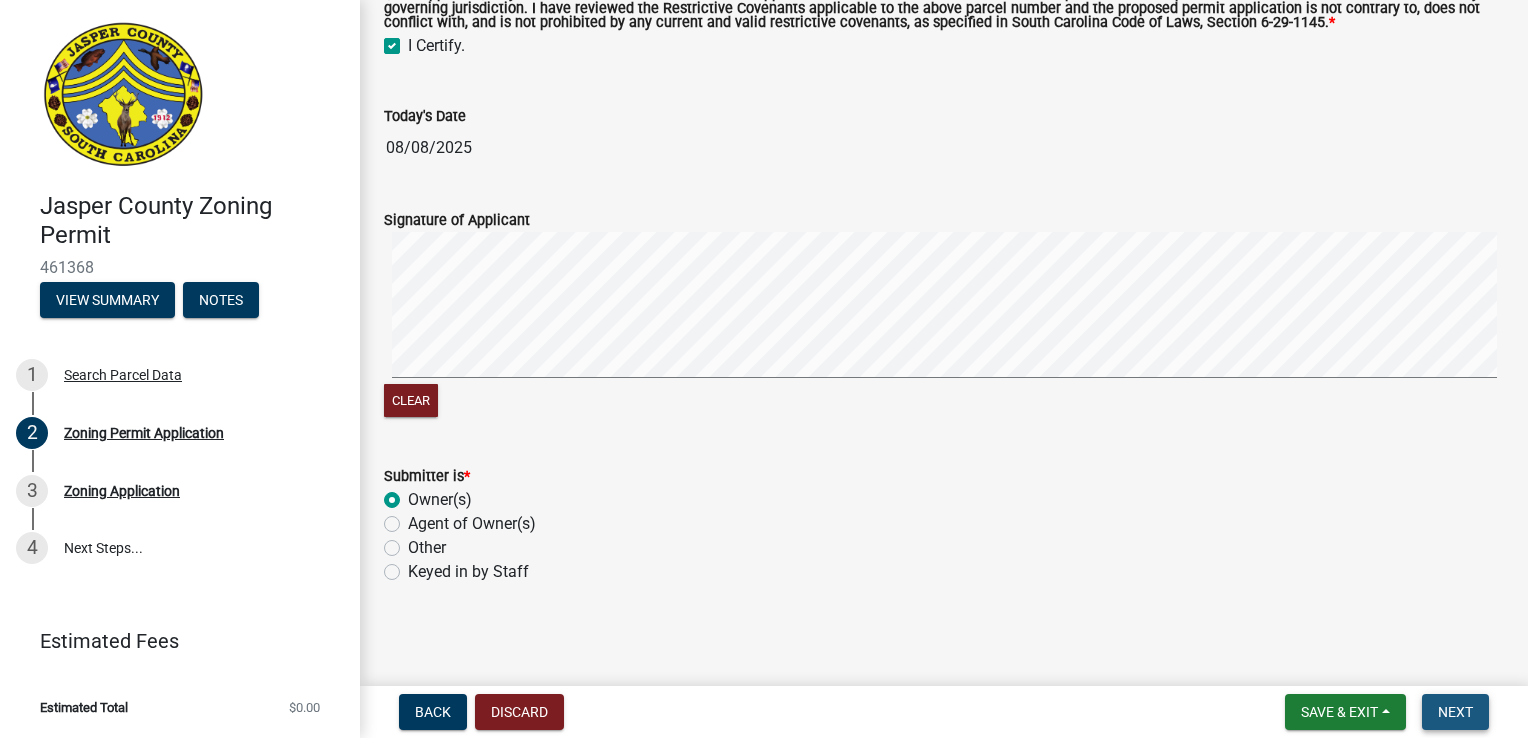 click on "Next" at bounding box center (1455, 712) 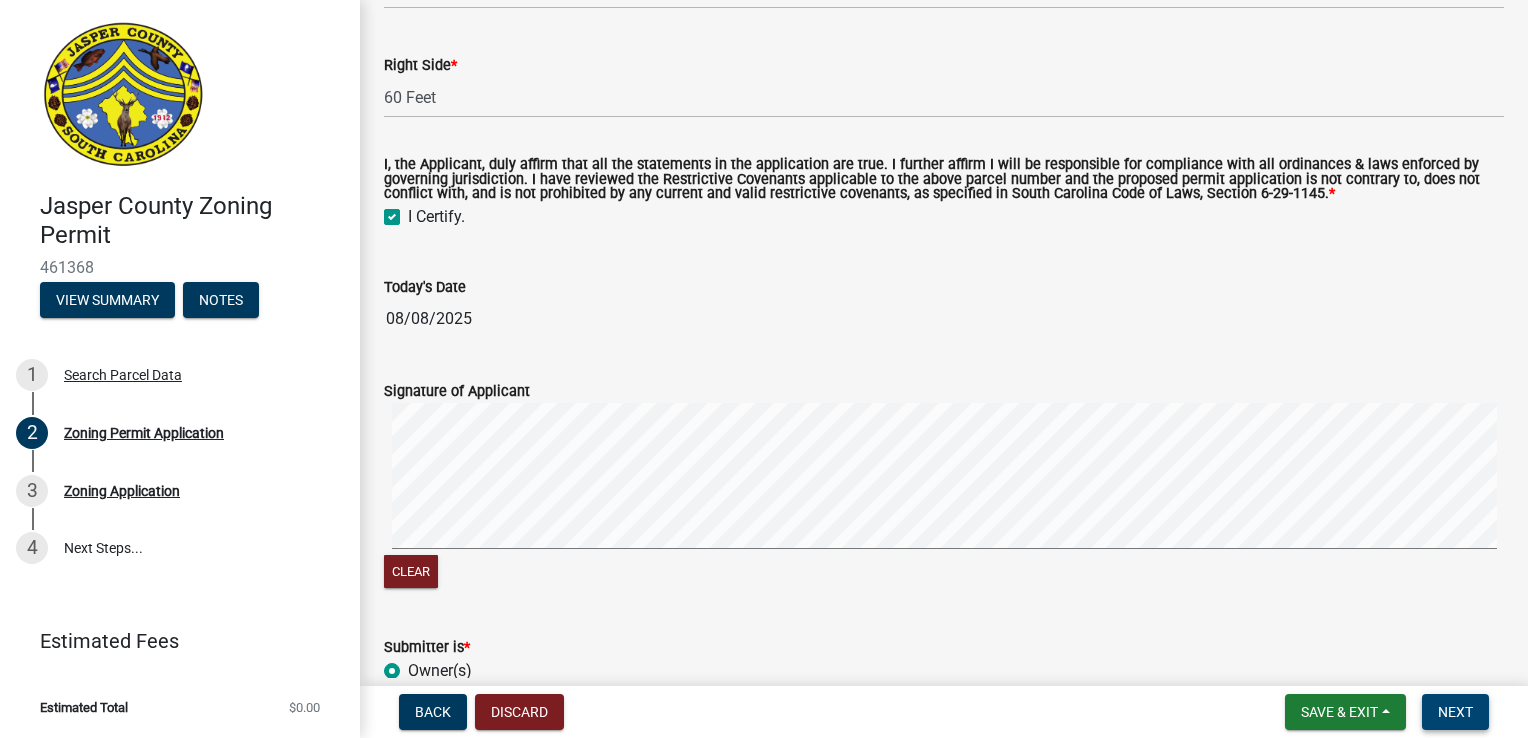 scroll, scrollTop: 4068, scrollLeft: 0, axis: vertical 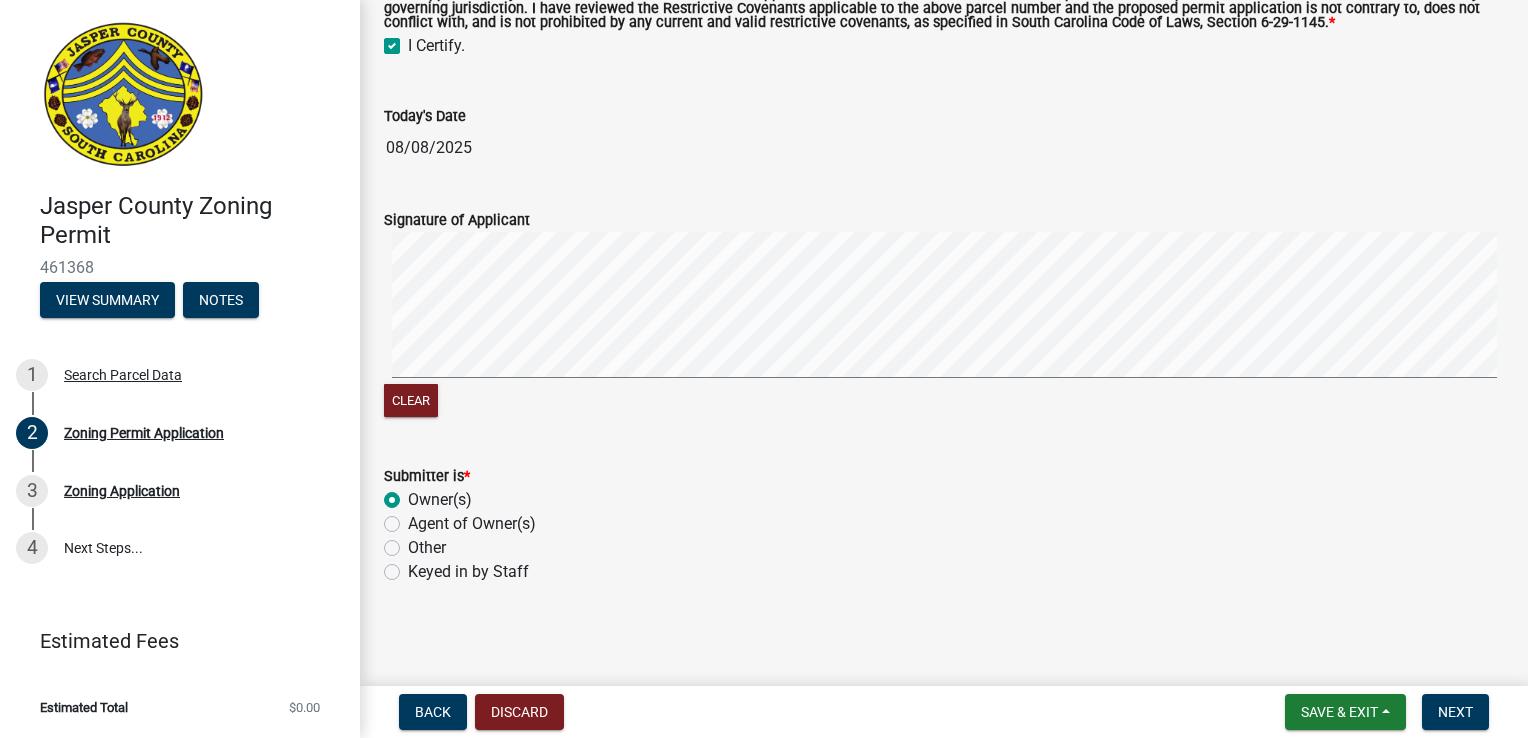 click on "Owner(s)" 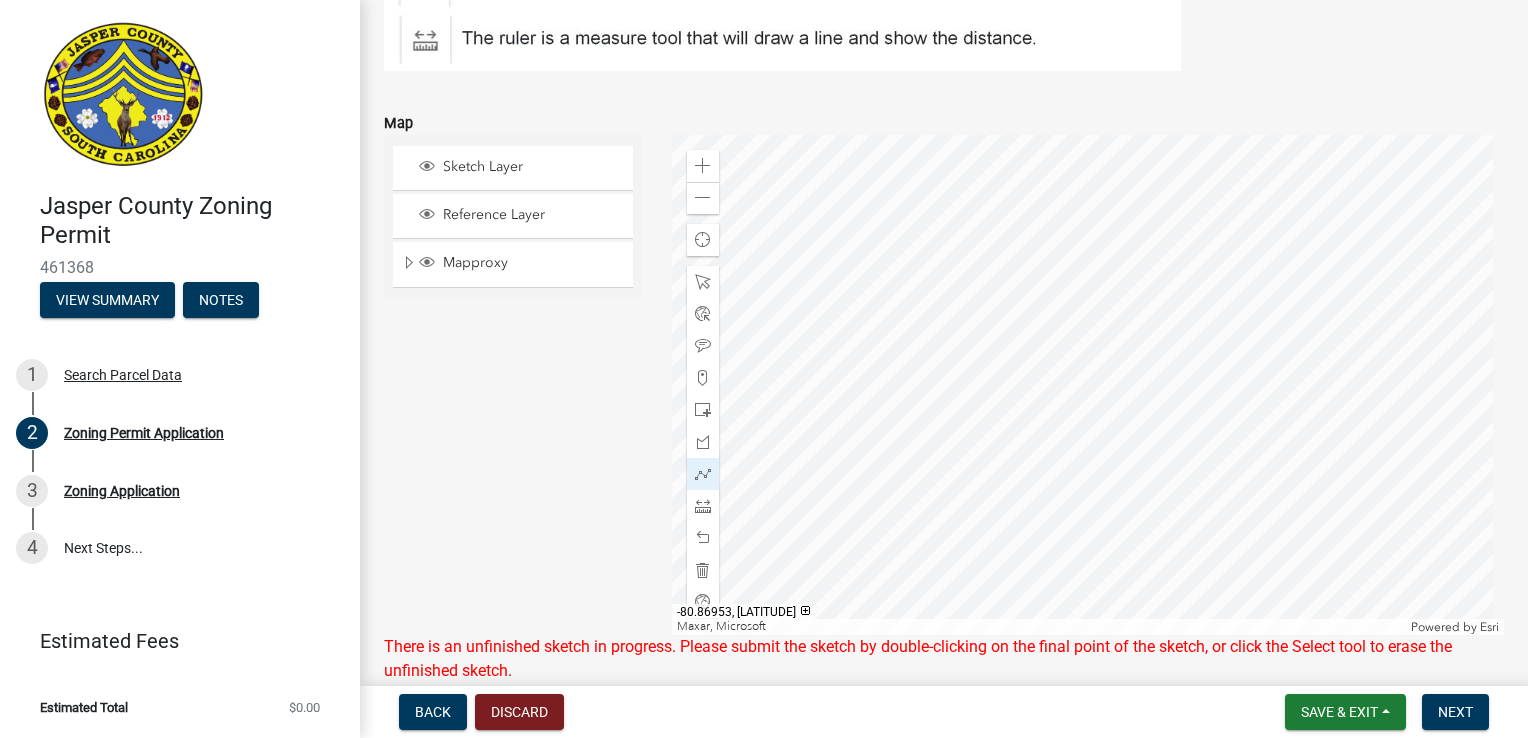 scroll, scrollTop: 2668, scrollLeft: 0, axis: vertical 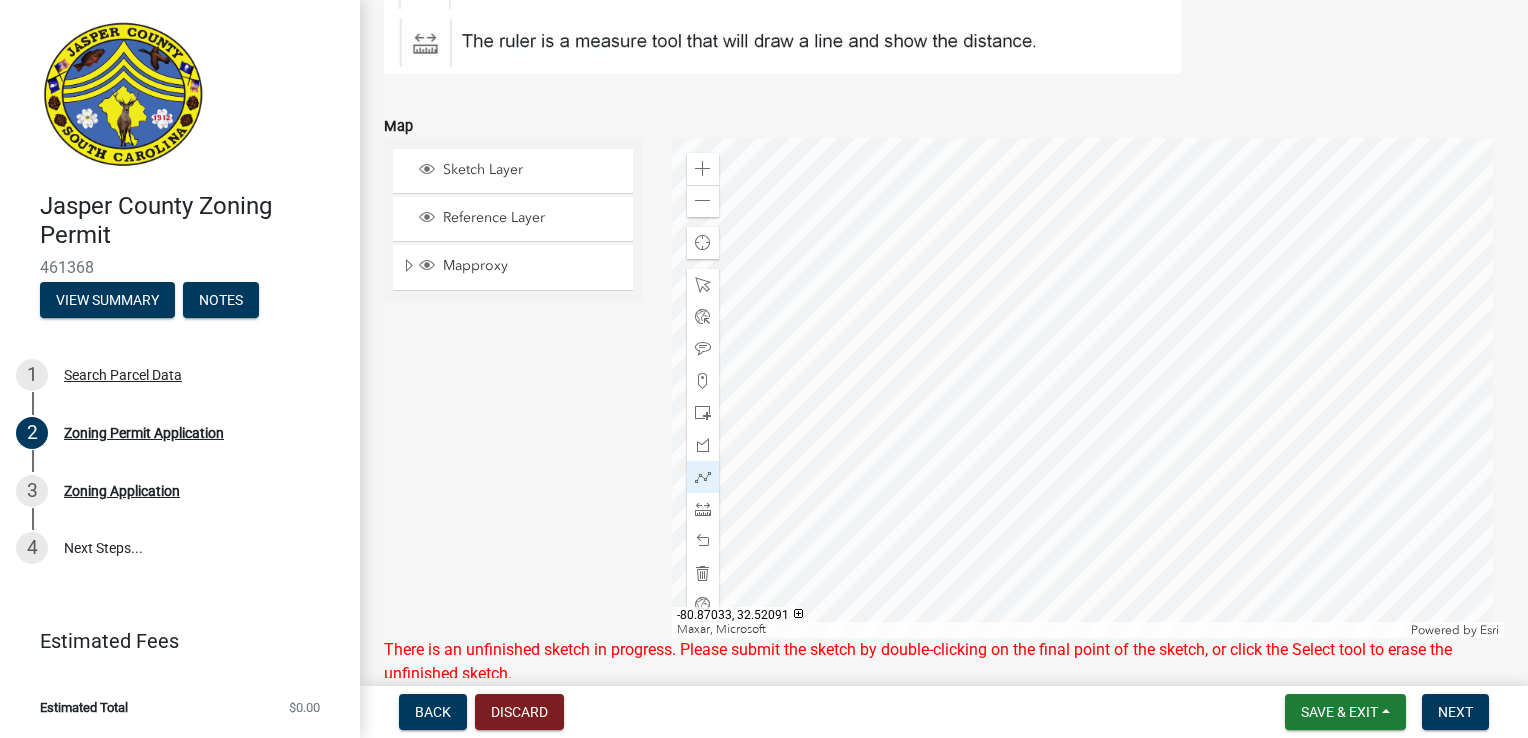 click 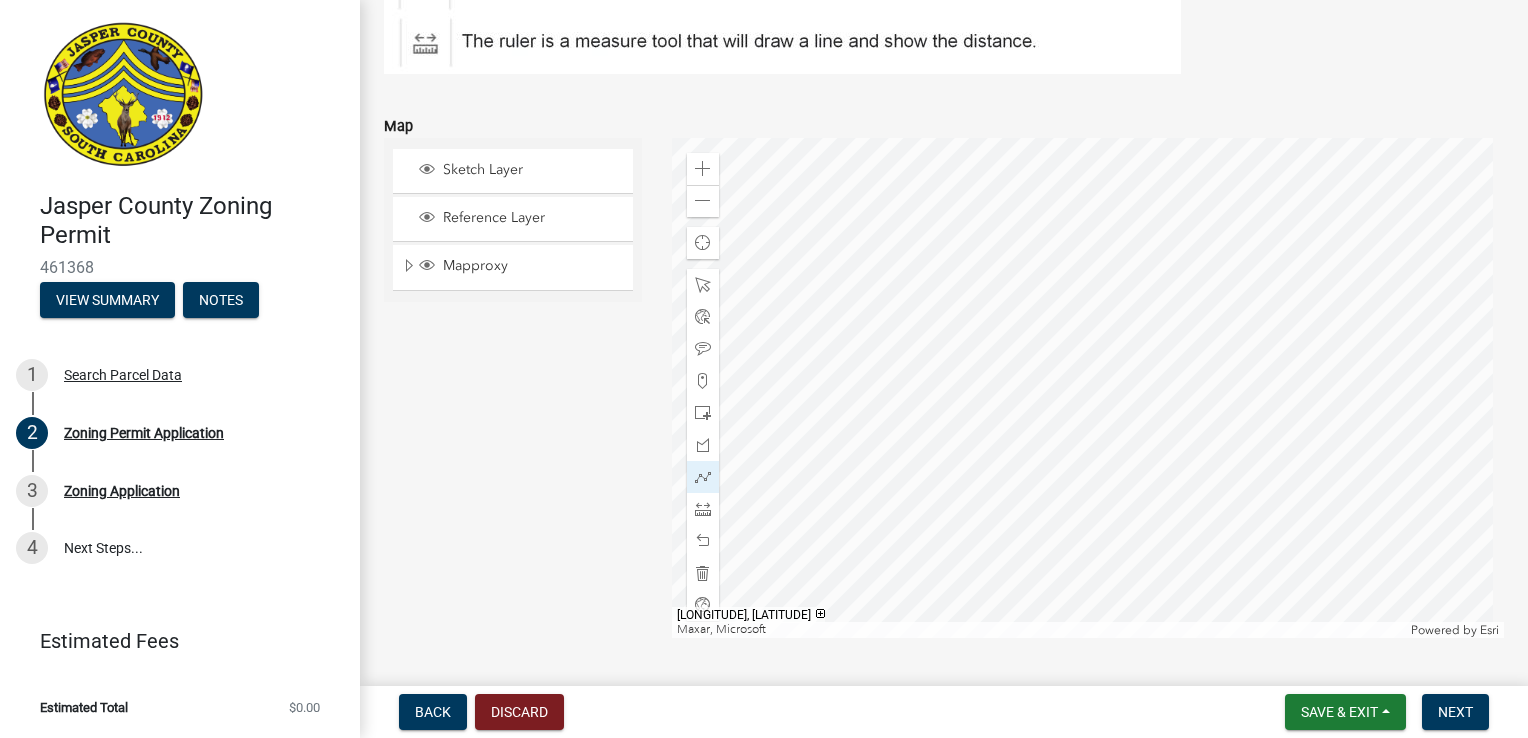 click on "Upload site plan (if available)   Select files  Valid Document Types: pdf,doc,docx,xls,xlsx,dwg,jpg,jpeg,bmp,gif" 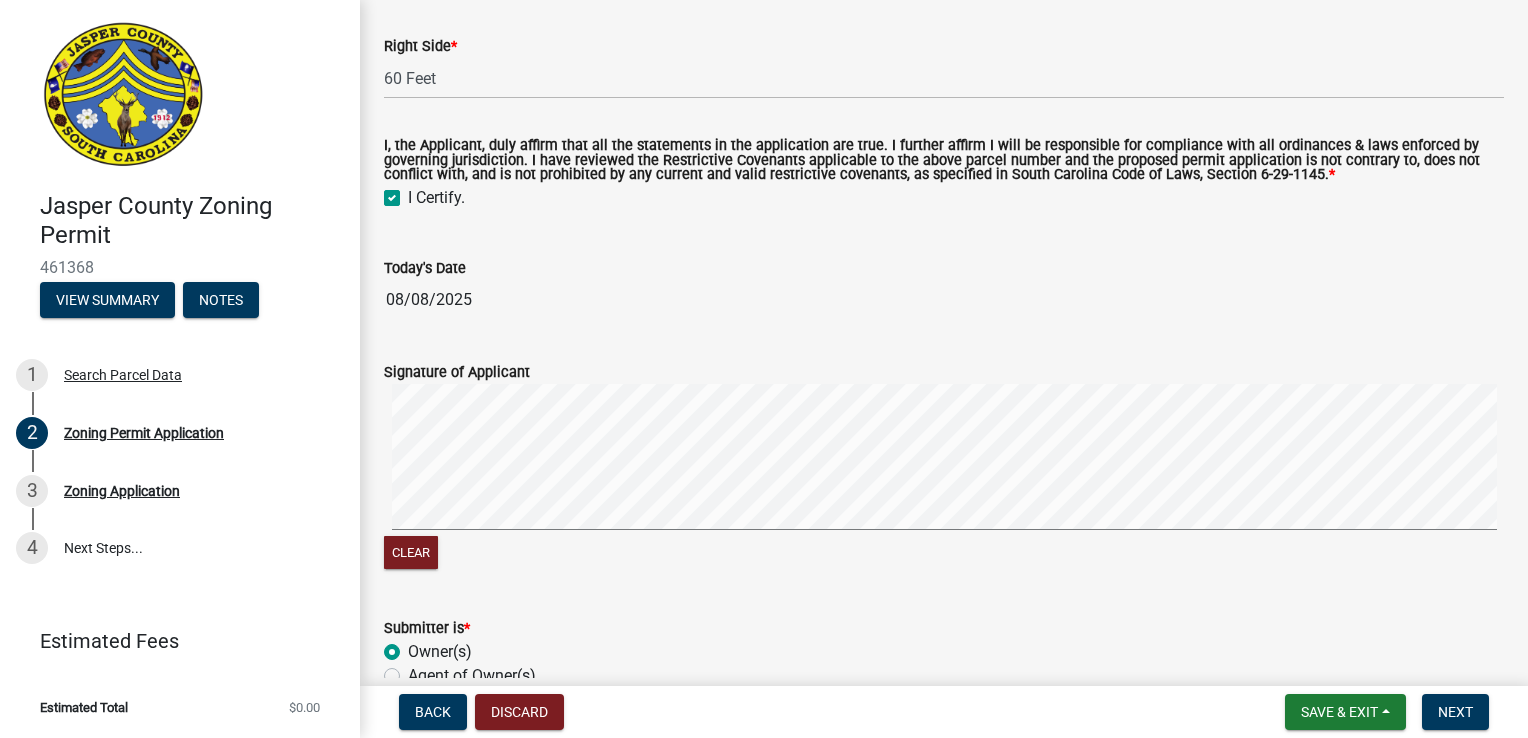 scroll, scrollTop: 4020, scrollLeft: 0, axis: vertical 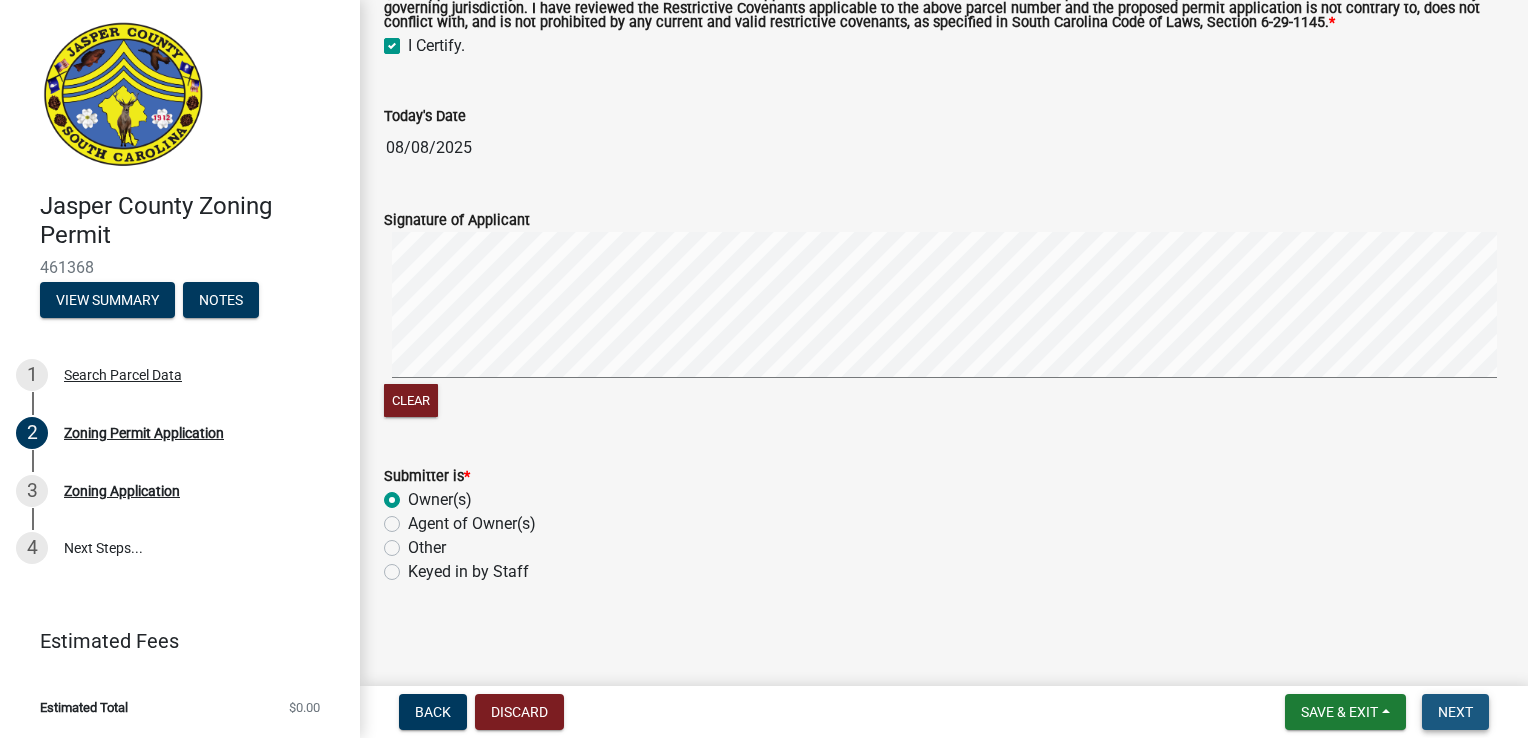 click on "Next" at bounding box center (1455, 712) 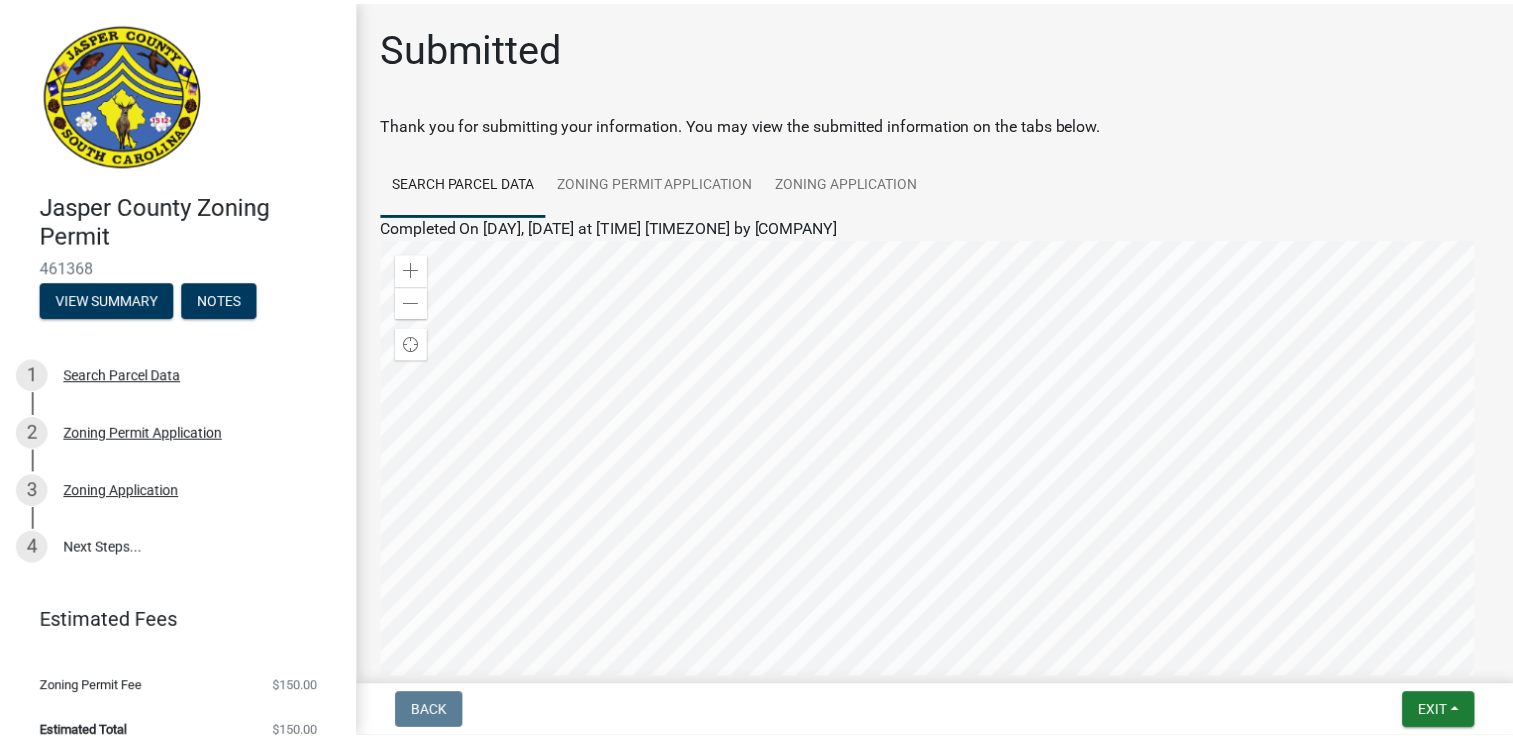 scroll, scrollTop: 276, scrollLeft: 0, axis: vertical 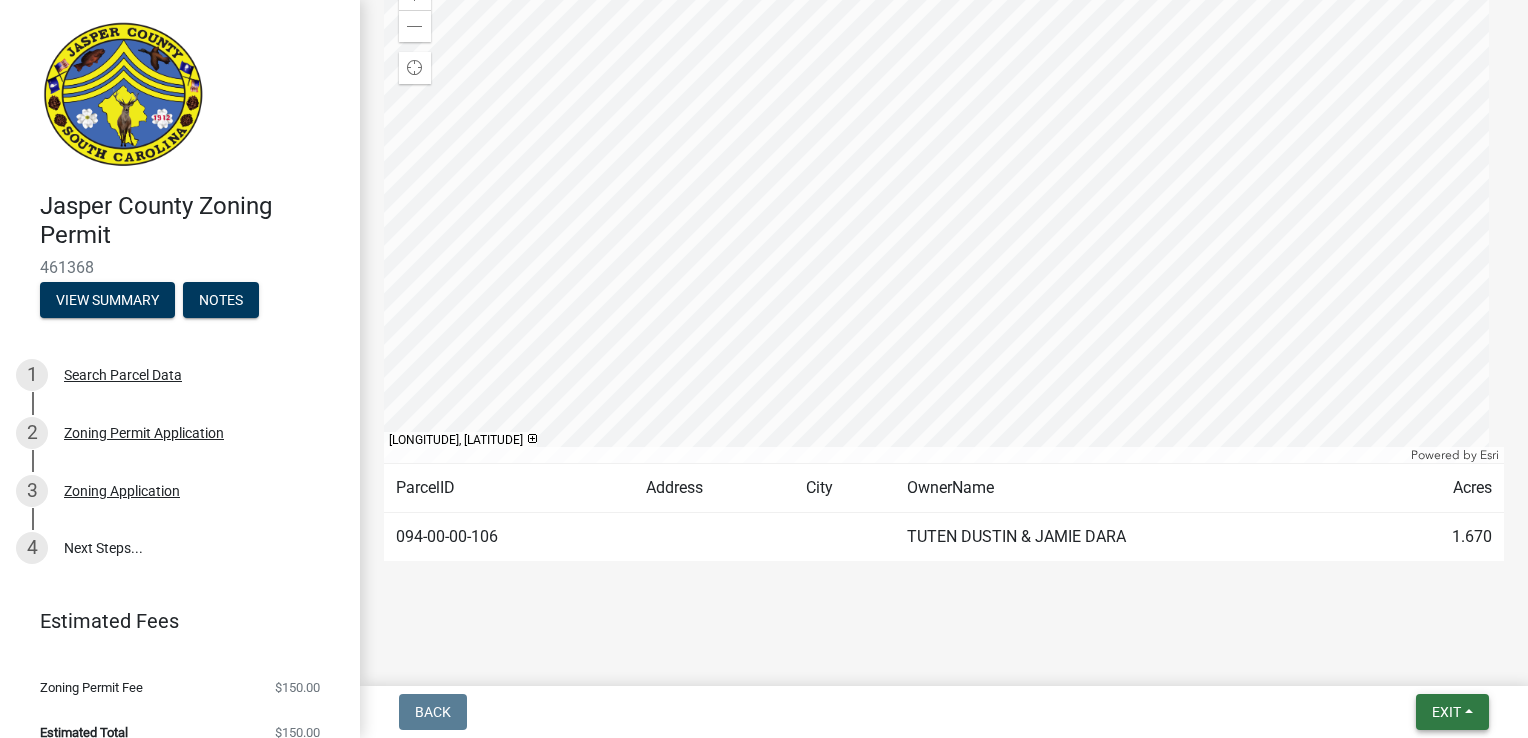 click on "Exit" at bounding box center [1446, 712] 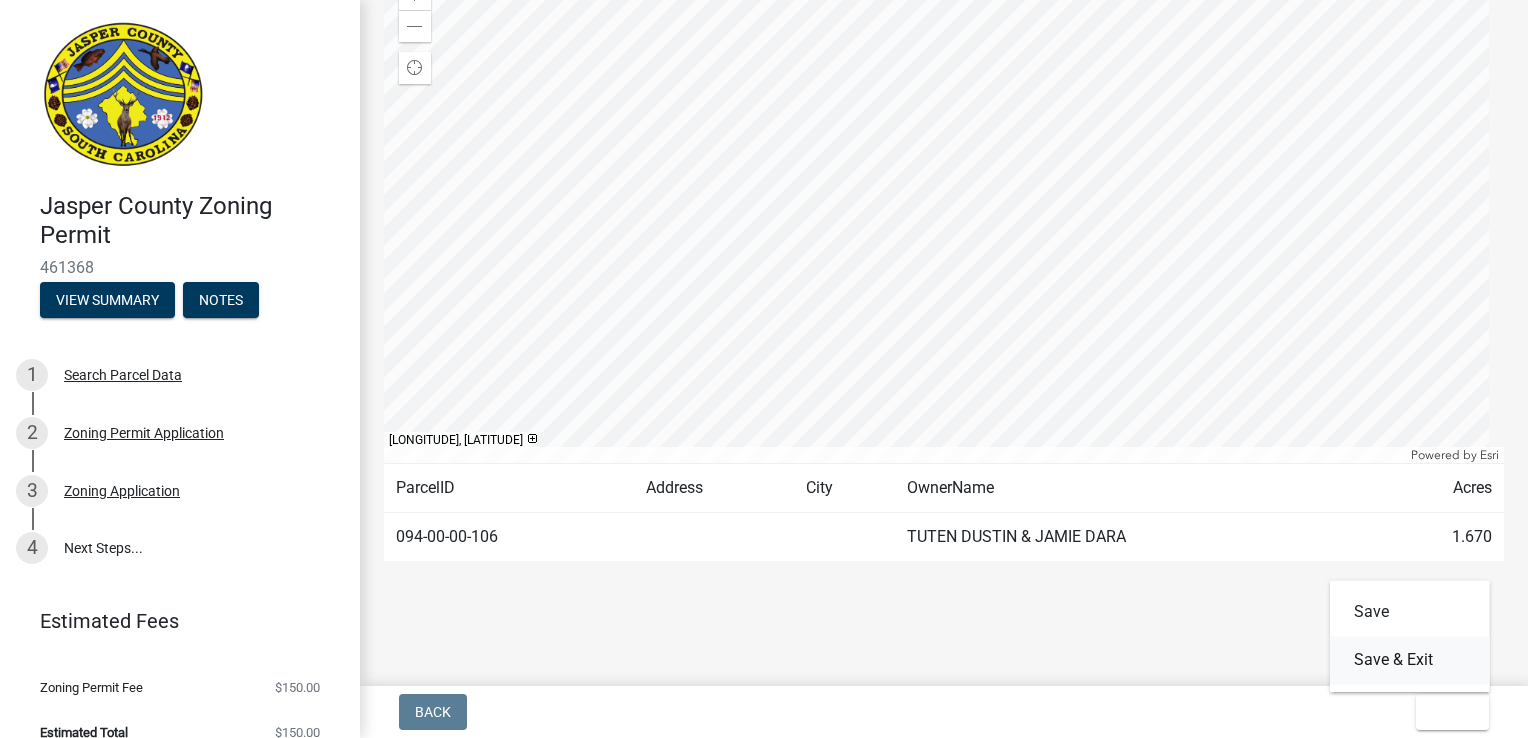 click on "Save & Exit" at bounding box center [1410, 660] 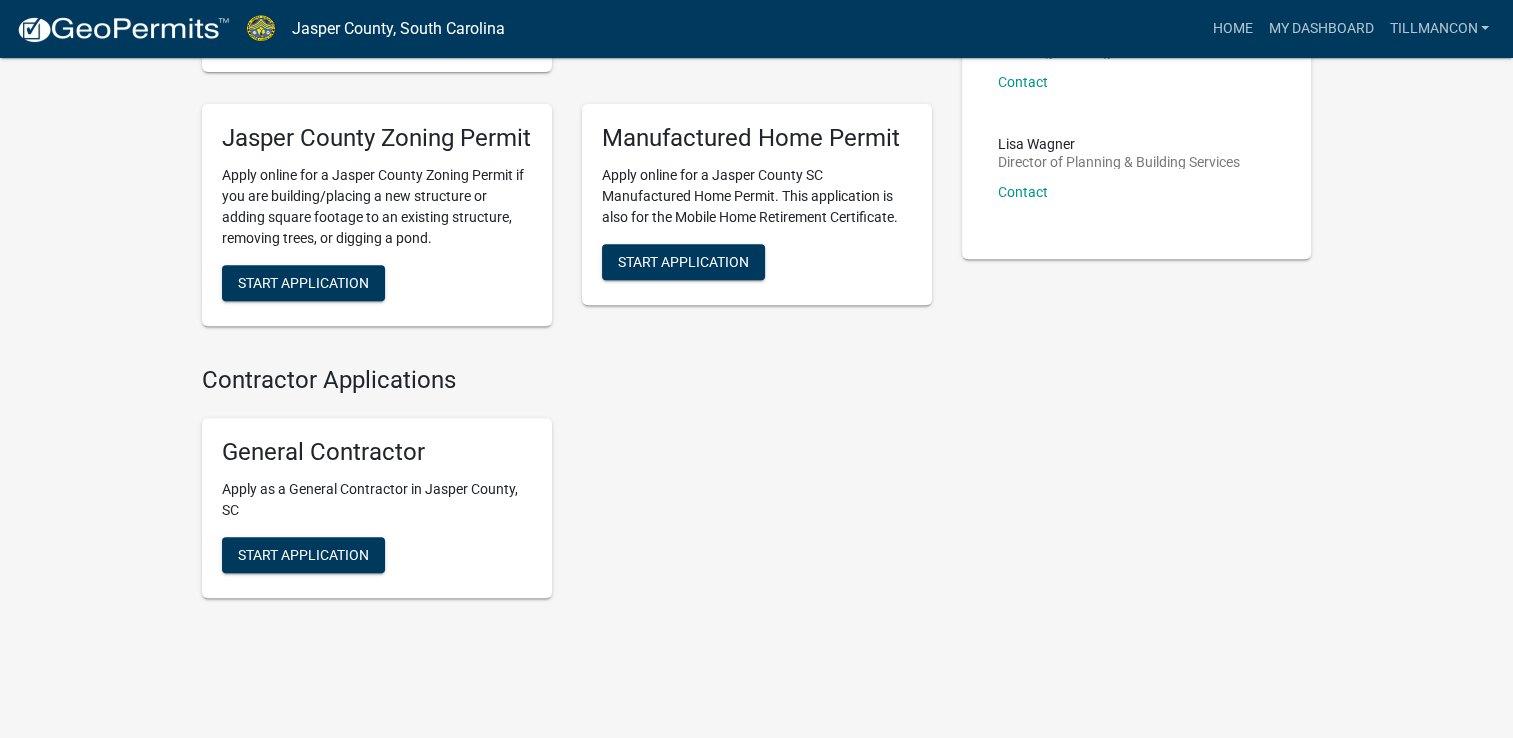 scroll, scrollTop: 800, scrollLeft: 0, axis: vertical 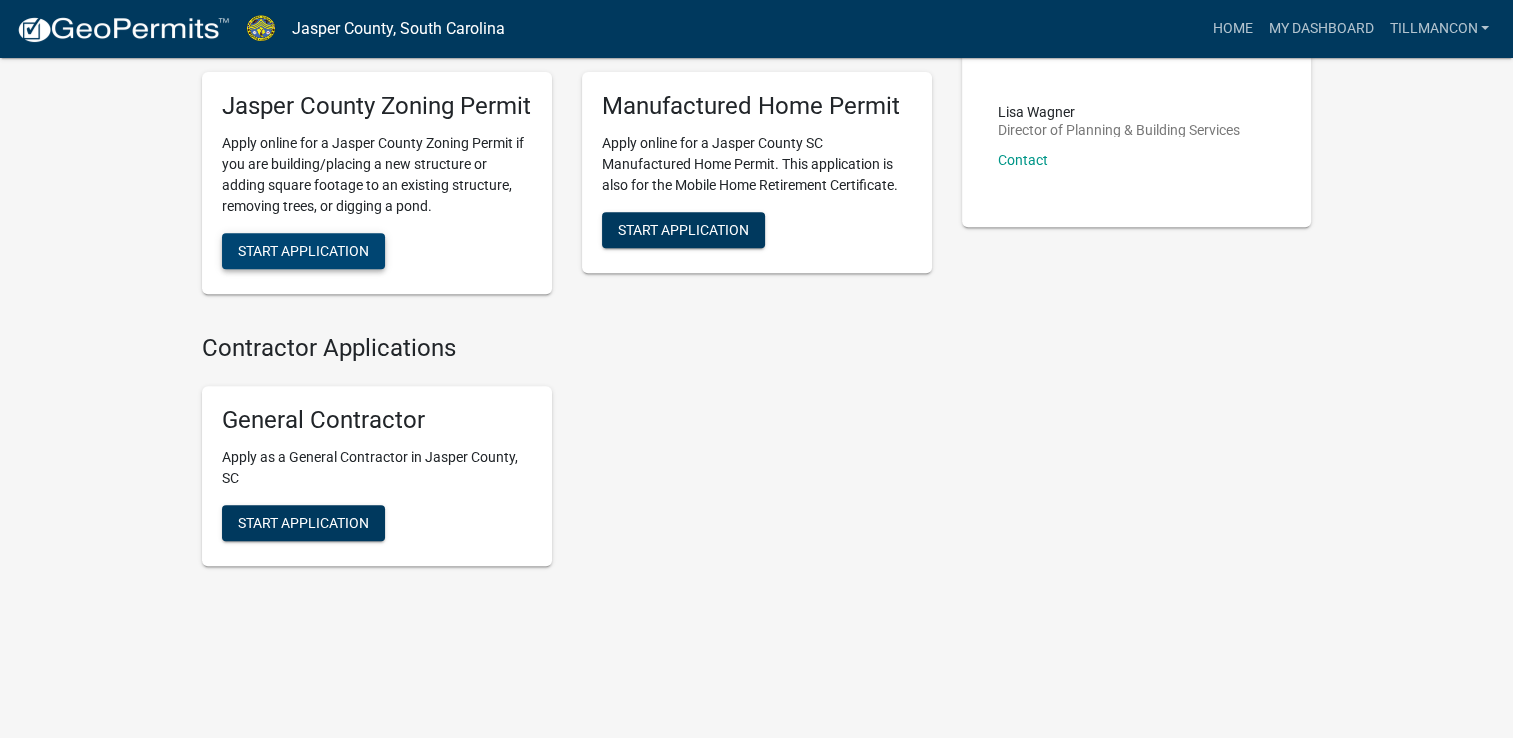 click on "Start Application" 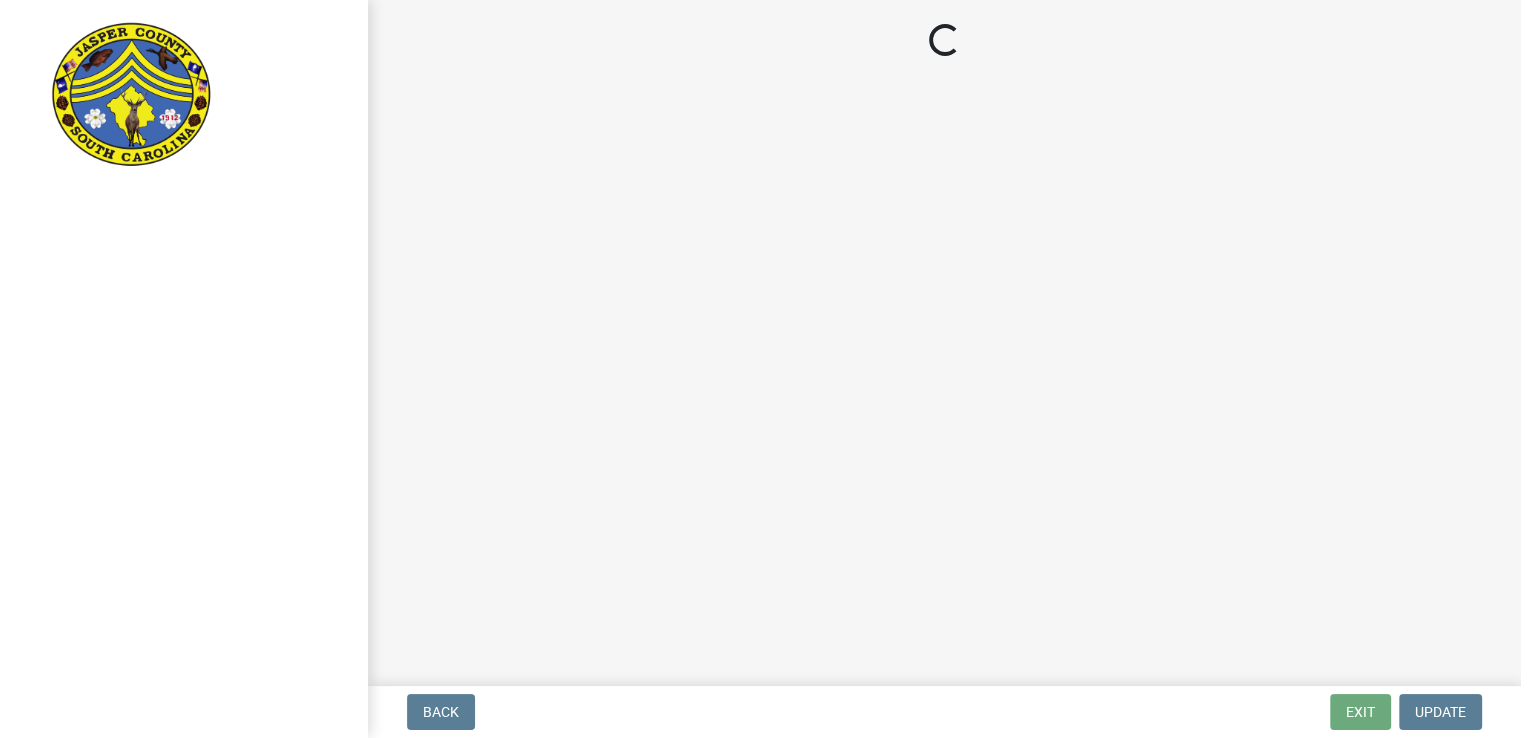 scroll, scrollTop: 0, scrollLeft: 0, axis: both 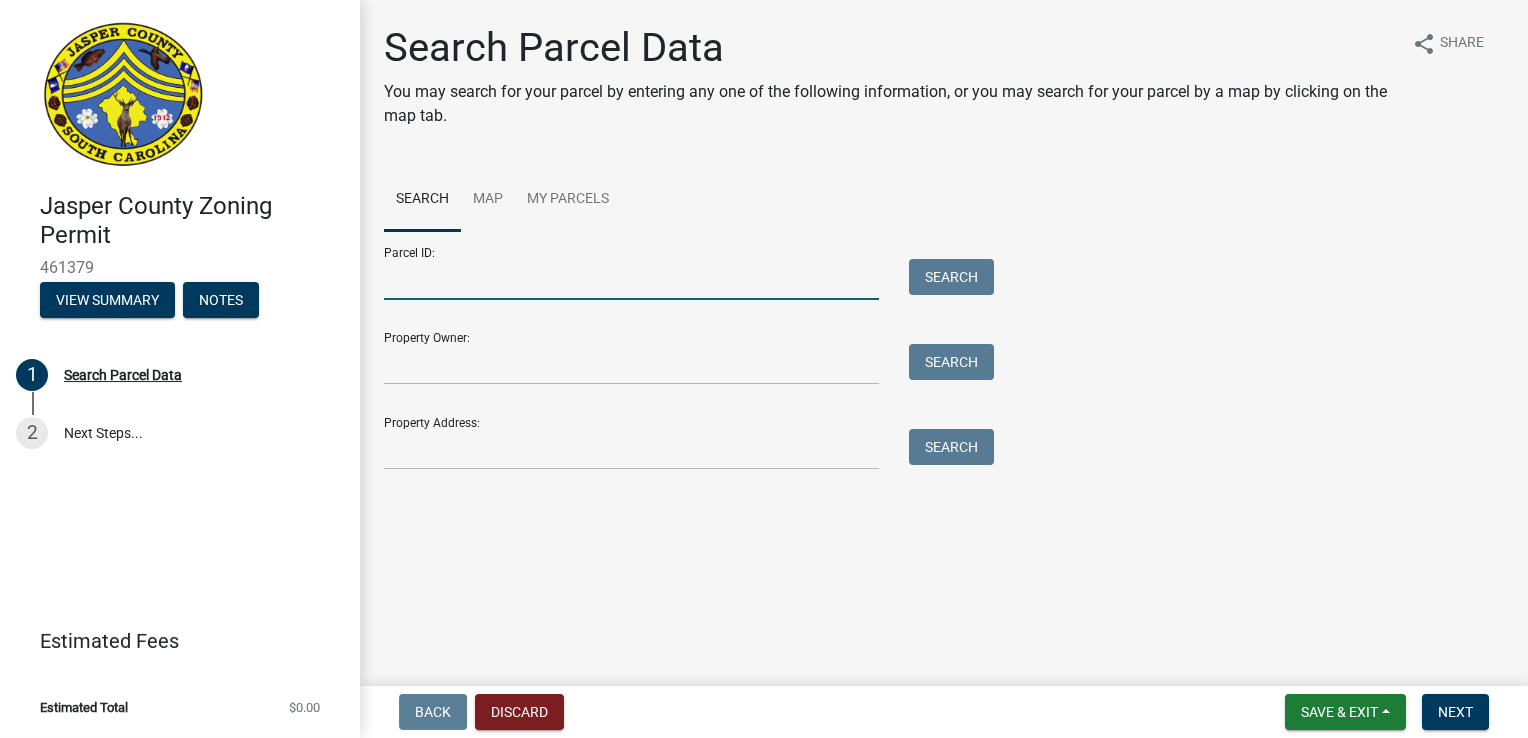 click on "Parcel ID:" at bounding box center (631, 279) 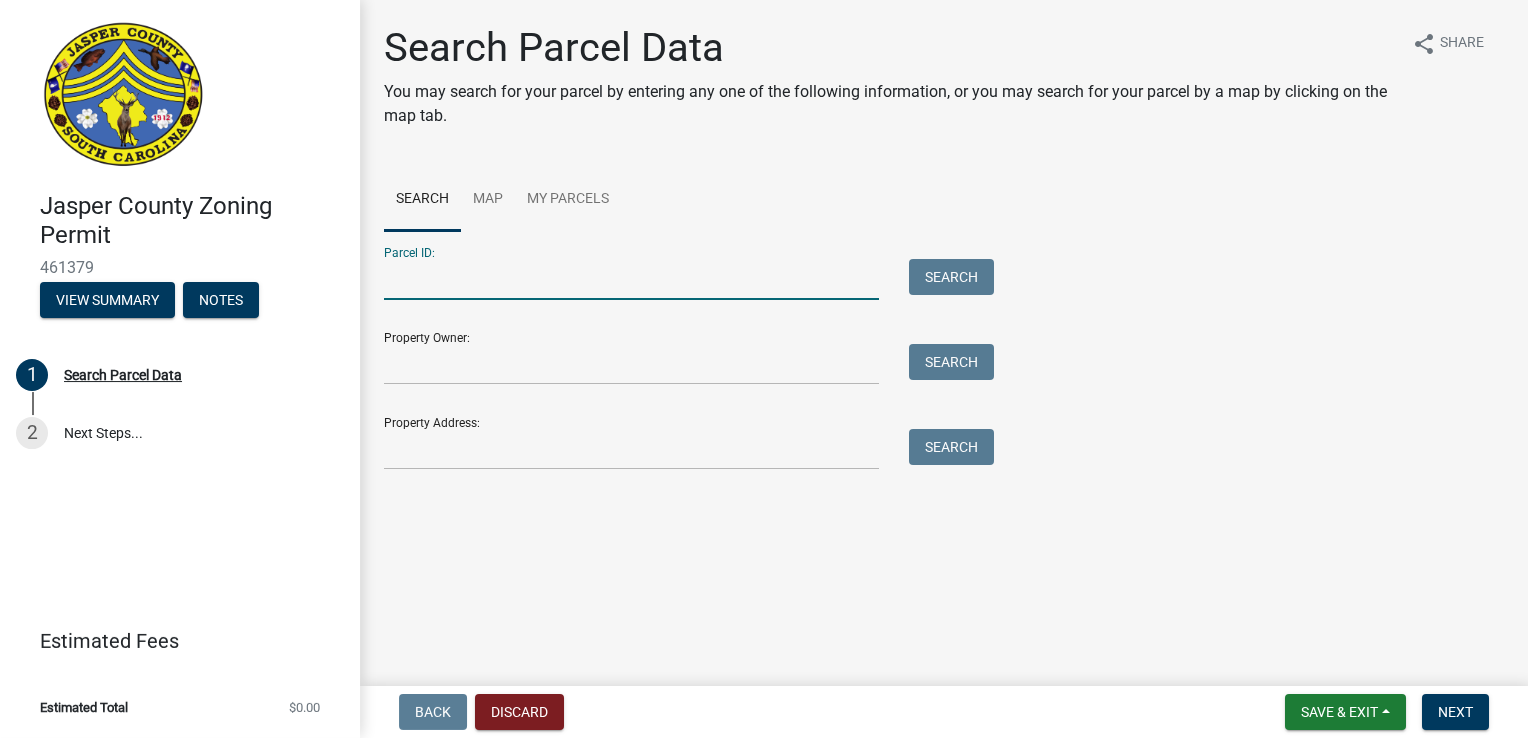 type on "[NUMBER]" 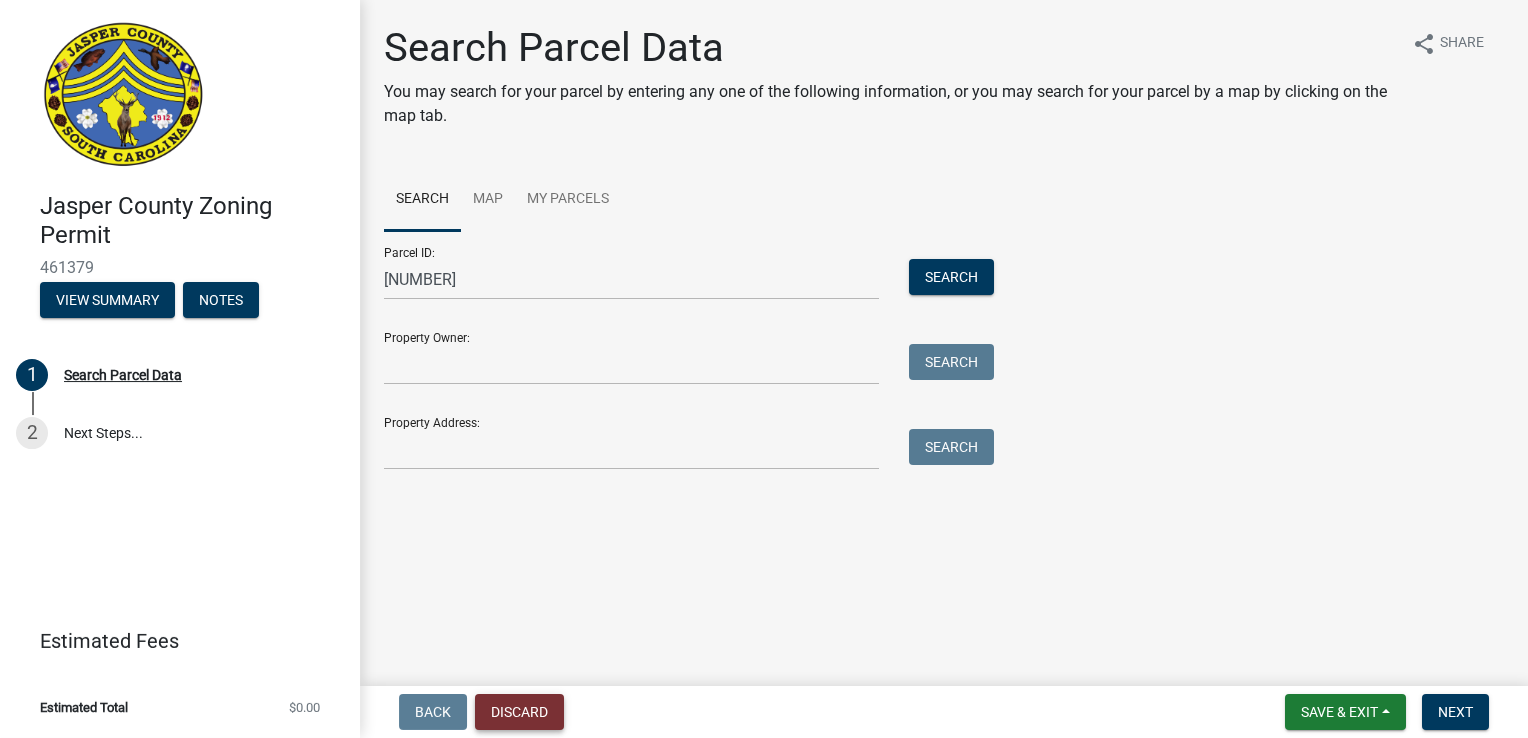 click on "Discard" at bounding box center [519, 712] 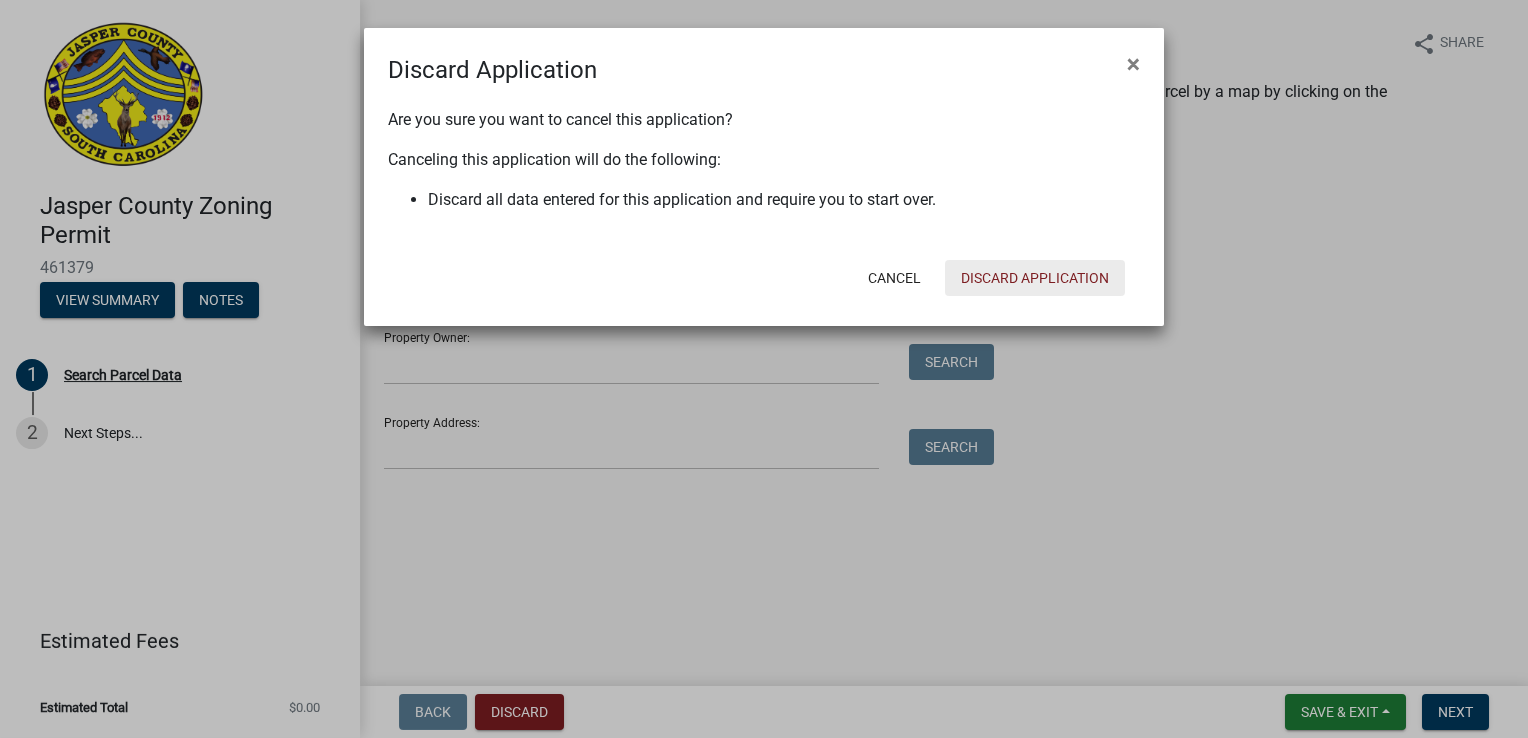 click on "Discard Application" 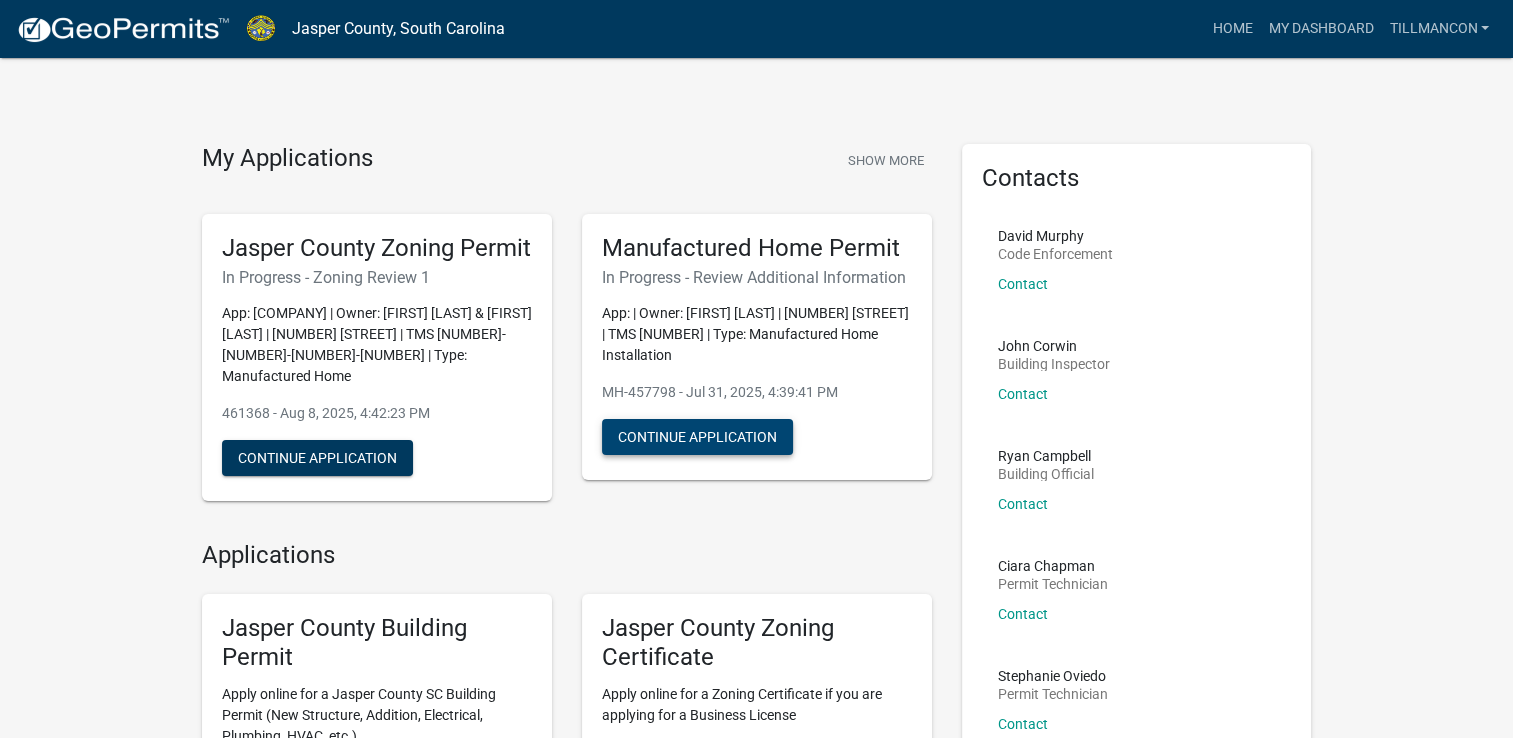 click on "Continue Application" 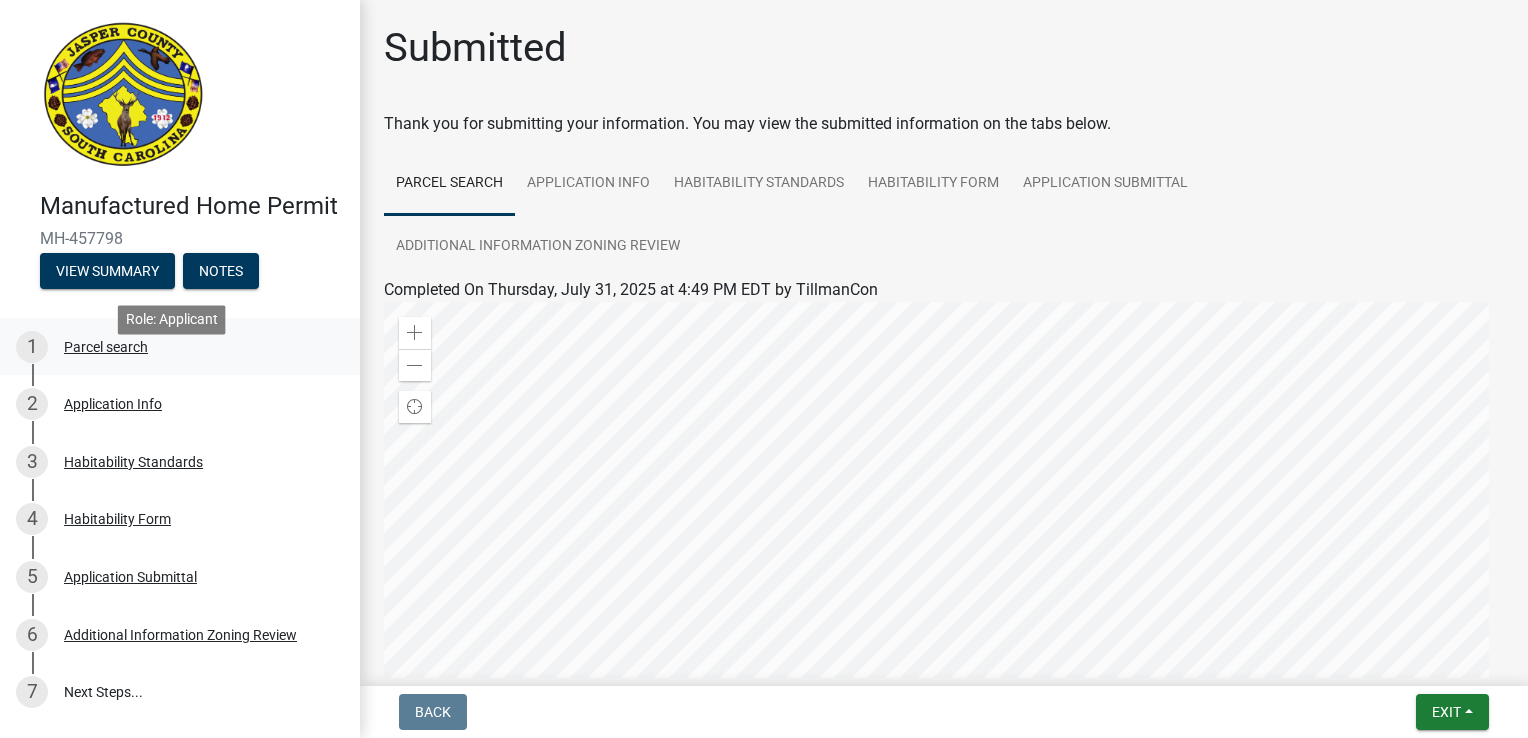 click on "Parcel search" at bounding box center [106, 347] 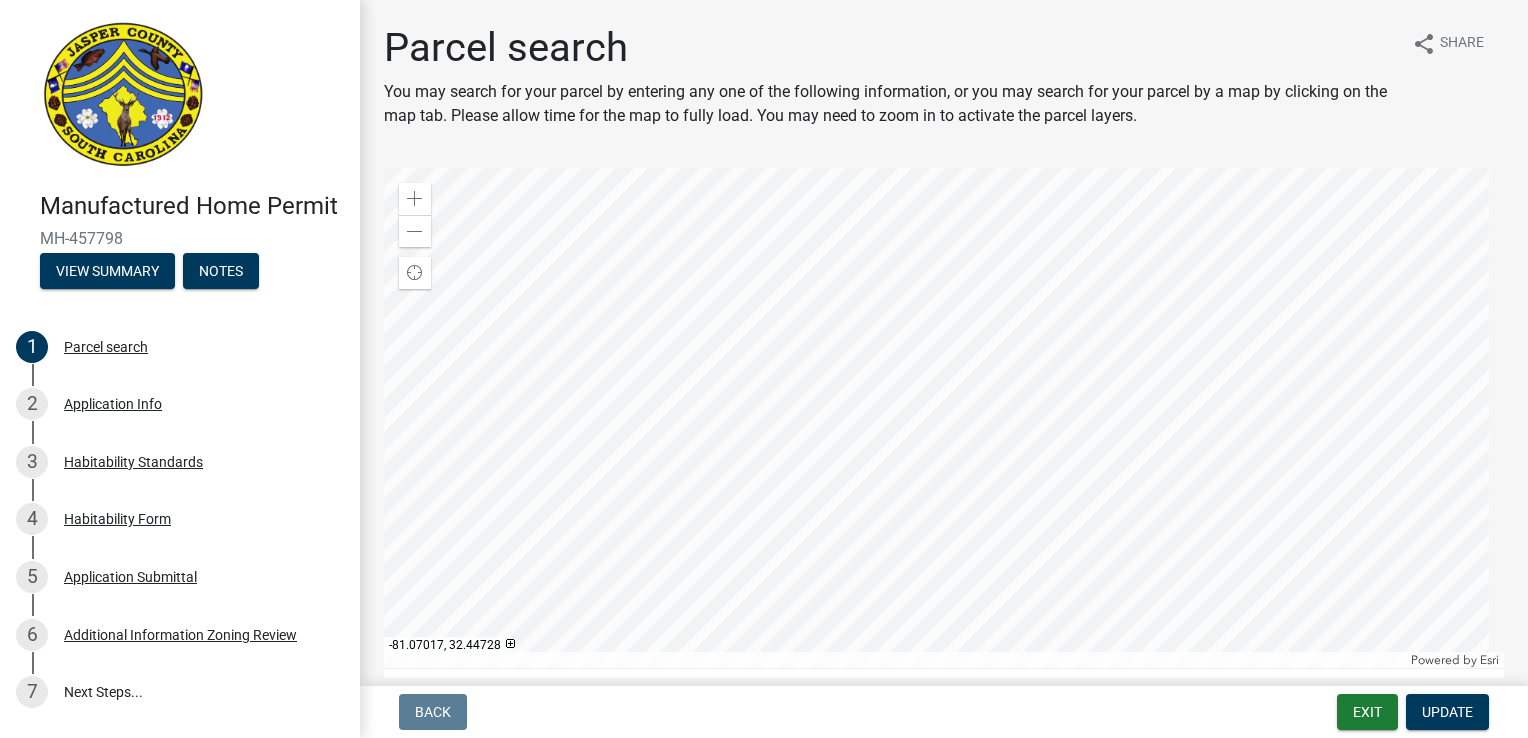 scroll, scrollTop: 100, scrollLeft: 0, axis: vertical 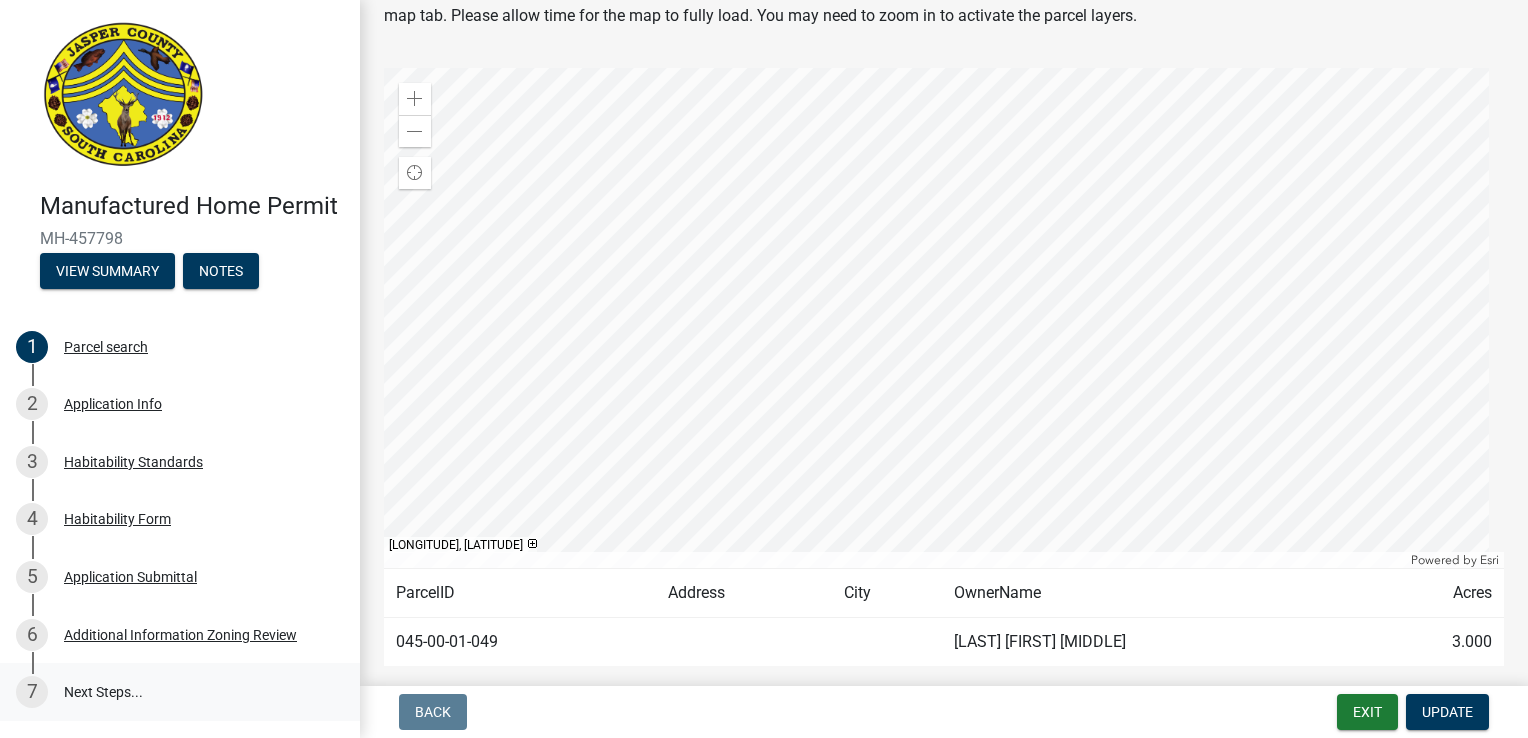click on "7   Next Steps..." at bounding box center [180, 692] 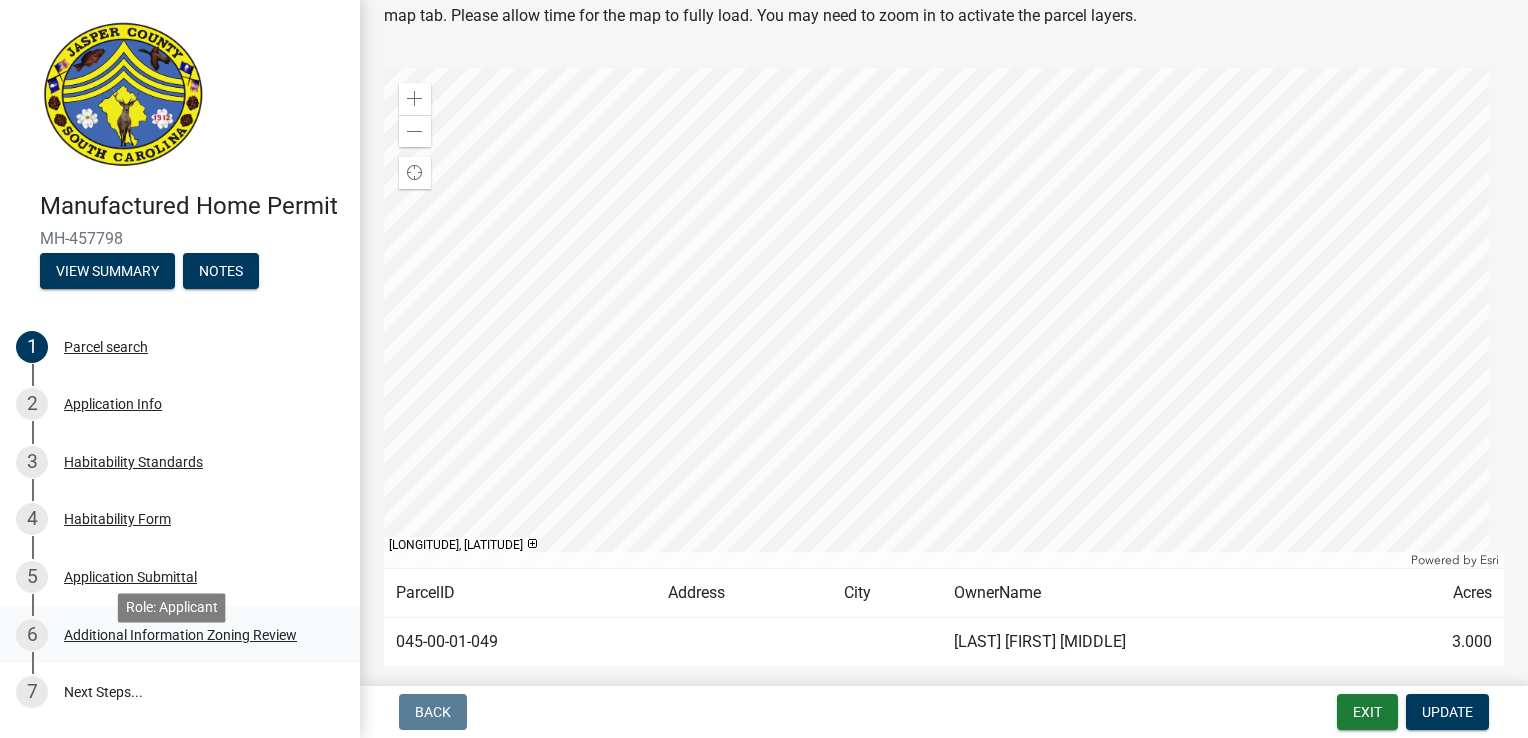 click on "Additional Information Zoning Review" at bounding box center [180, 635] 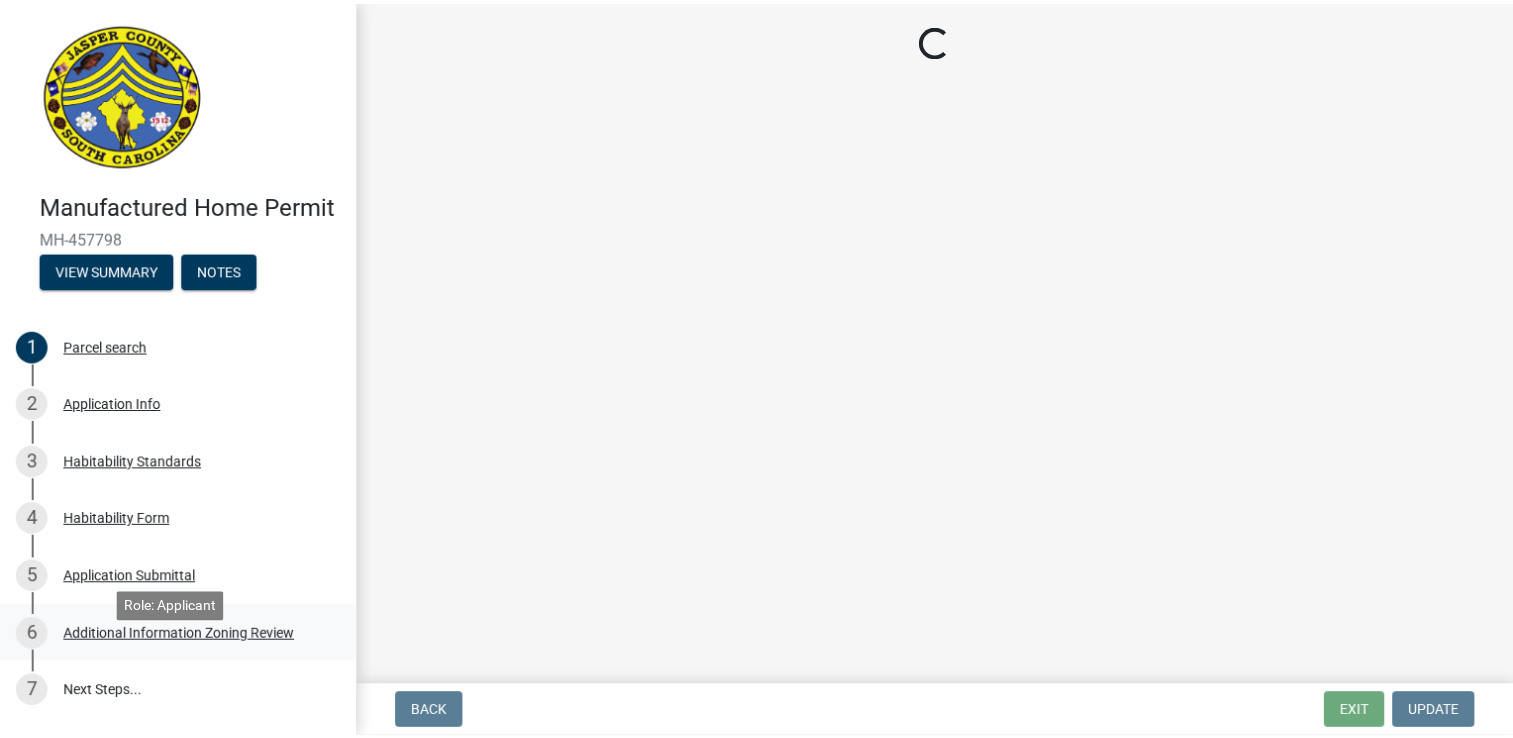 scroll, scrollTop: 0, scrollLeft: 0, axis: both 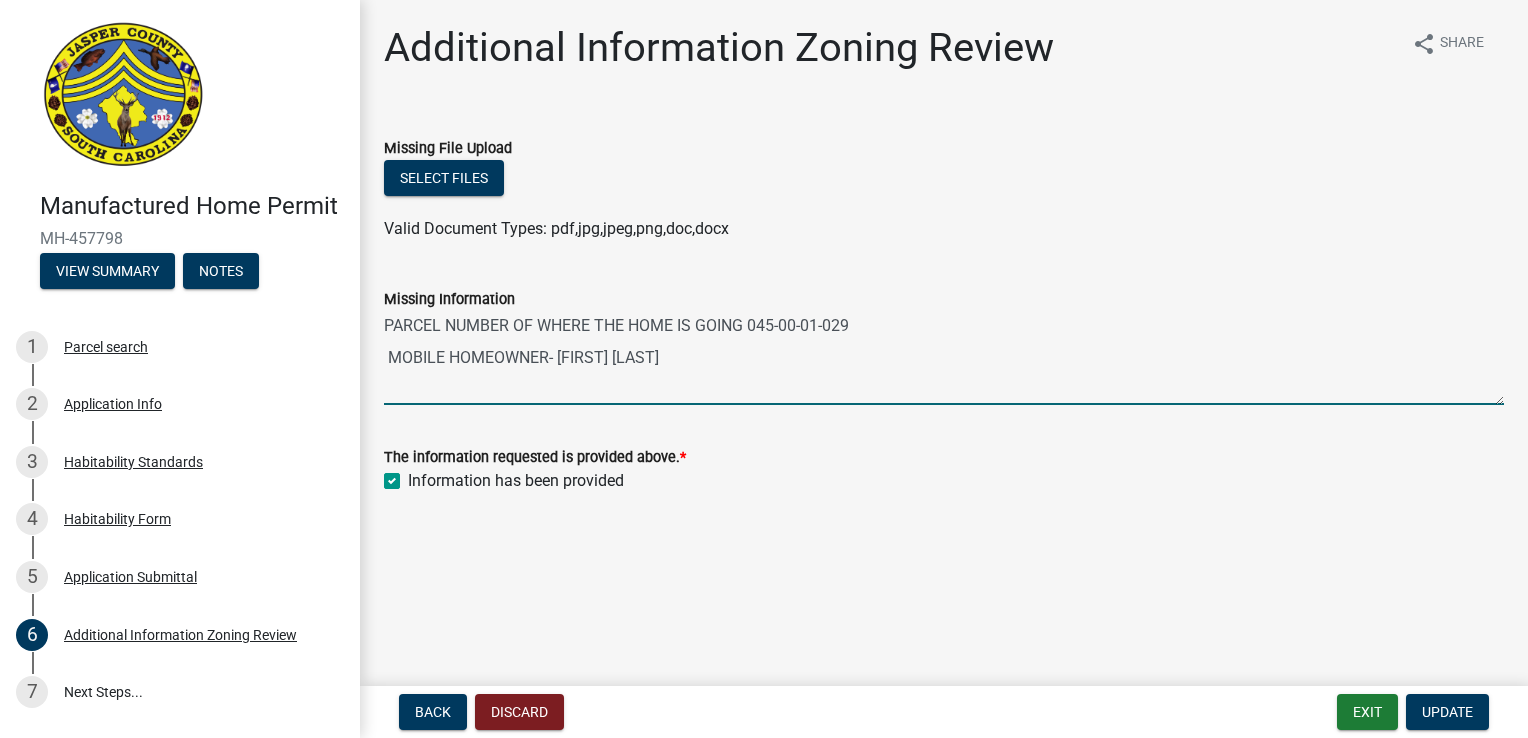 click on "PARCEL NUMBER OF WHERE THE HOME IS GOING 045-00-01-029
MOBILE HOMEOWNER- [FIRST] [LAST]" at bounding box center [944, 358] 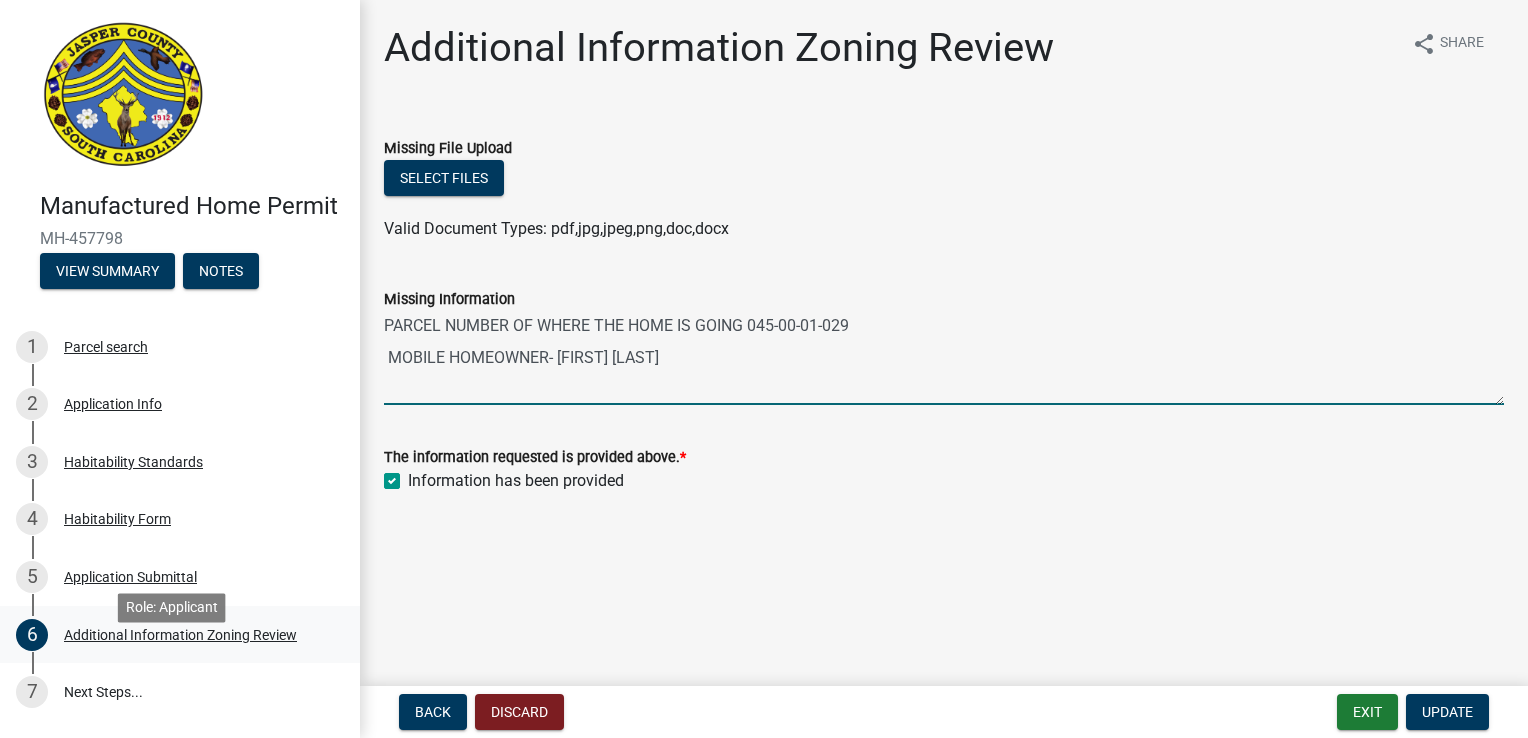 click on "Additional Information Zoning Review" at bounding box center [180, 635] 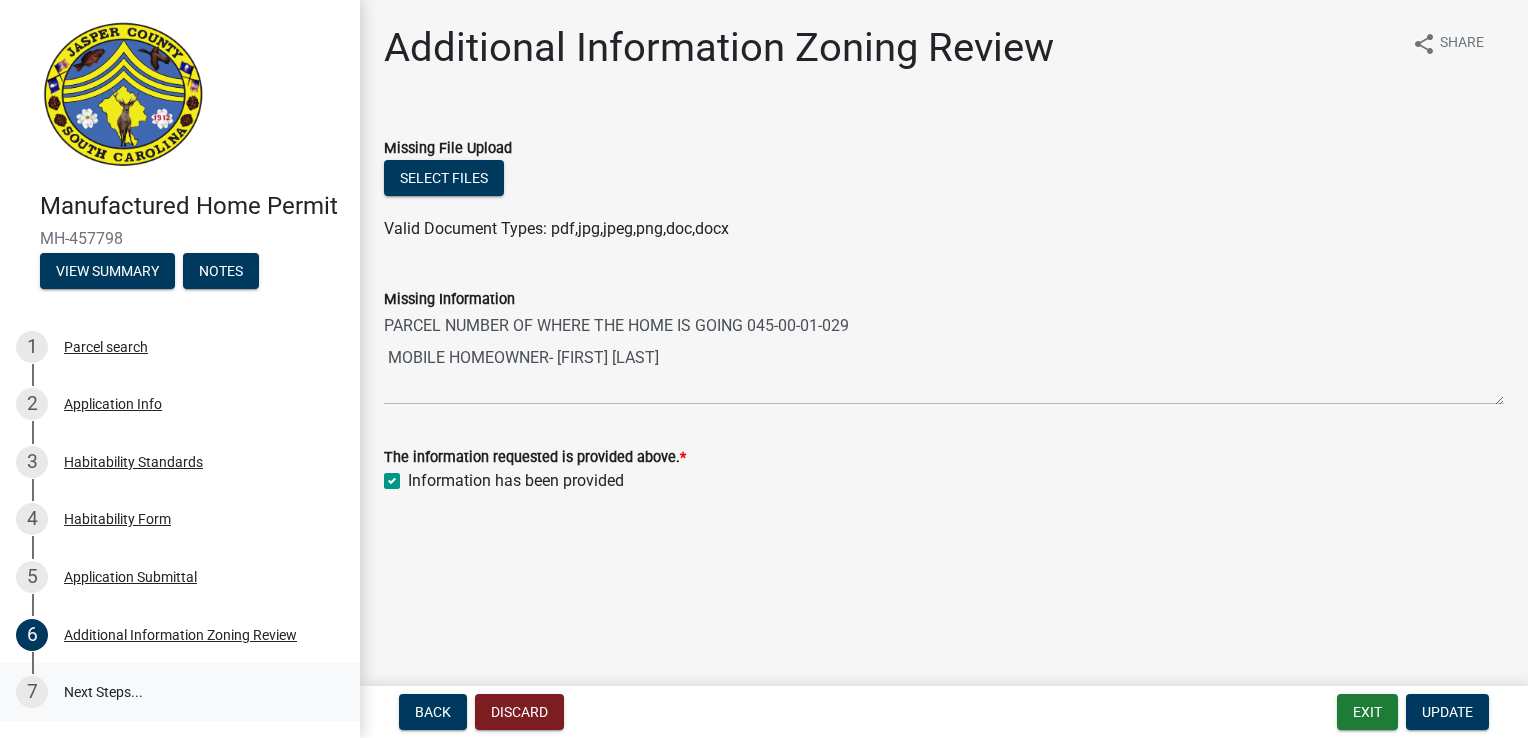 click on "7   Next Steps..." at bounding box center (180, 692) 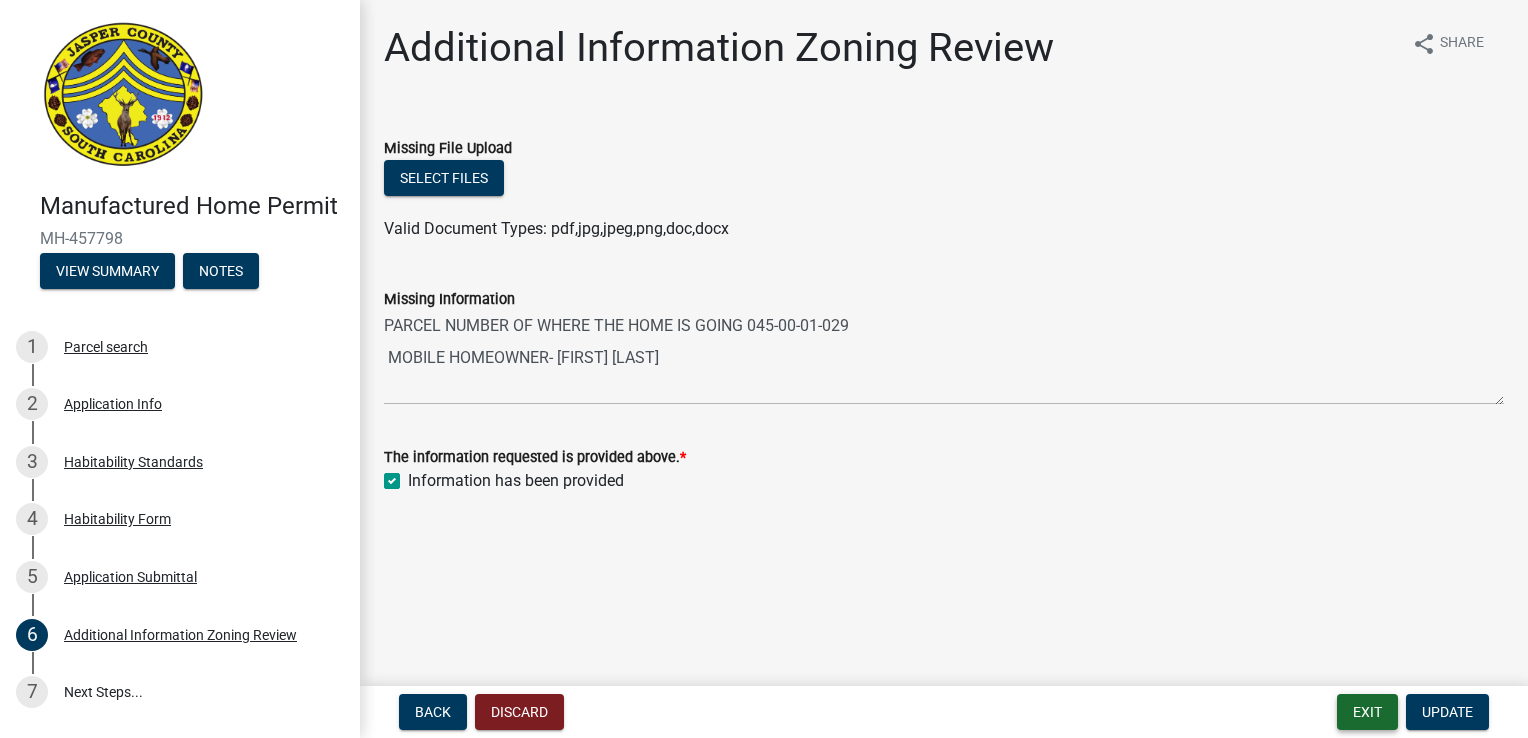 click on "Exit" at bounding box center [1367, 712] 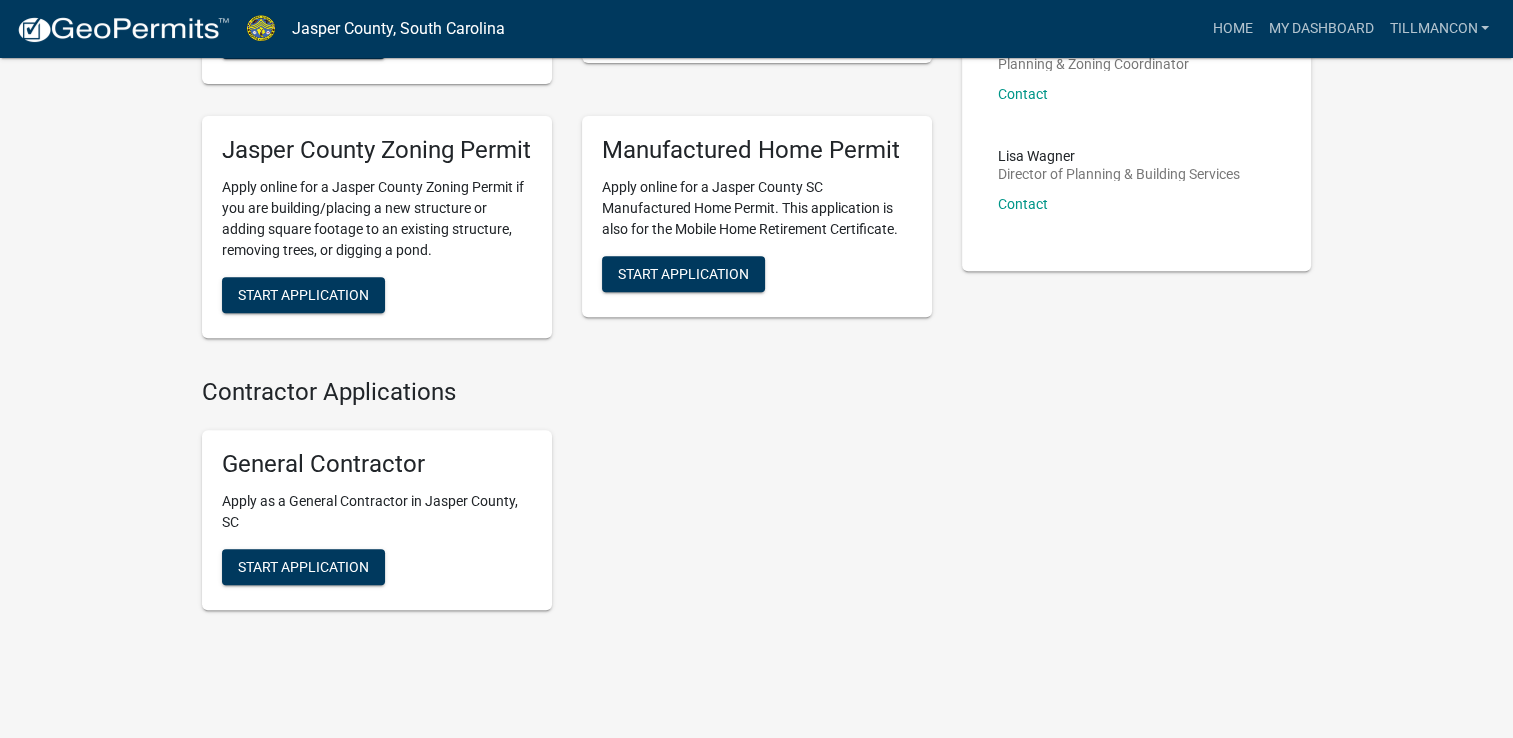 scroll, scrollTop: 800, scrollLeft: 0, axis: vertical 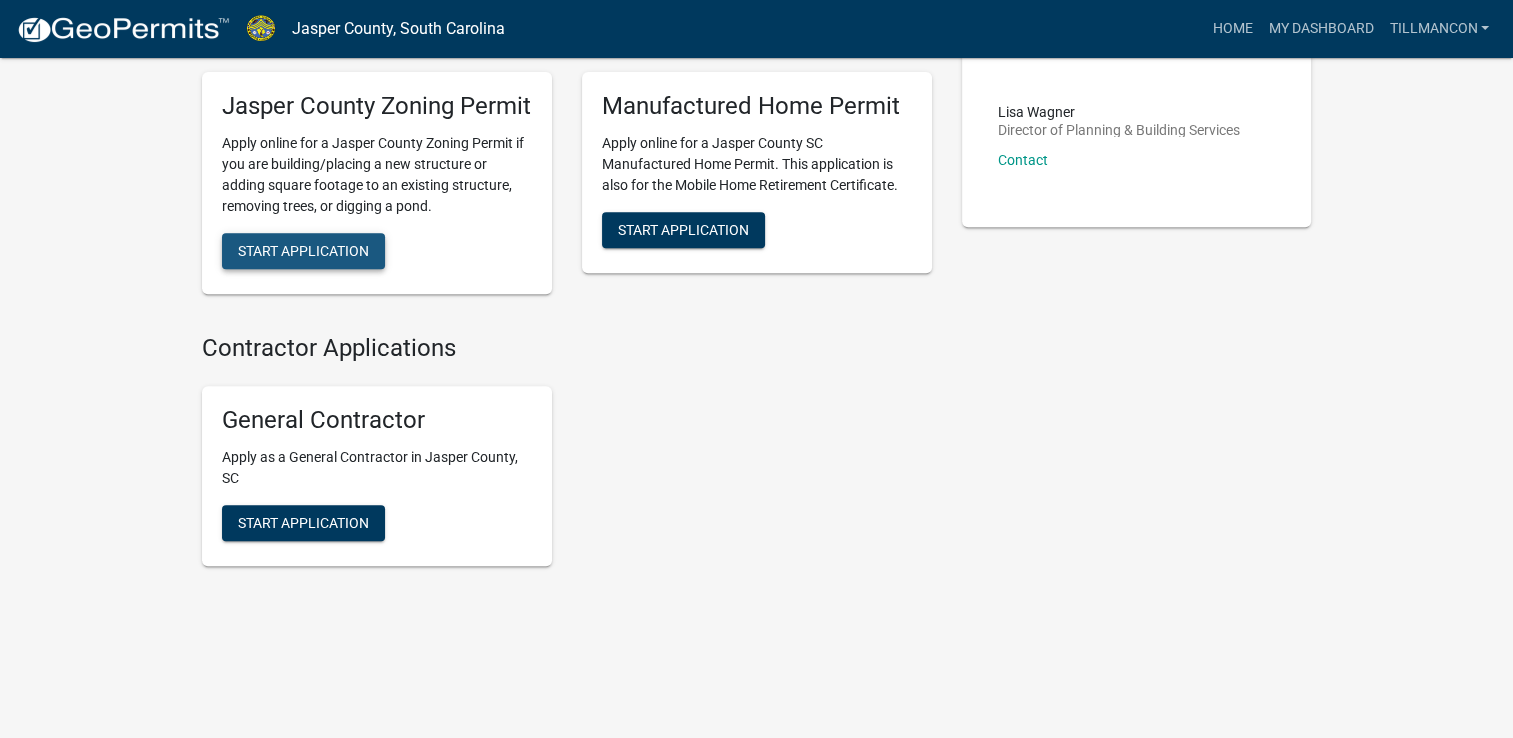 click on "Start Application" 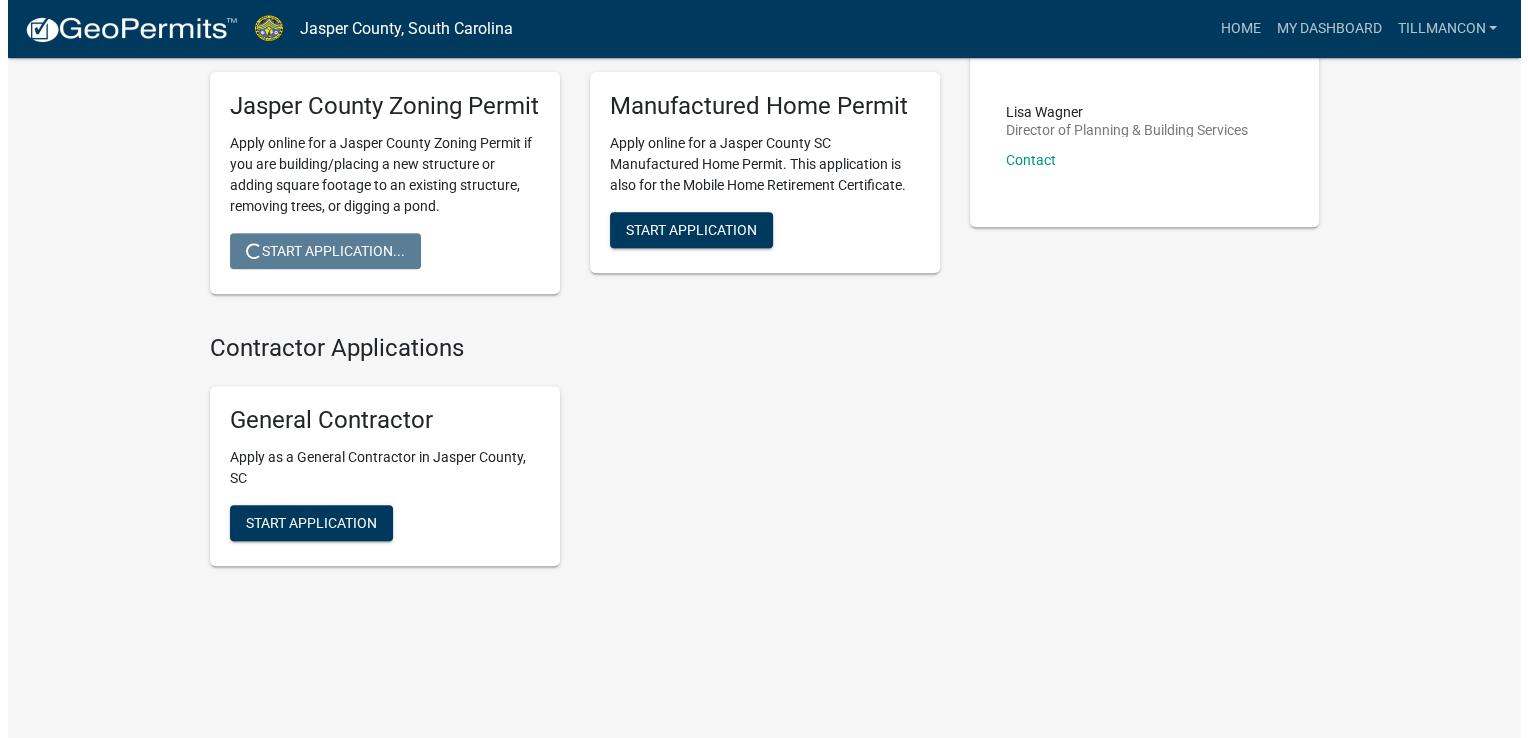 scroll, scrollTop: 0, scrollLeft: 0, axis: both 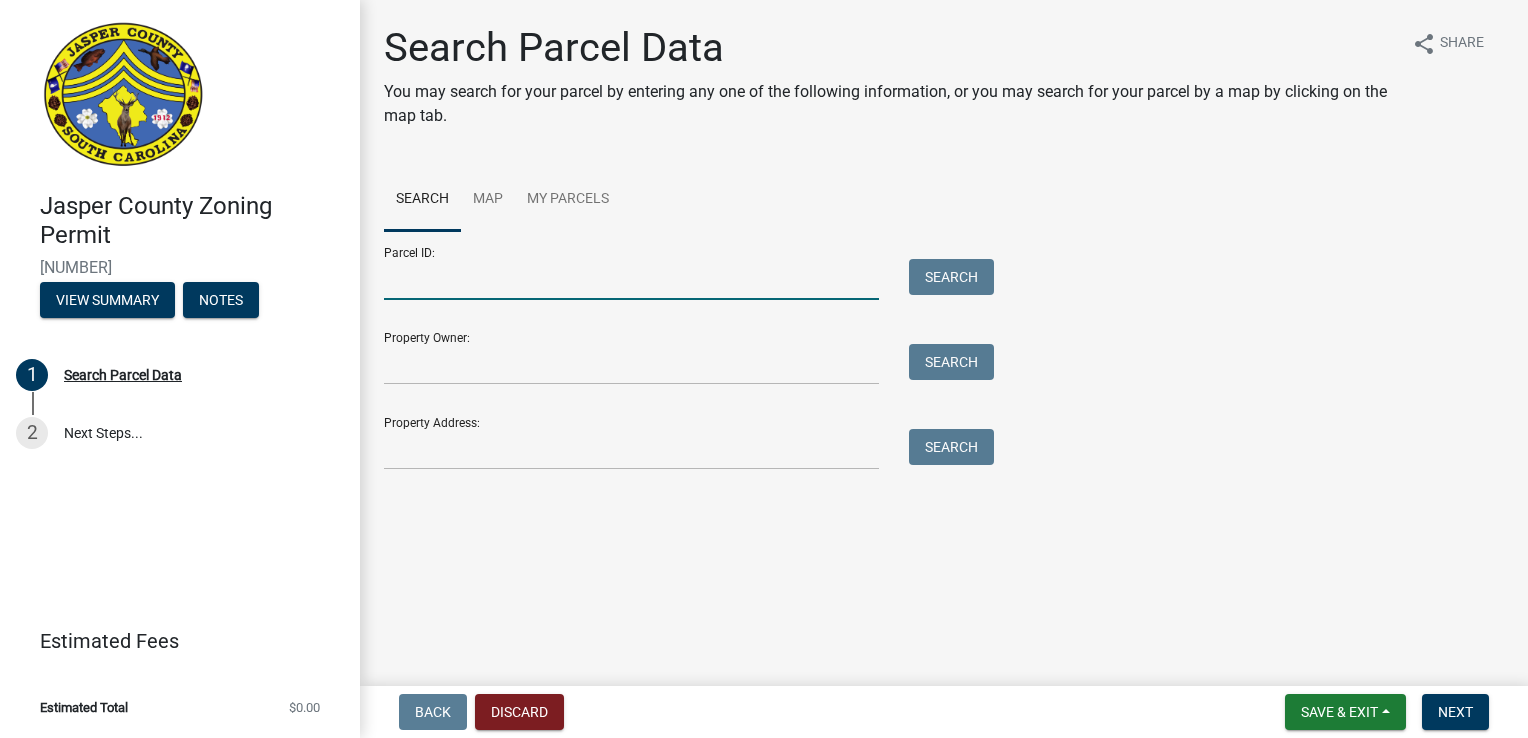 click on "Parcel ID:" at bounding box center [631, 279] 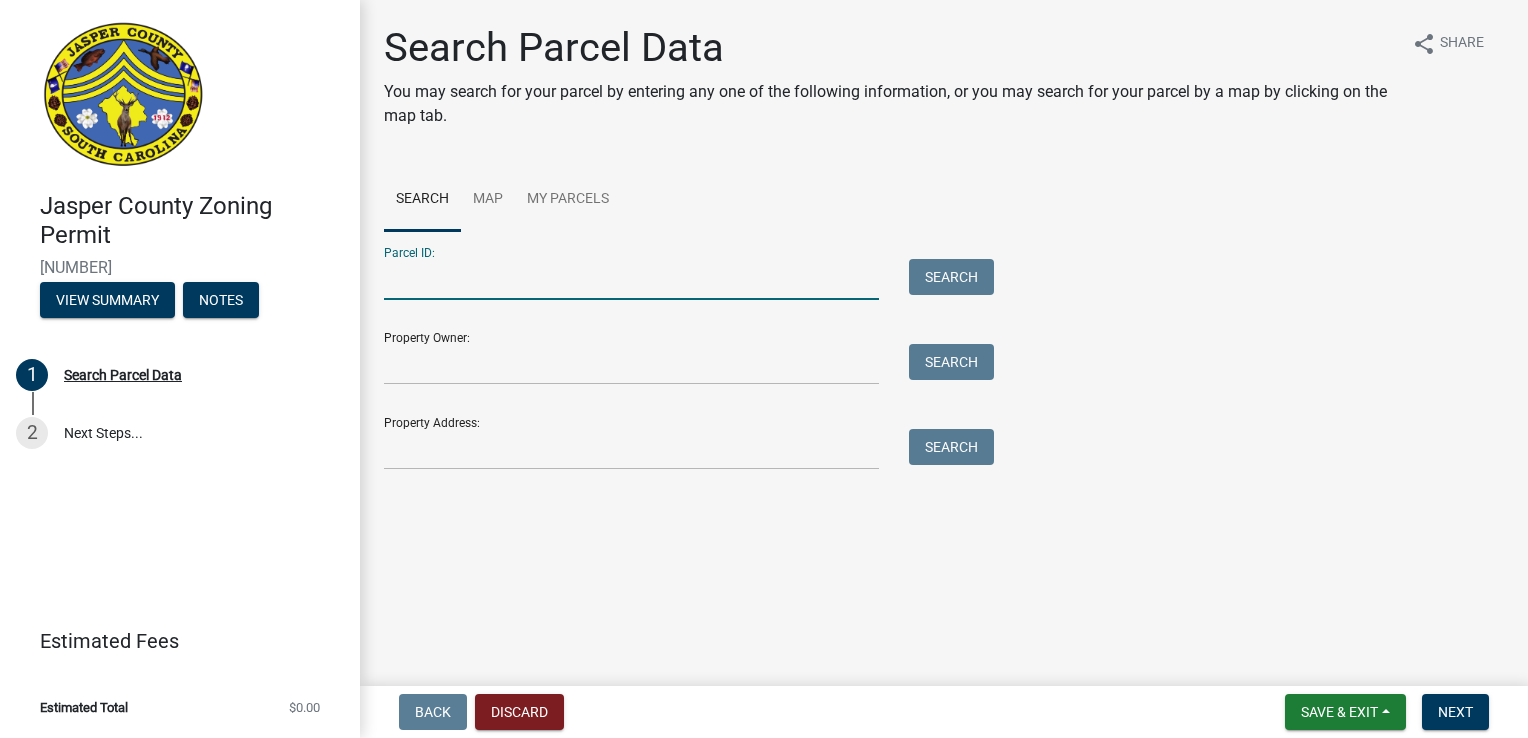 type on "[NUMBER]" 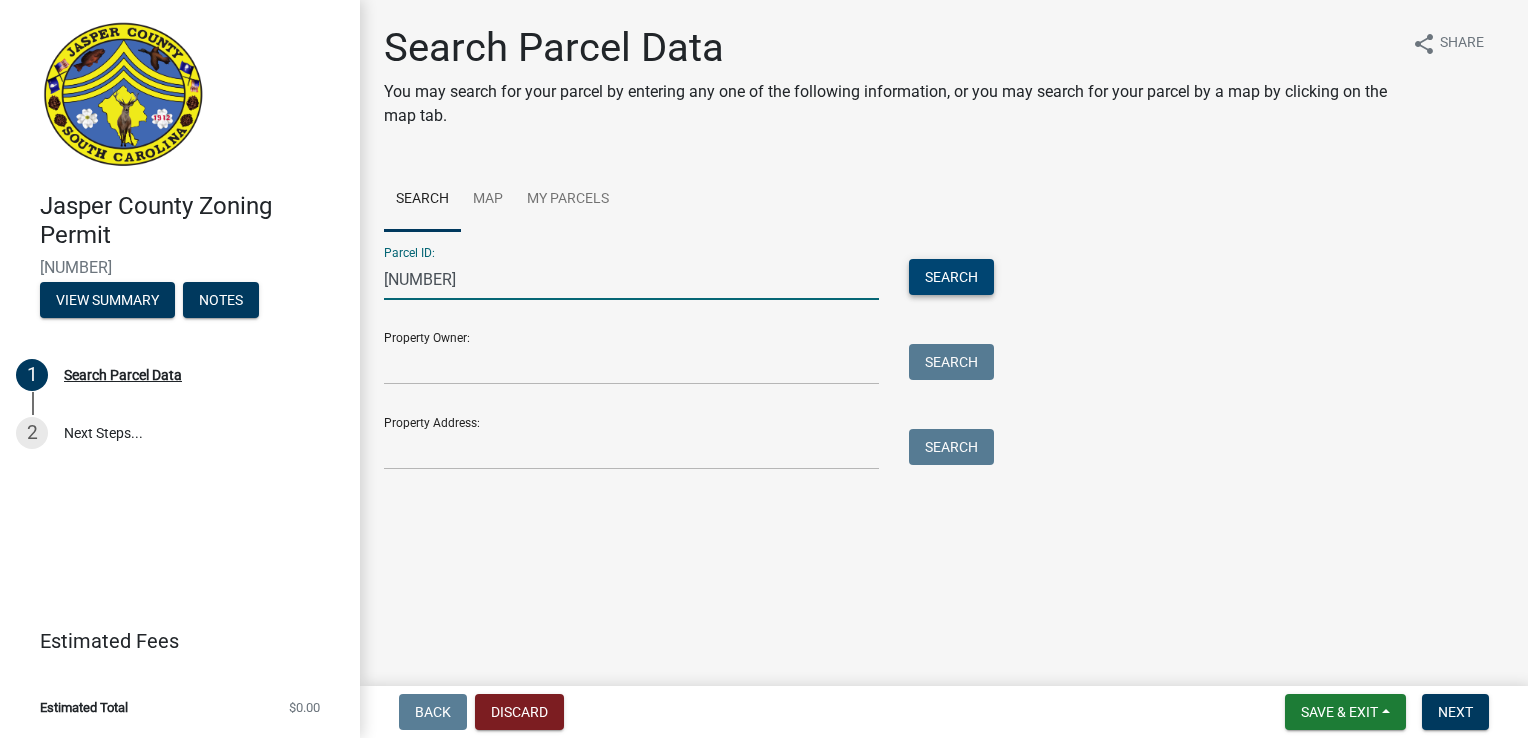 click on "Search" at bounding box center (951, 277) 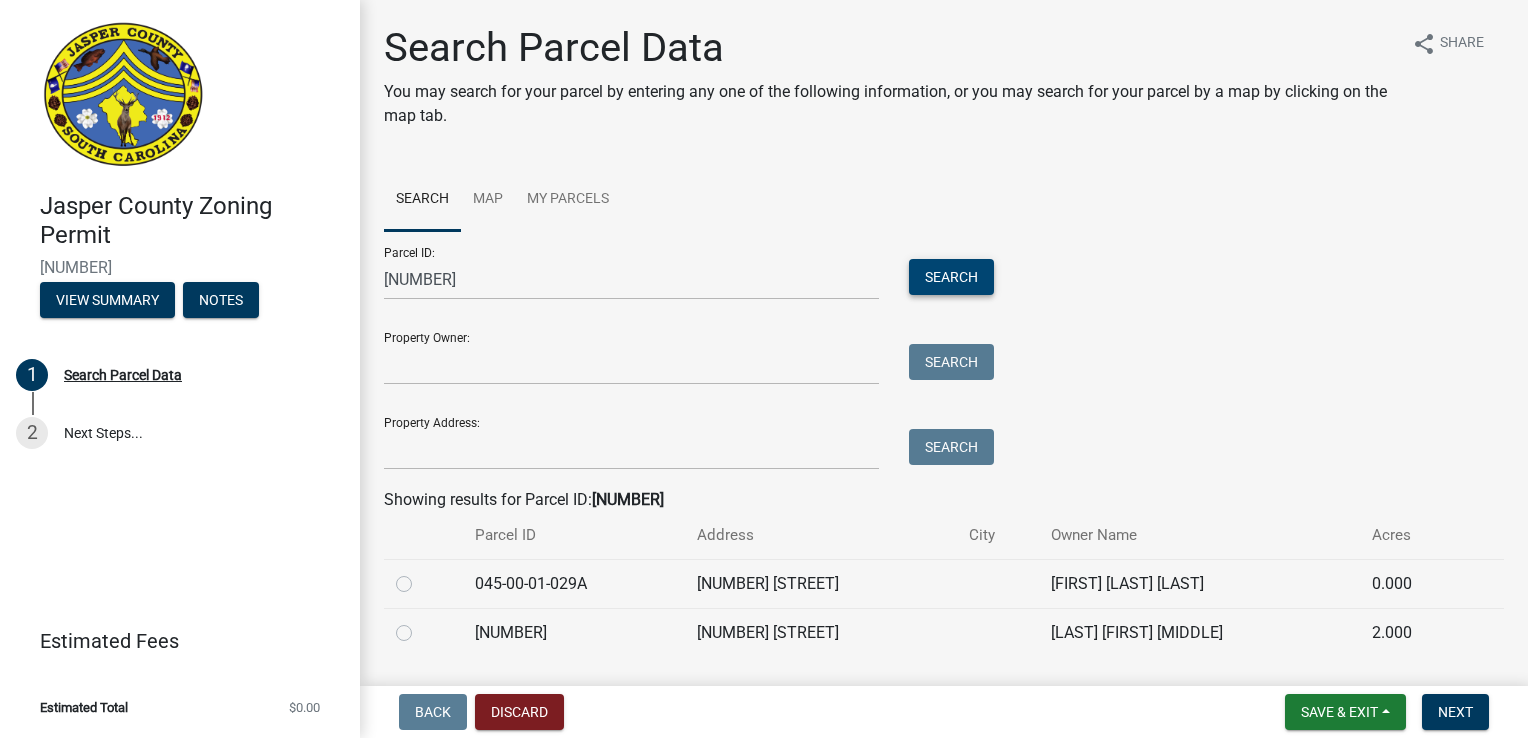 scroll, scrollTop: 56, scrollLeft: 0, axis: vertical 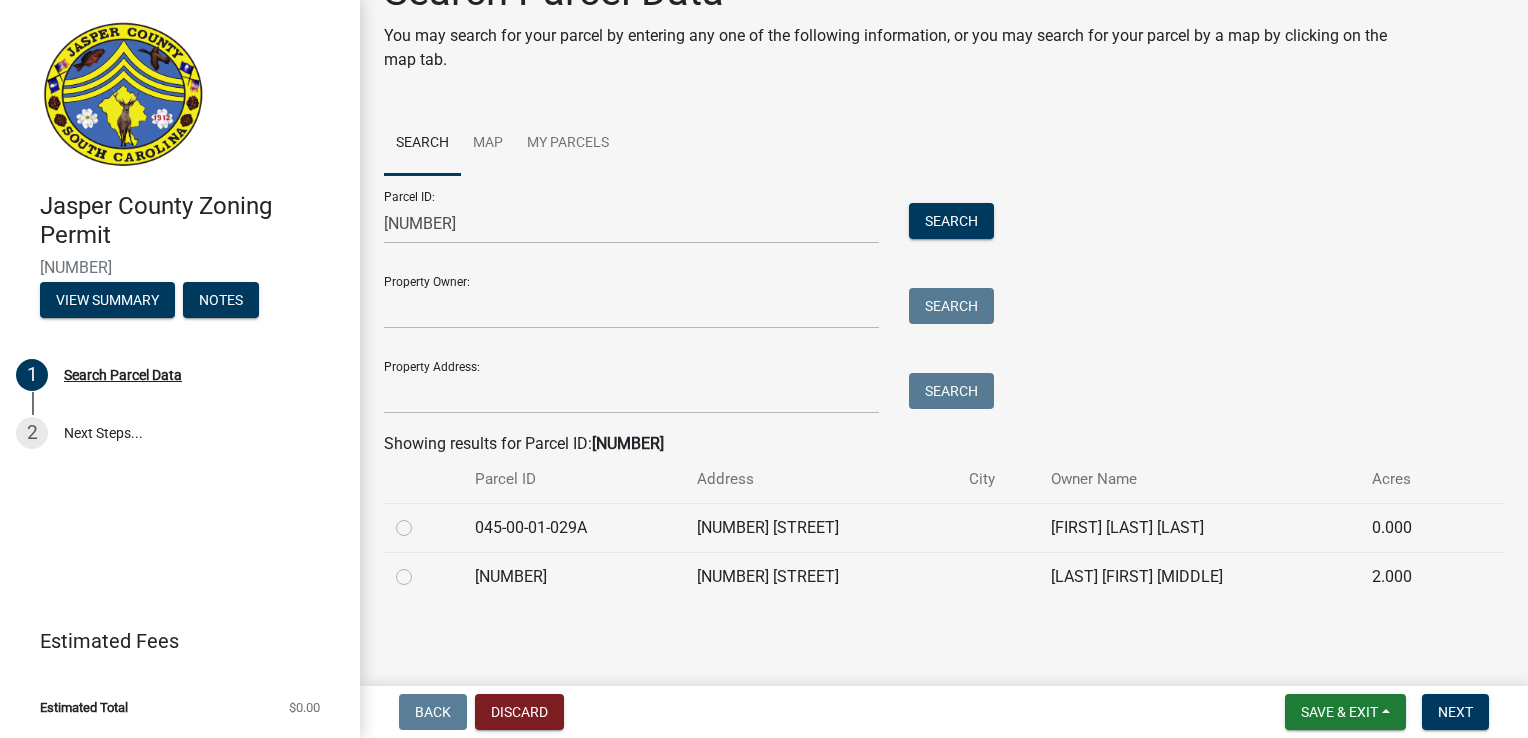 click 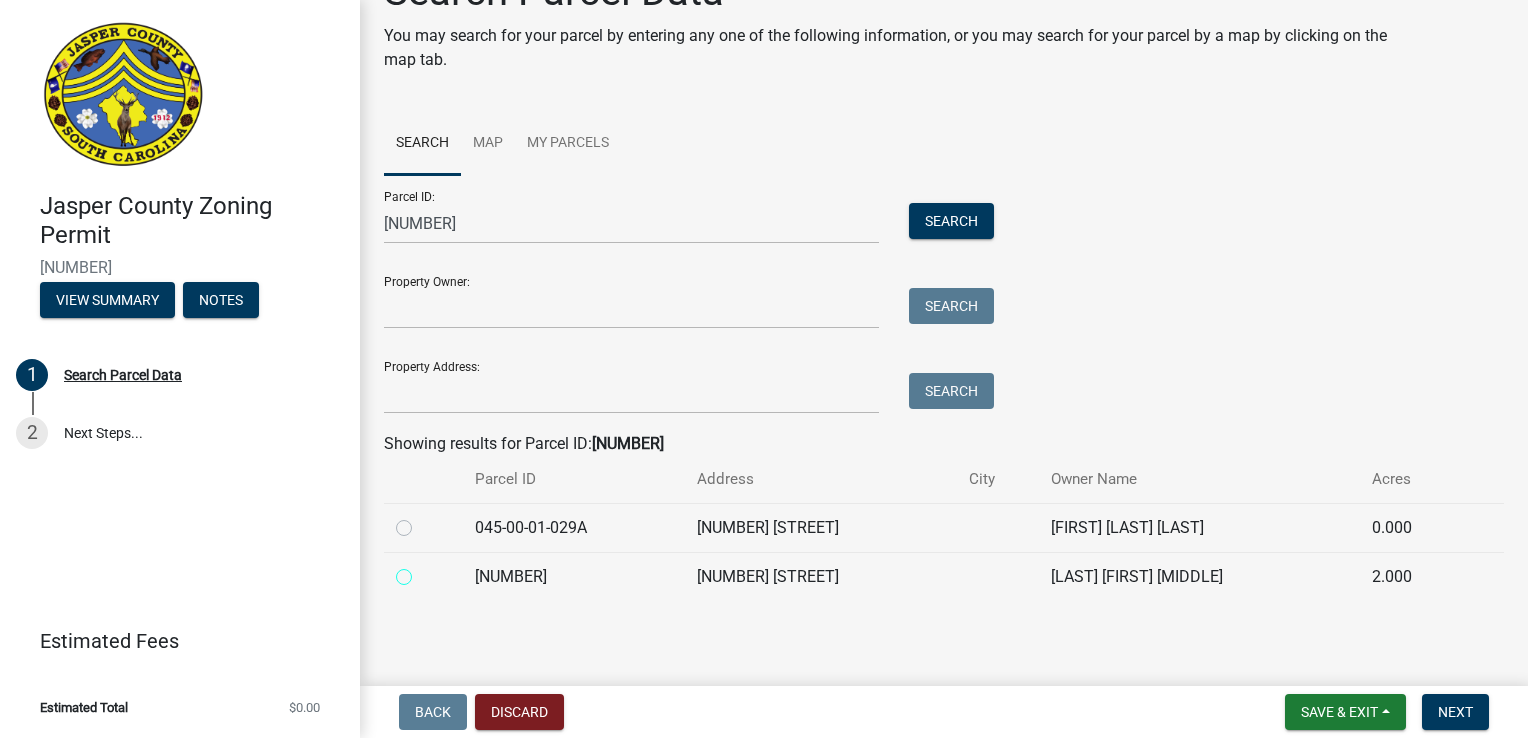 click at bounding box center (426, 571) 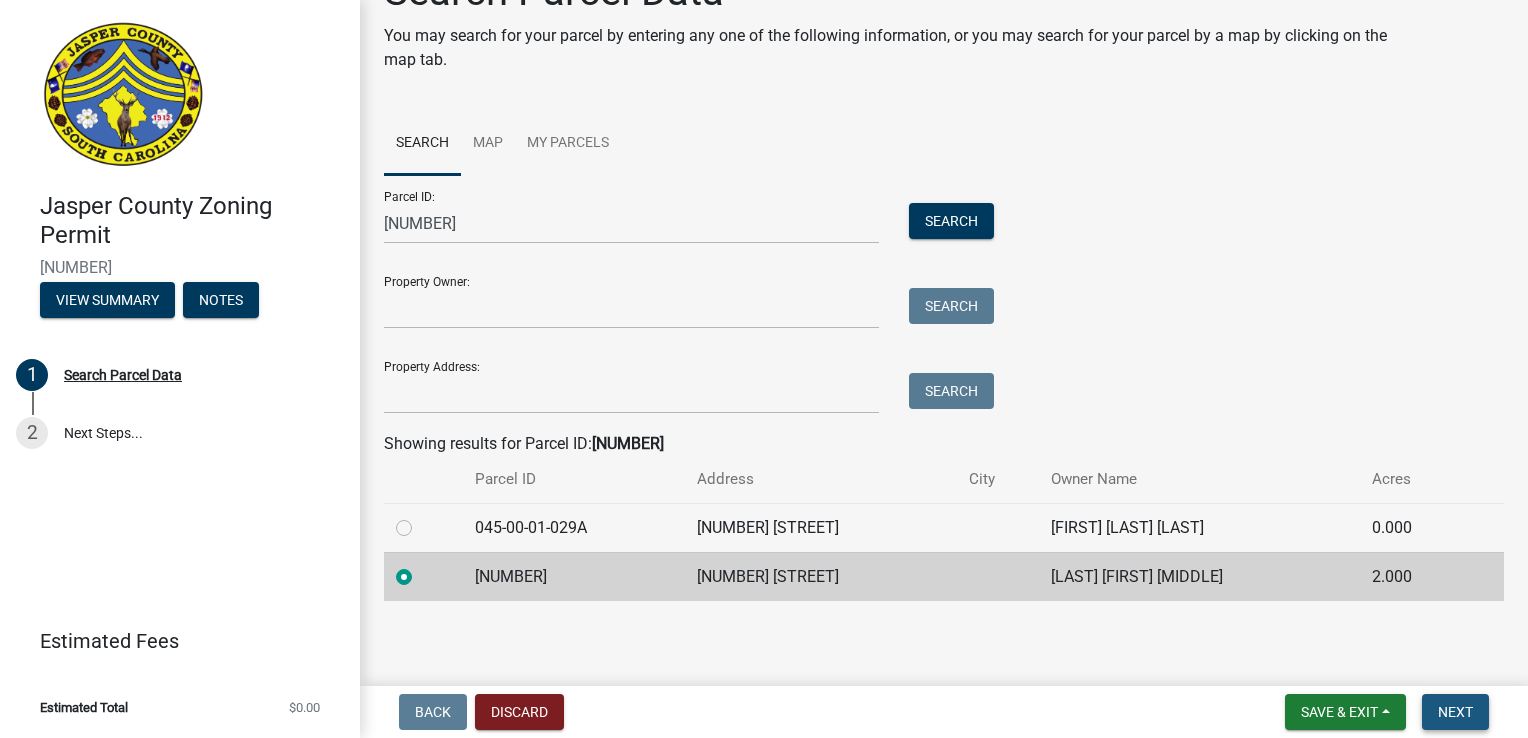 click on "Next" at bounding box center [1455, 712] 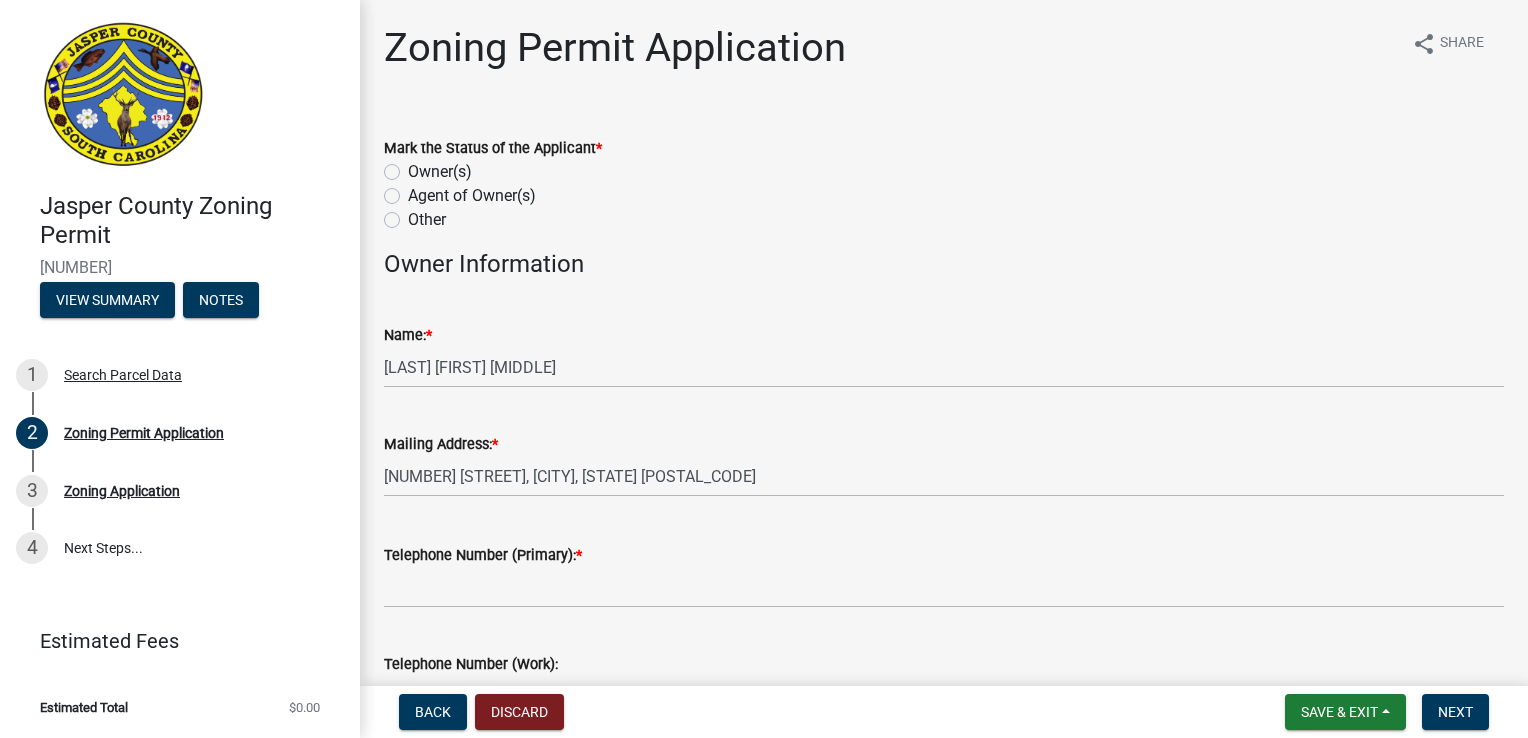 click on "Owner(s)" 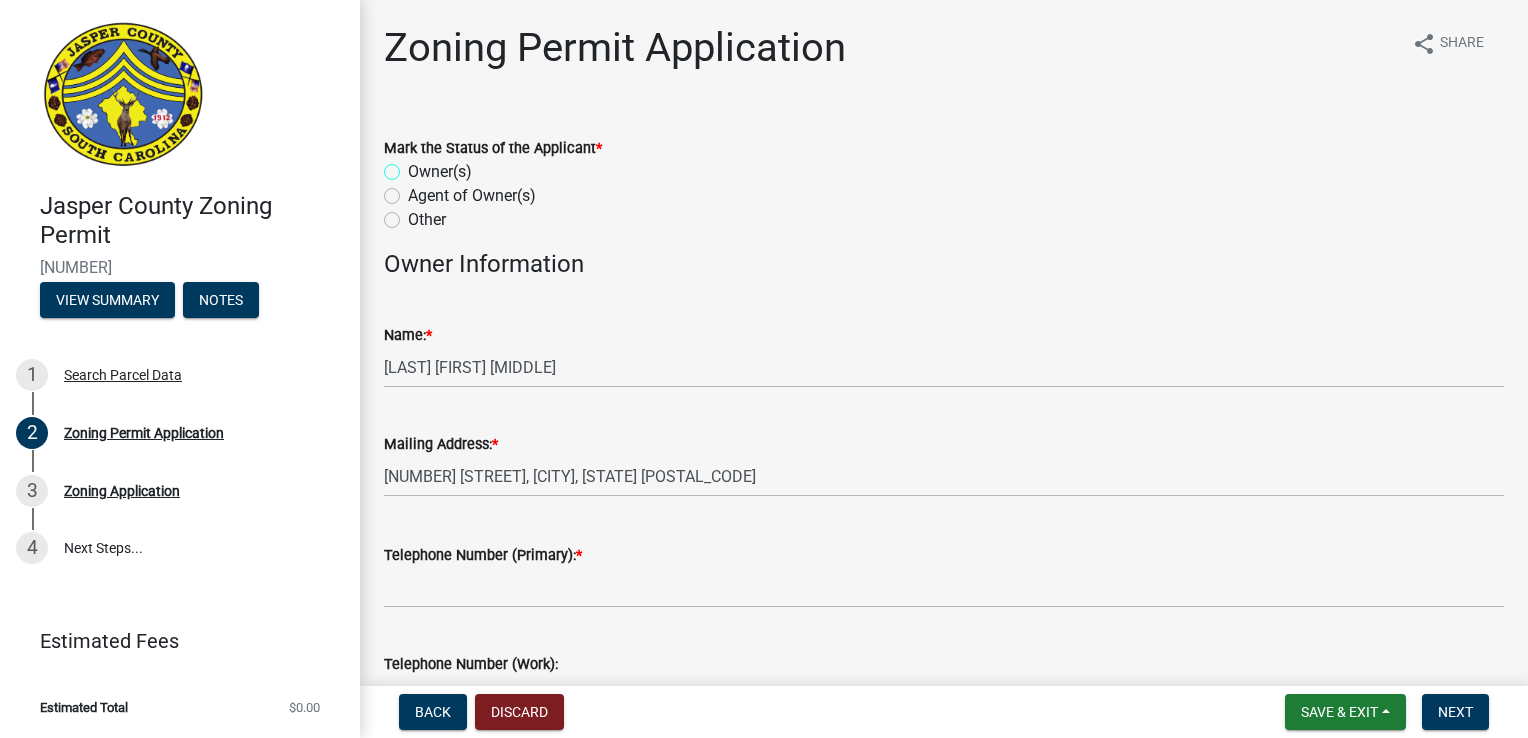 click on "Owner(s)" at bounding box center (414, 166) 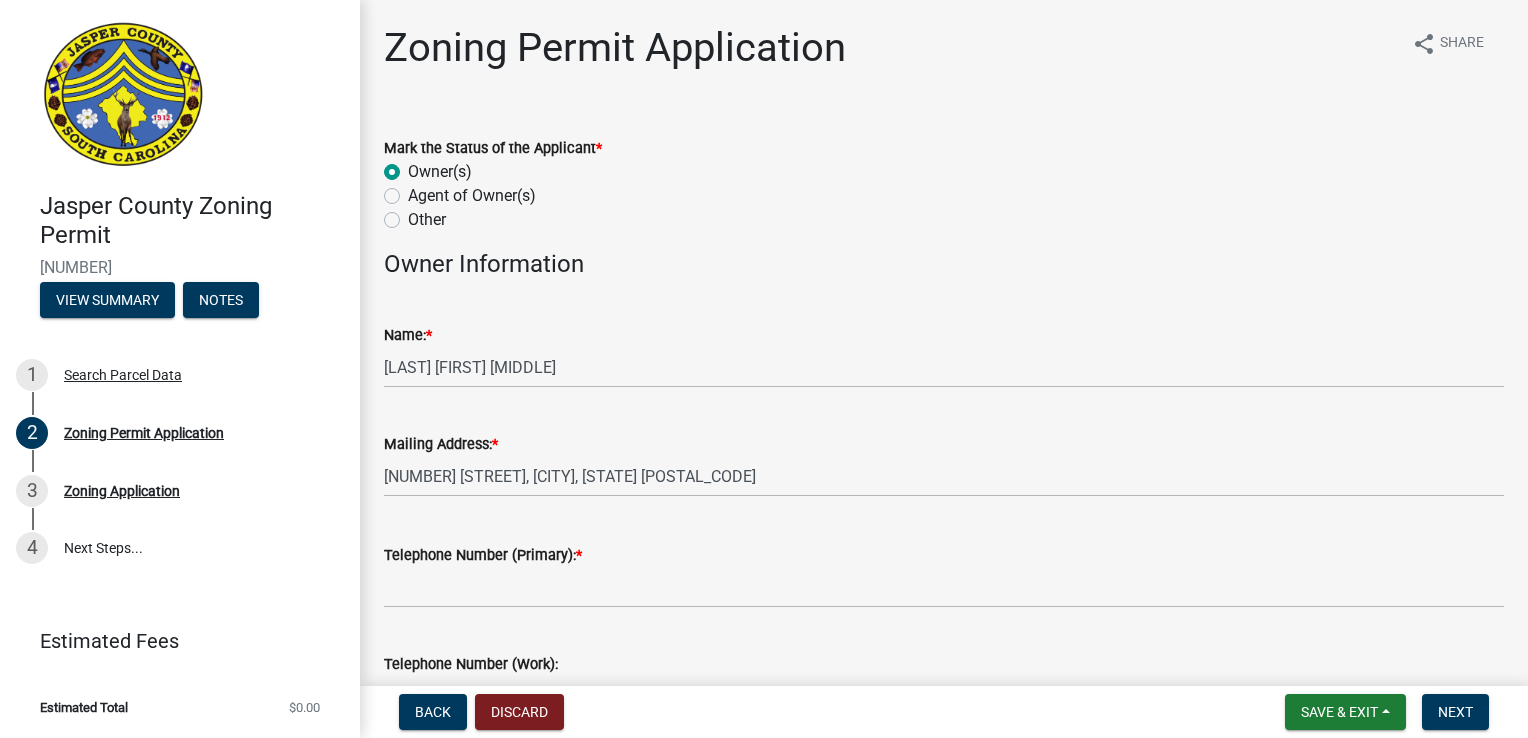 radio on "true" 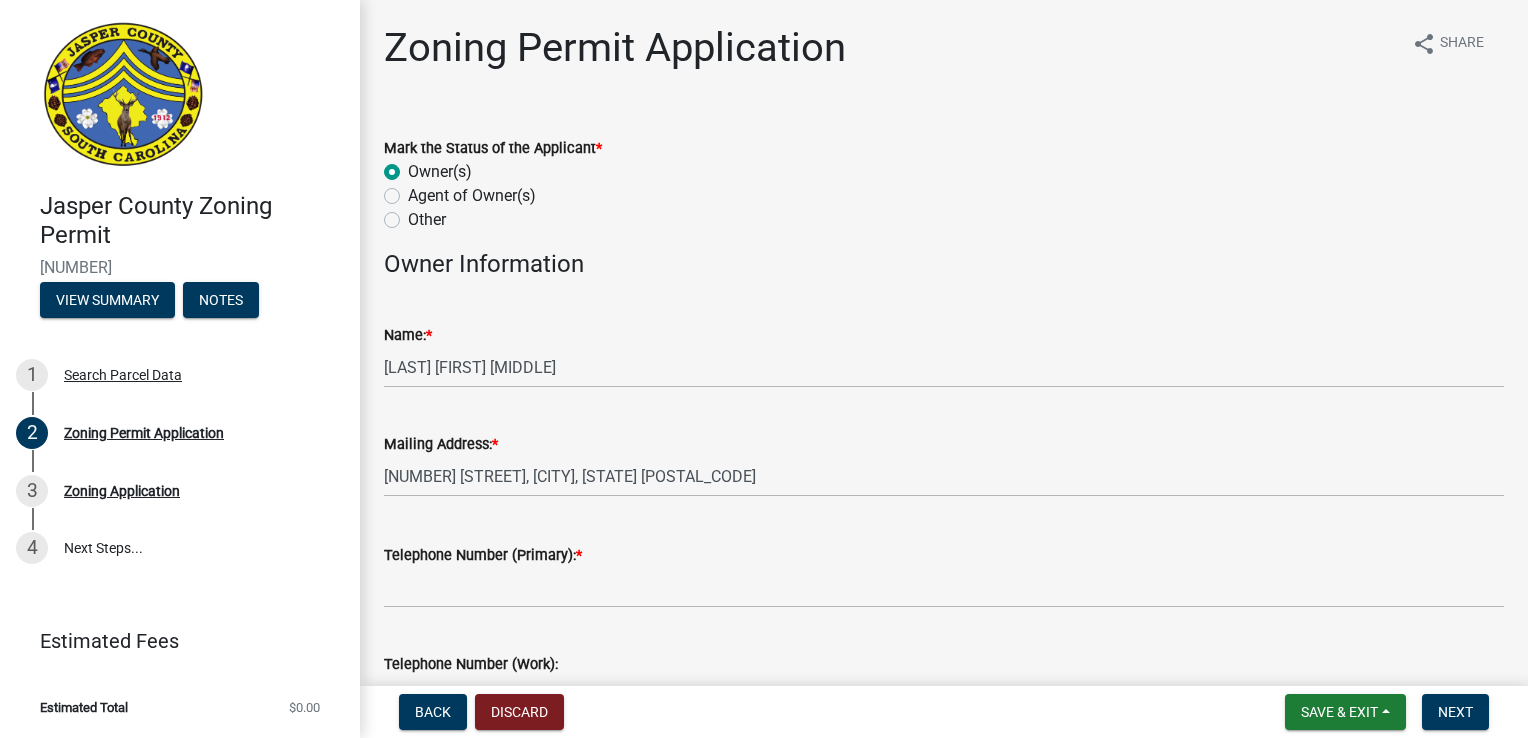click on "Other" 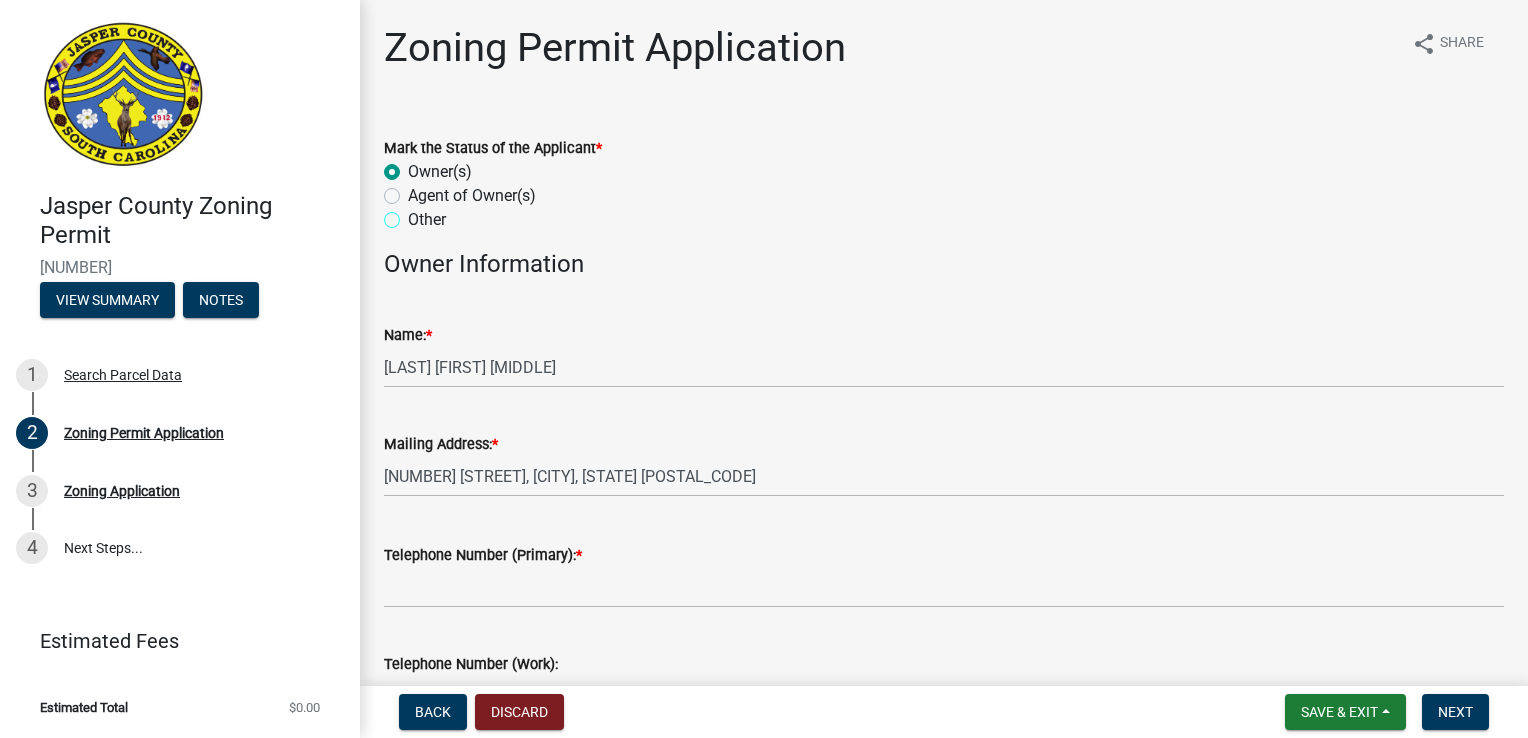click on "Other" at bounding box center (414, 214) 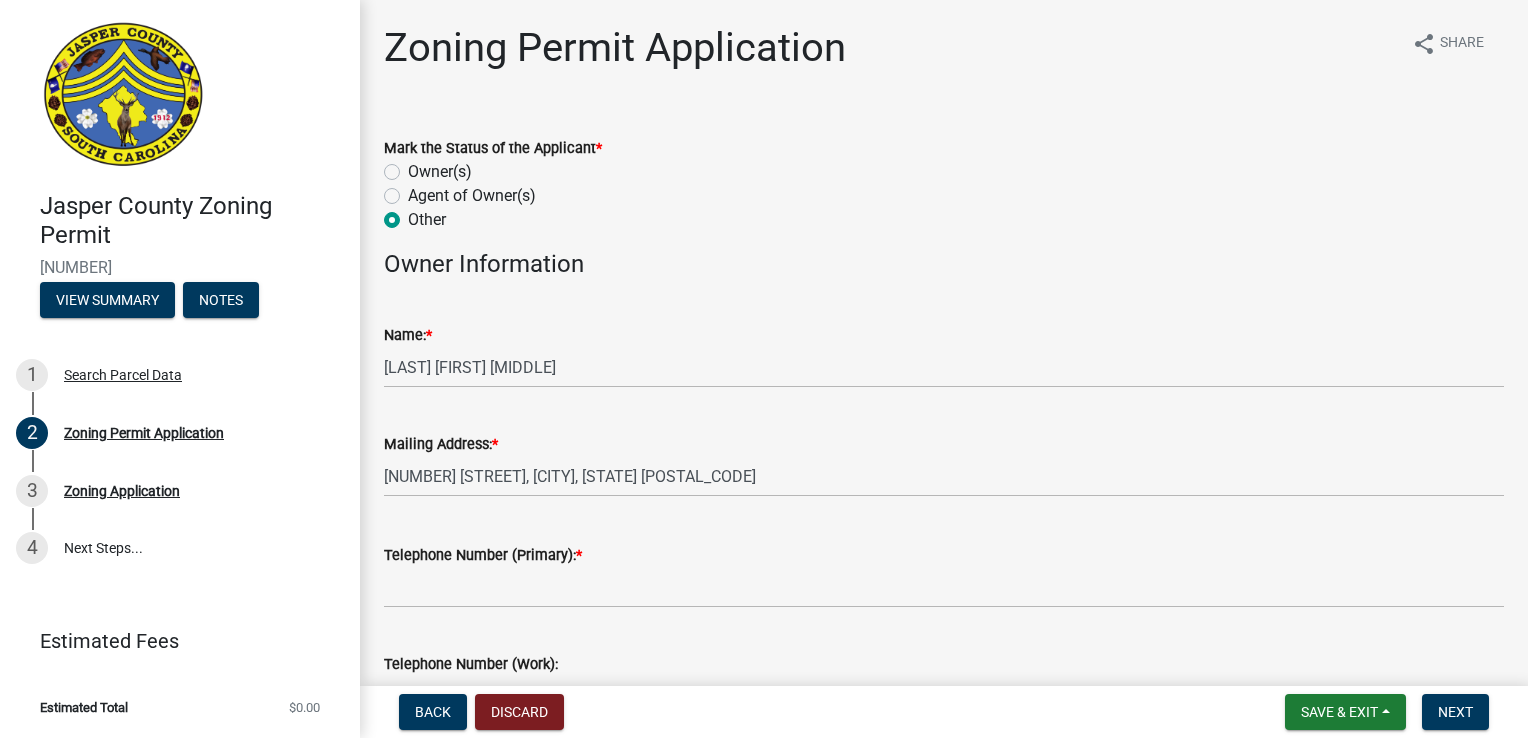 radio on "true" 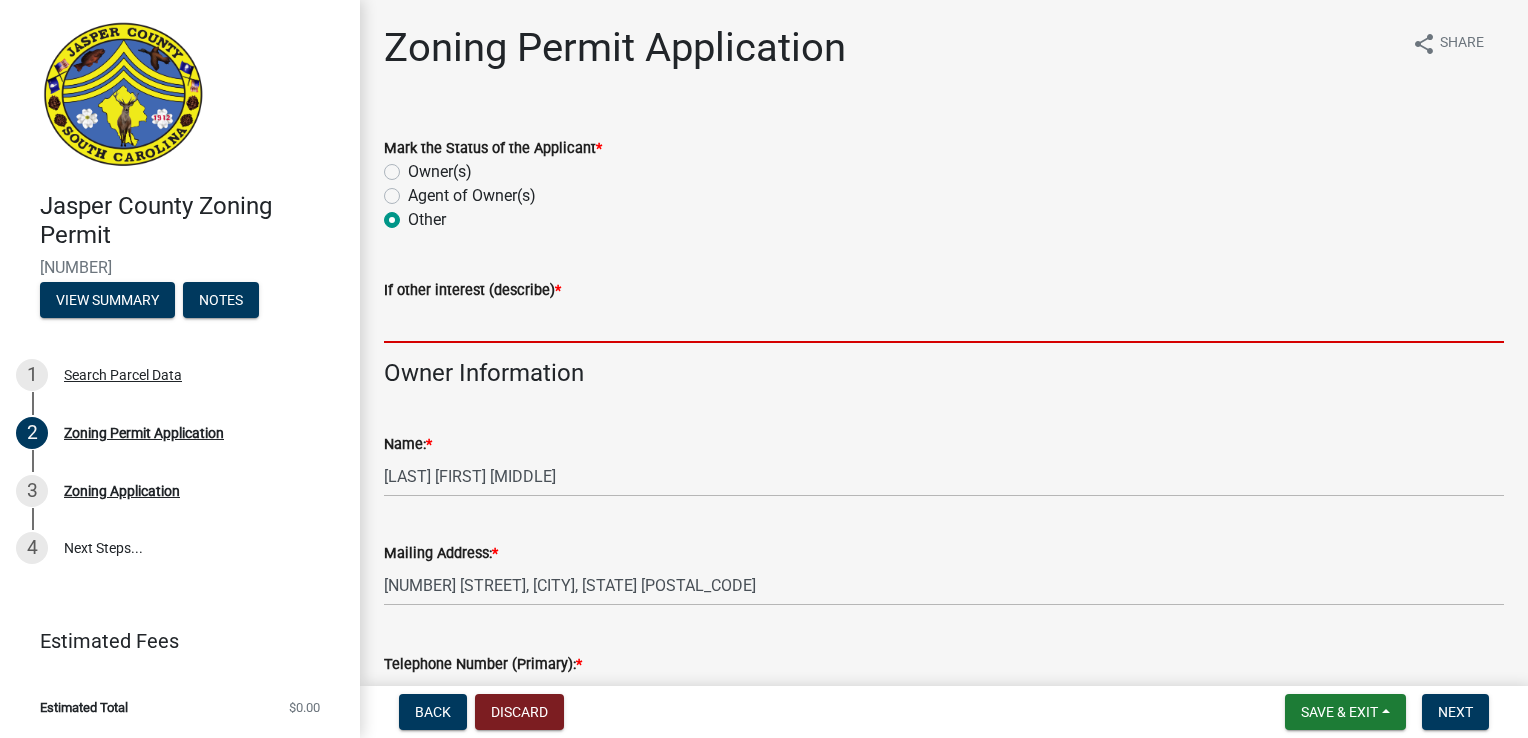 click on "If other interest (describe)  *" at bounding box center [944, 322] 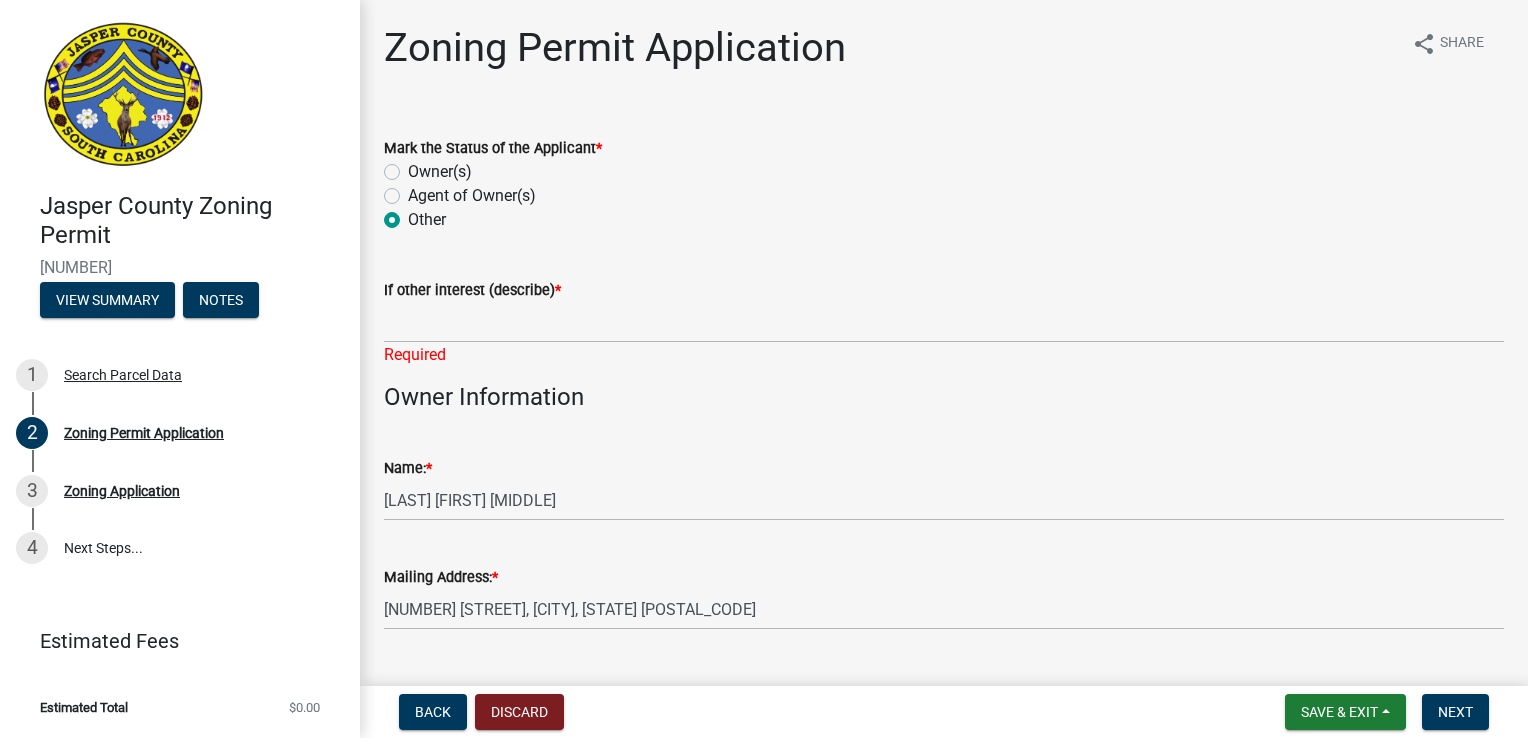 click on "*" 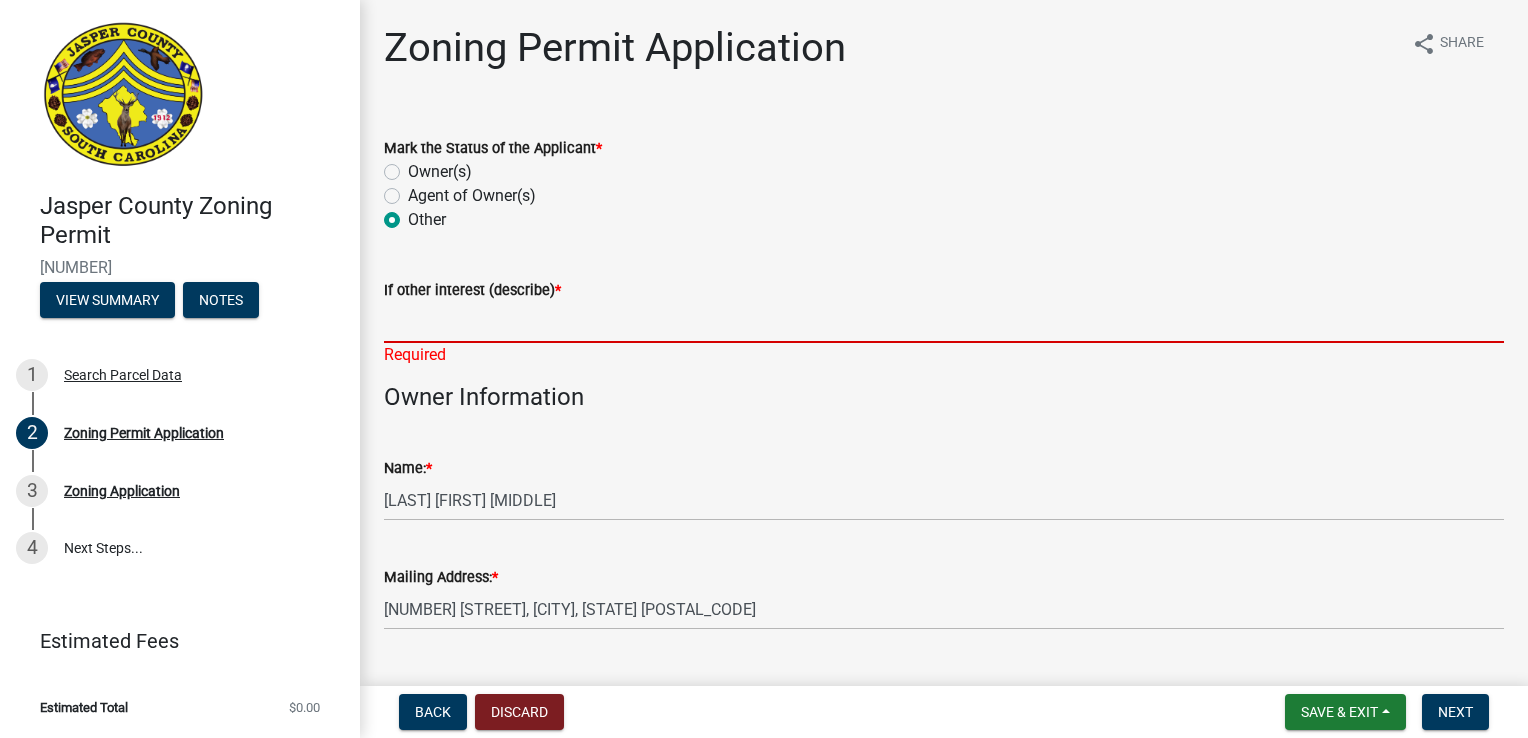 click on "If other interest (describe)  *" at bounding box center [944, 322] 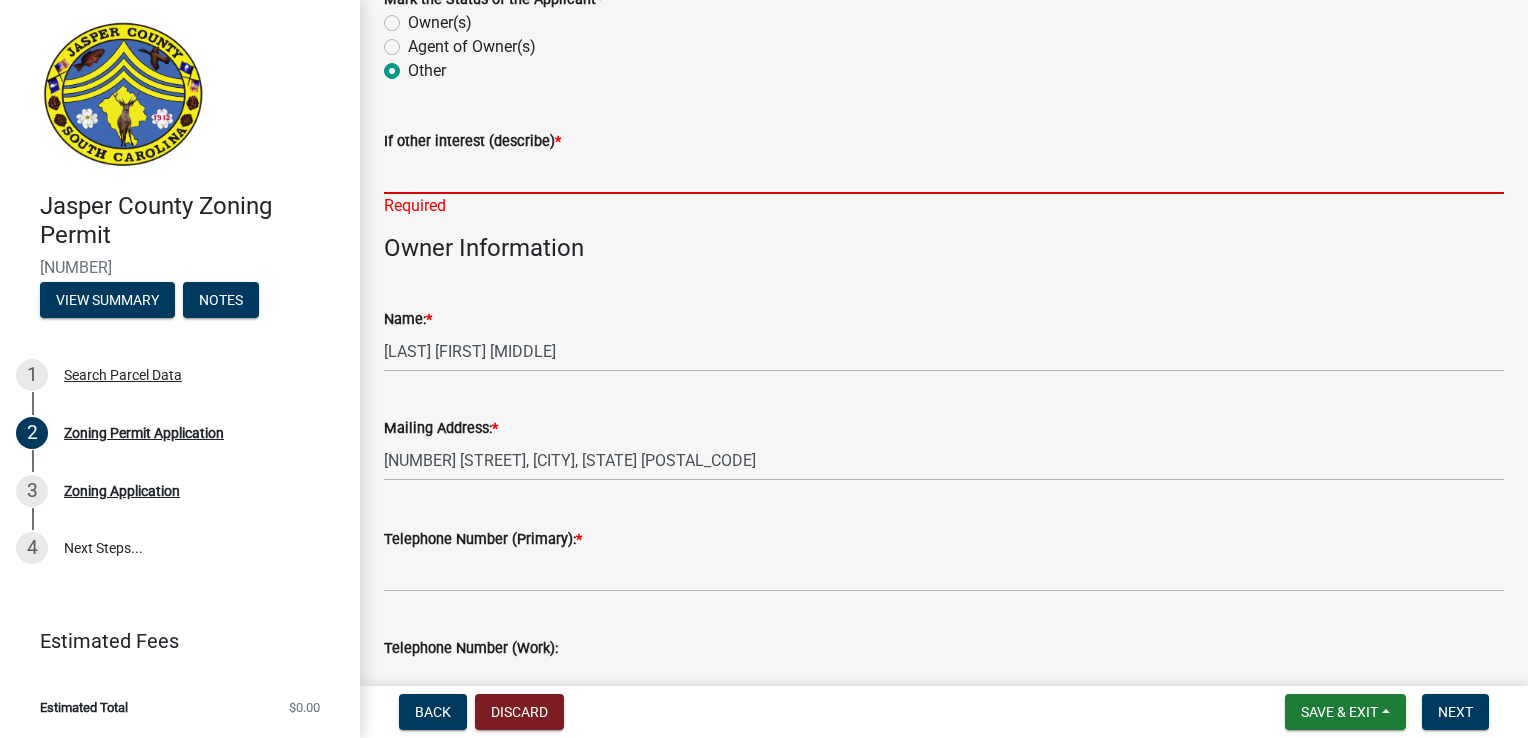 scroll, scrollTop: 0, scrollLeft: 0, axis: both 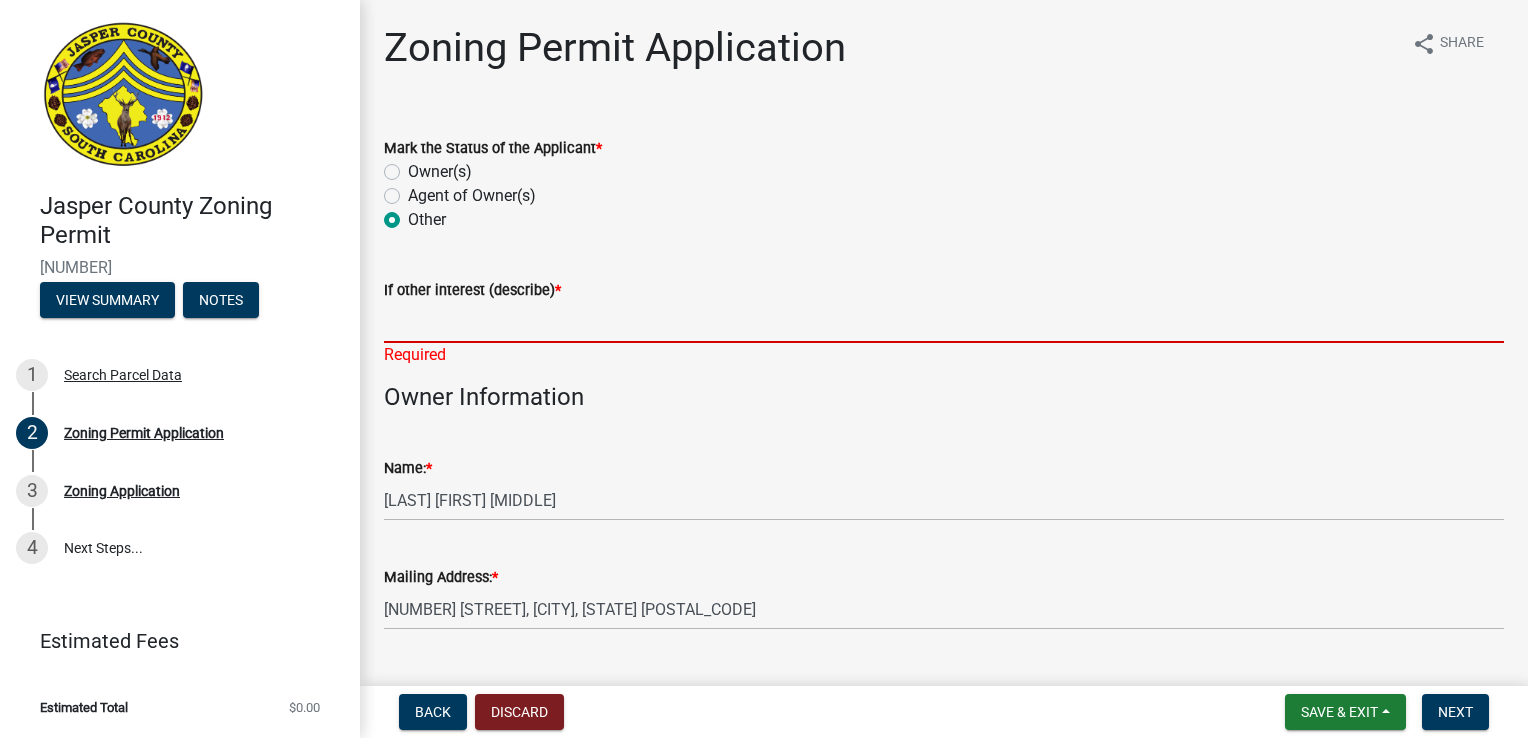 click on "Owner(s)" 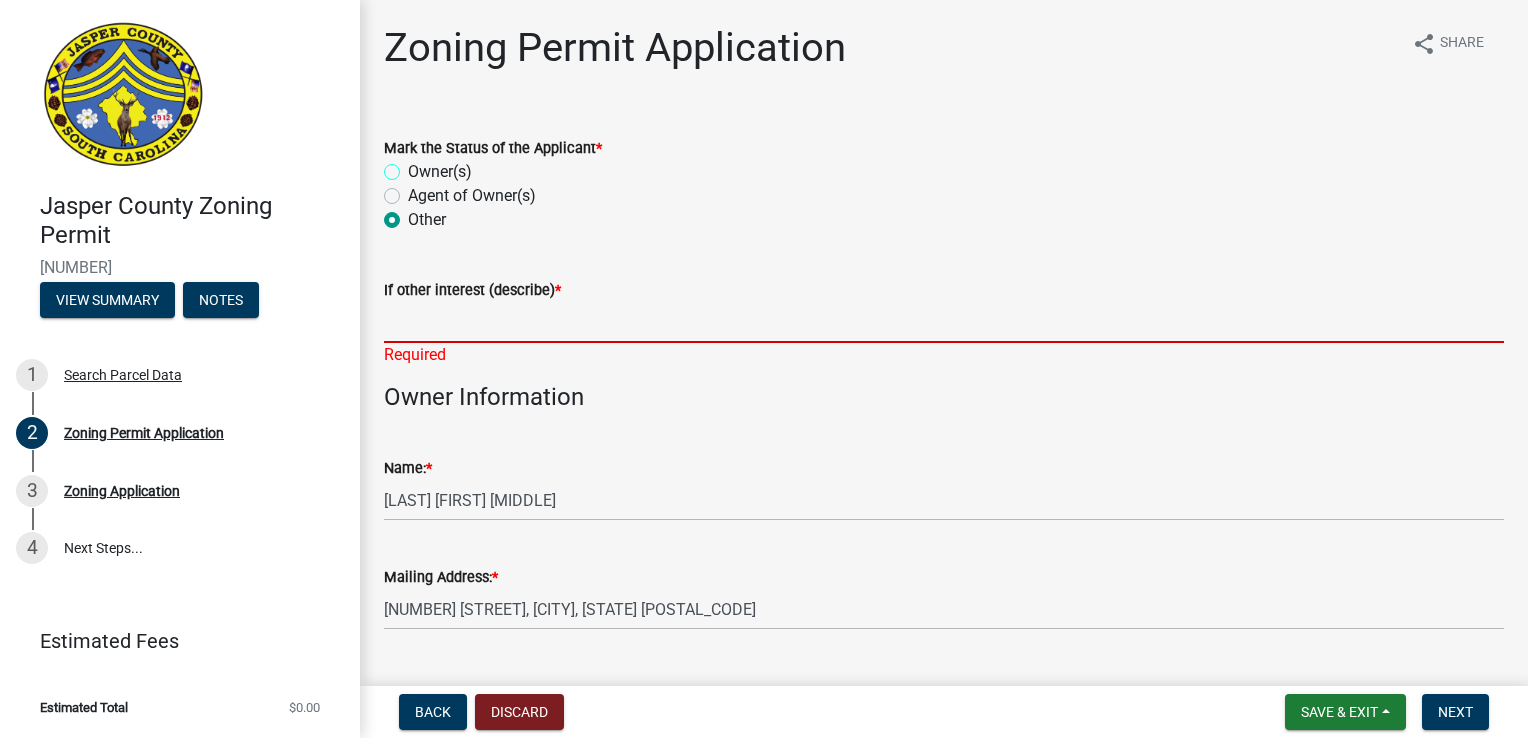 click on "Owner(s)" at bounding box center (414, 166) 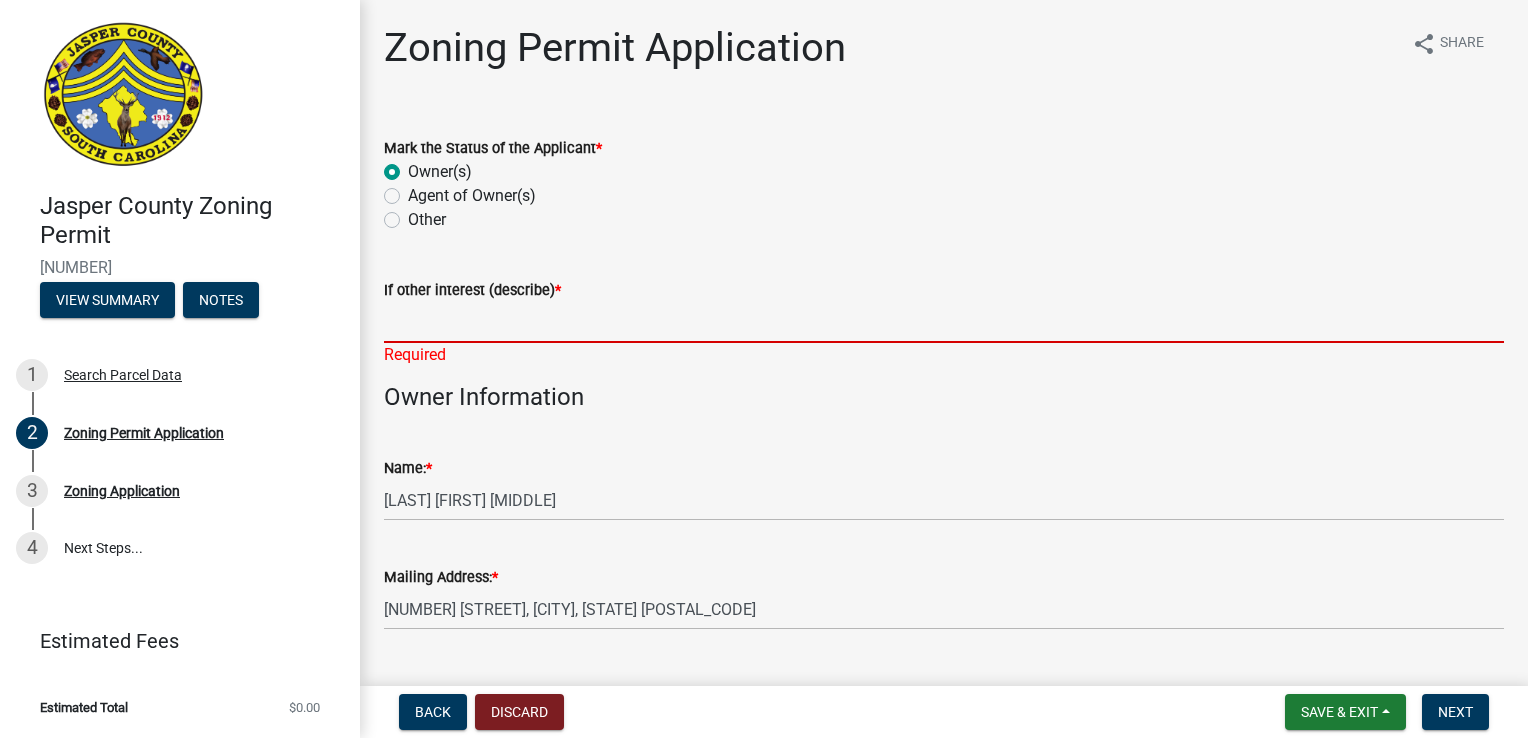 radio on "true" 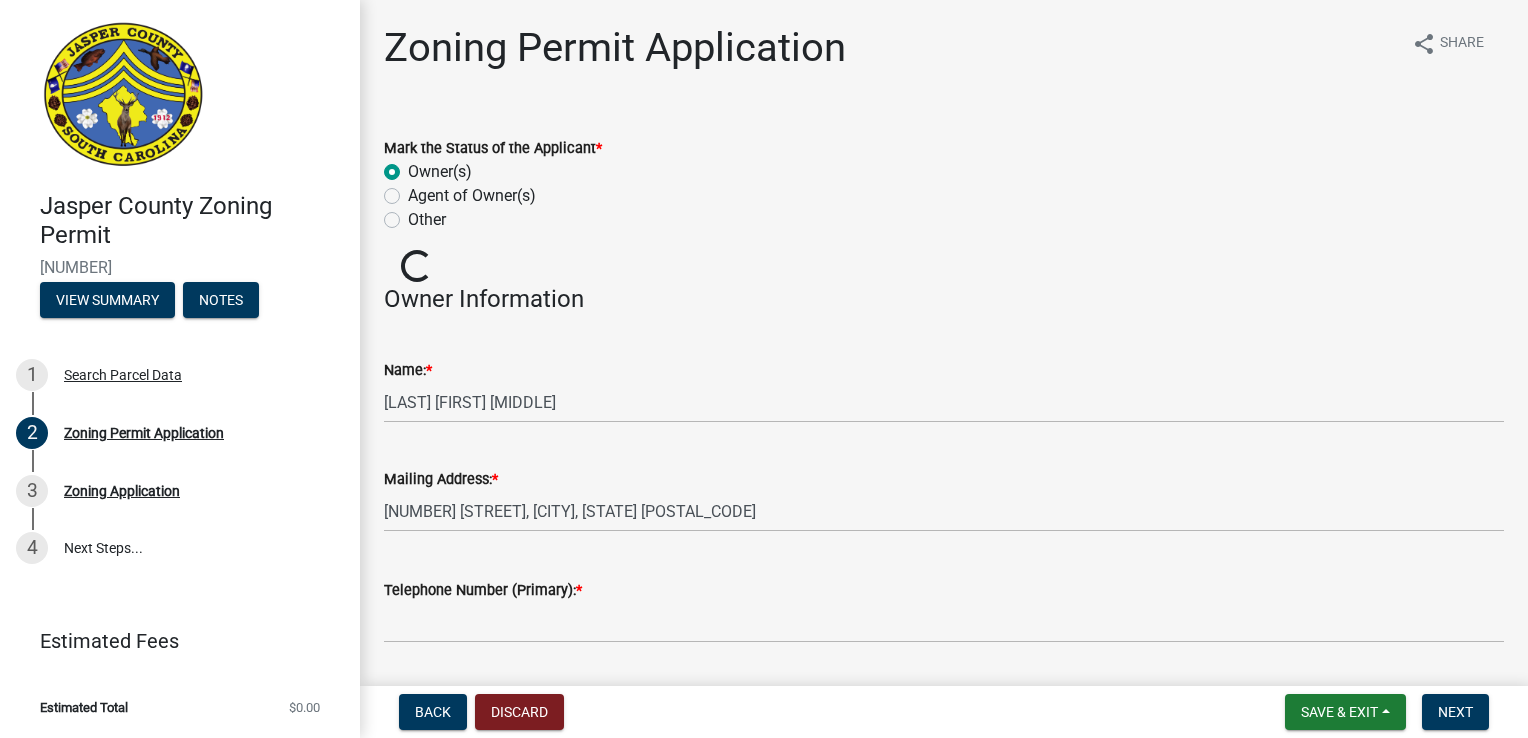 click on "Other" 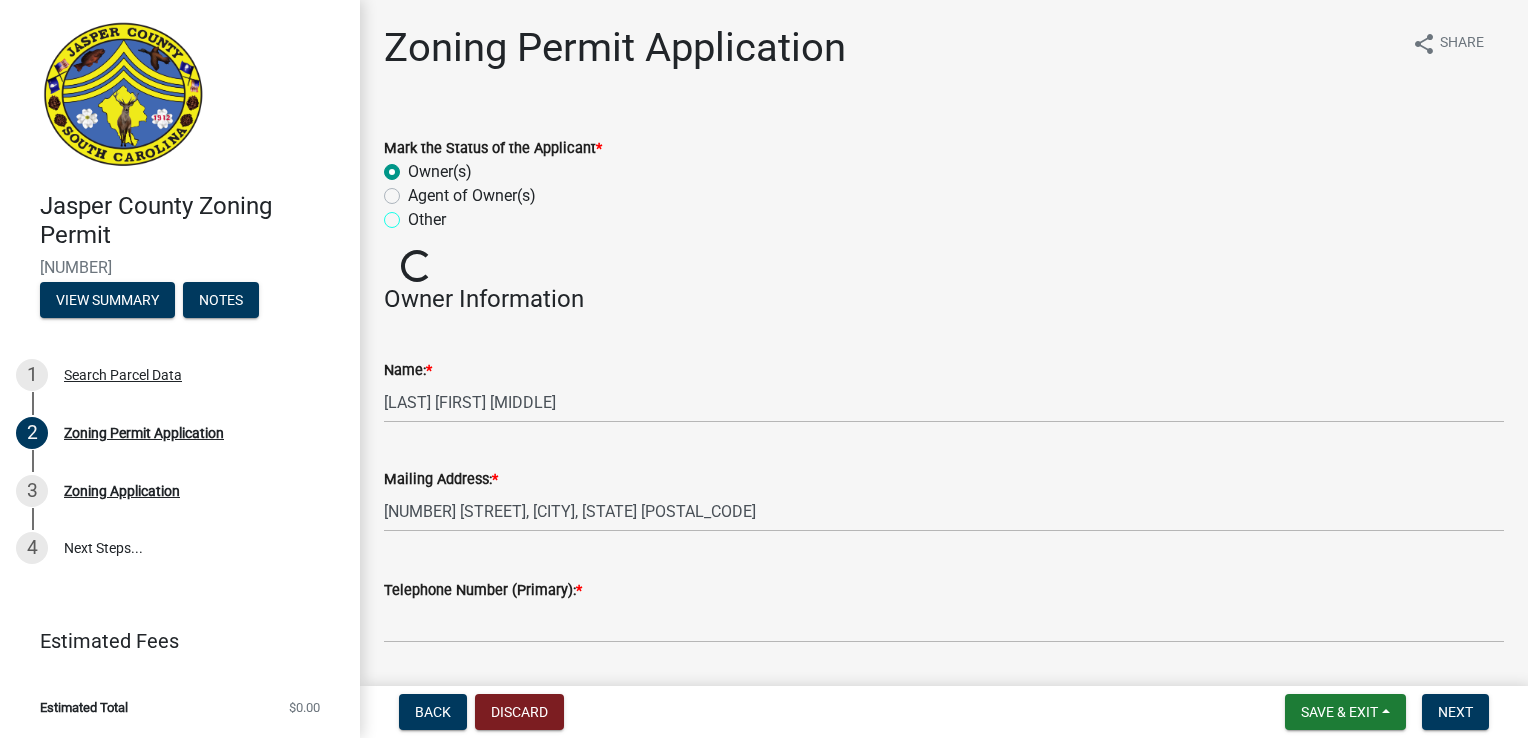 click on "Other" at bounding box center (414, 214) 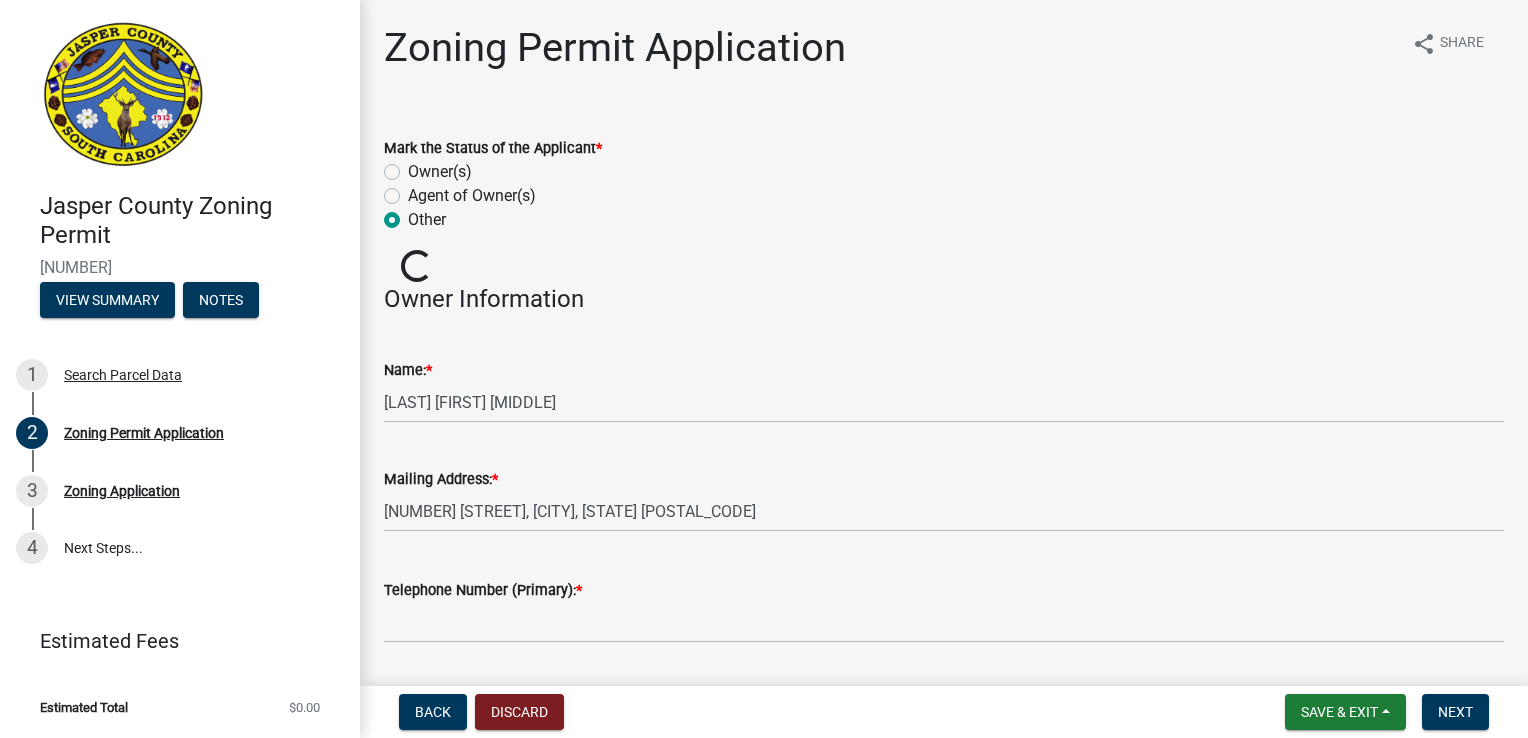 radio on "true" 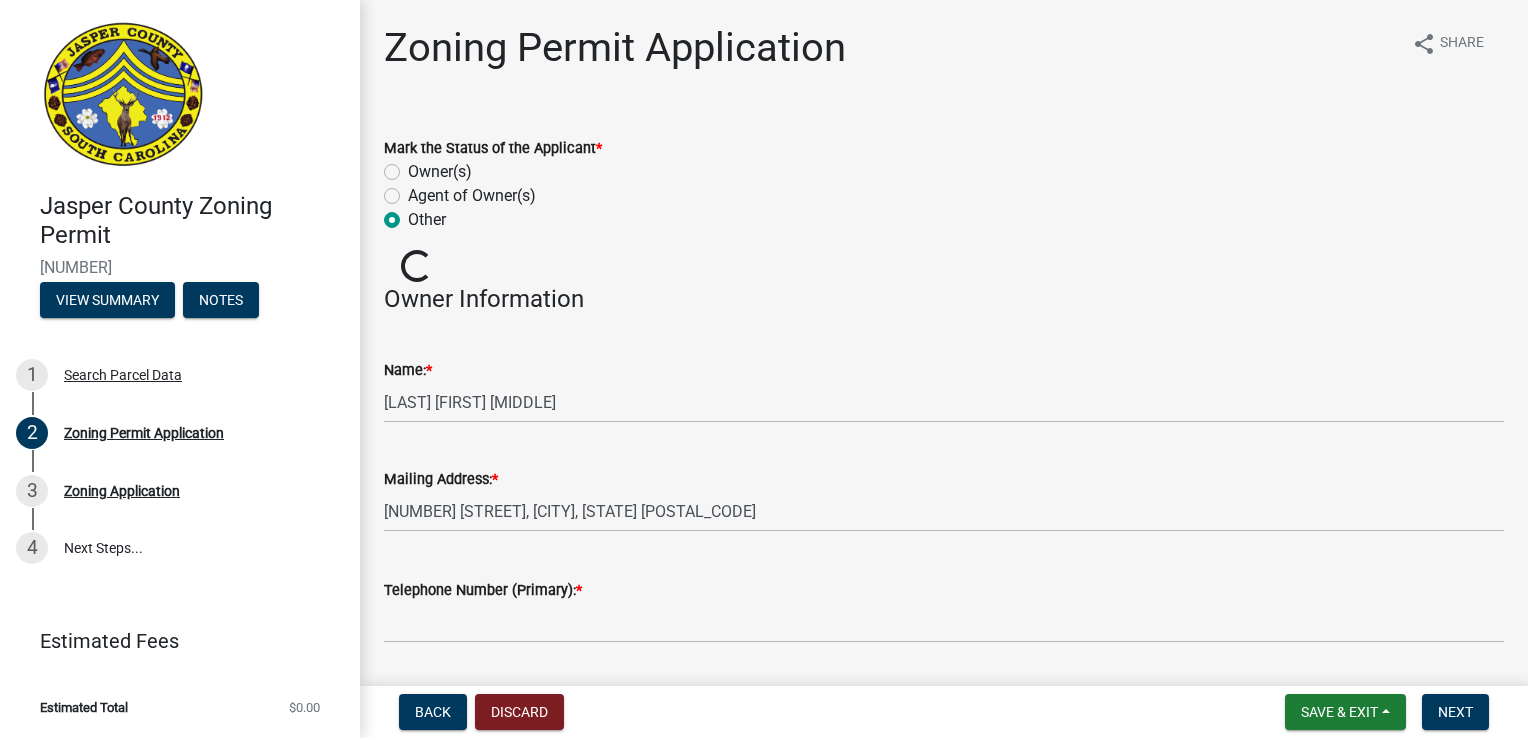click on "Name: * [LAST] [FIRST] [LAST]" 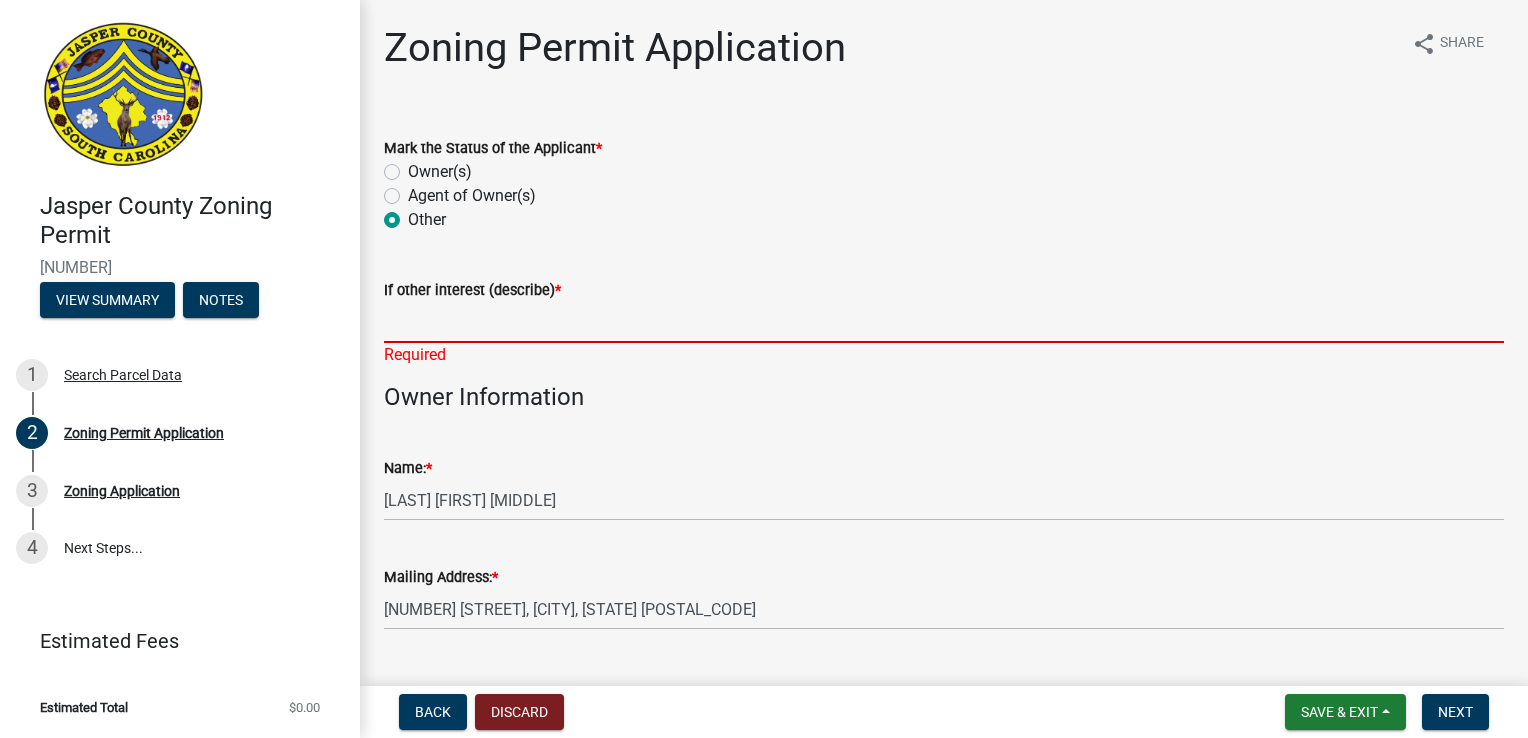 click on "If other interest (describe)  *" at bounding box center (944, 322) 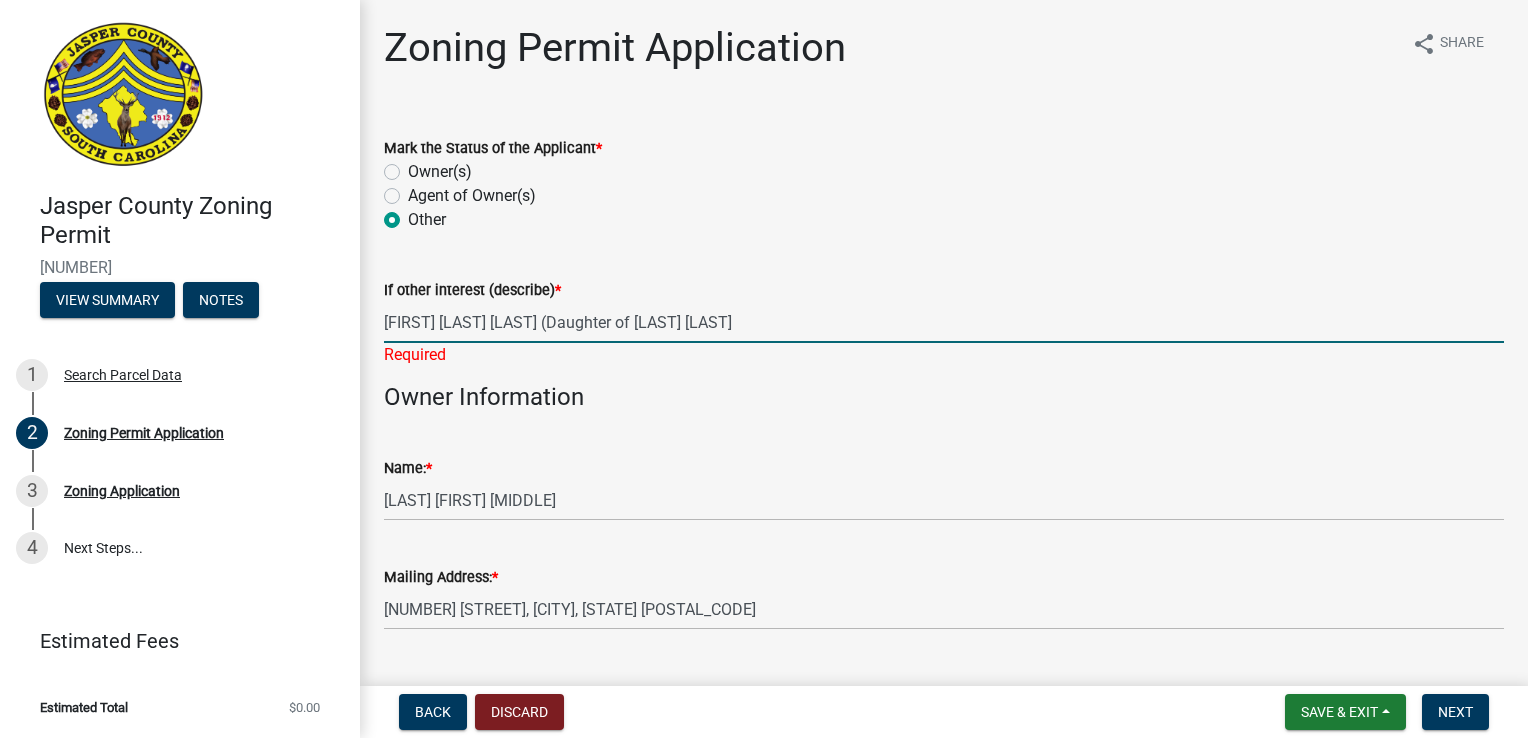 click on "[FIRST] [LAST] [LAST] (Daughter of [LAST] [LAST]" at bounding box center [944, 322] 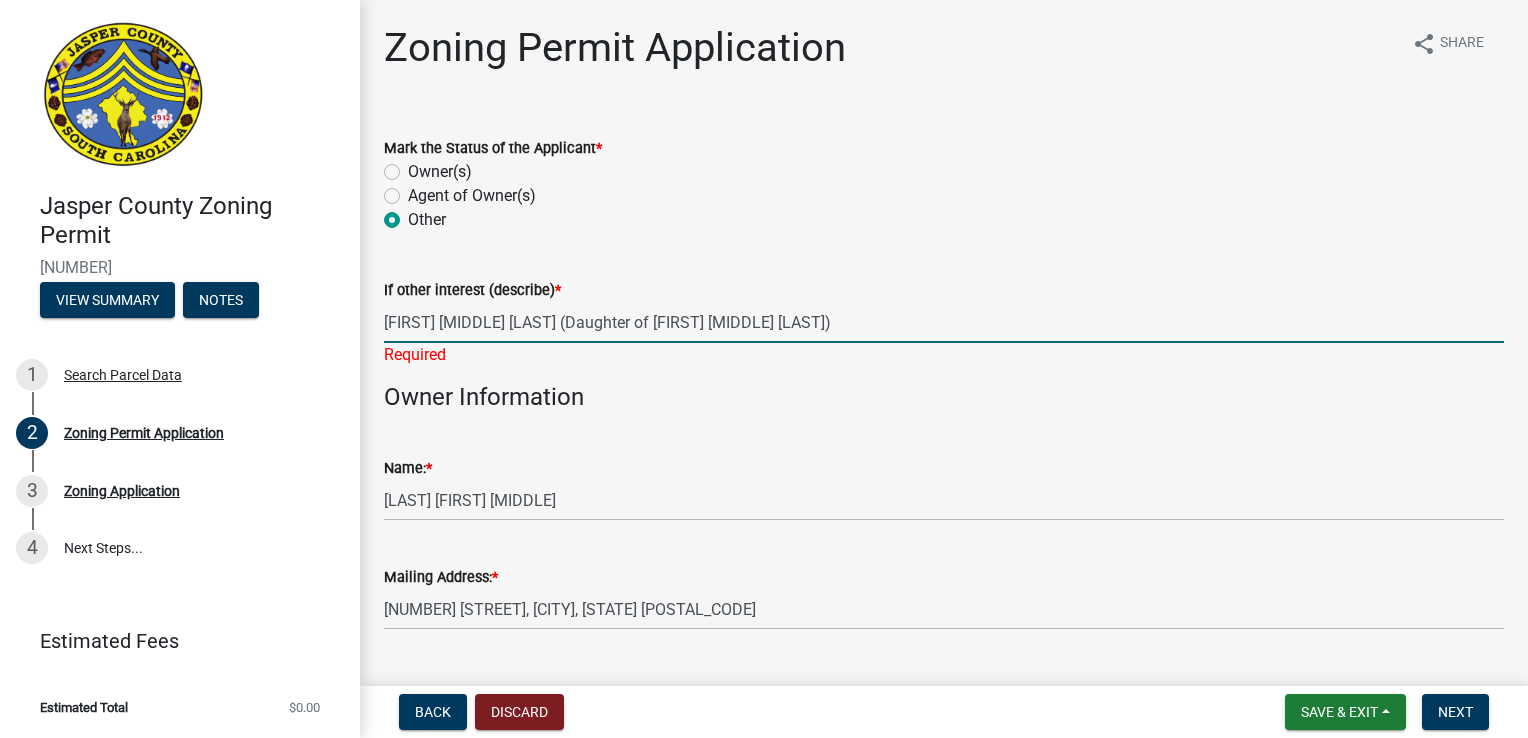 type on "[FIRST] [MIDDLE] [LAST] (Daughter of [FIRST] [MIDDLE] [LAST])" 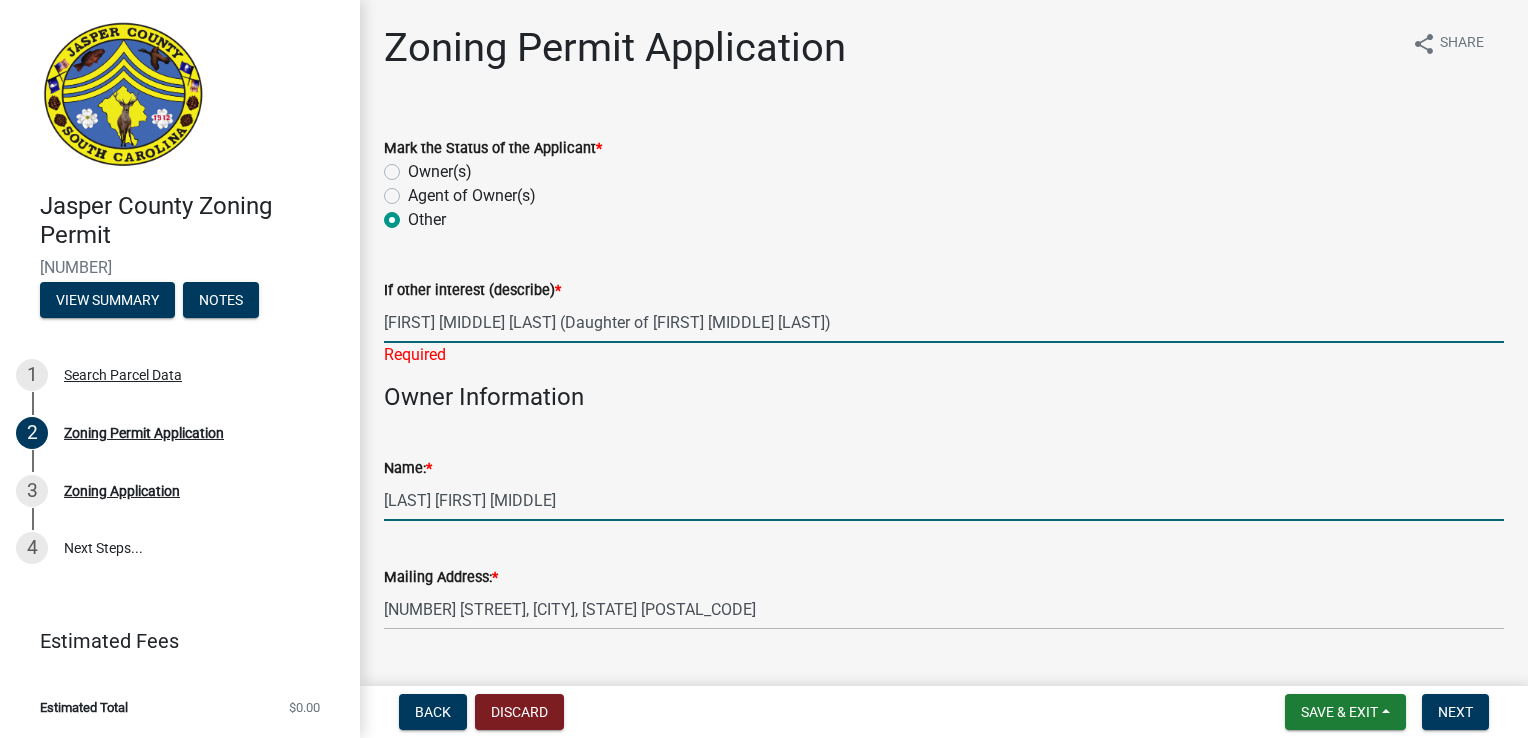click on "Name: * [LAST] [FIRST] [LAST]" 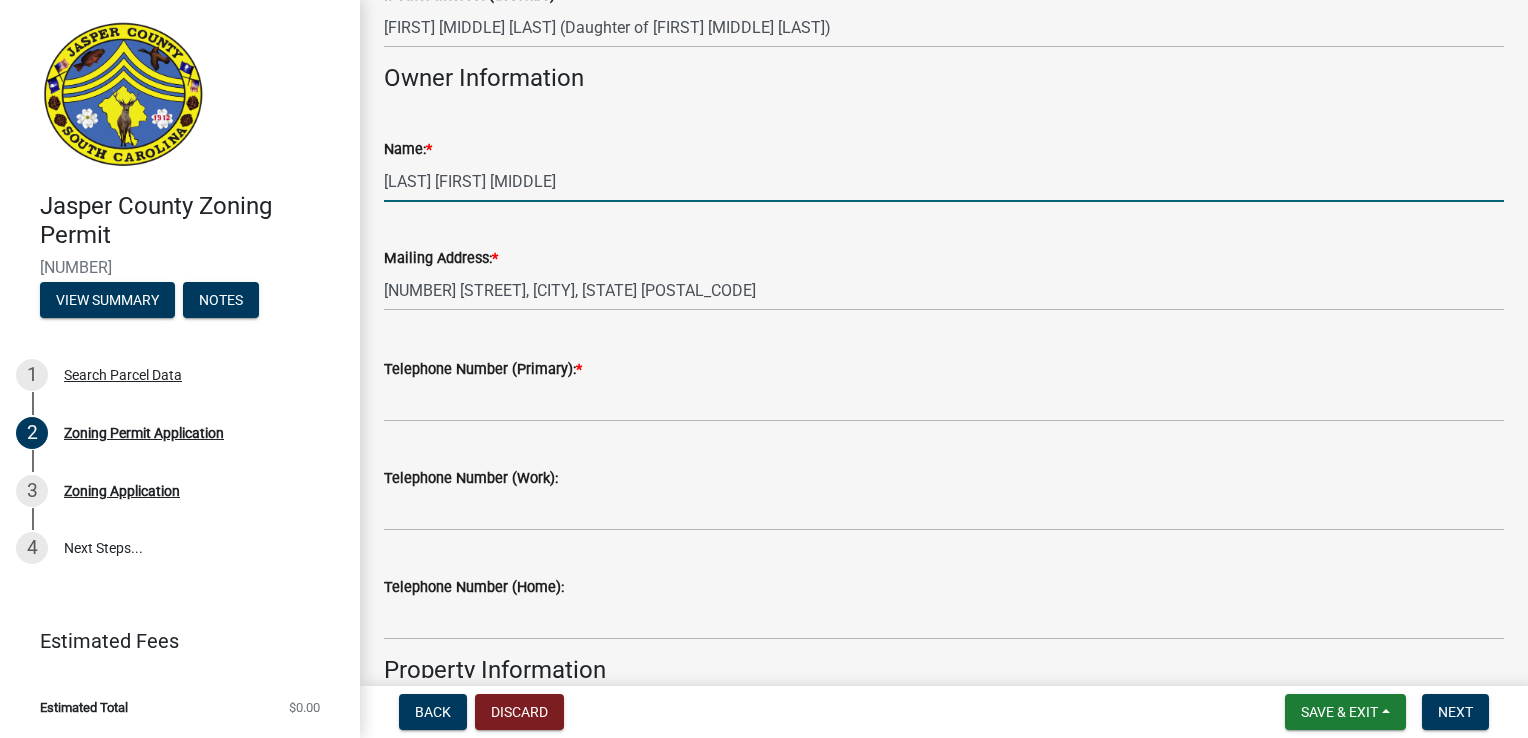 scroll, scrollTop: 300, scrollLeft: 0, axis: vertical 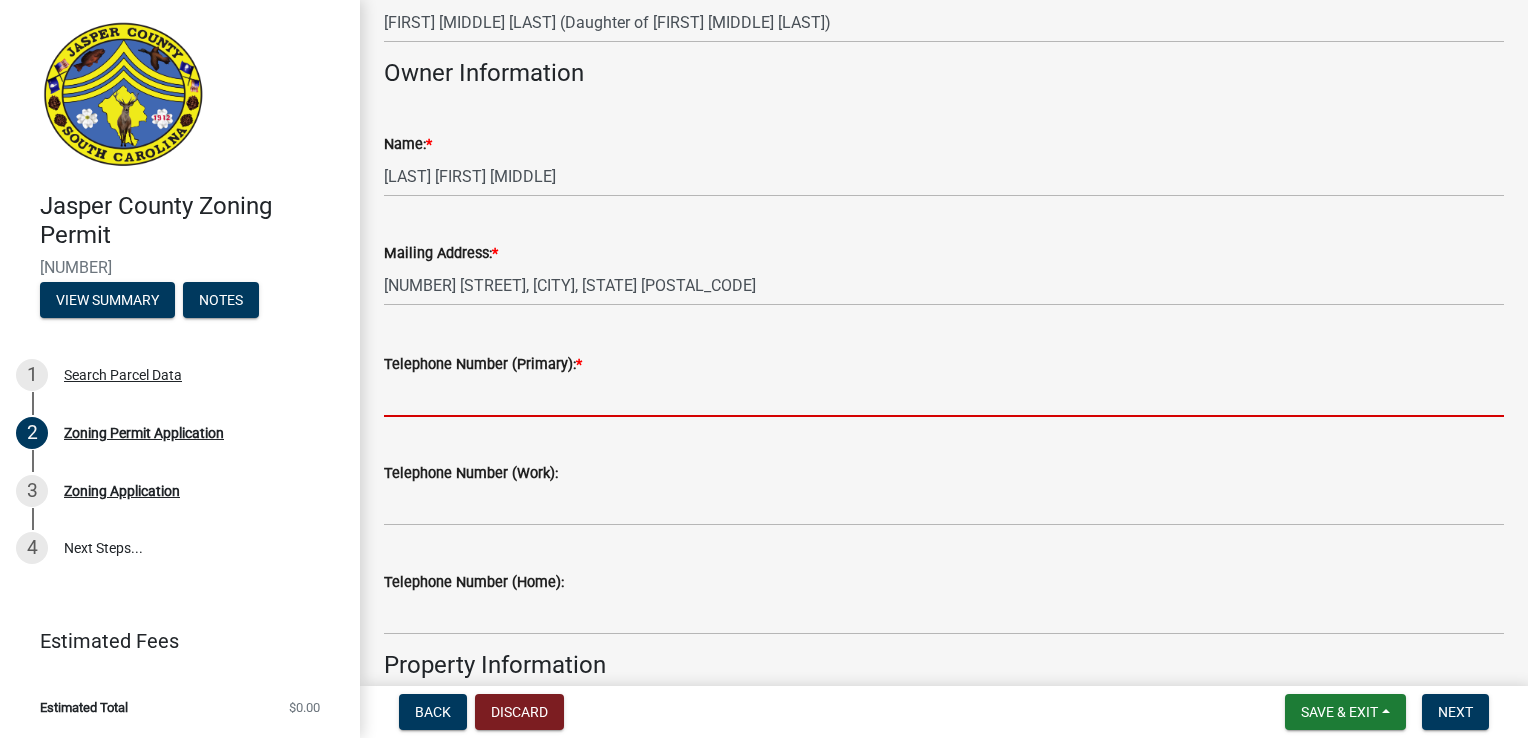 click on "Telephone Number (Primary):  *" at bounding box center (944, 396) 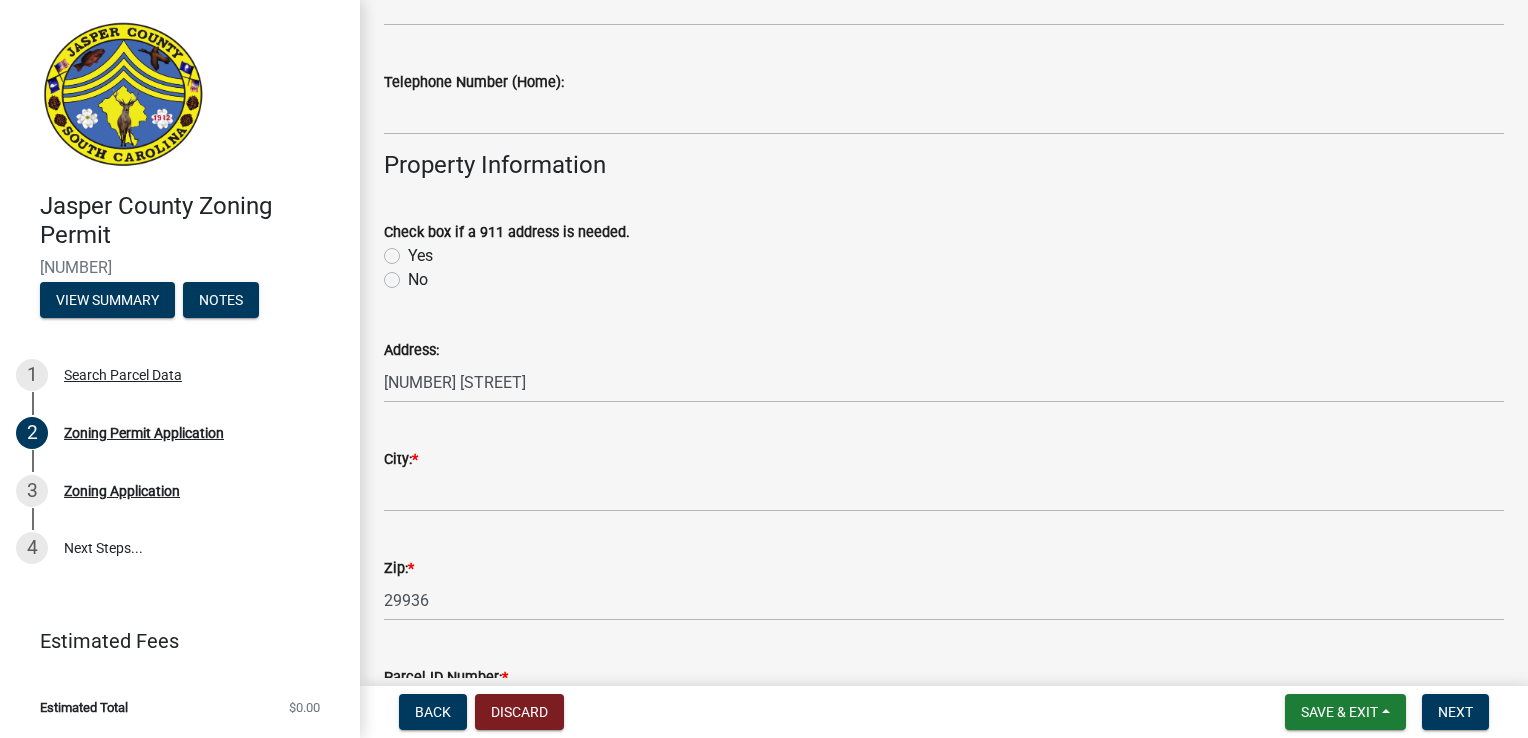 scroll, scrollTop: 800, scrollLeft: 0, axis: vertical 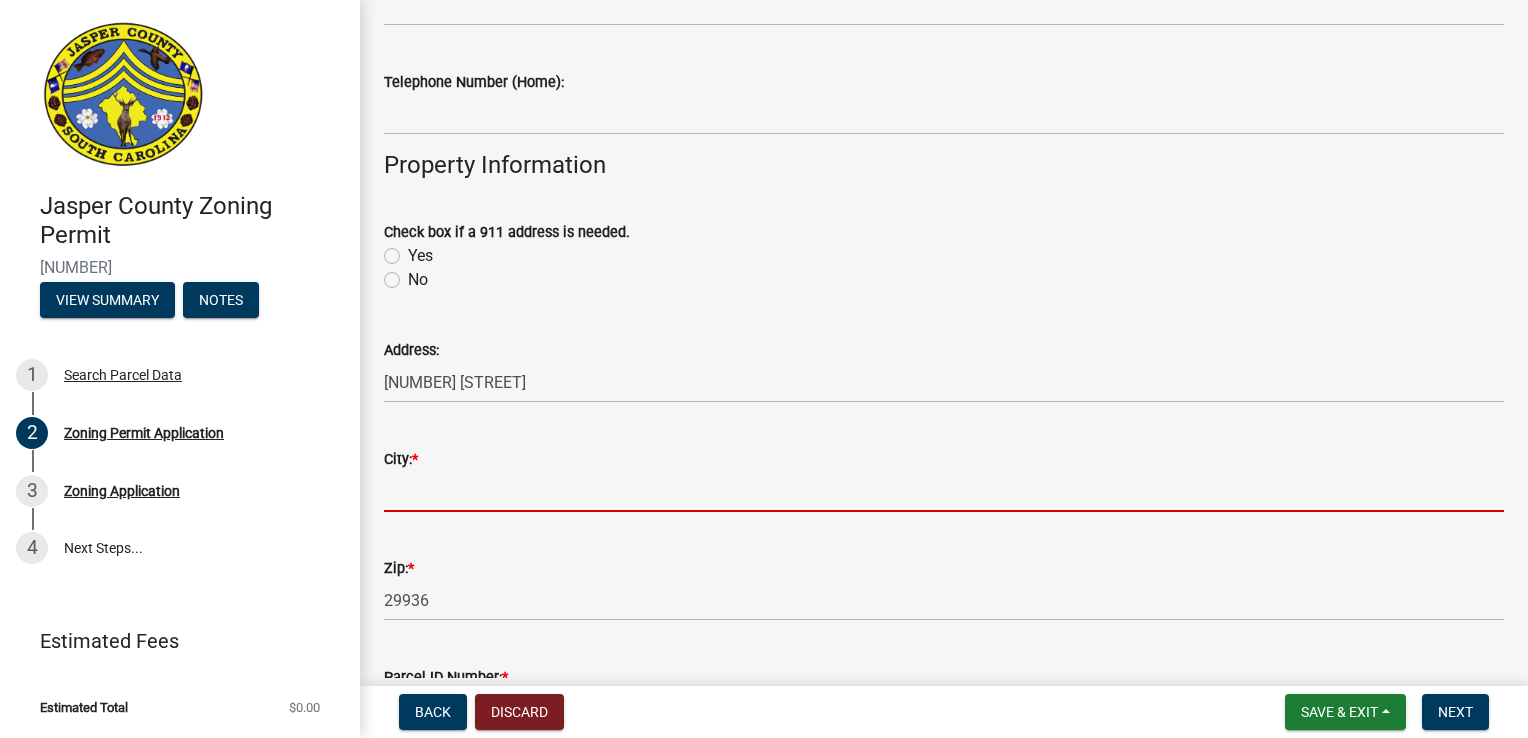 click on "City:  *" at bounding box center [944, 491] 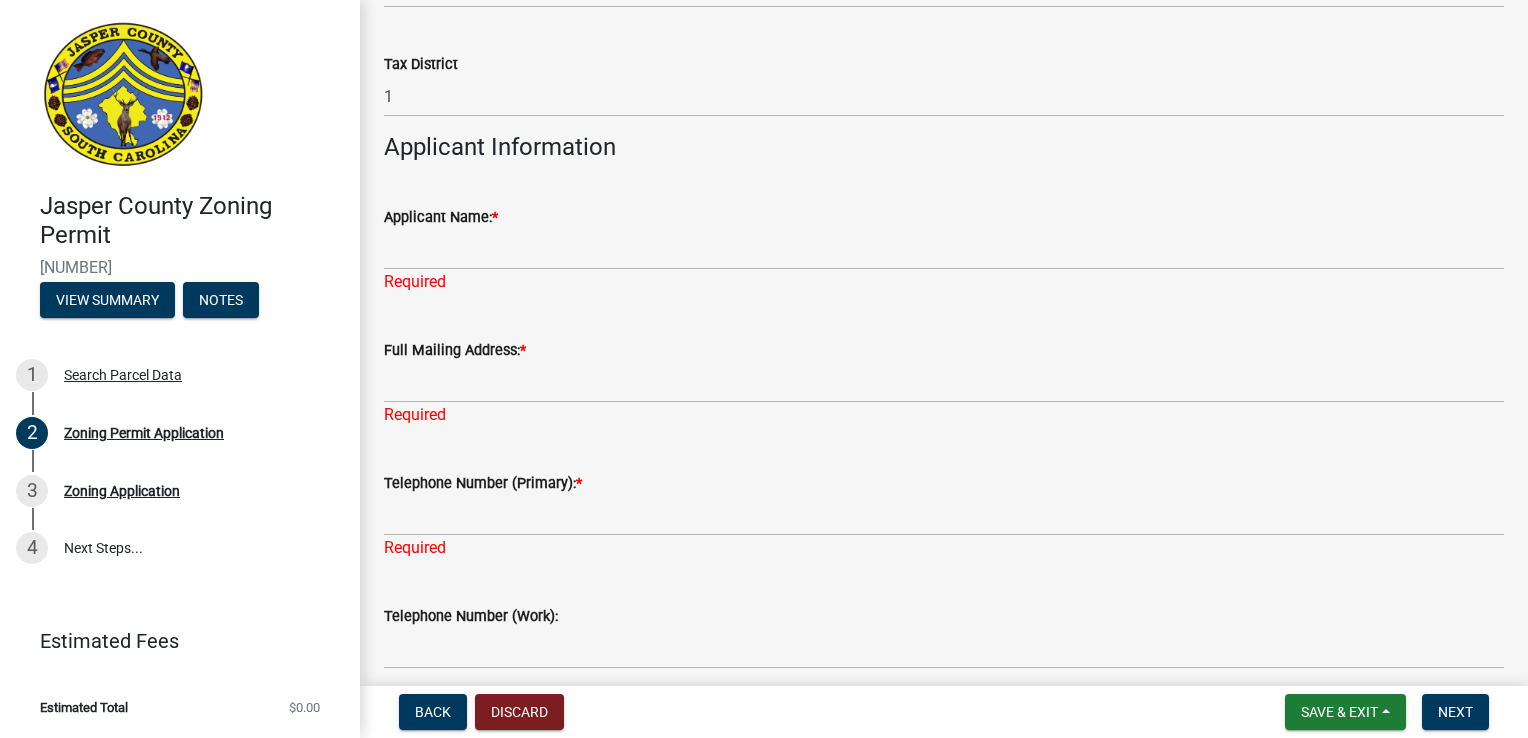 scroll, scrollTop: 1800, scrollLeft: 0, axis: vertical 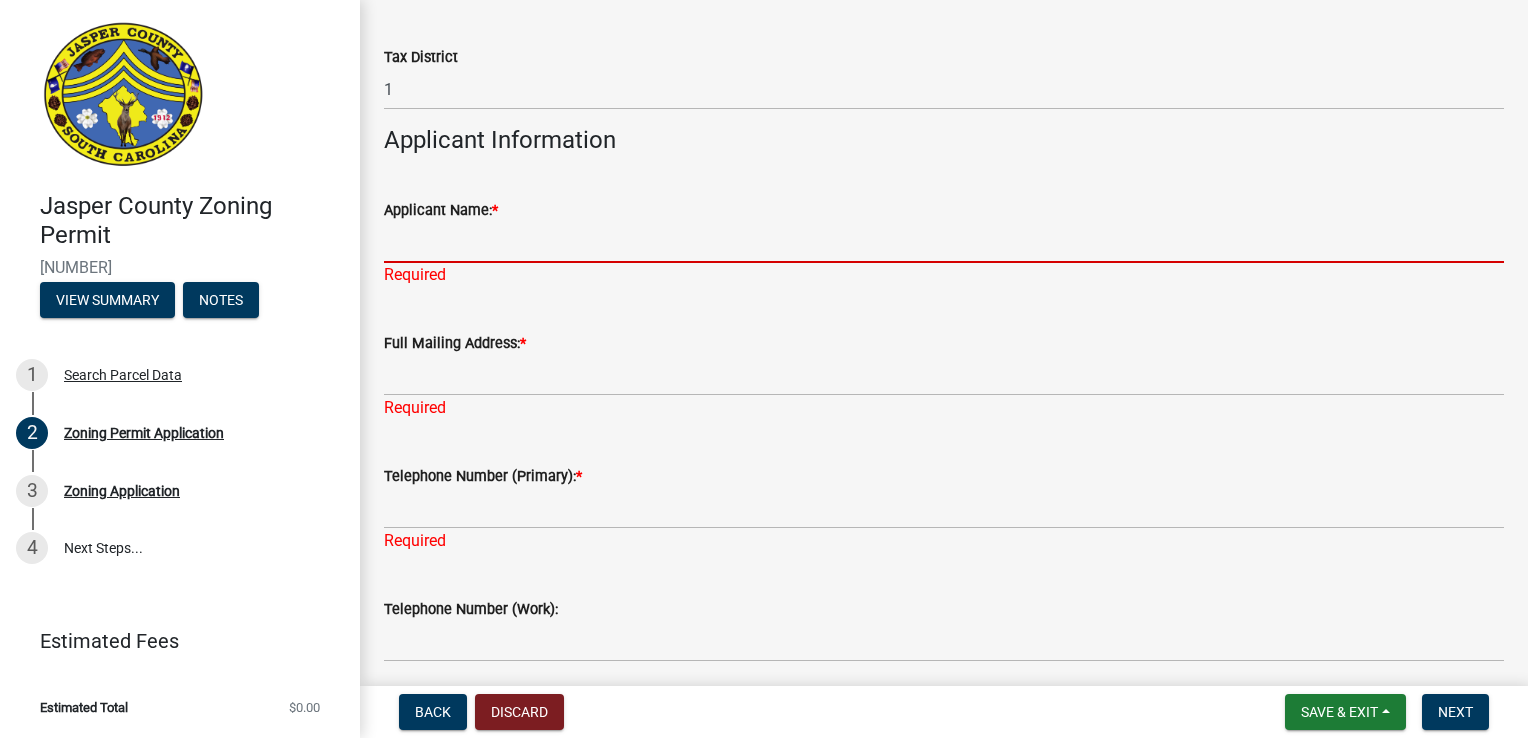 click on "Applicant Name:  *" at bounding box center (944, 242) 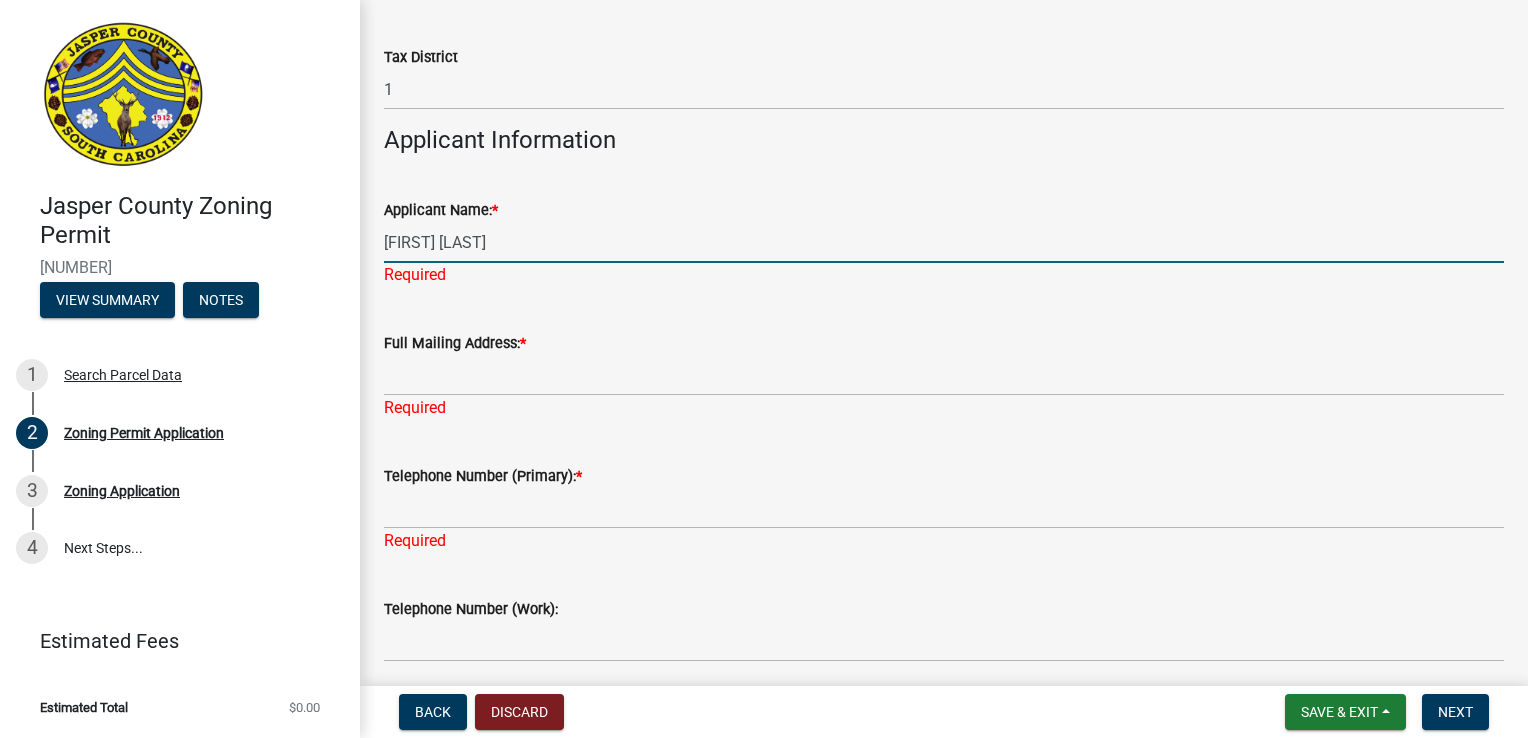 type on "[FIRST] [LAST]" 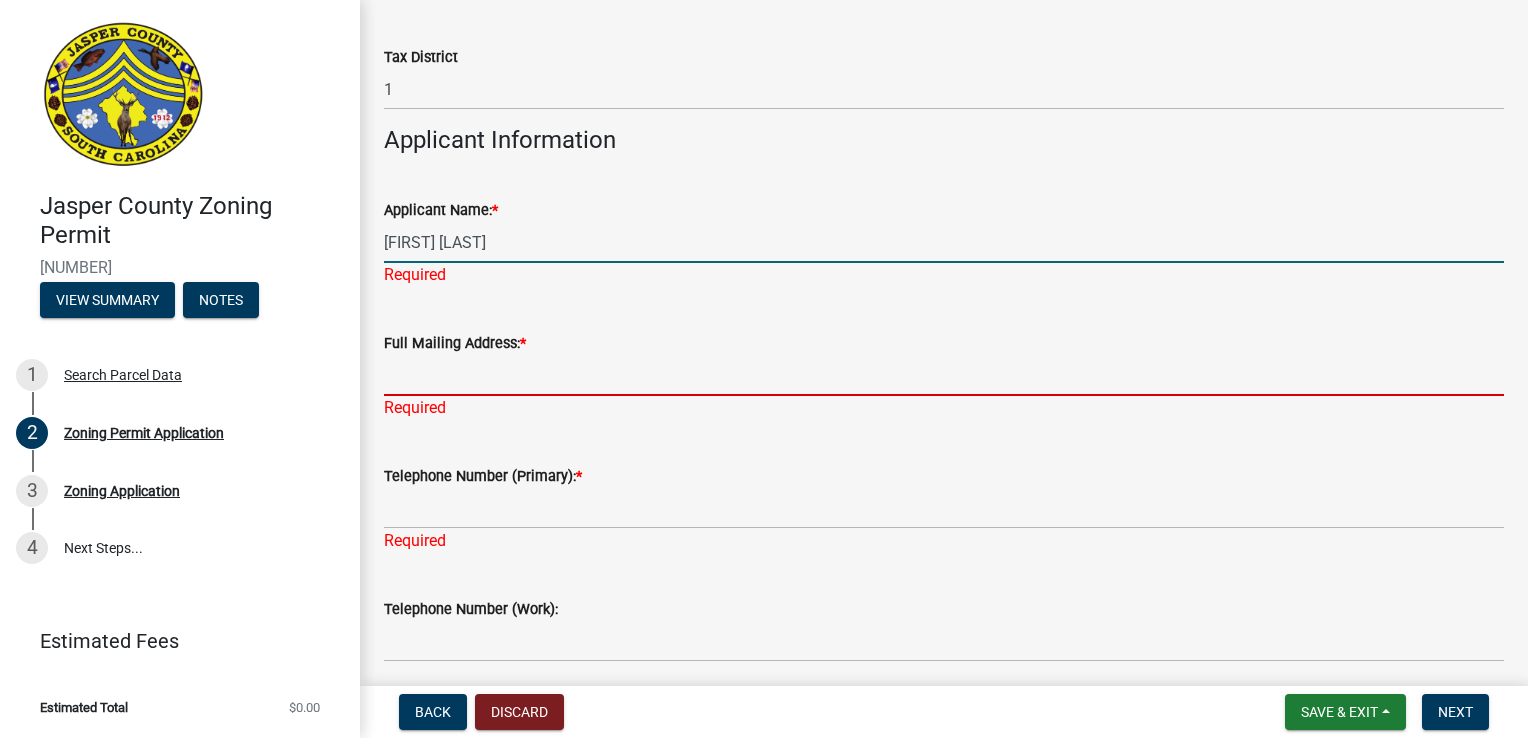 click on "Full Mailing Address: * Required" 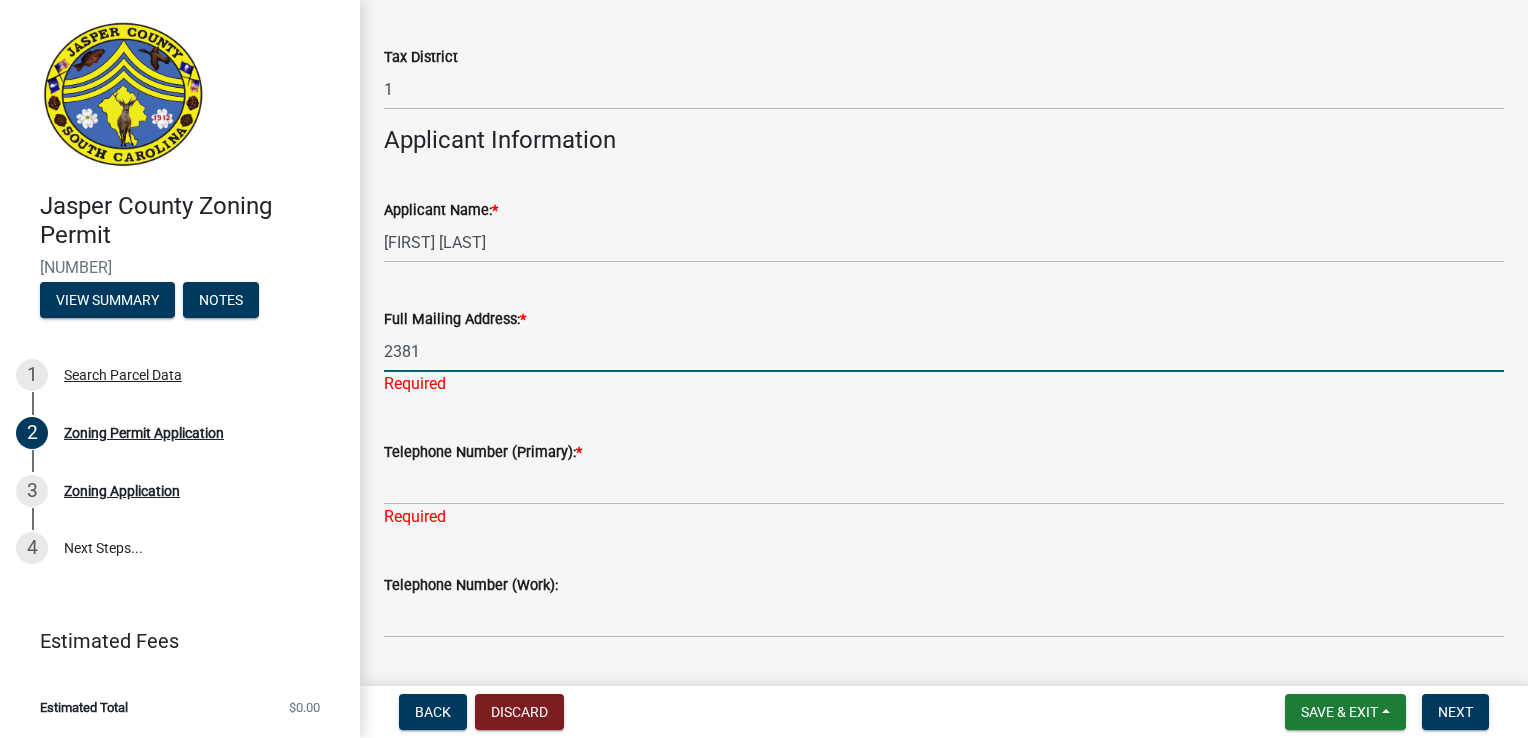 type on "[NUMBER] [STREET]" 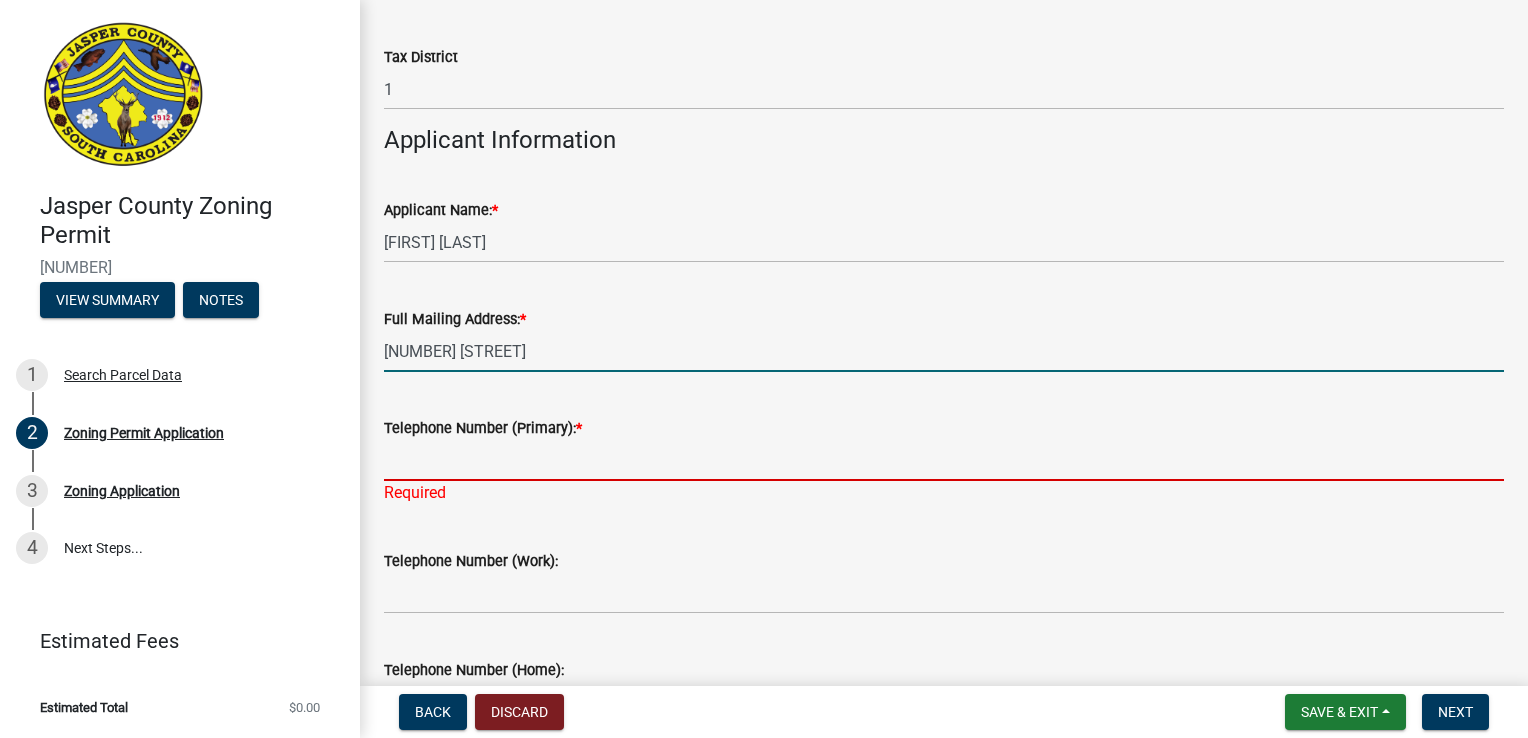 click on "Telephone Number (Primary):  *" at bounding box center [944, 460] 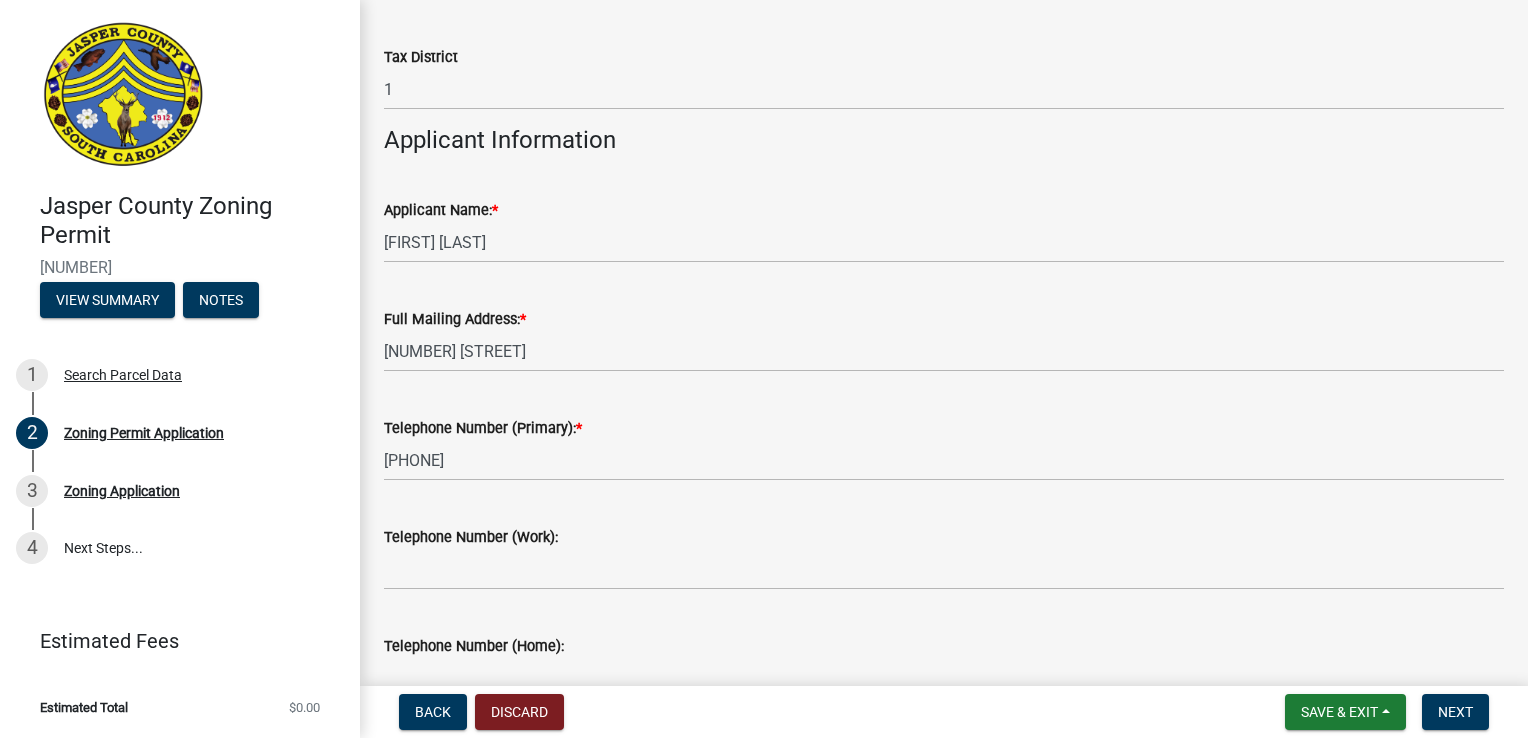 click on "Telephone Number (Work):" 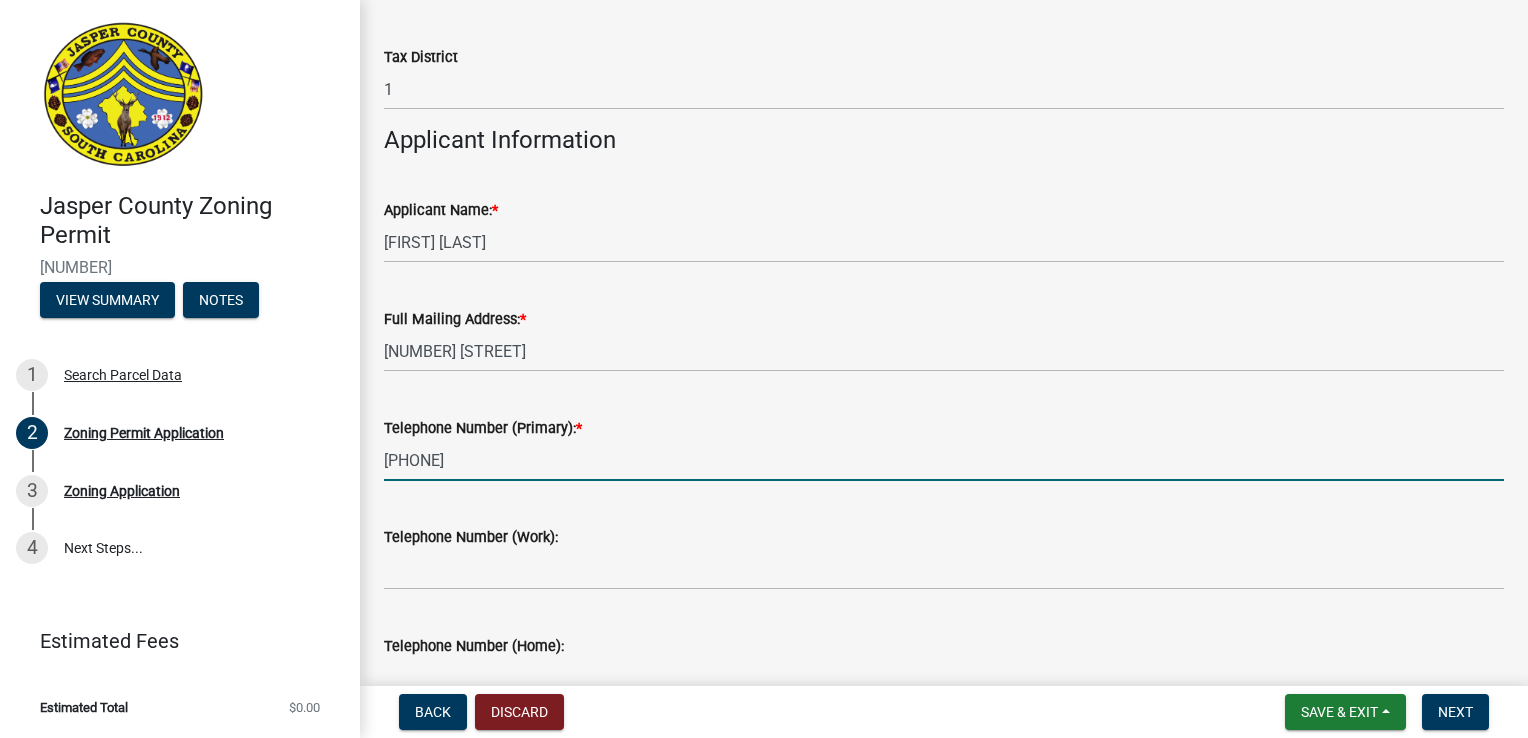 click on "[PHONE]" at bounding box center [944, 460] 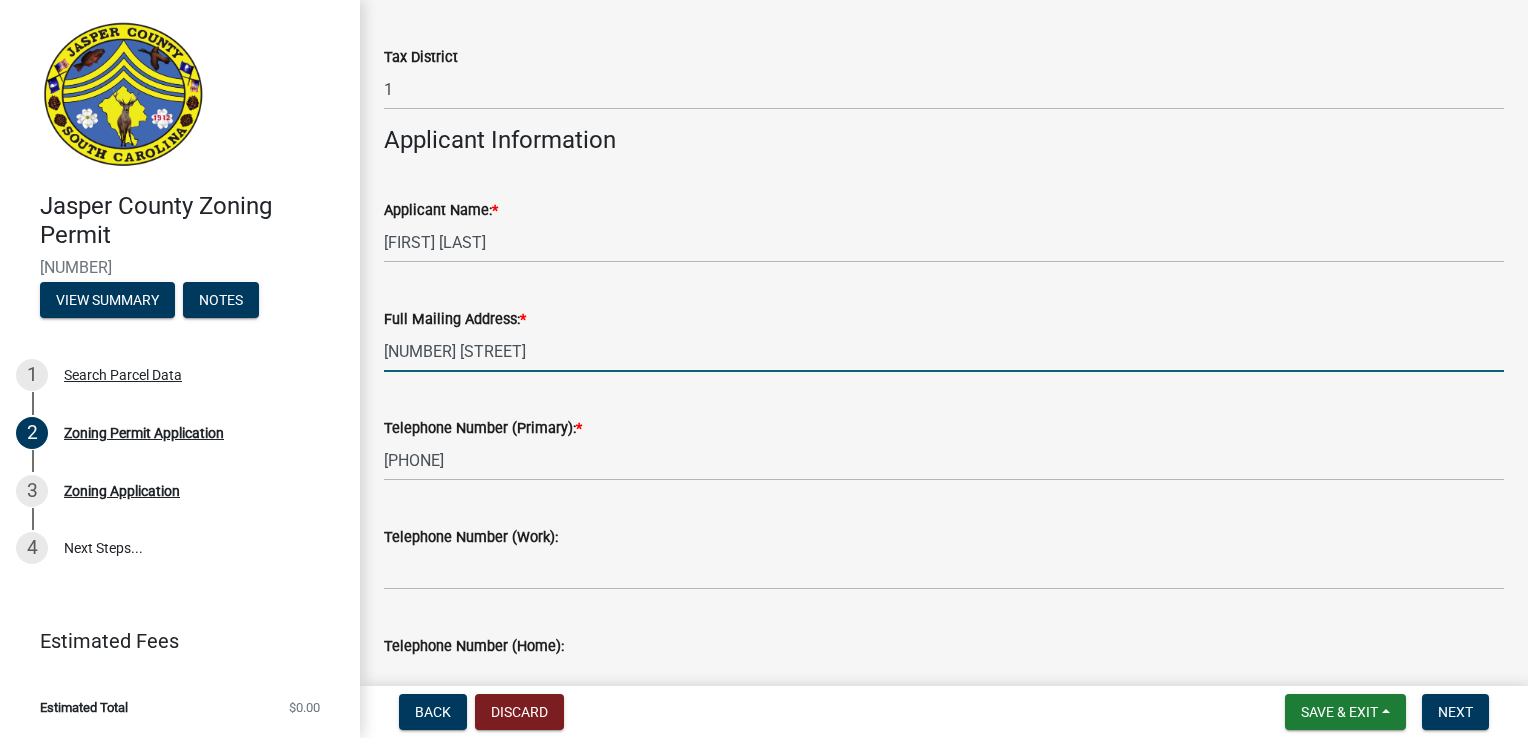 click on "[NUMBER] [STREET]" at bounding box center (944, 351) 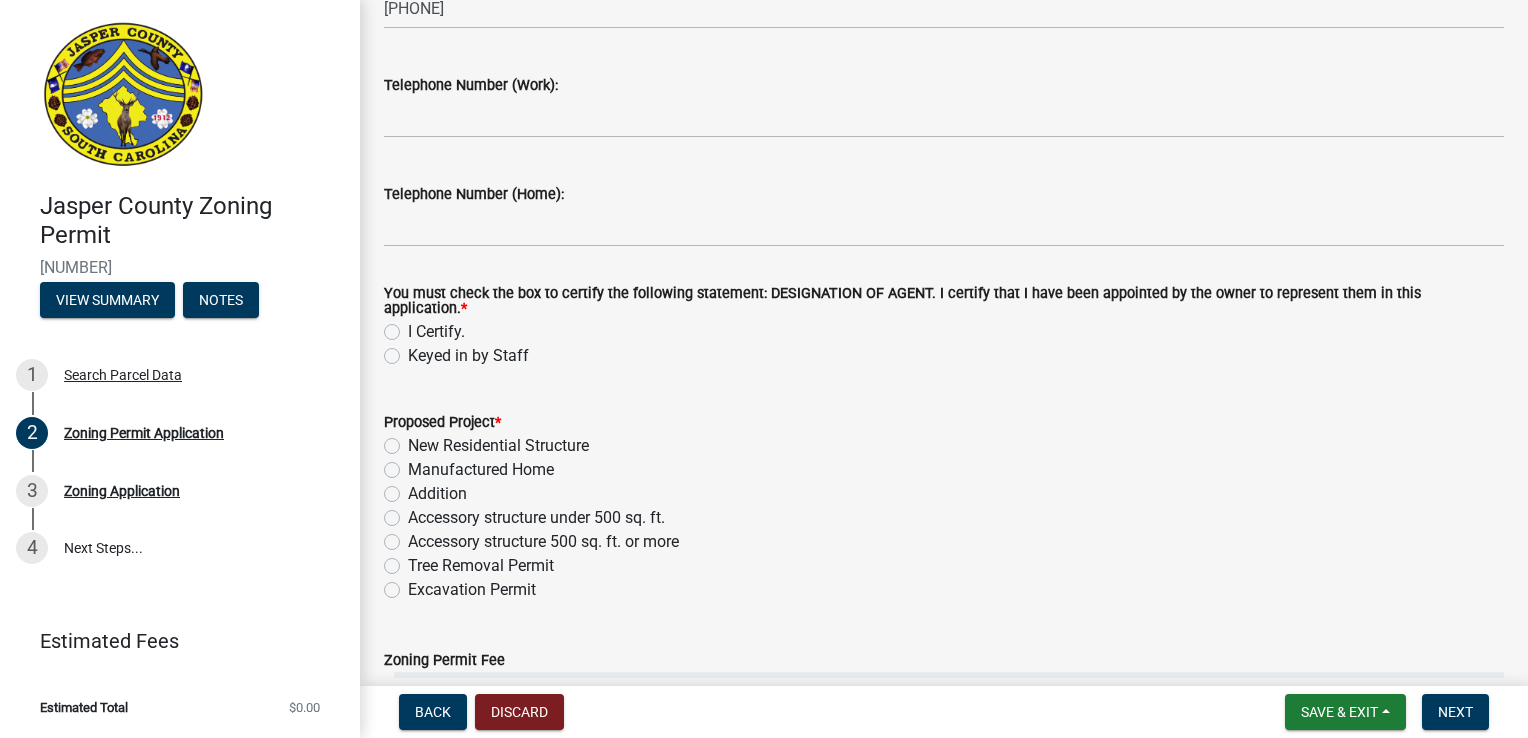 scroll, scrollTop: 2300, scrollLeft: 0, axis: vertical 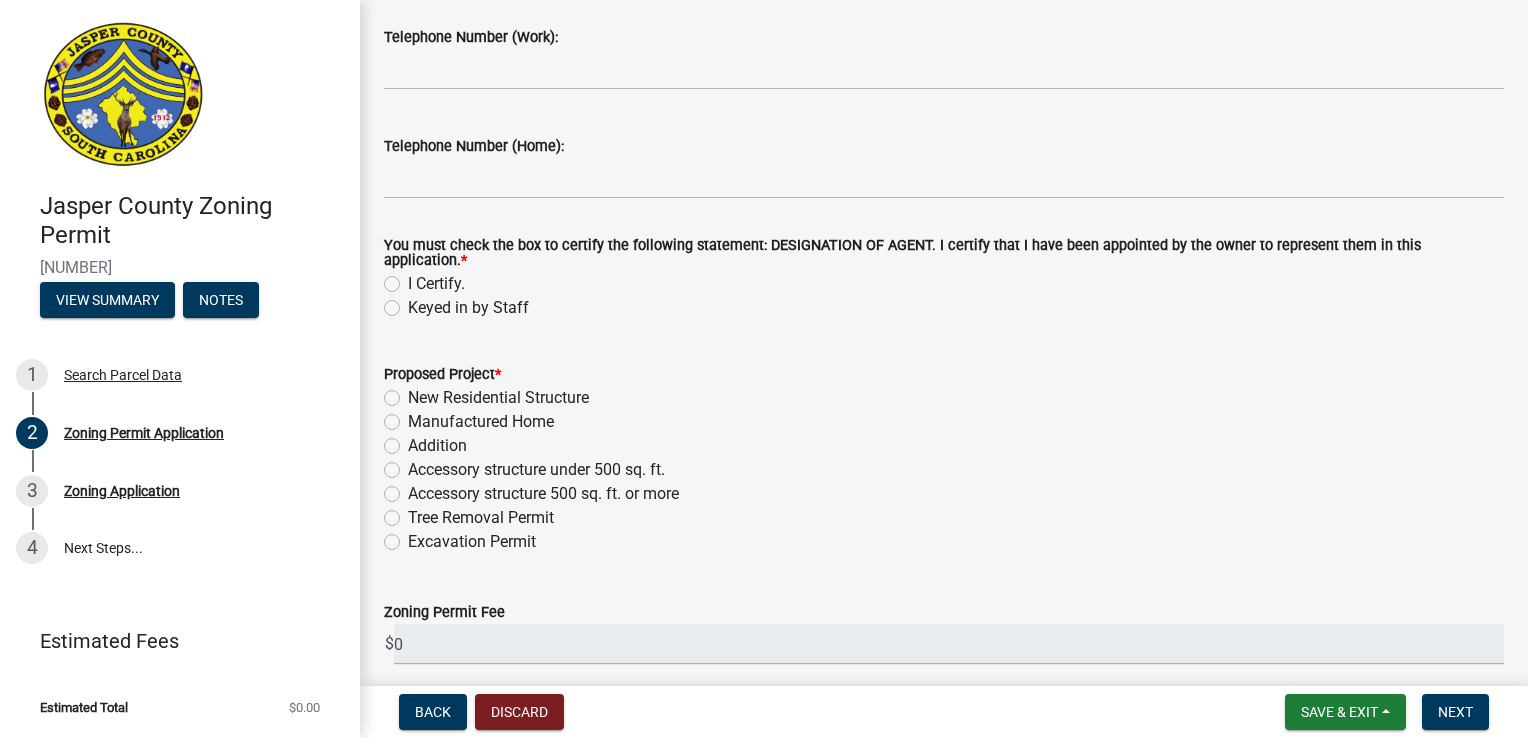 type on "2381 Red Dam Road, Hardeevi [STATE] [ZIP]" 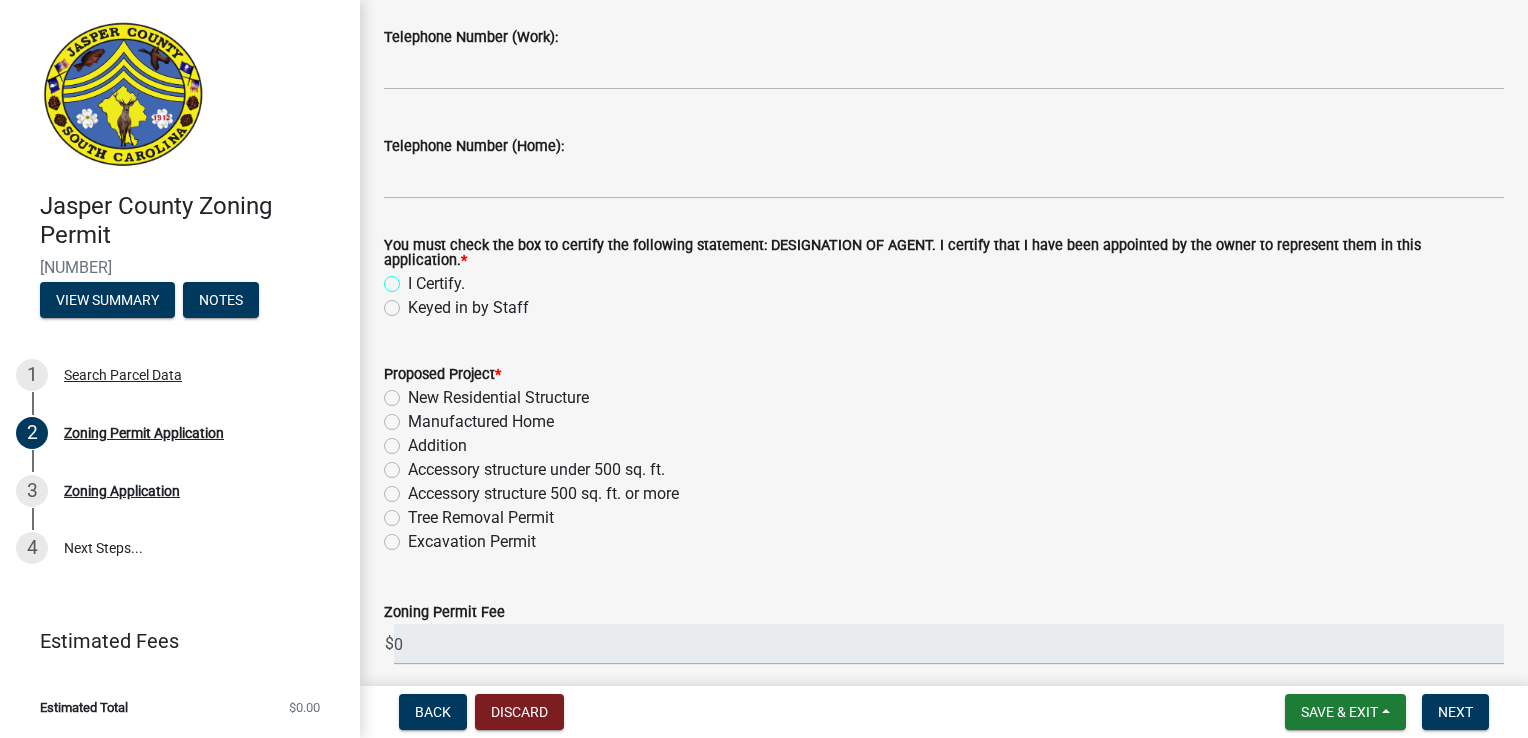 click on "I Certify." at bounding box center (414, 278) 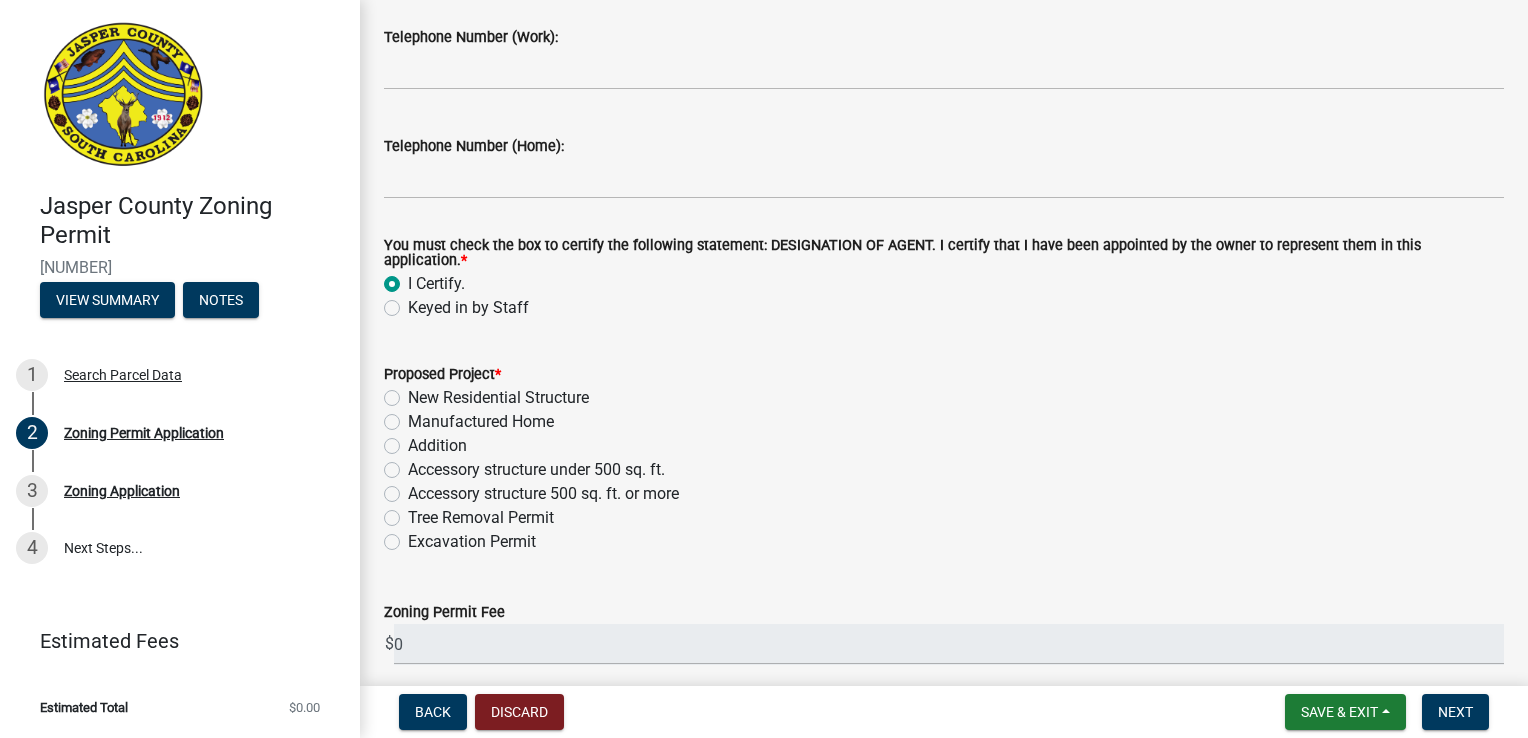 radio on "true" 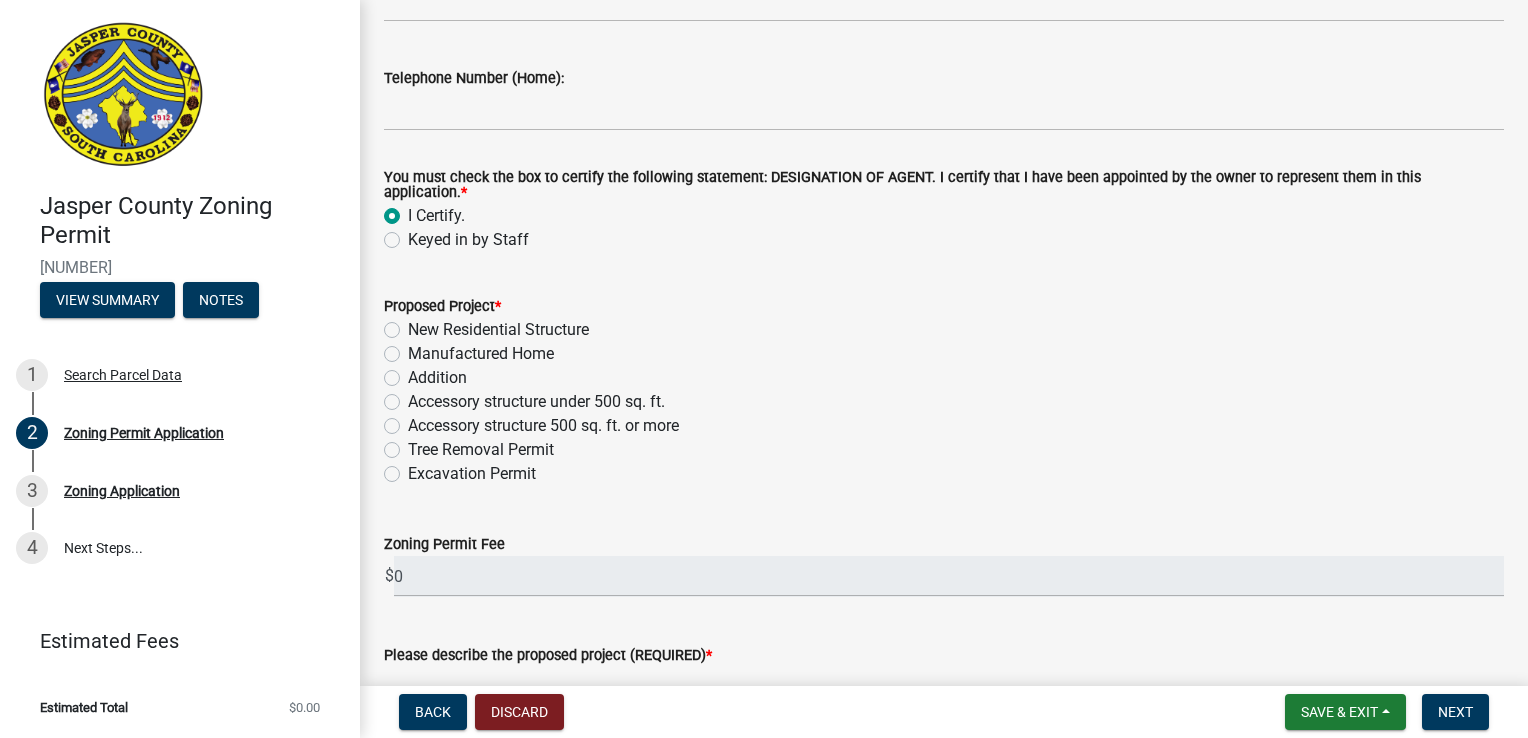 scroll, scrollTop: 2400, scrollLeft: 0, axis: vertical 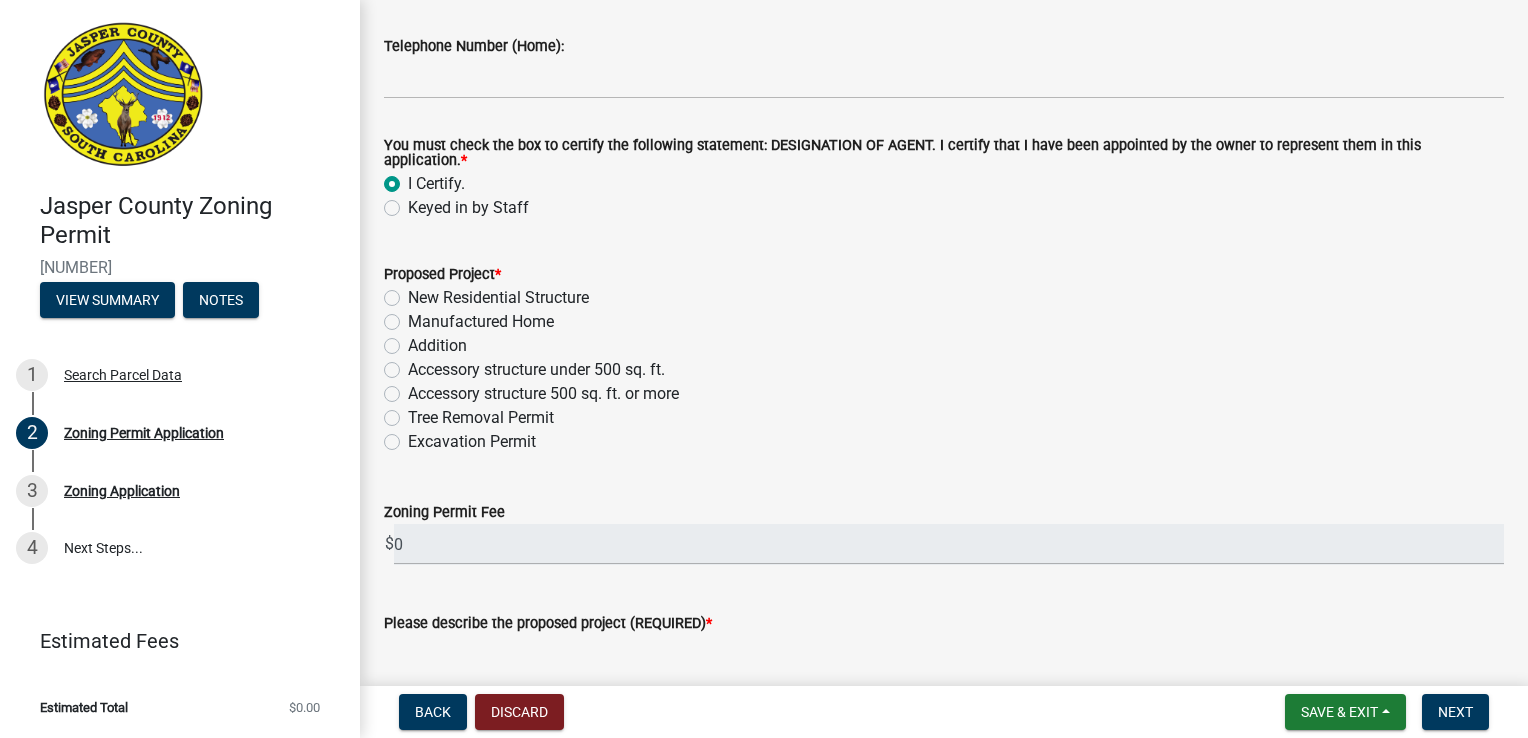 click on "Manufactured Home" 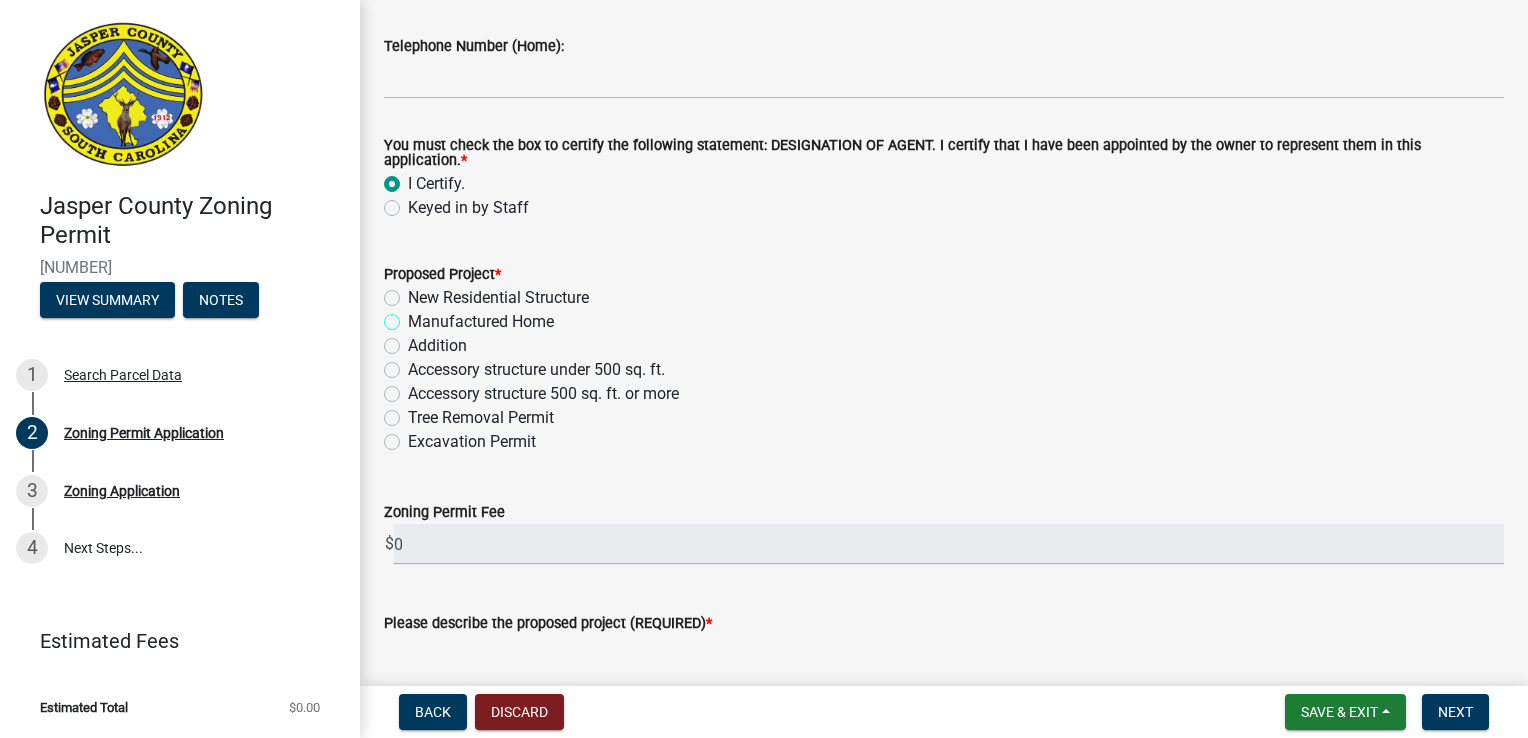 click on "Manufactured Home" at bounding box center (414, 316) 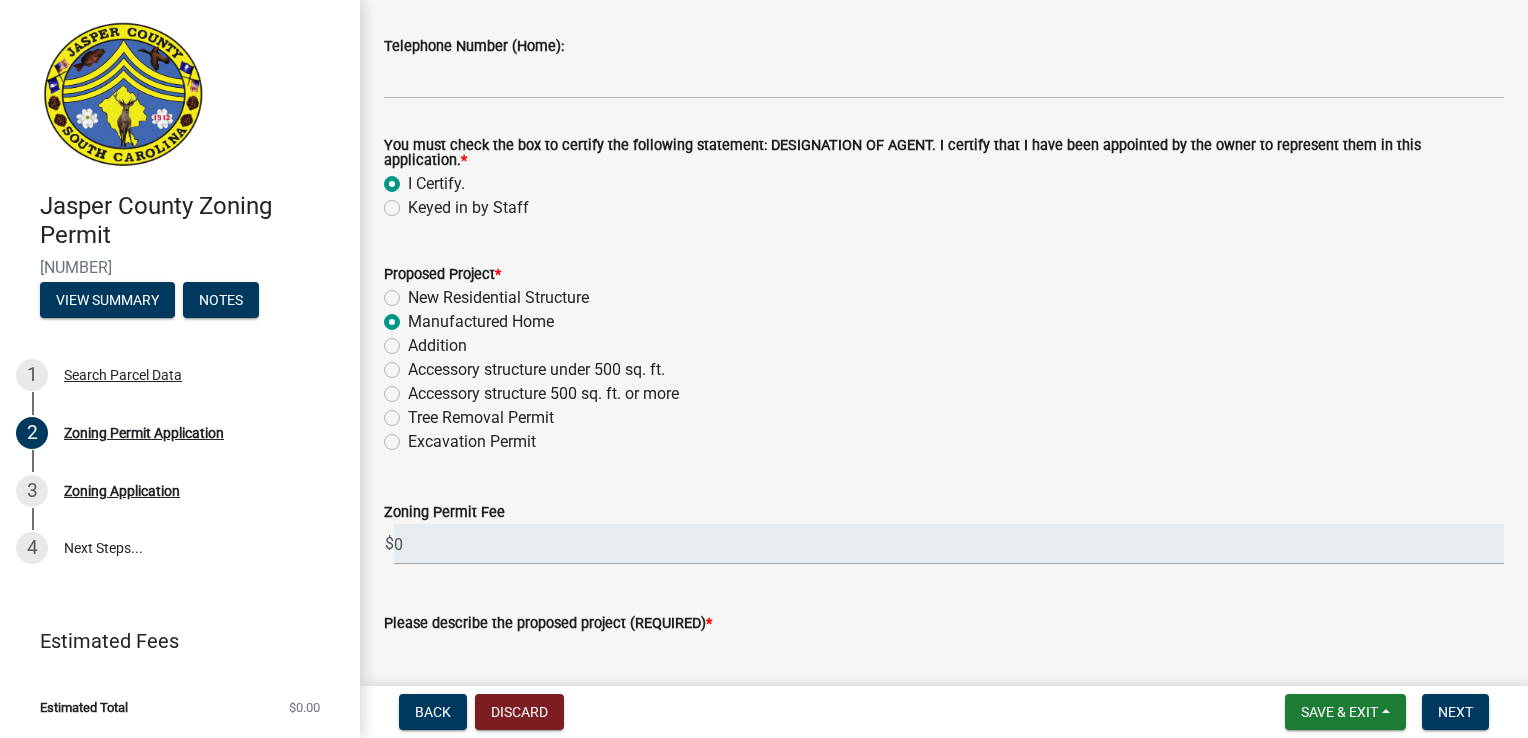 radio on "true" 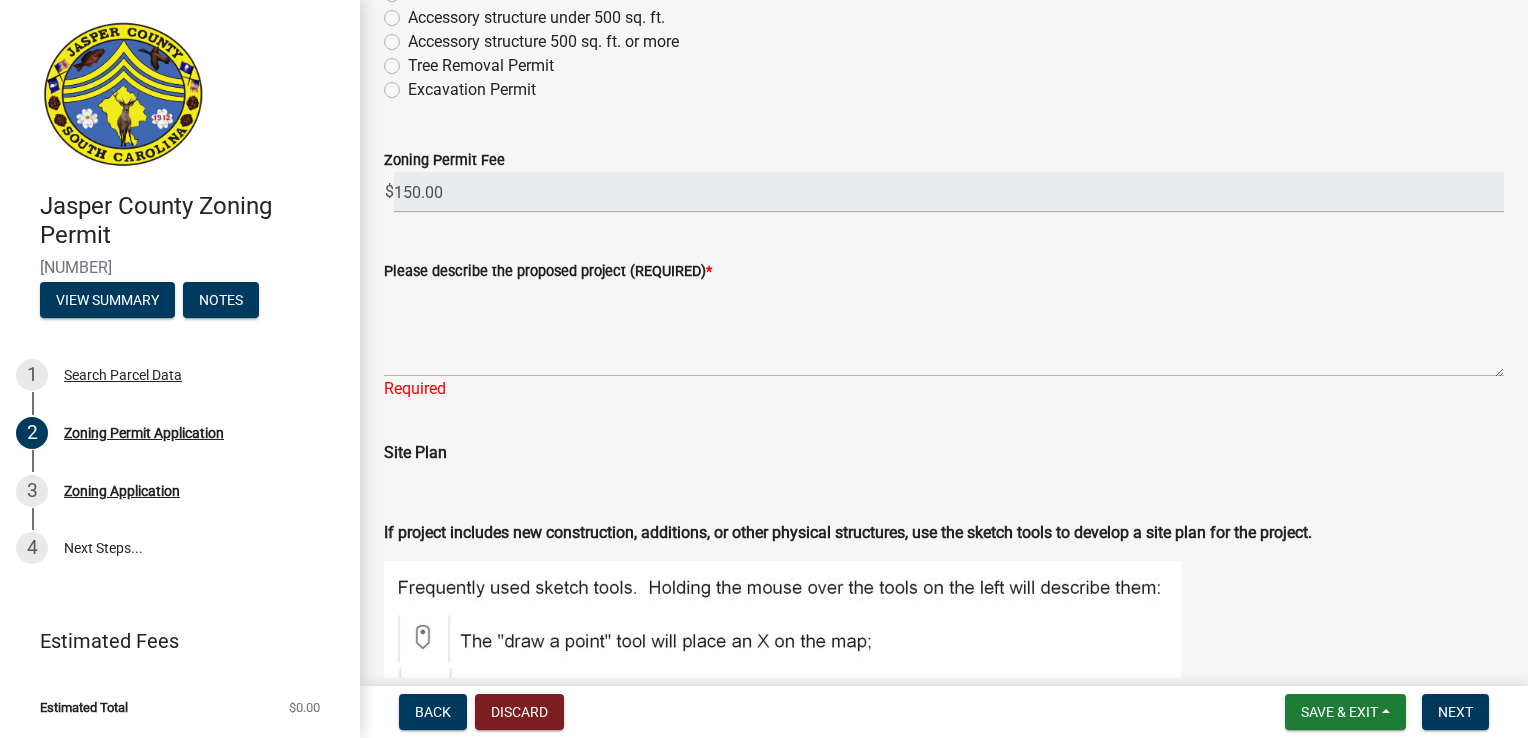 scroll, scrollTop: 2800, scrollLeft: 0, axis: vertical 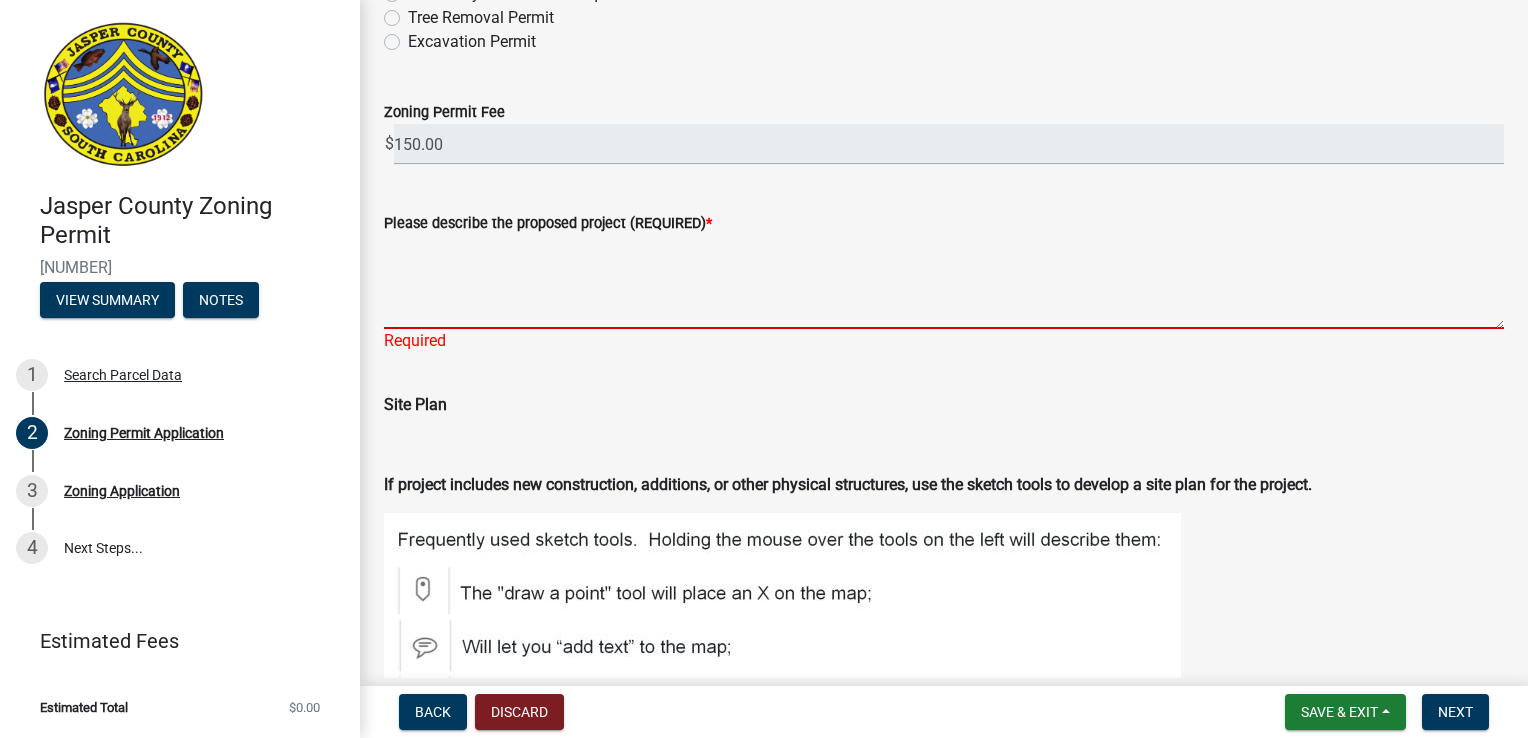 click on "Please describe the proposed project (REQUIRED)  *" at bounding box center (944, 282) 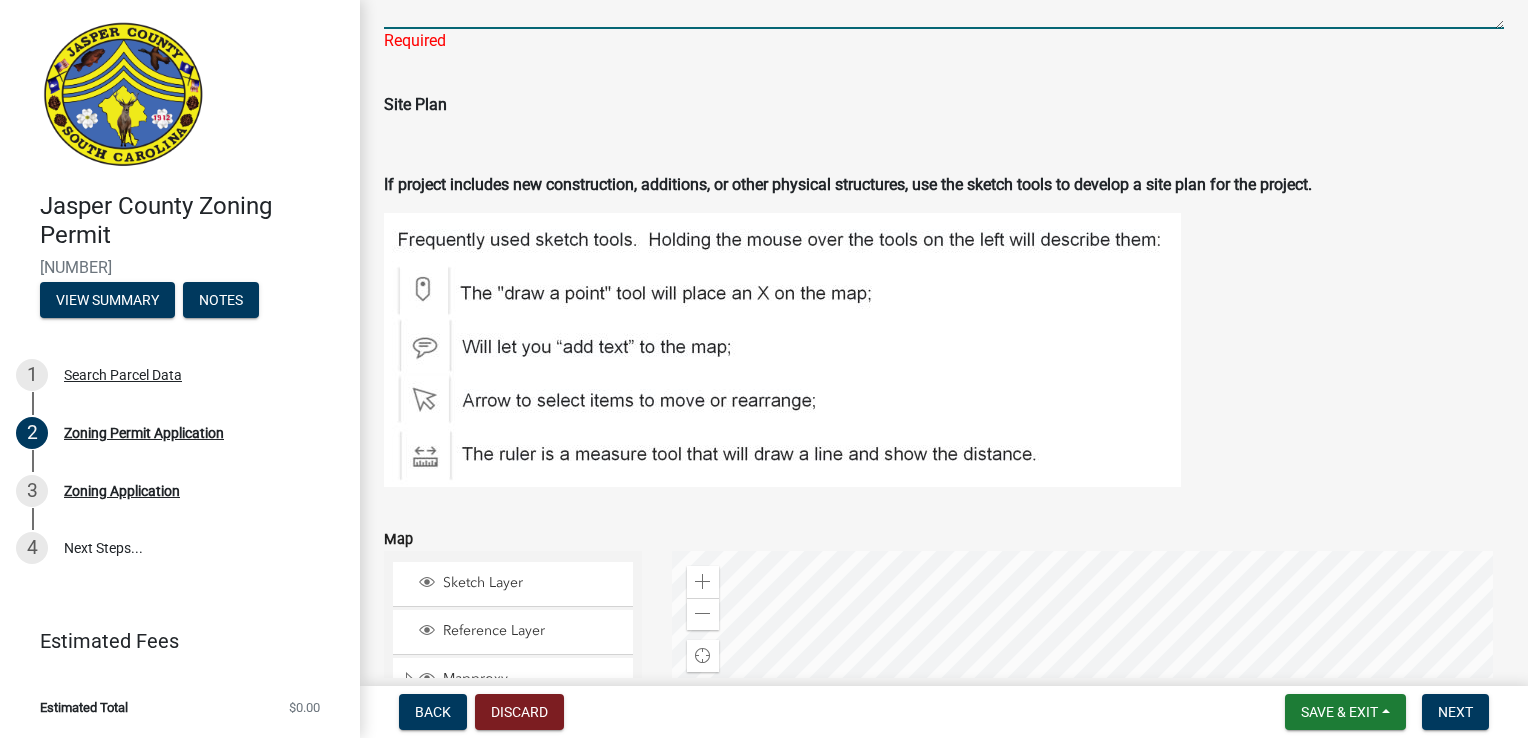 scroll, scrollTop: 3000, scrollLeft: 0, axis: vertical 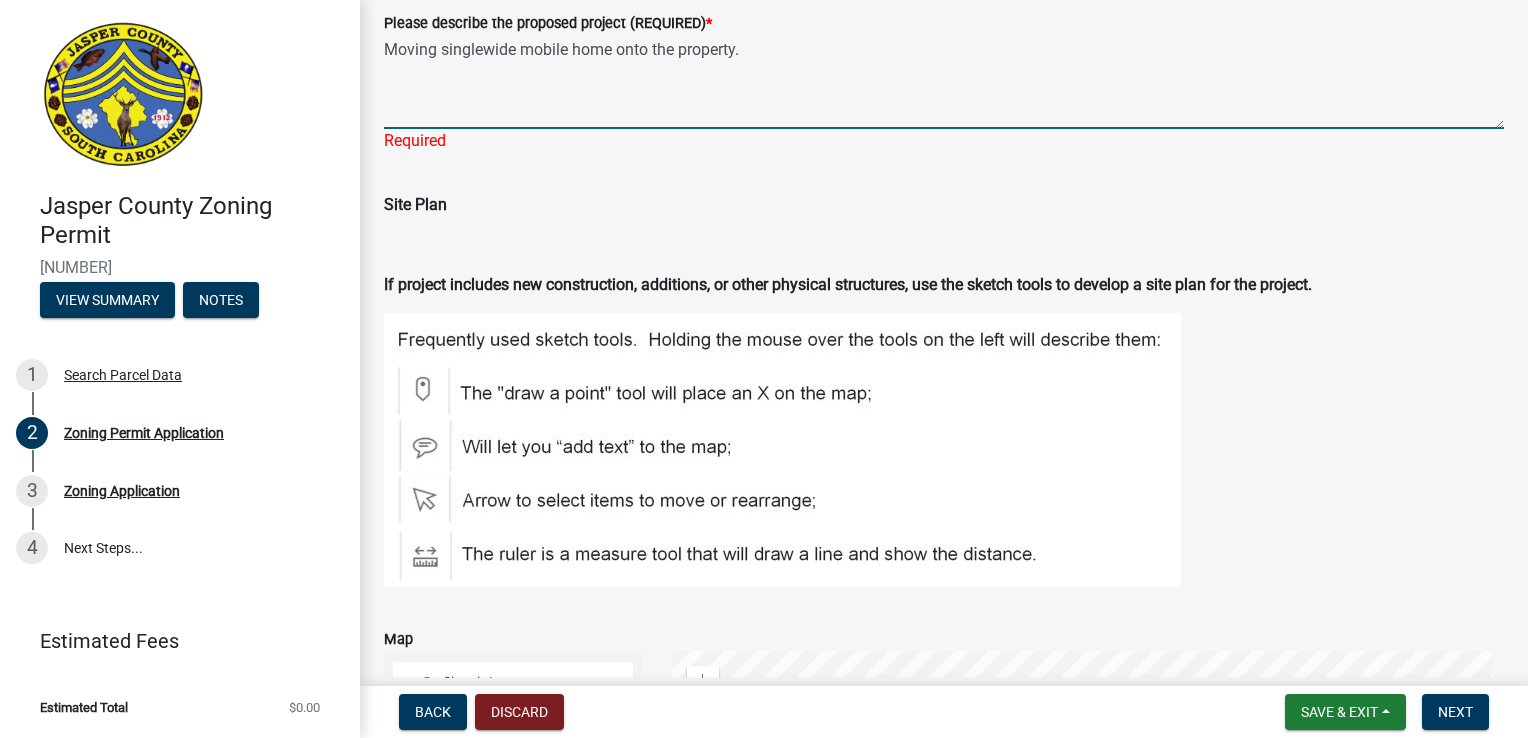 type on "Moving singlewide mobile home onto the property." 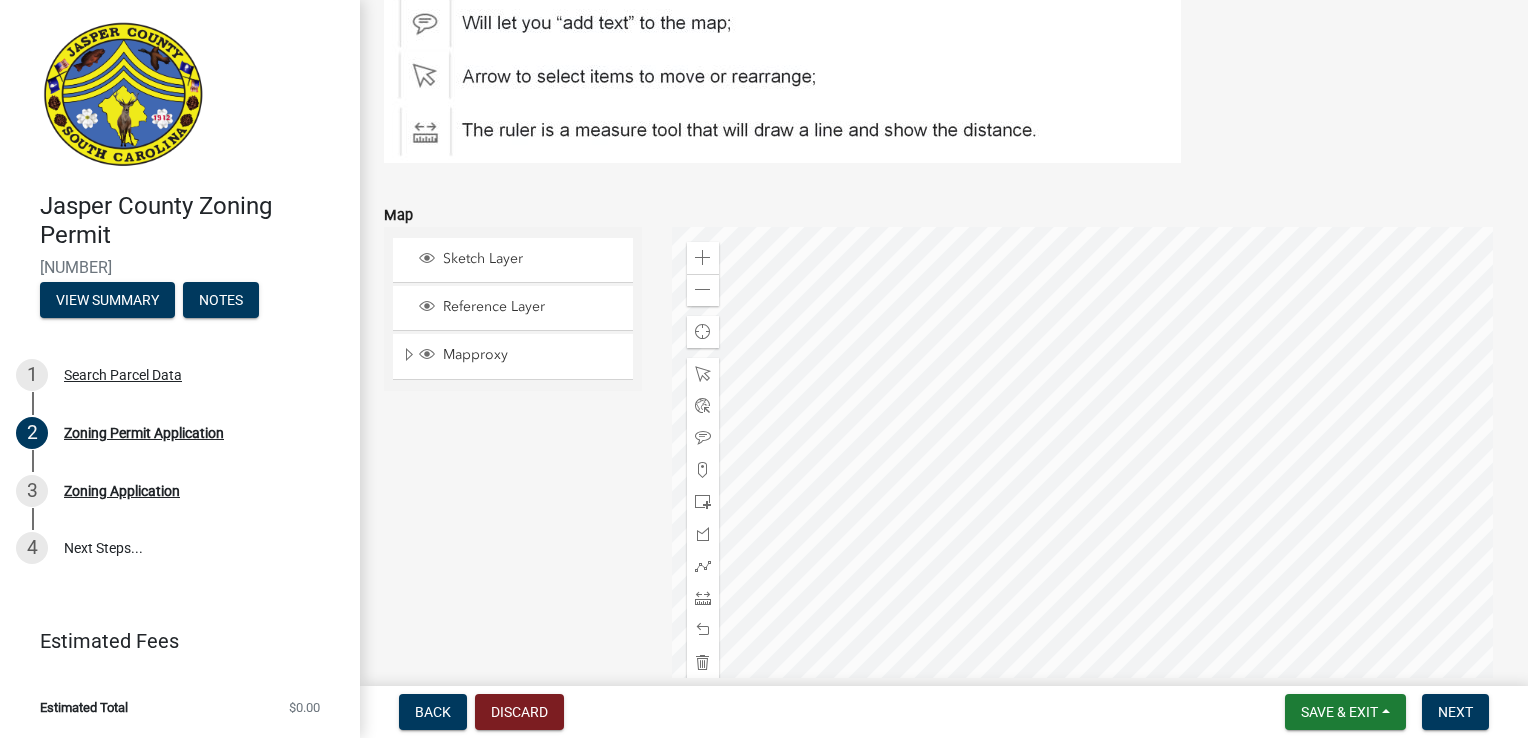 scroll, scrollTop: 3500, scrollLeft: 0, axis: vertical 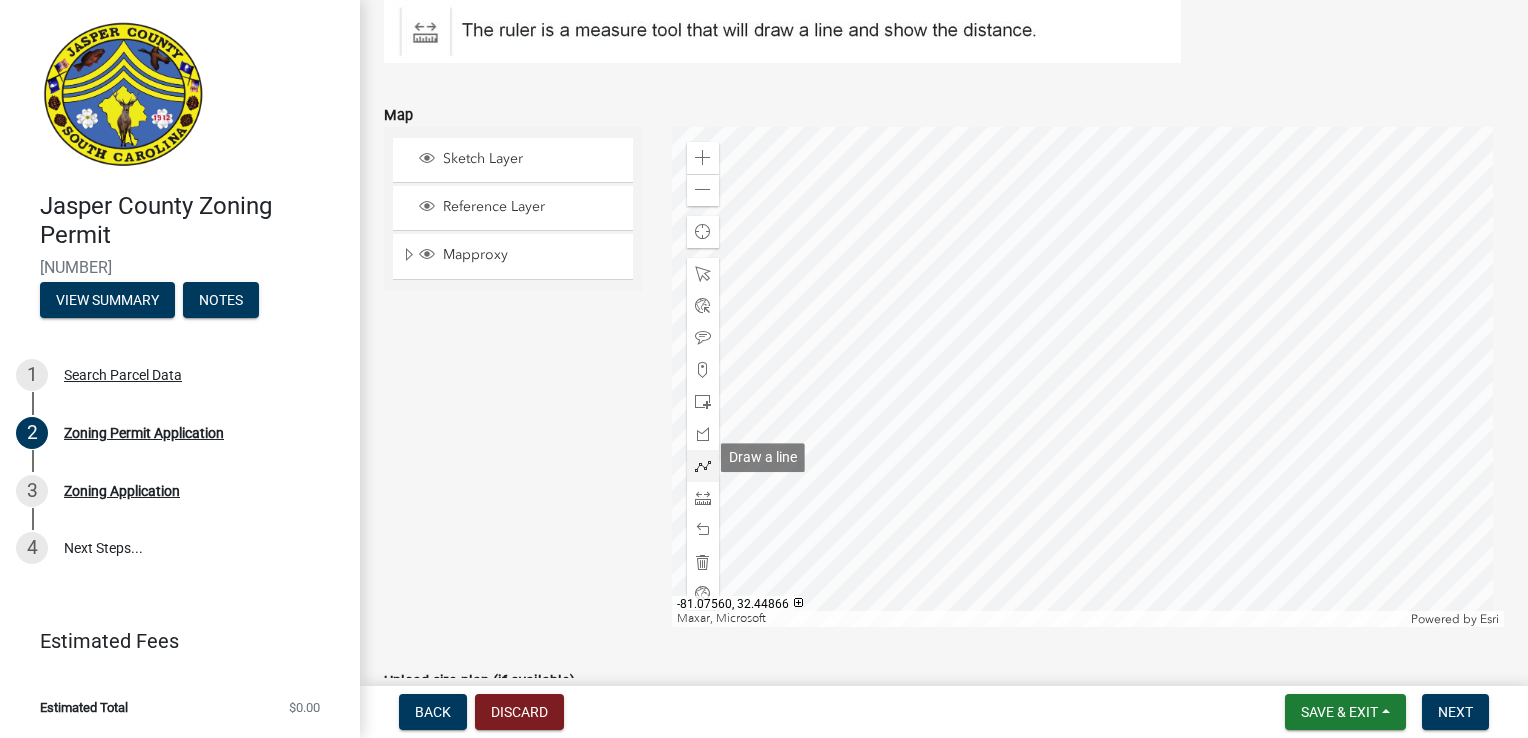 click 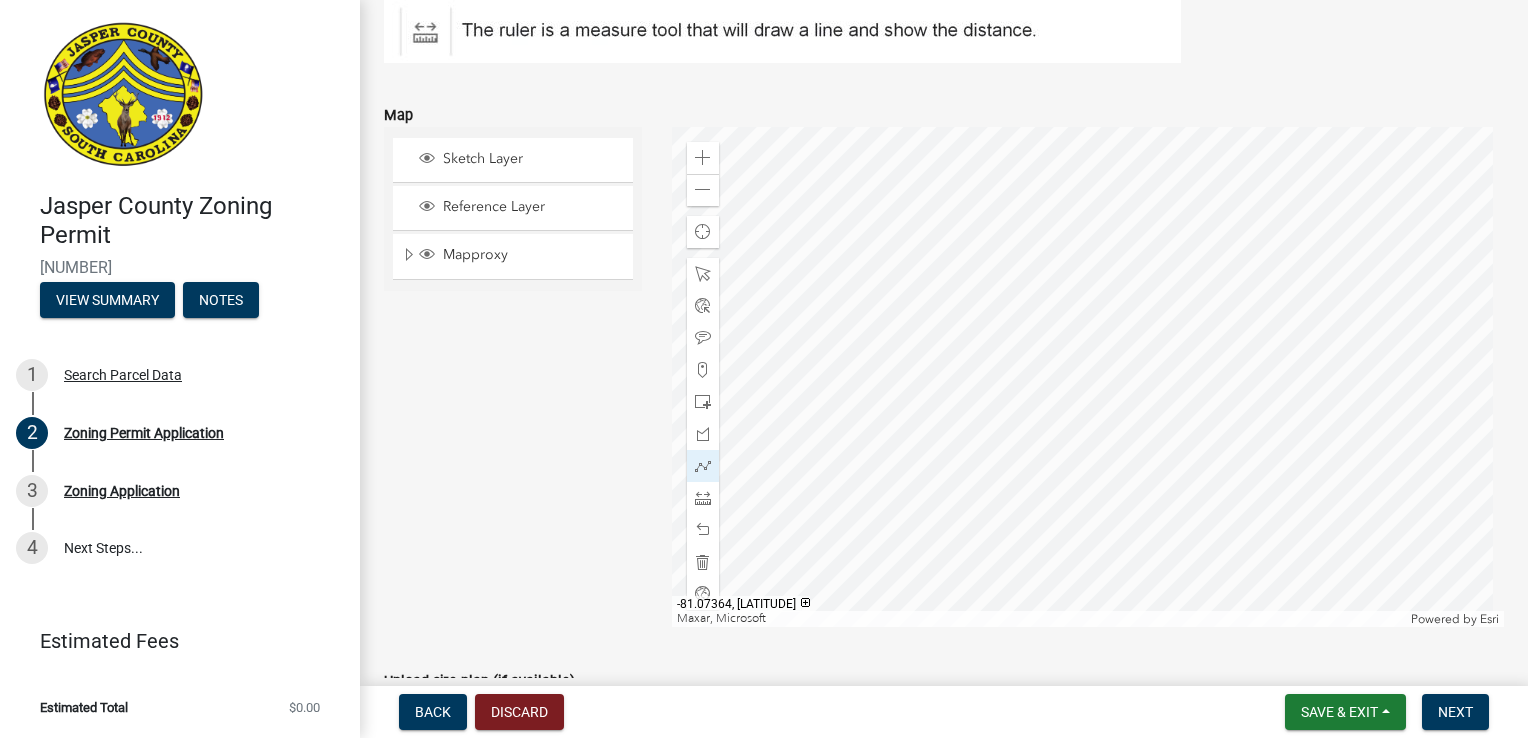 click 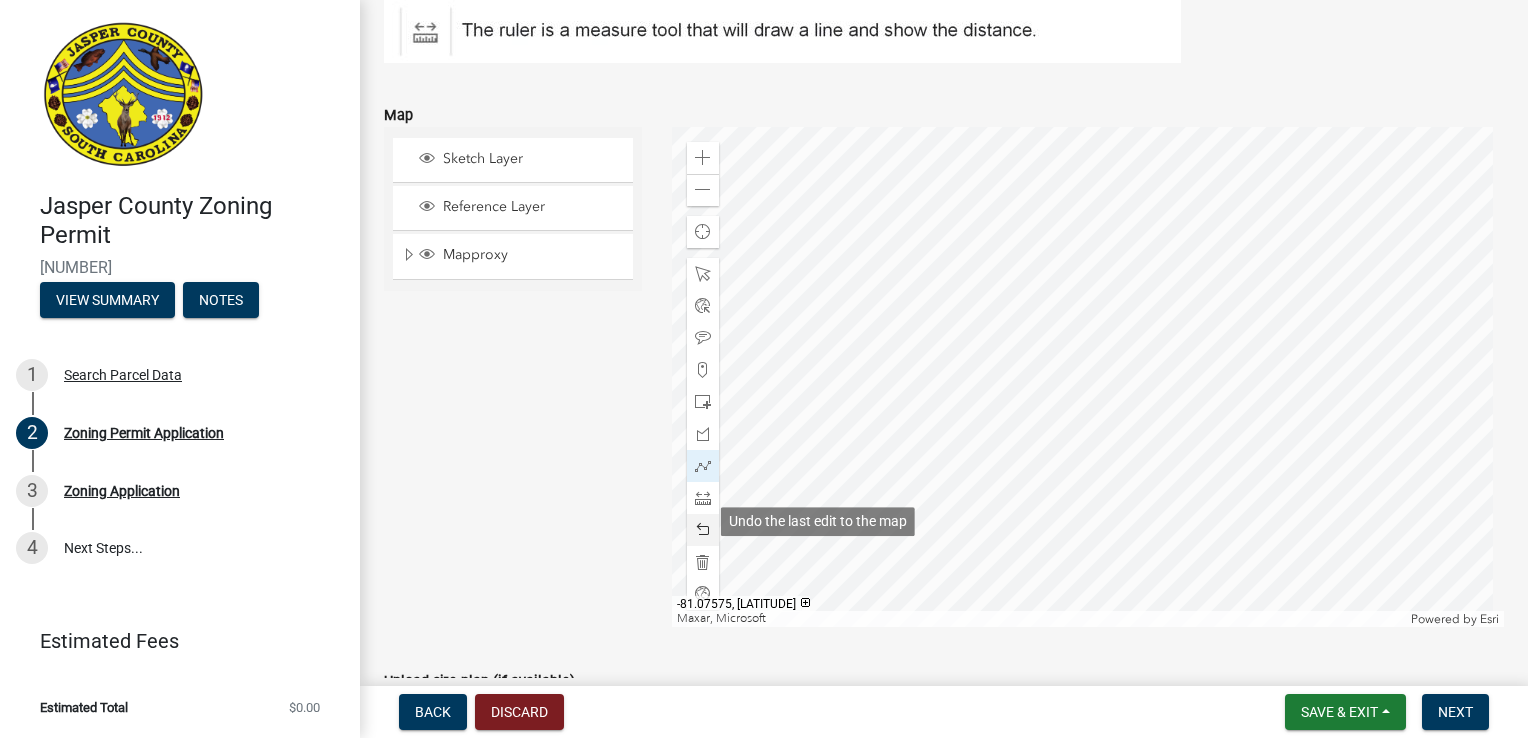 click 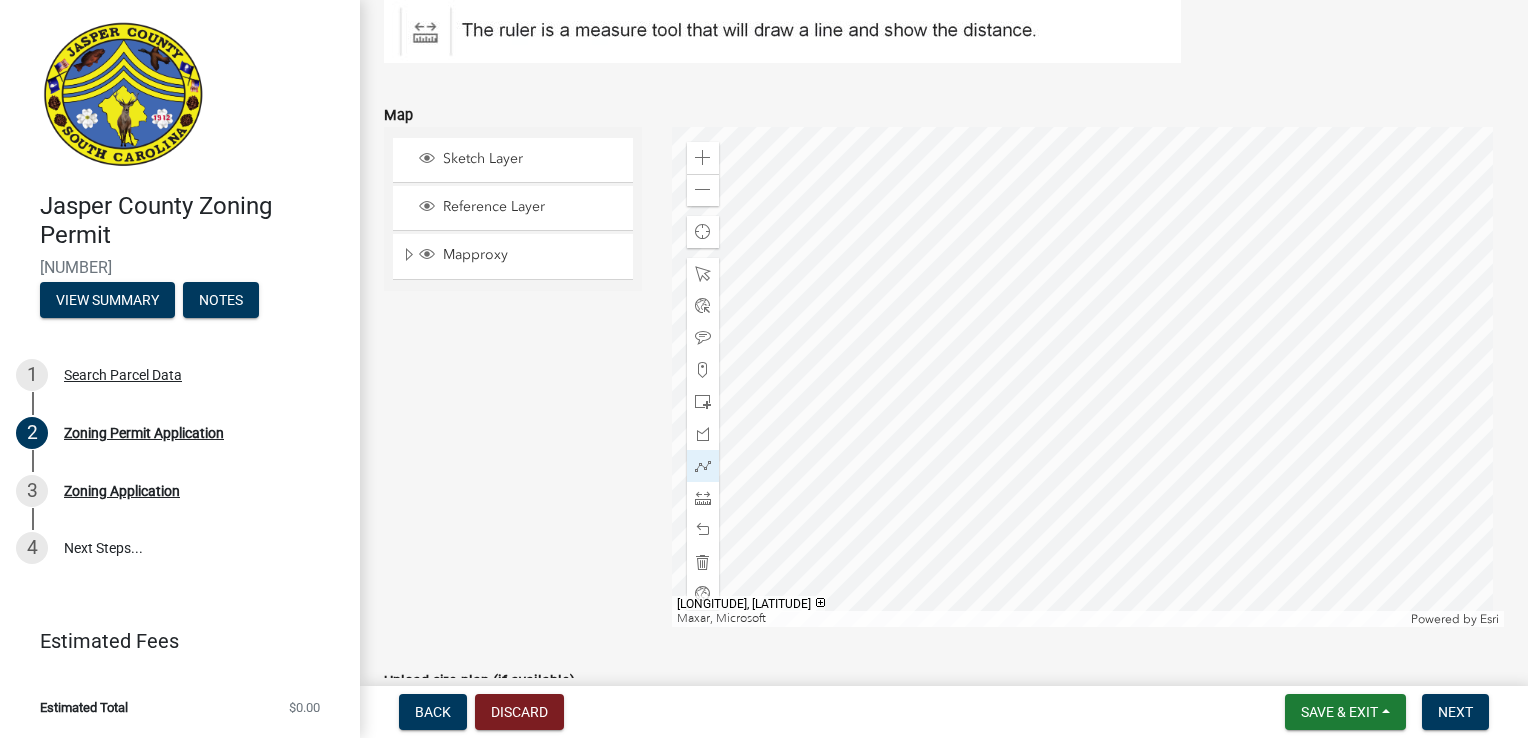 click 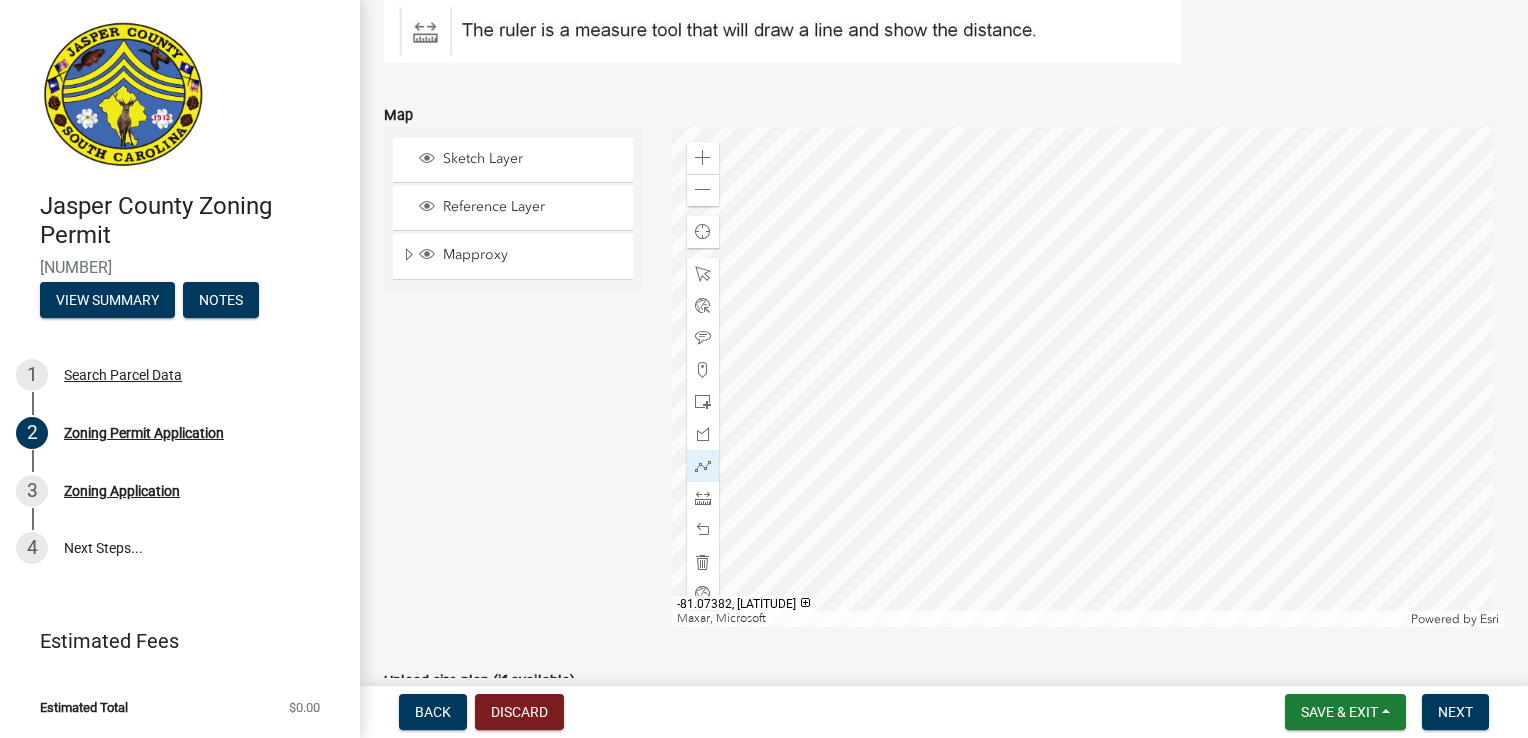 click 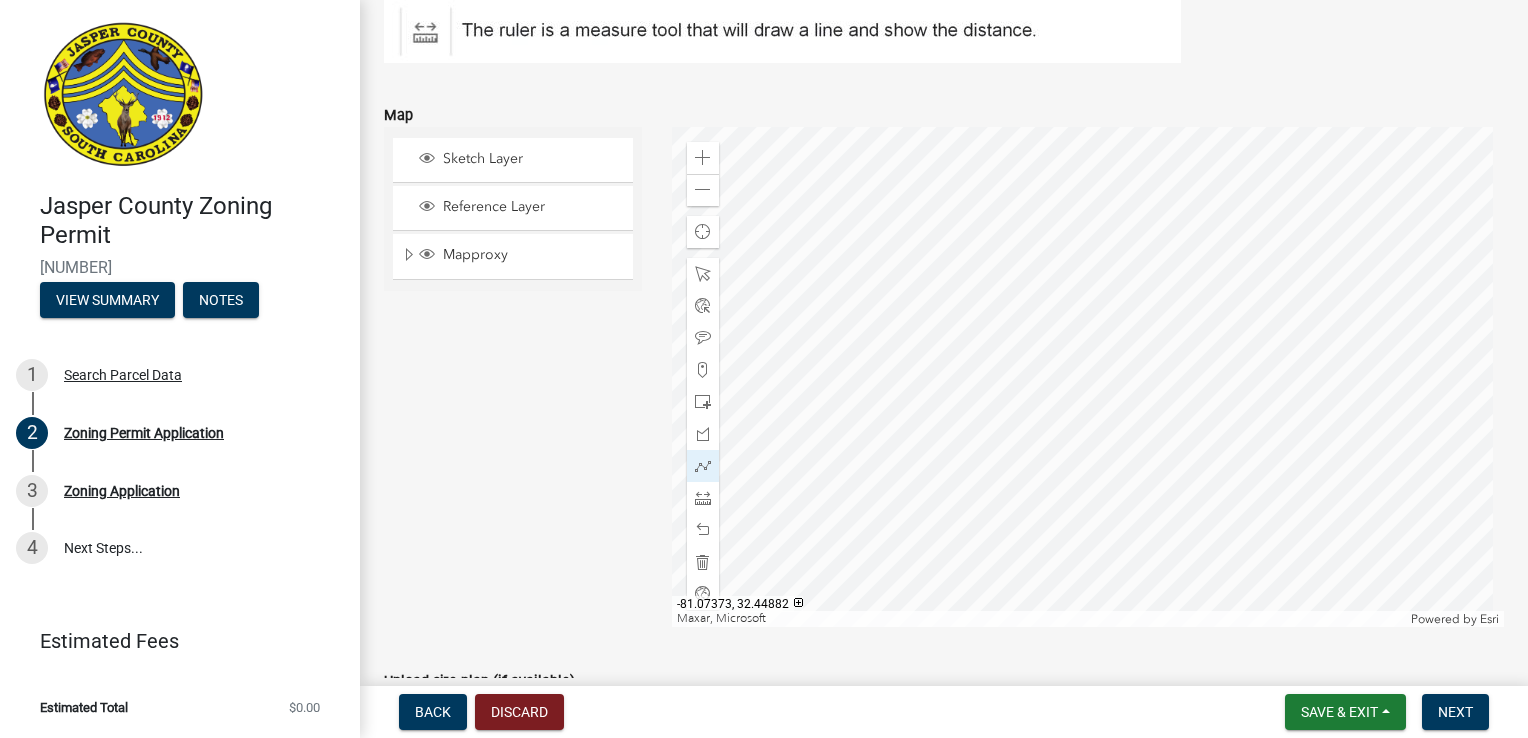 click 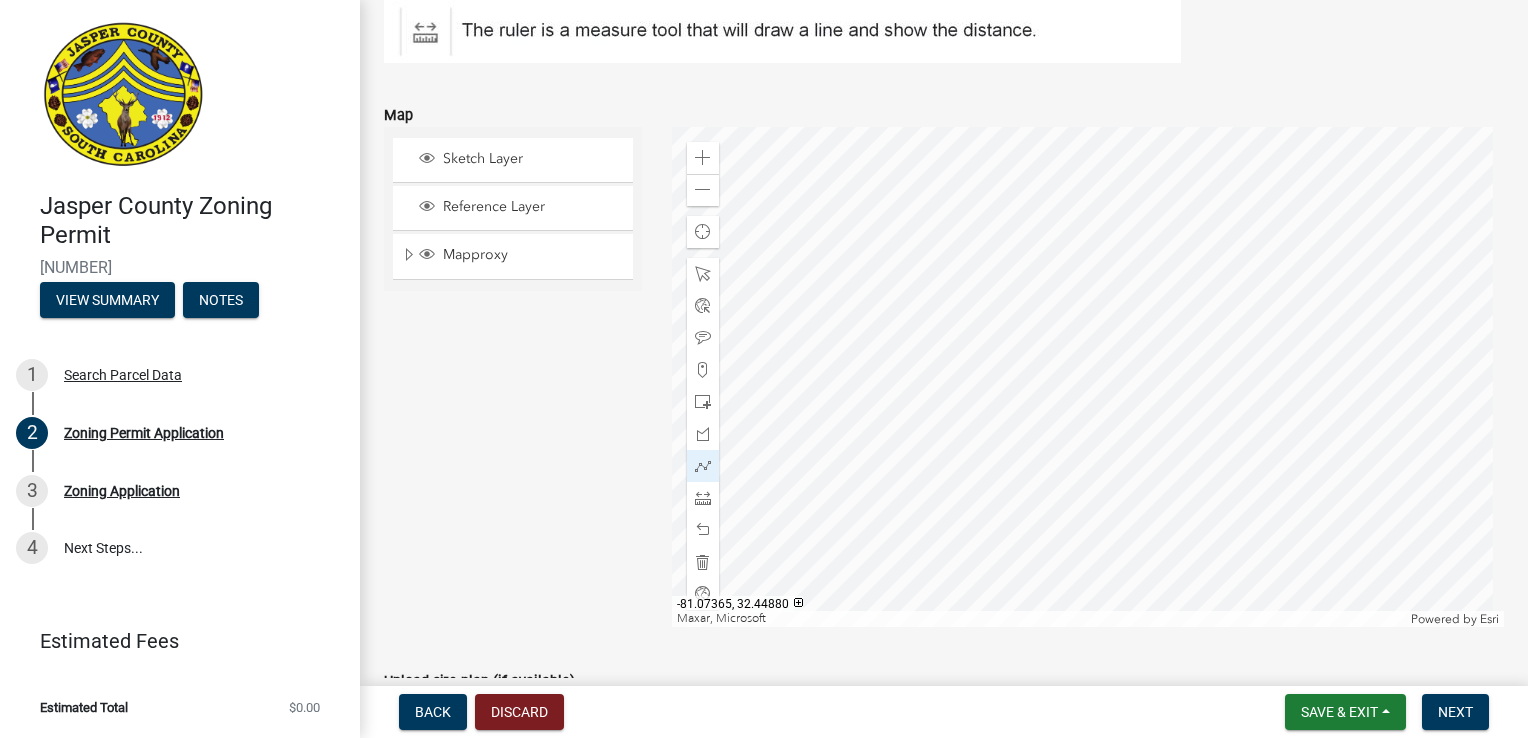 click 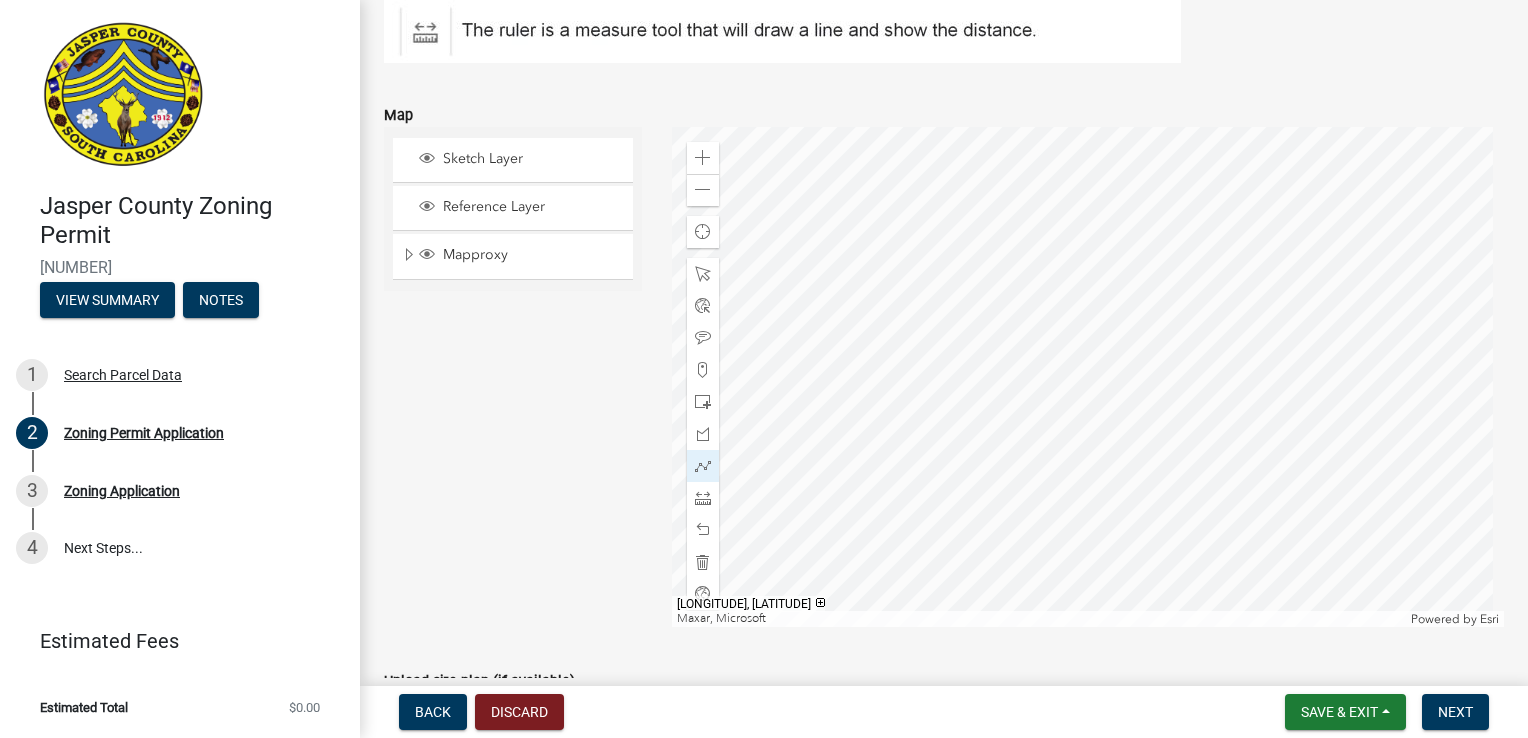 click 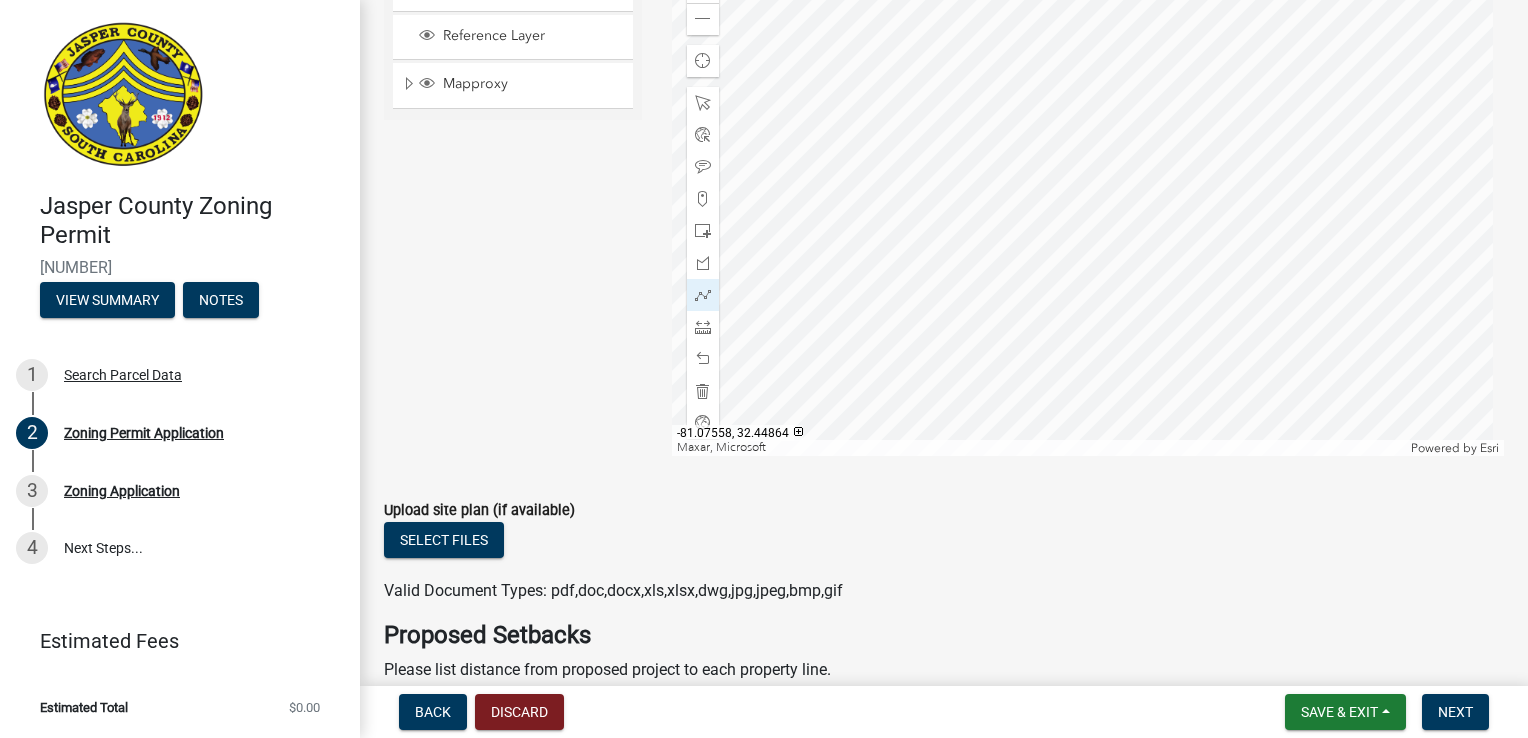 scroll, scrollTop: 3800, scrollLeft: 0, axis: vertical 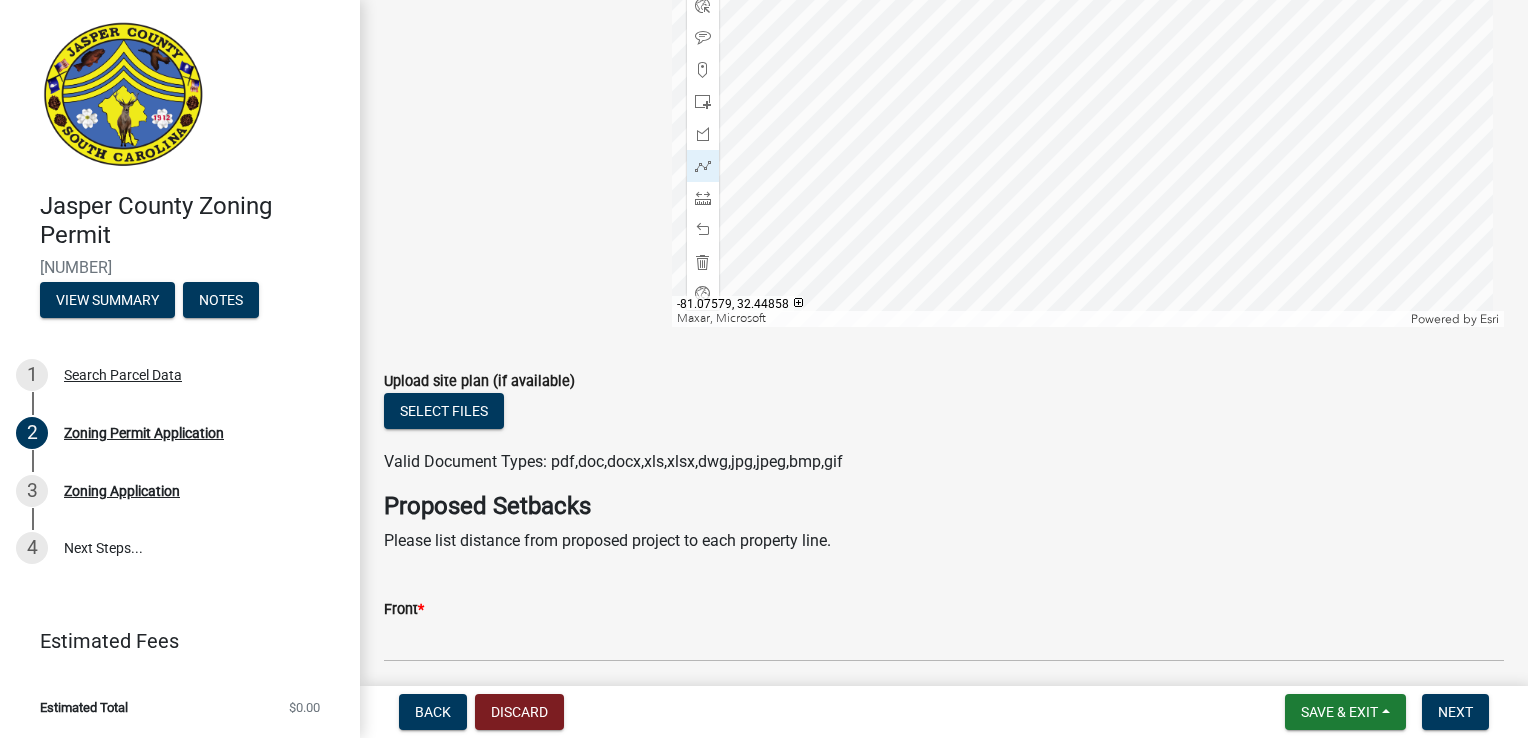 click on "Proposed Setbacks Please list distance from proposed project to each property line." 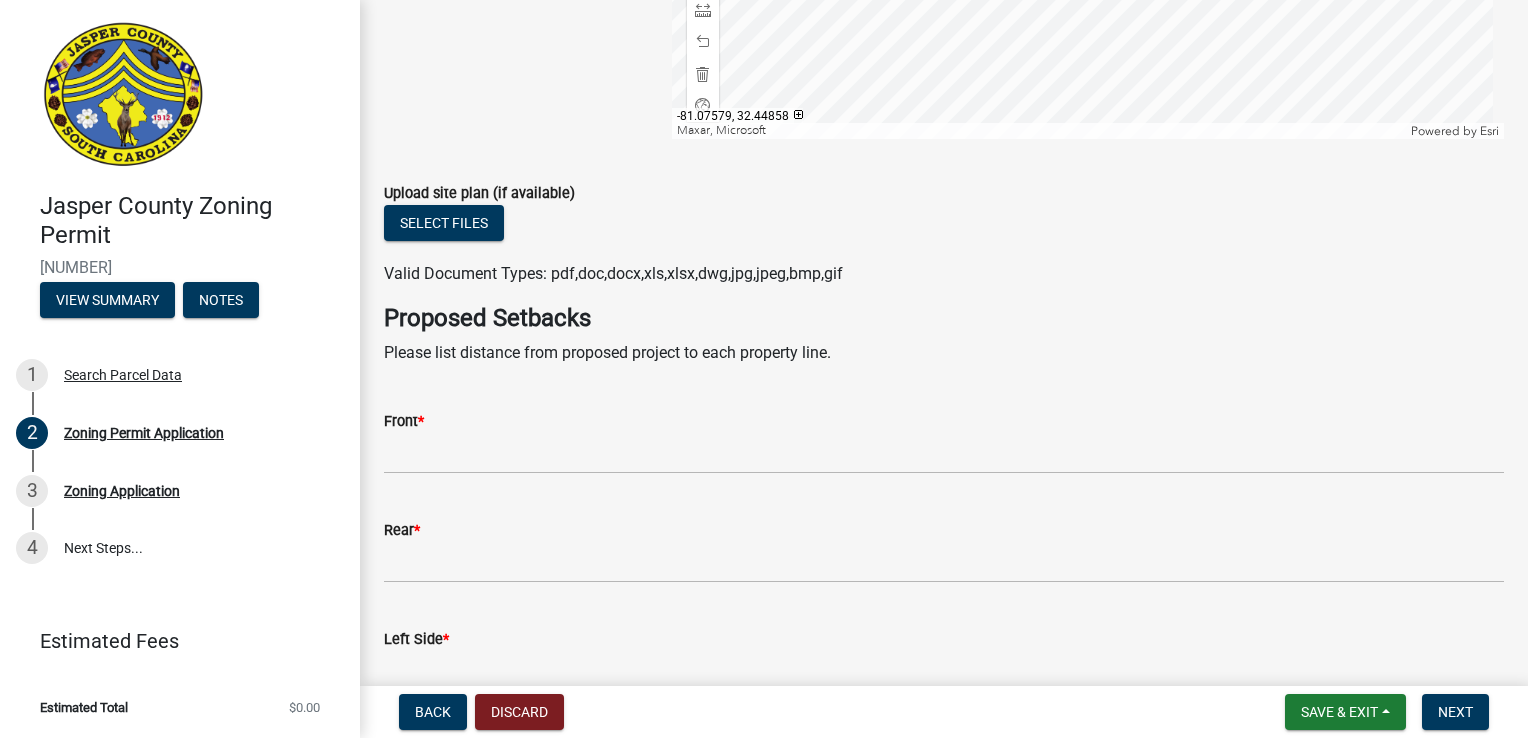 scroll, scrollTop: 4000, scrollLeft: 0, axis: vertical 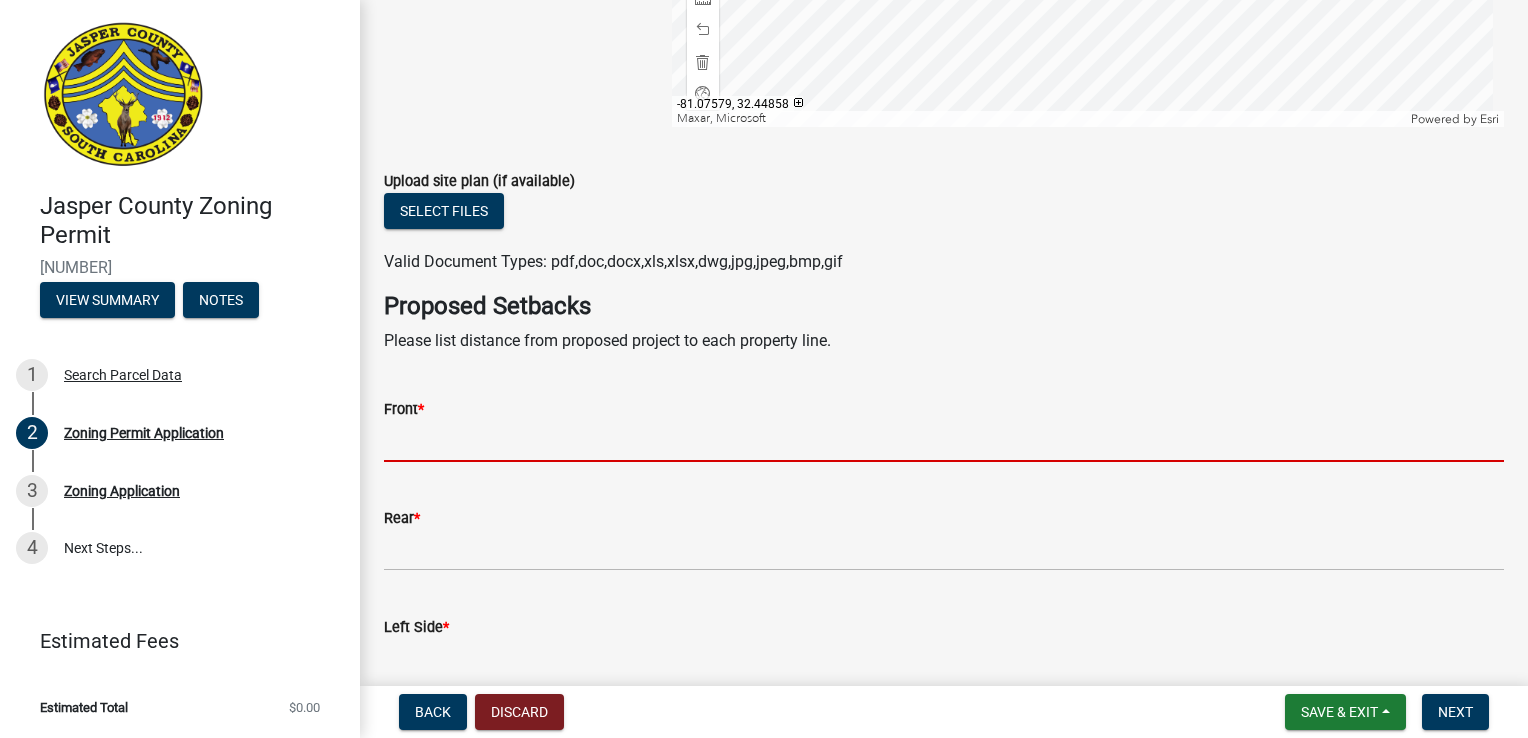 click on "Front  *" at bounding box center (944, 441) 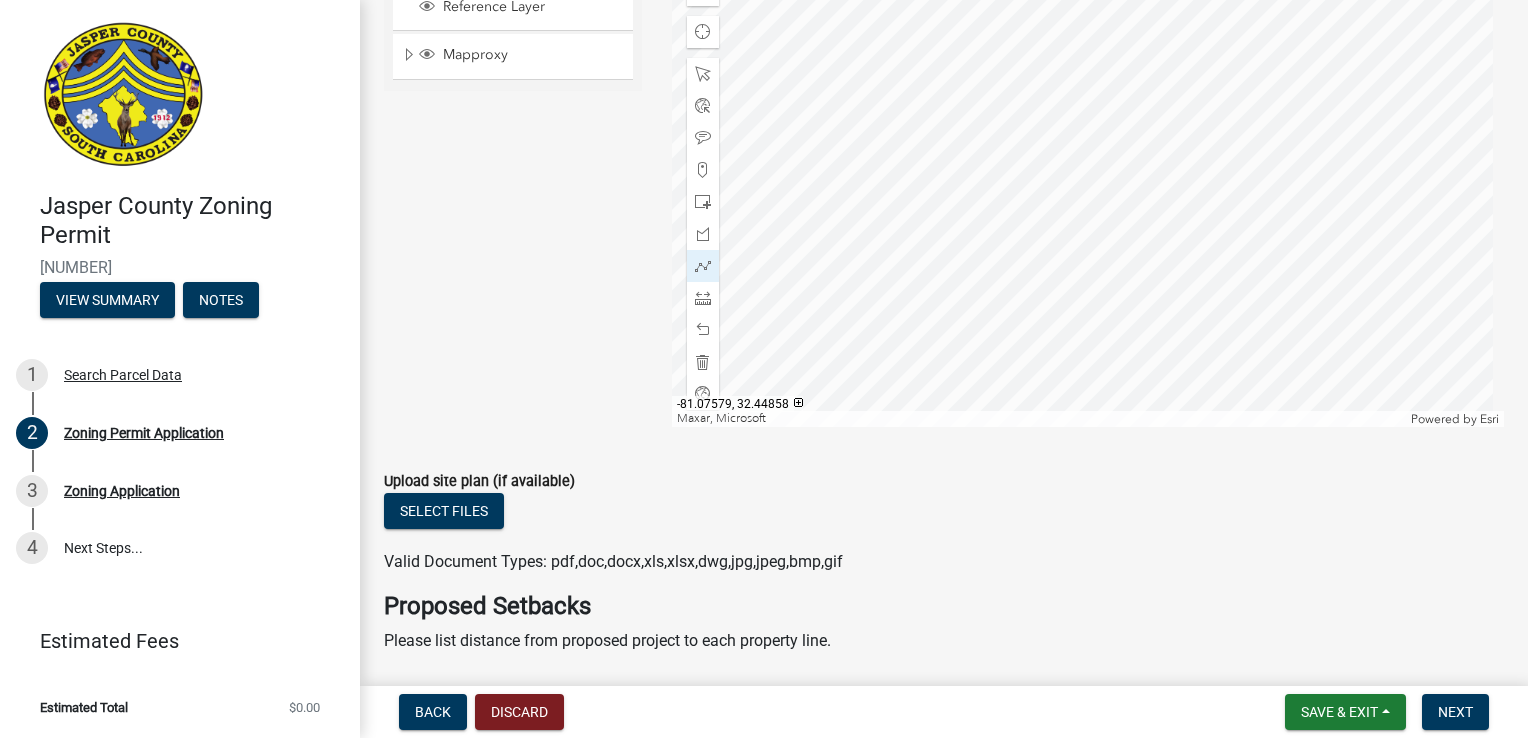 click on "Proposed Setbacks" 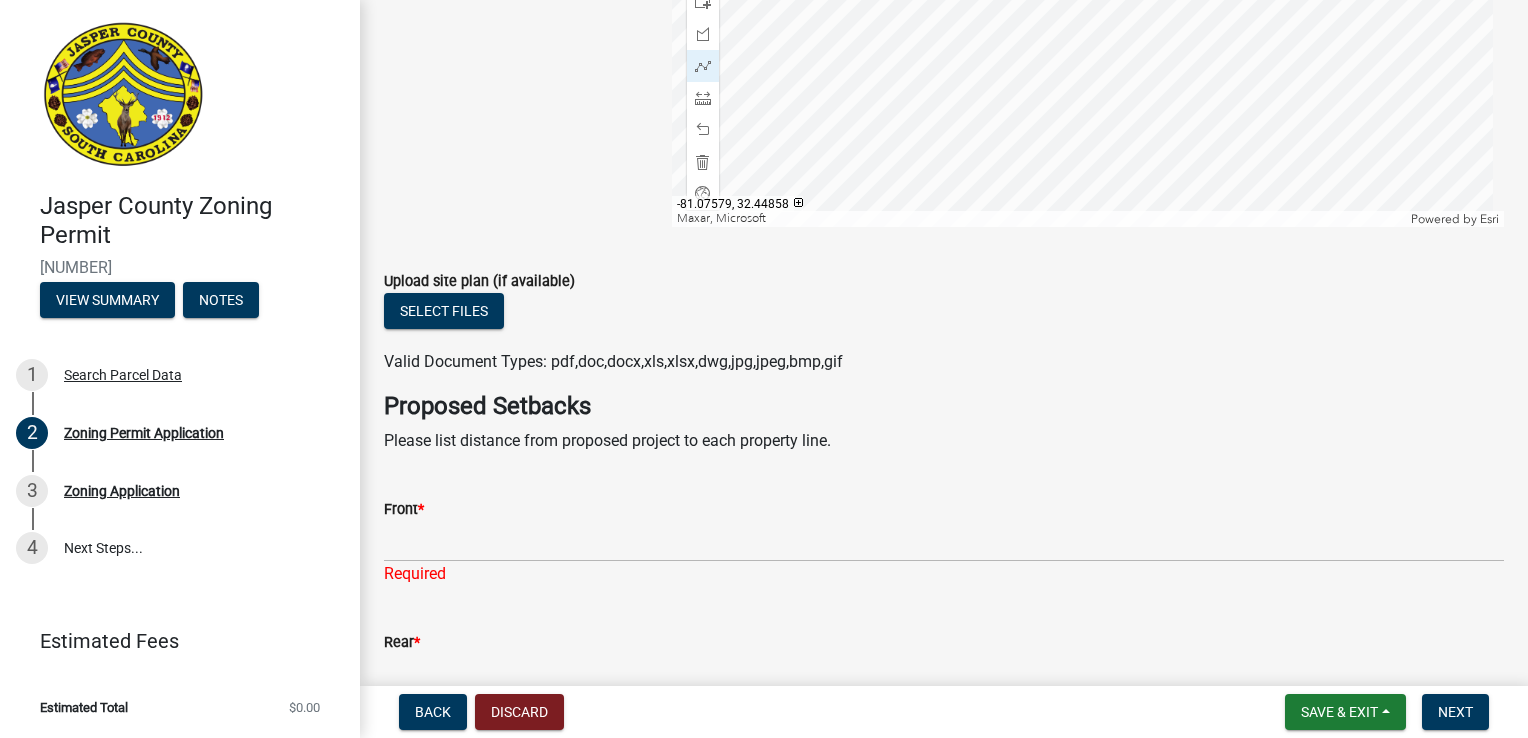 scroll, scrollTop: 4000, scrollLeft: 0, axis: vertical 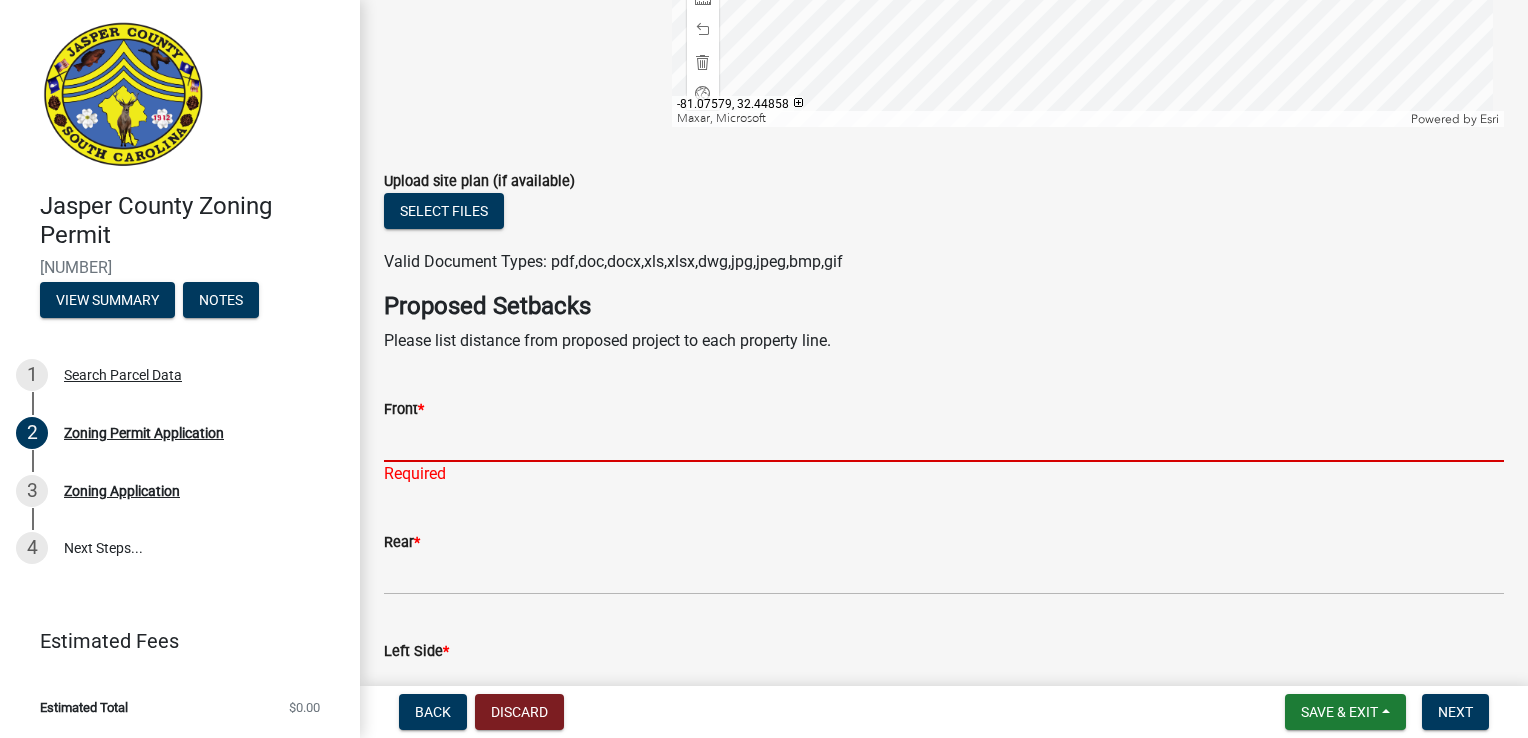 click on "Front  *" at bounding box center [944, 441] 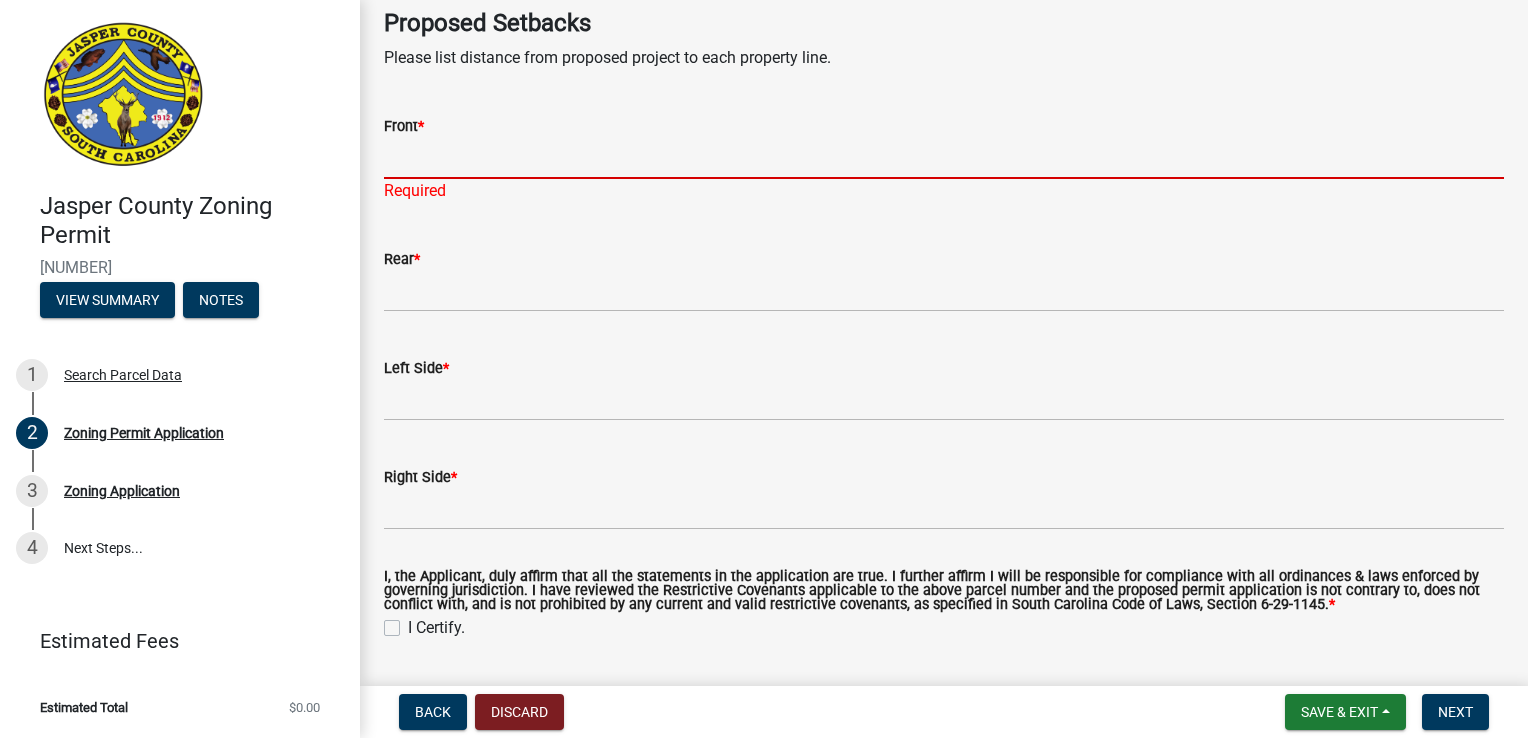 scroll, scrollTop: 4300, scrollLeft: 0, axis: vertical 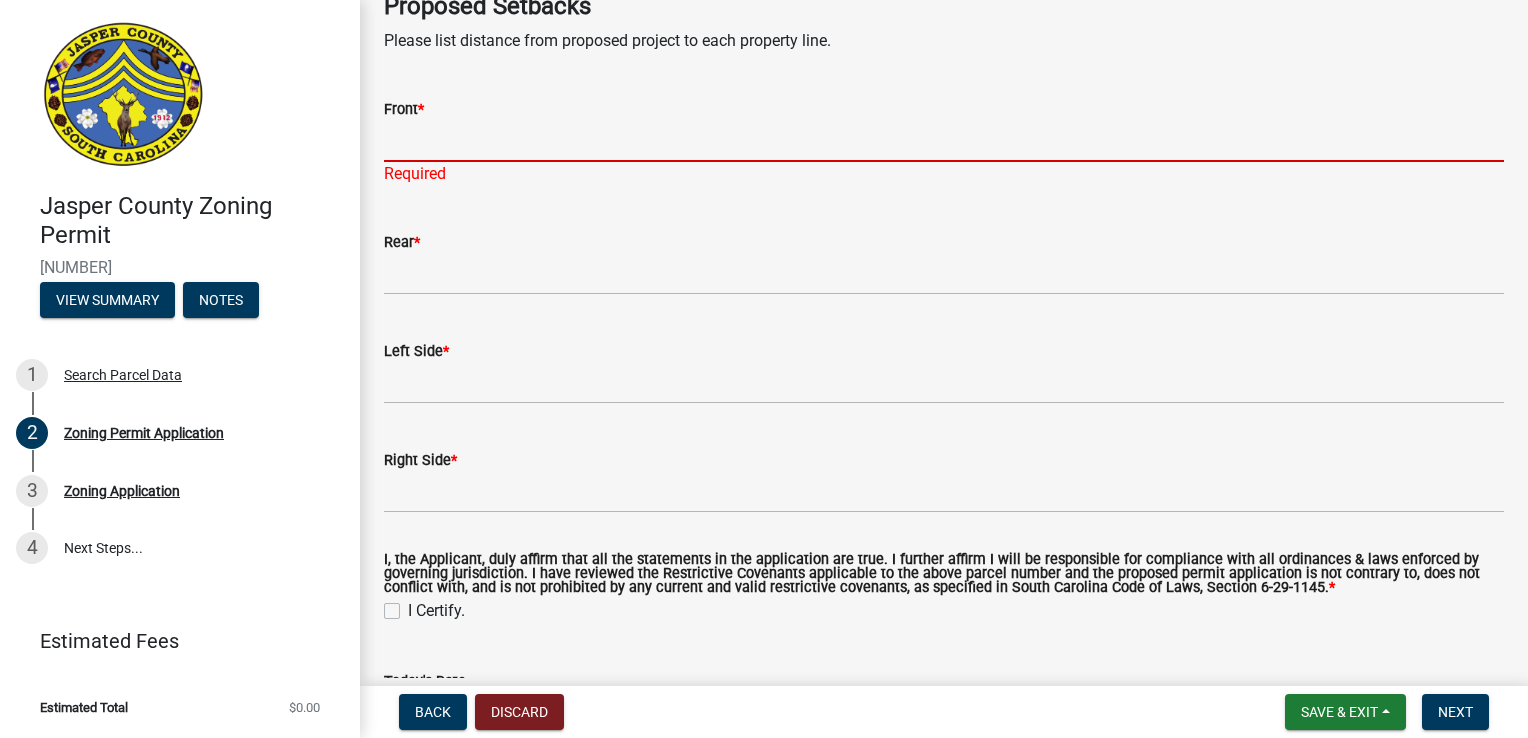 click on "Front  *" at bounding box center [944, 141] 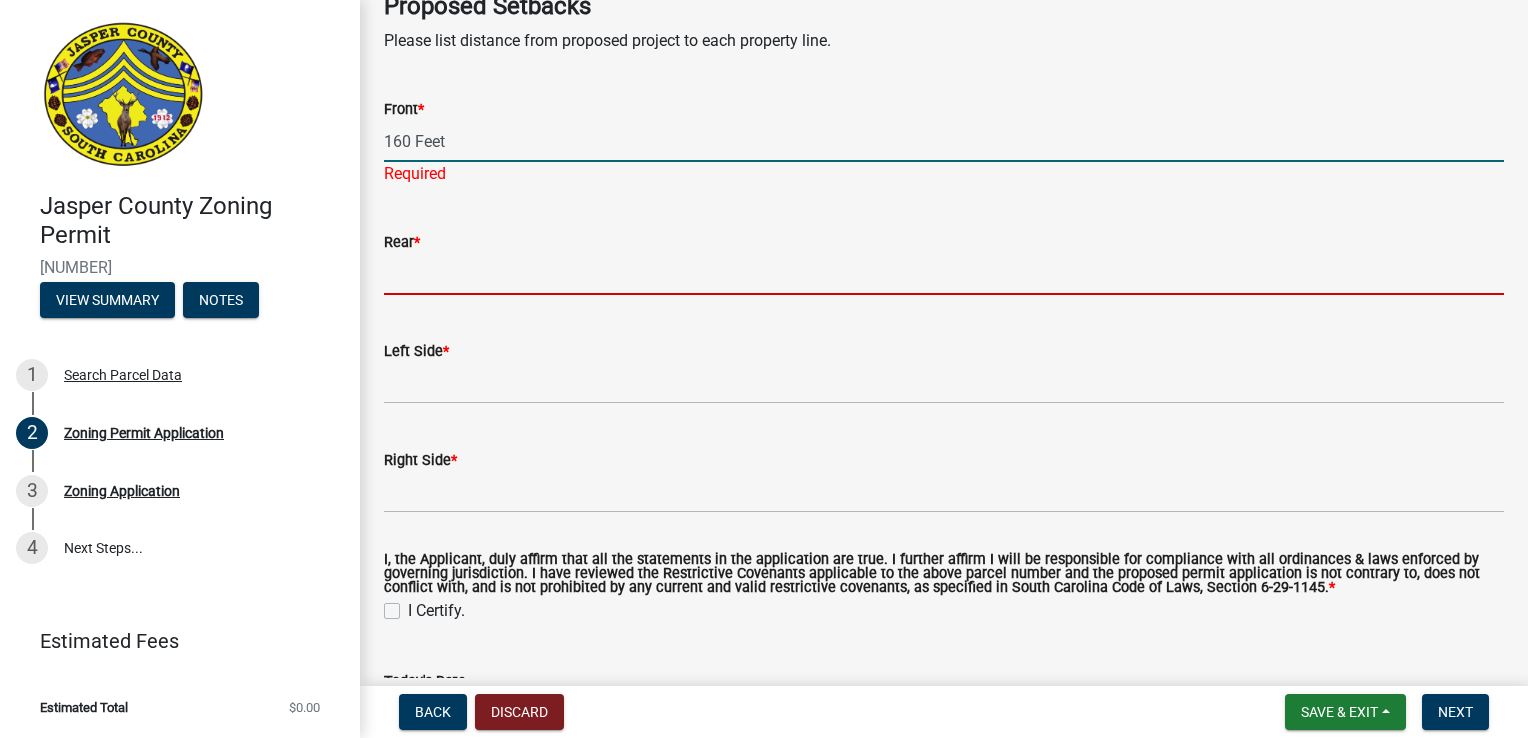click on "Rear  *" 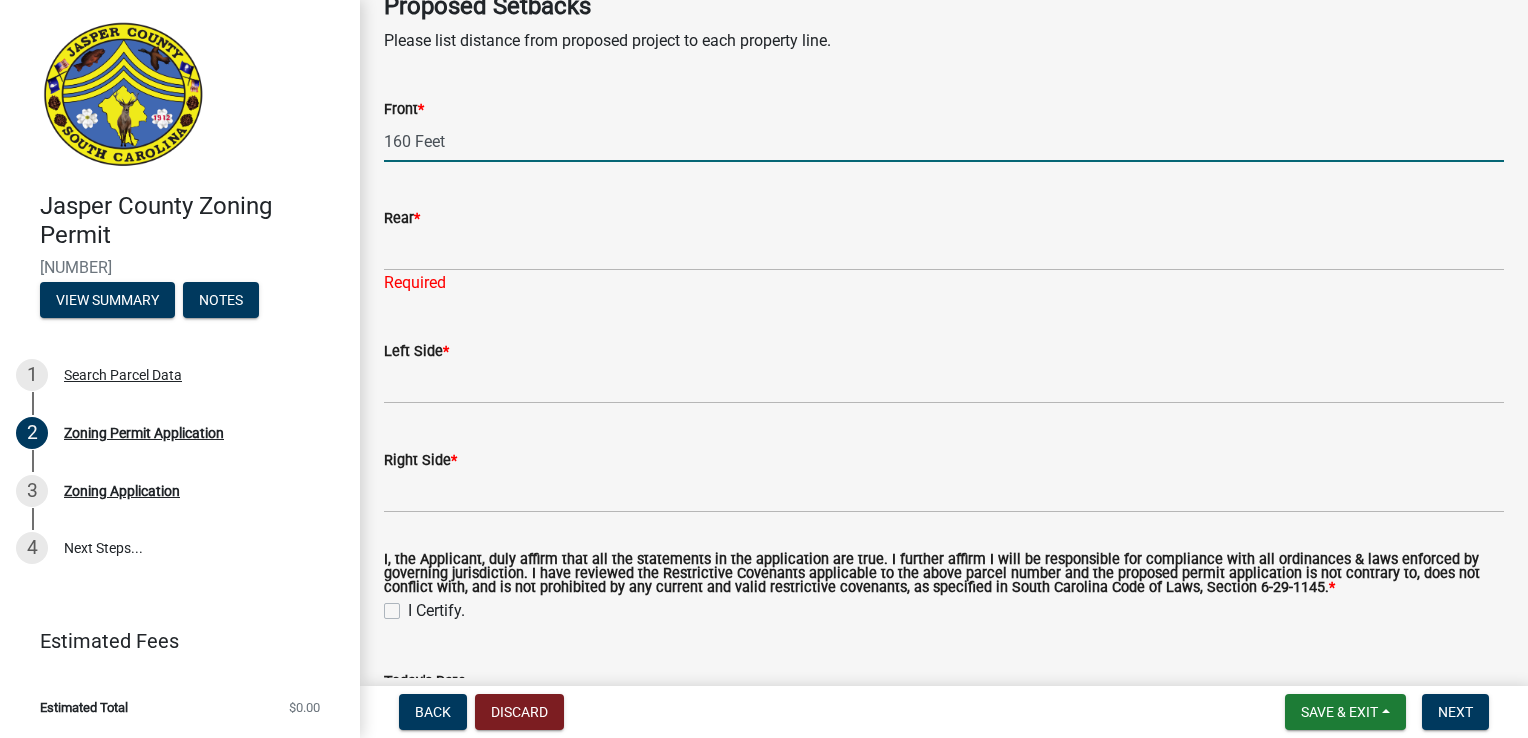 click on "160 Feet" at bounding box center [944, 141] 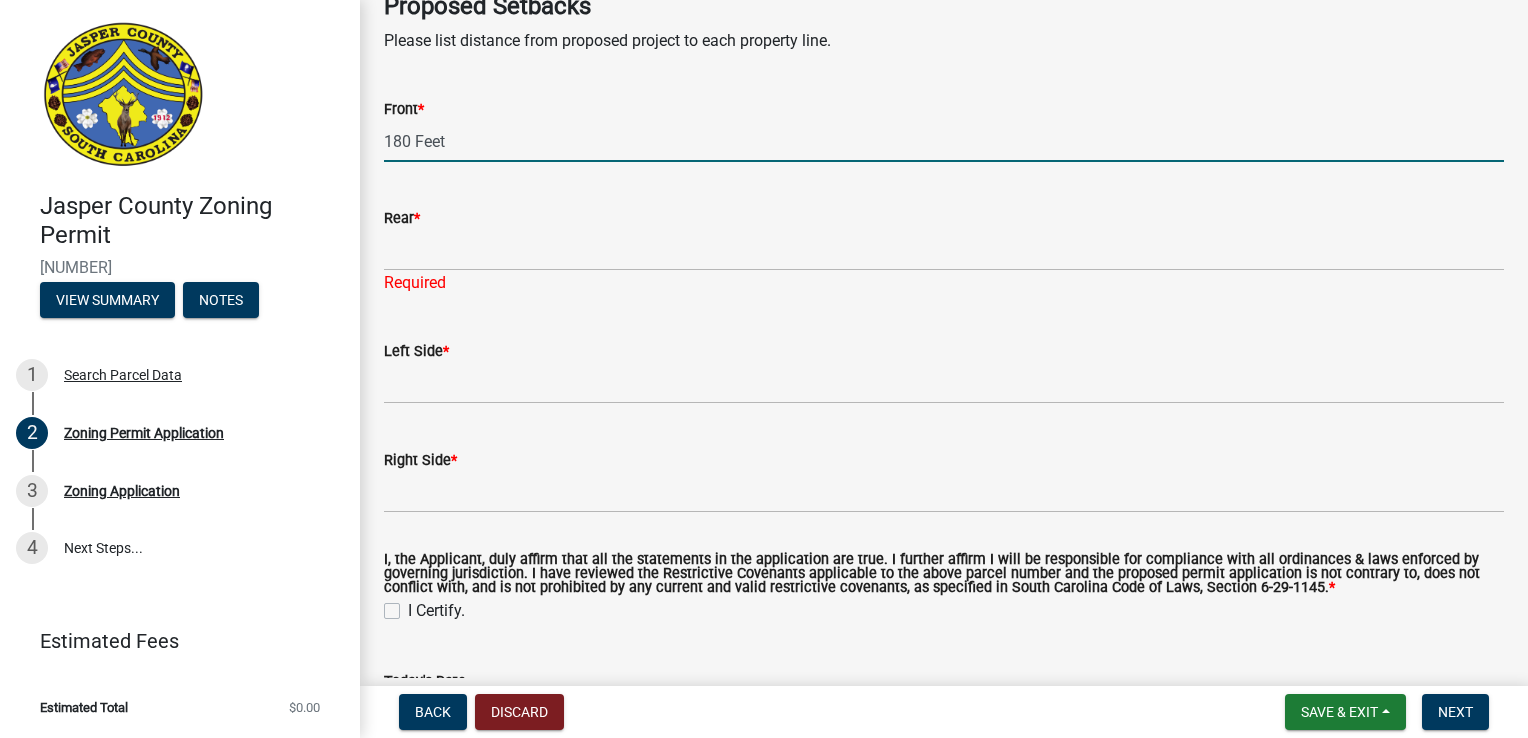 type on "180 Feet" 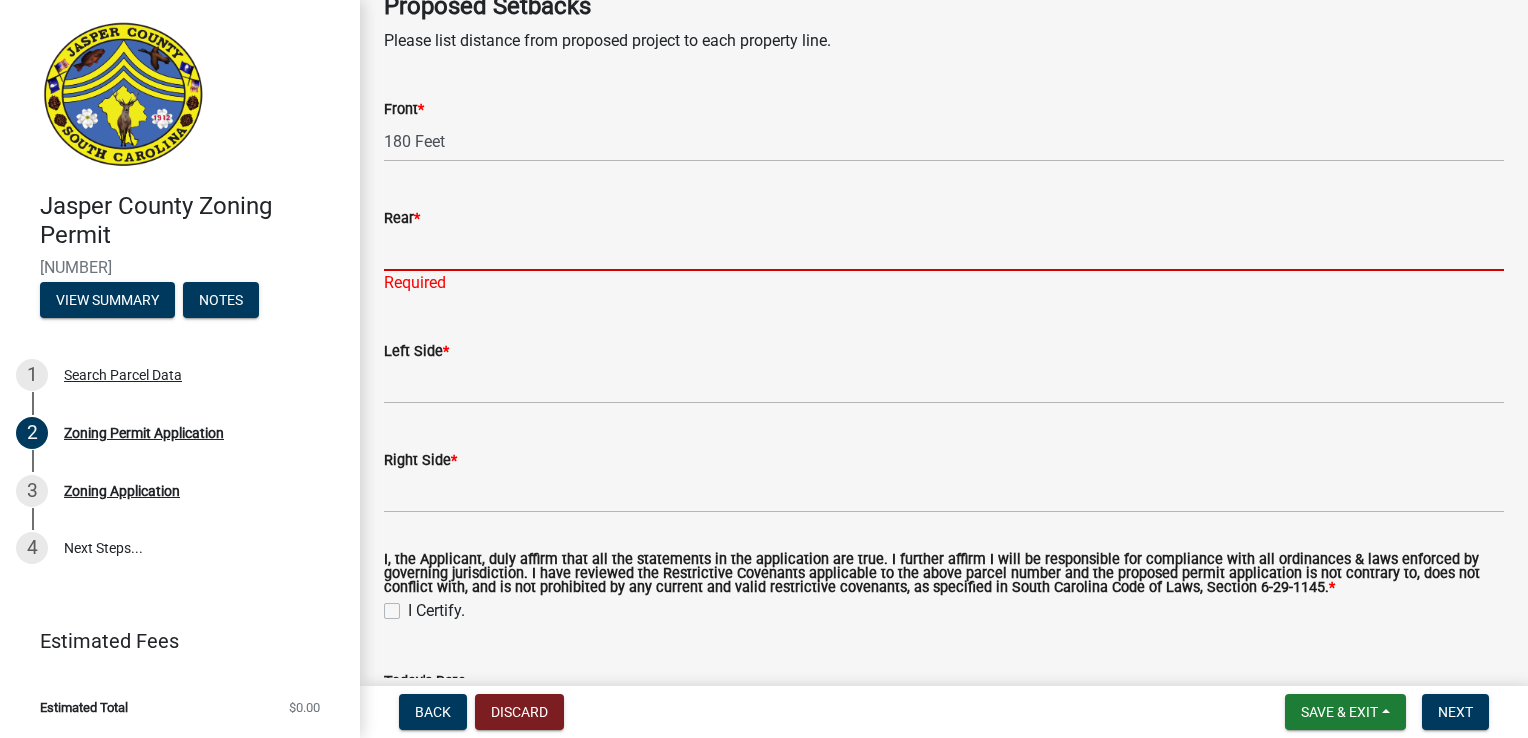 click on "Rear  *" at bounding box center (944, 250) 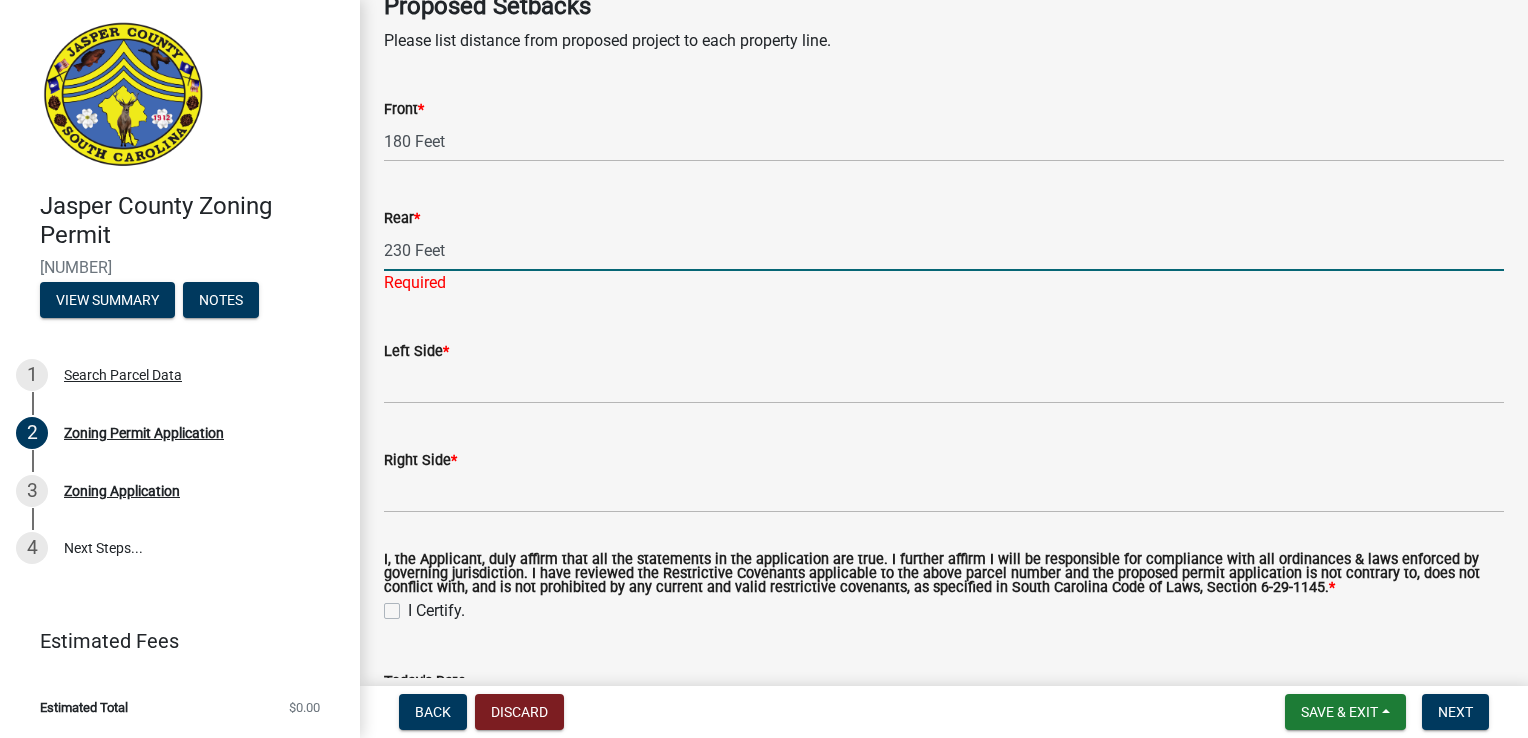 type on "230 Feet" 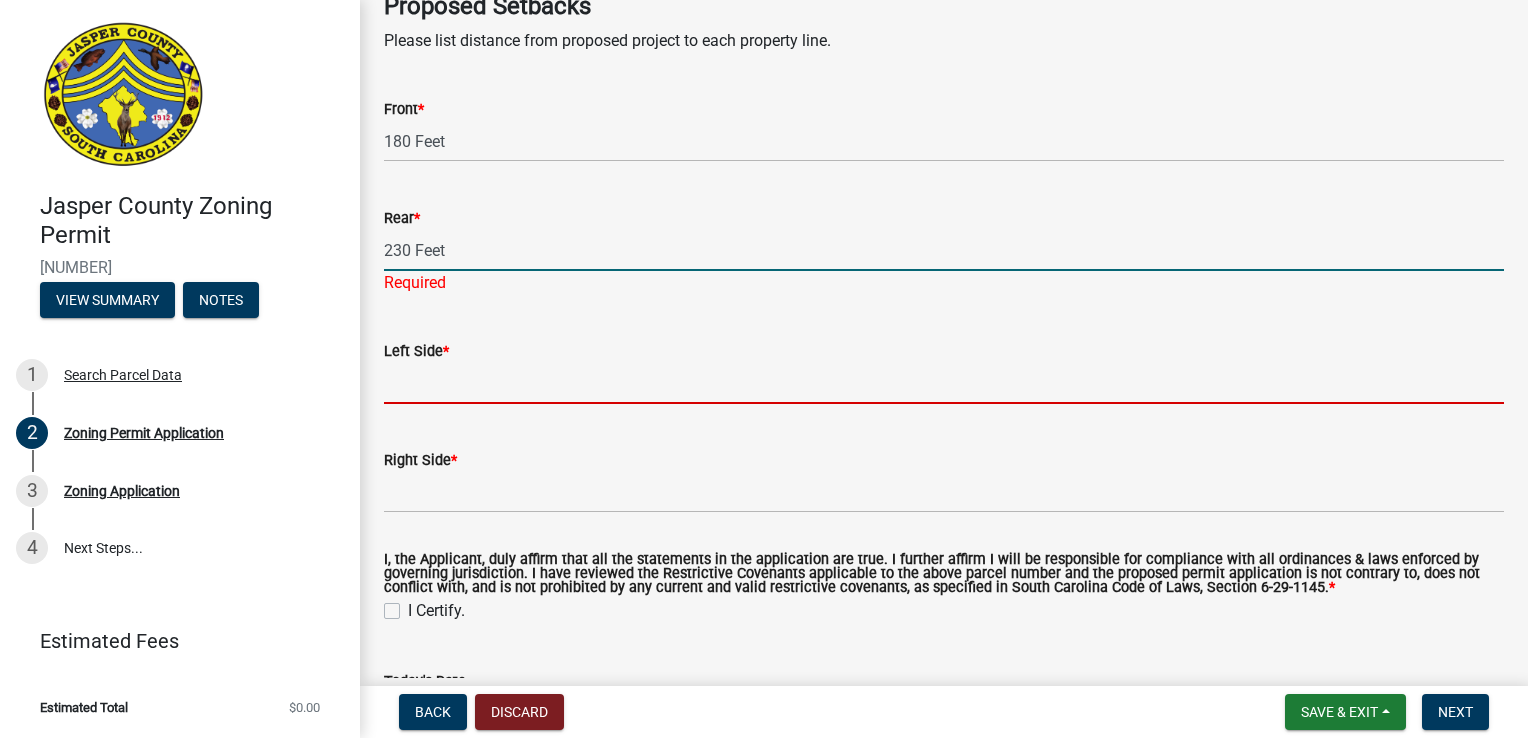click on "Left Side  *" 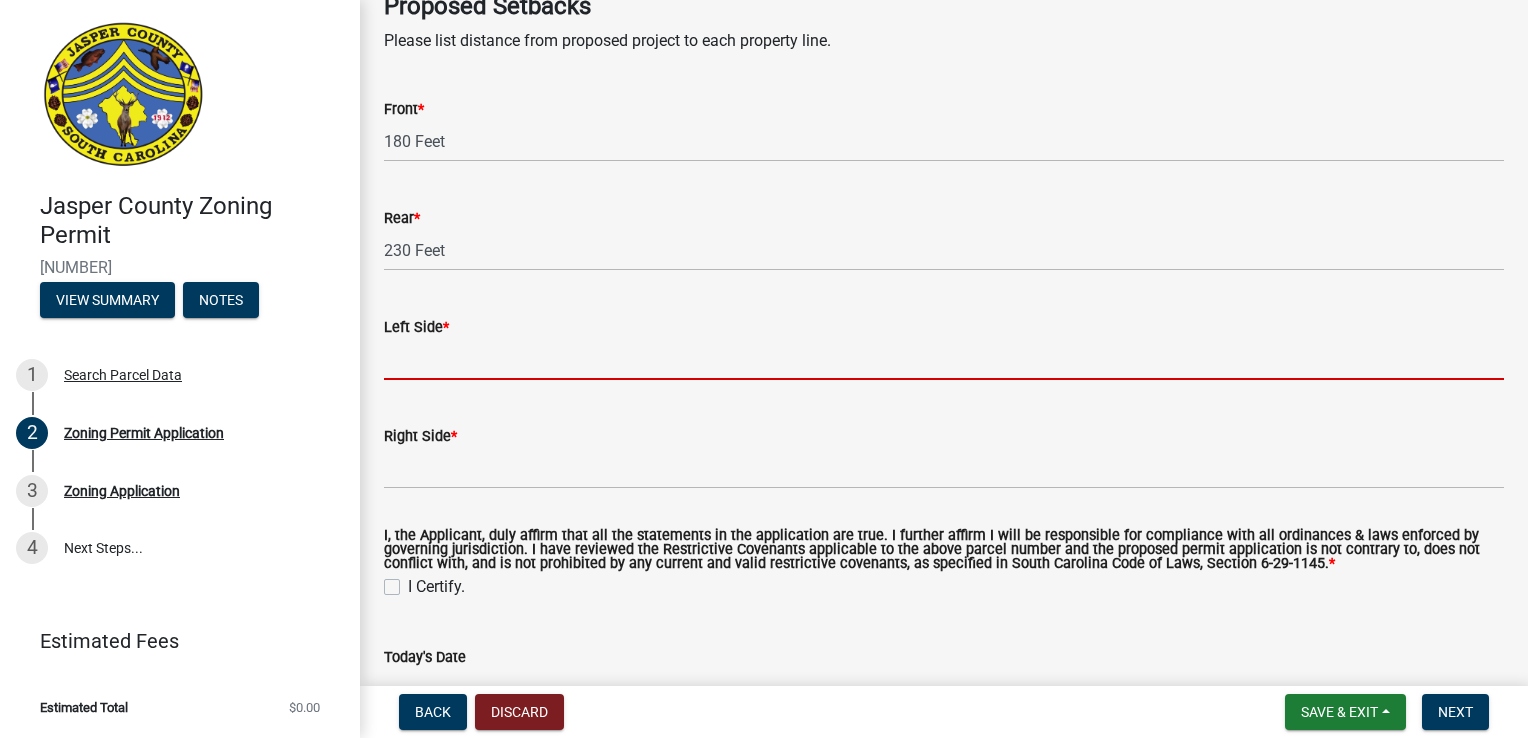click on "Left Side  *" at bounding box center (944, 359) 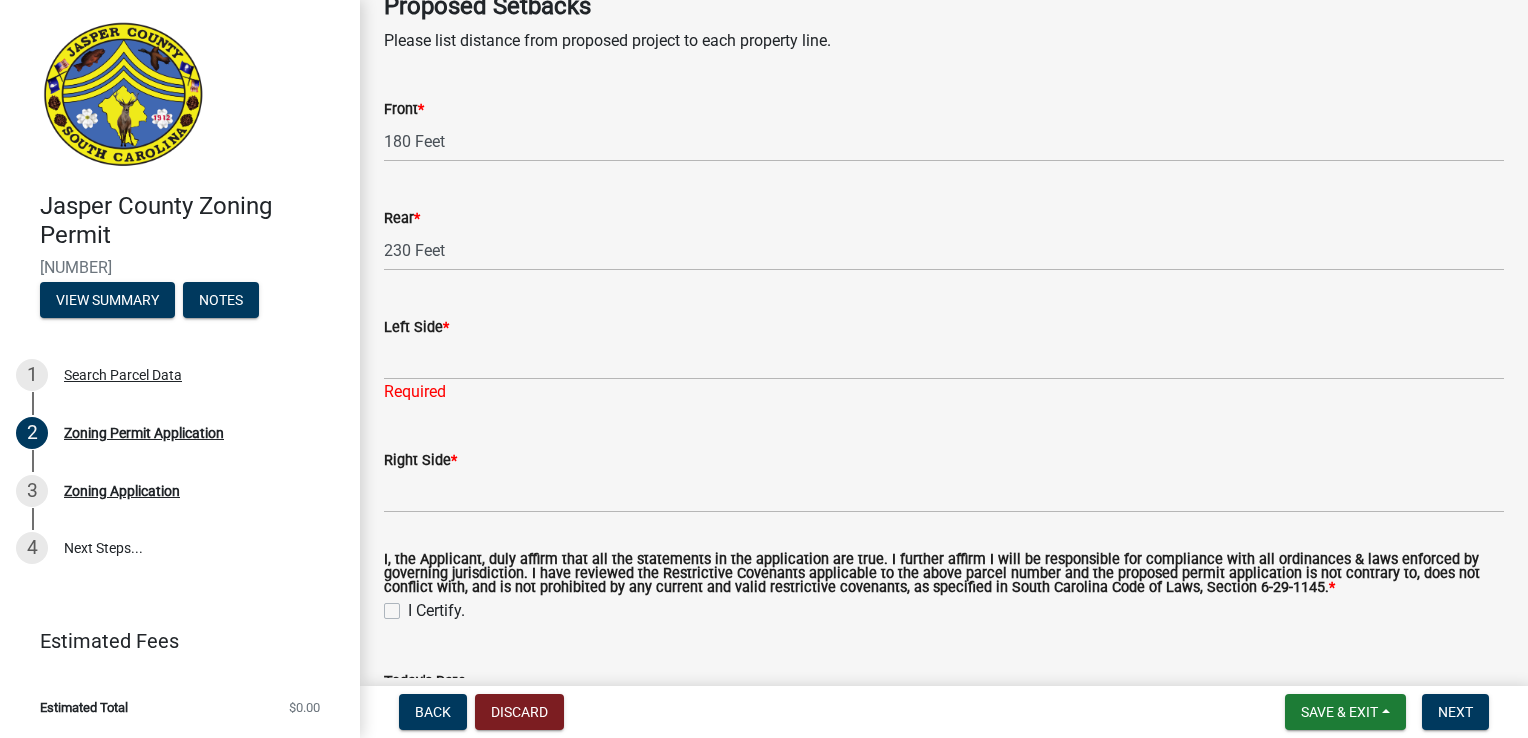 click on "Right Side  *" 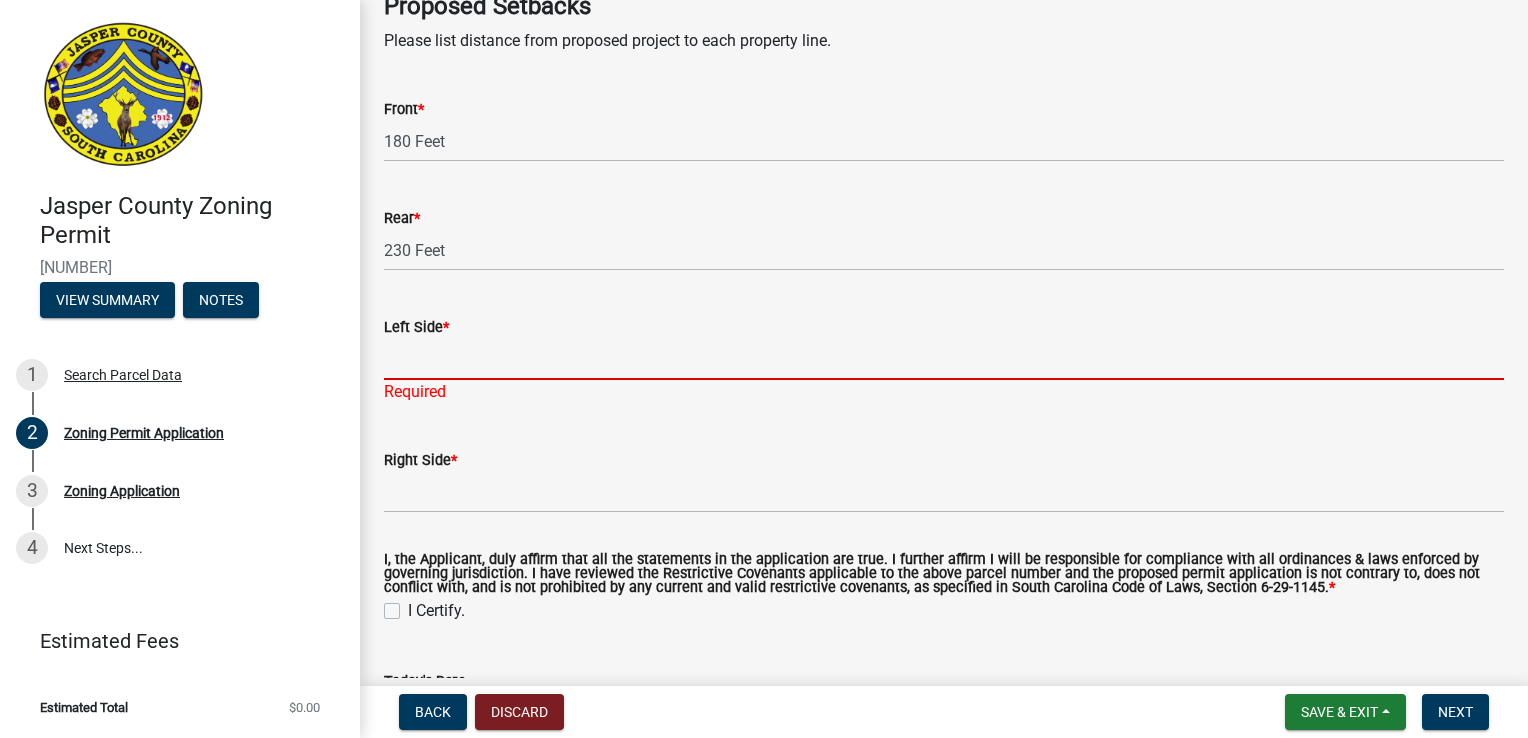 click on "Left Side  *" at bounding box center (944, 359) 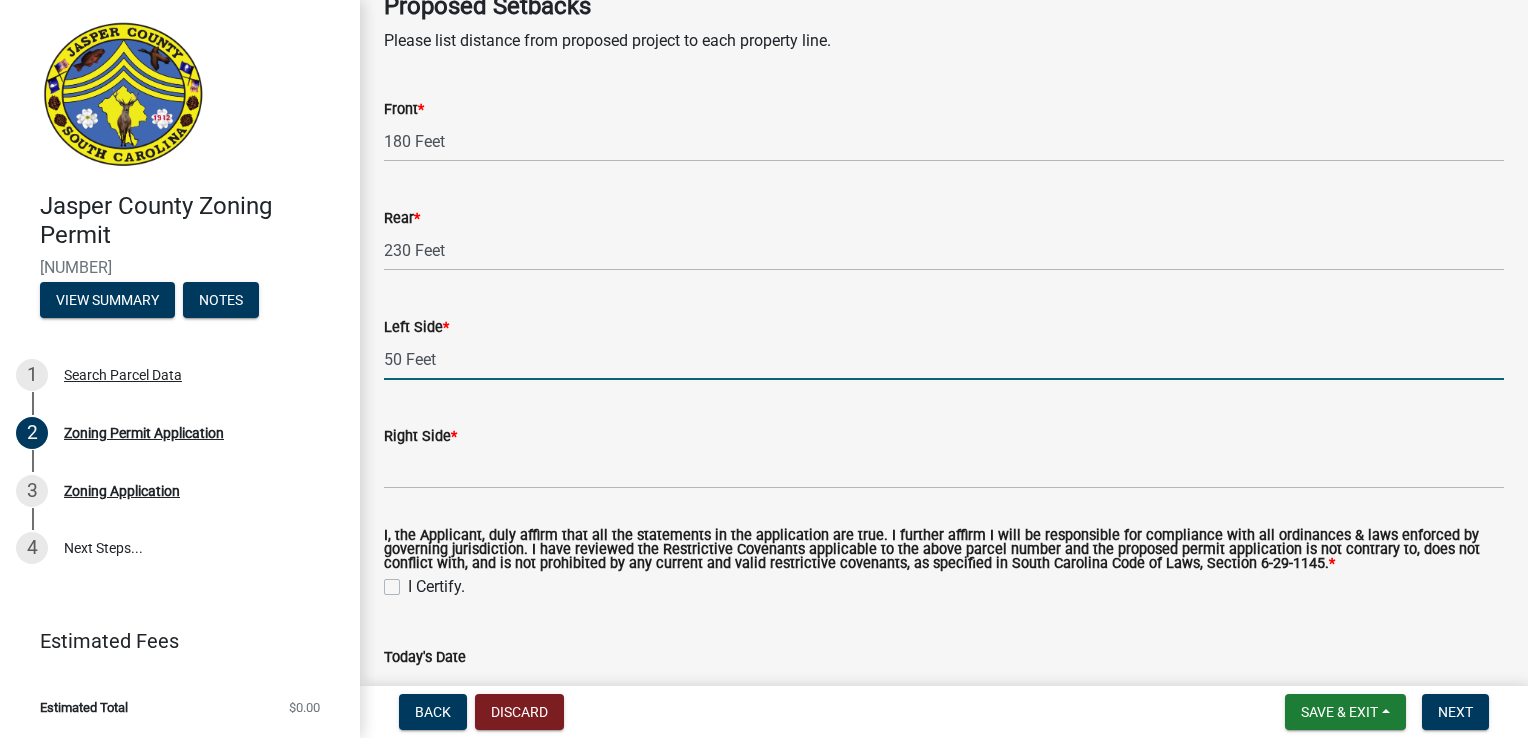click on "50 Feet" at bounding box center (944, 359) 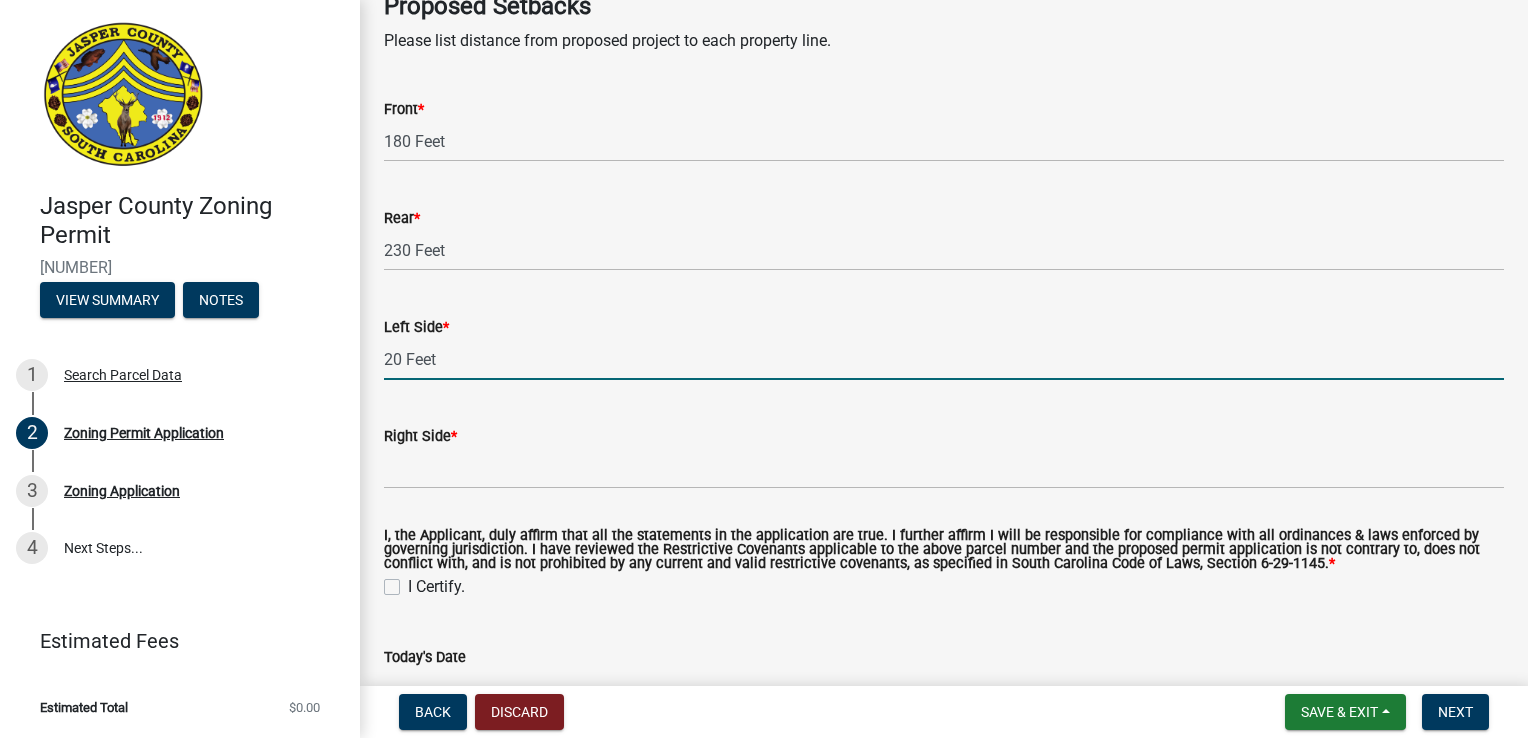 type on "20 Feet" 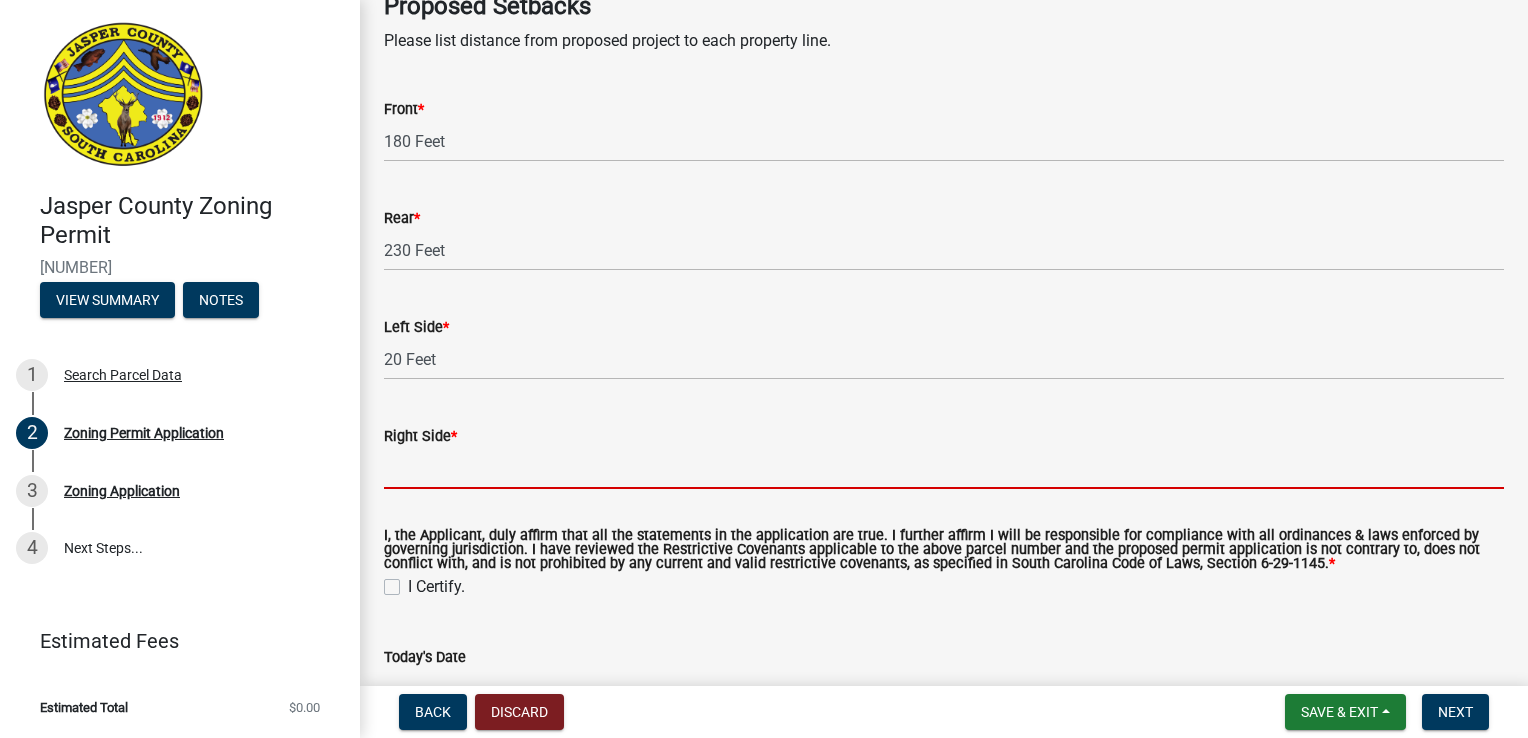 click on "Right Side  *" at bounding box center [944, 468] 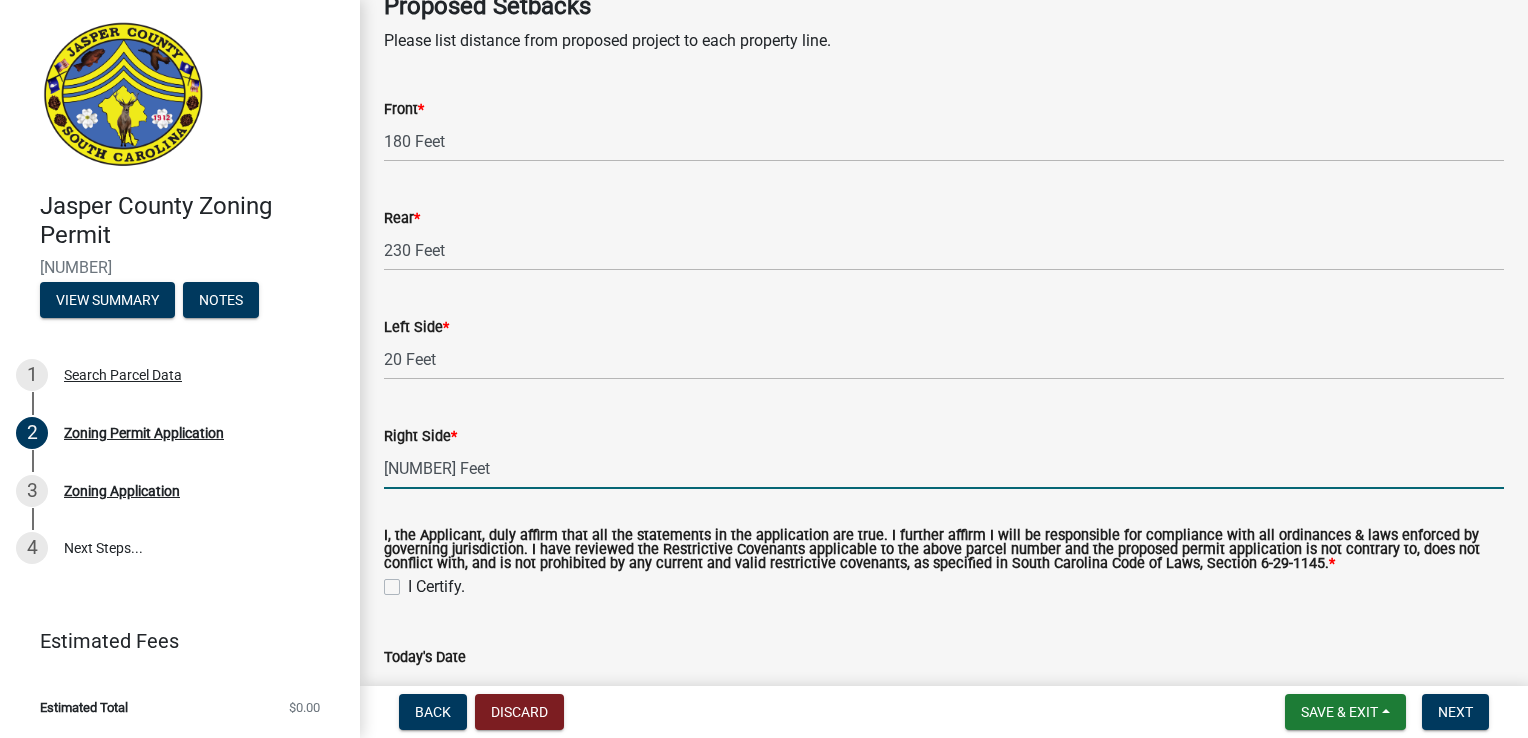 type on "[NUMBER] Feet" 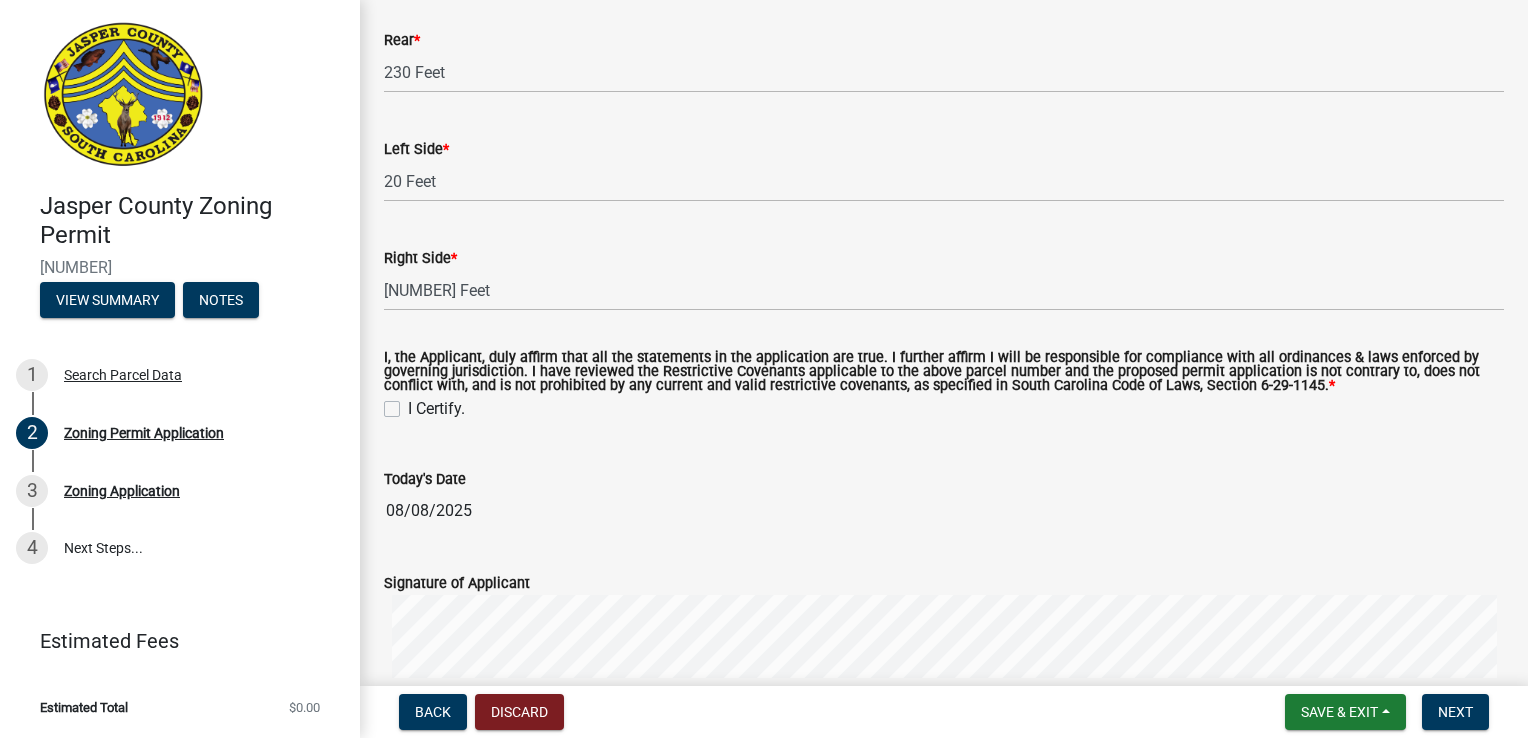 scroll, scrollTop: 4500, scrollLeft: 0, axis: vertical 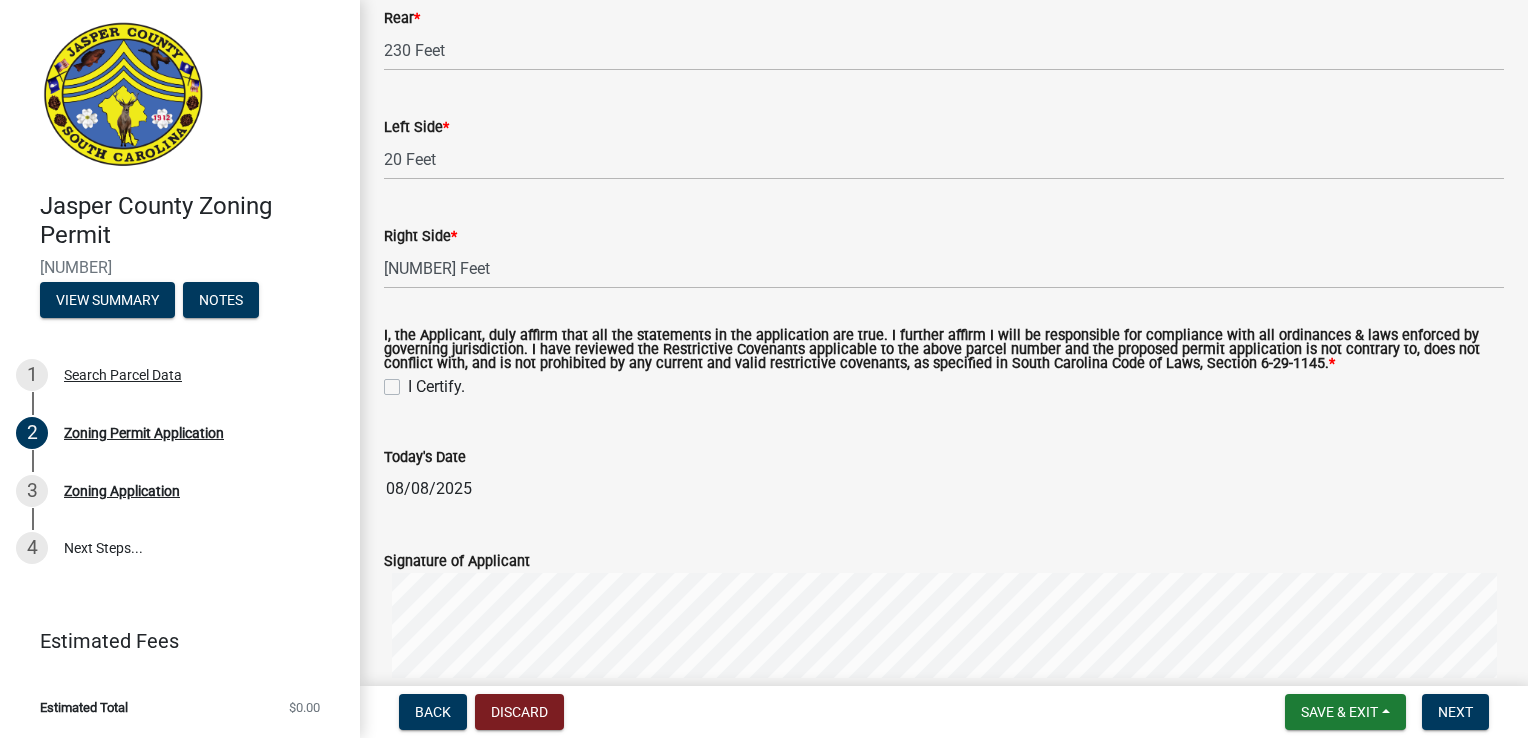 click on "I Certify." 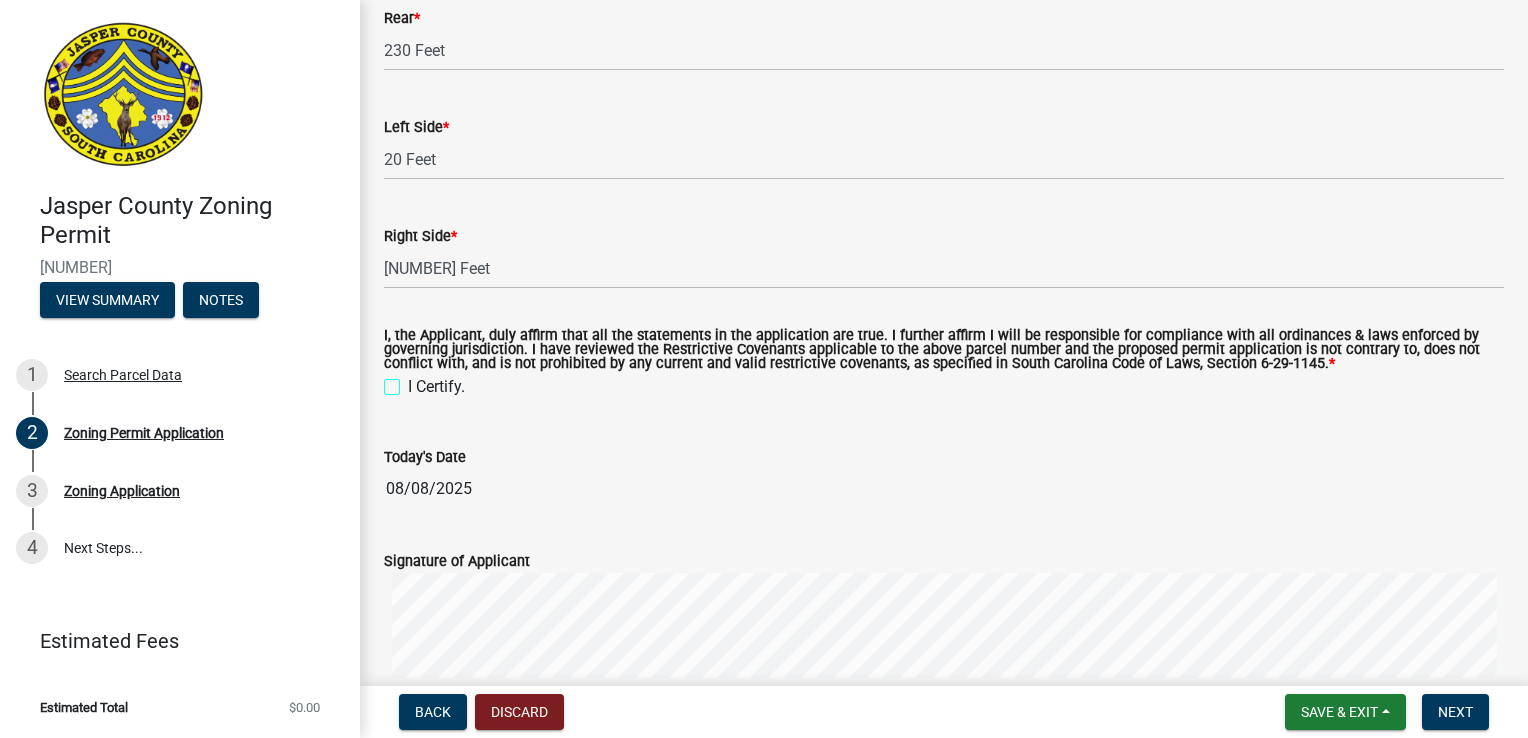 click on "I Certify." at bounding box center (414, 381) 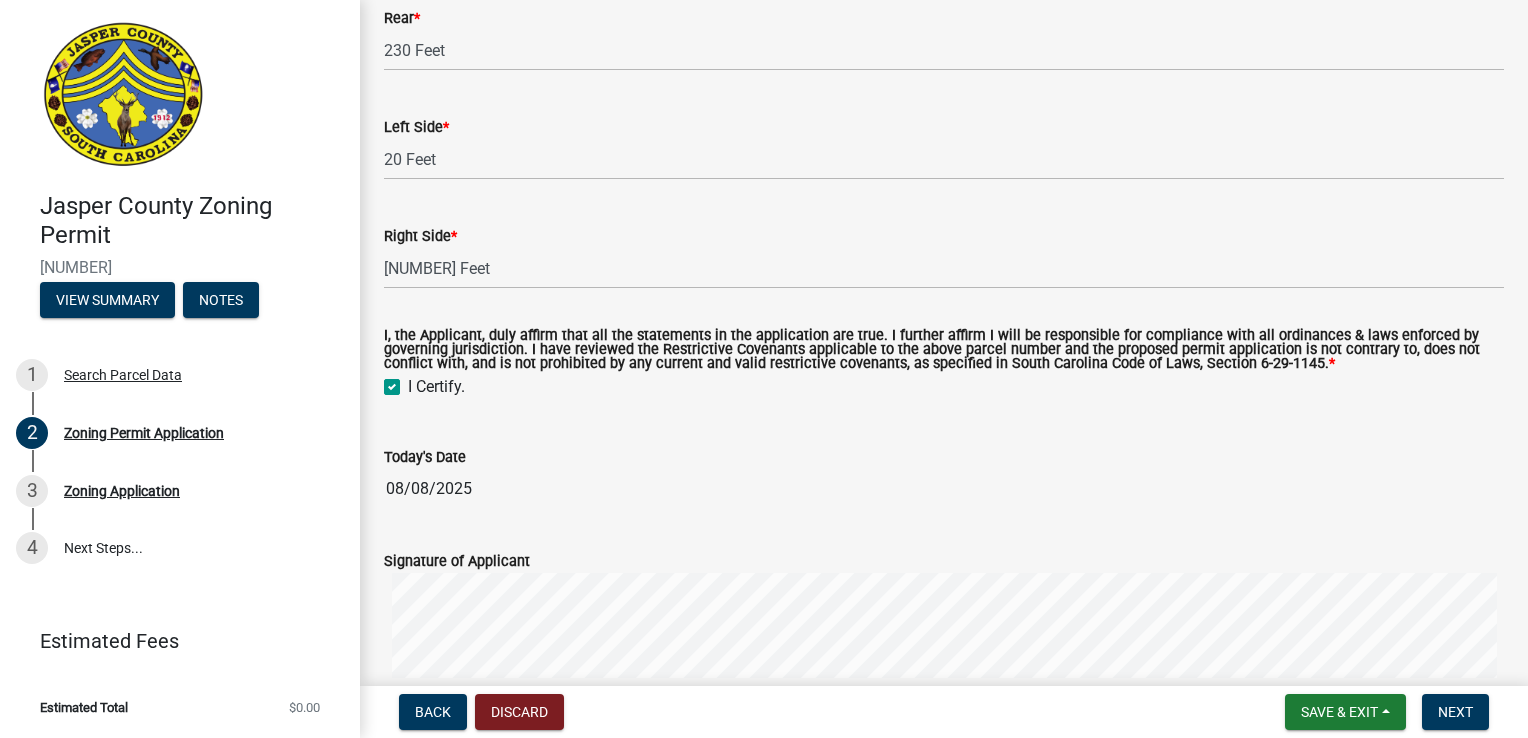 checkbox on "true" 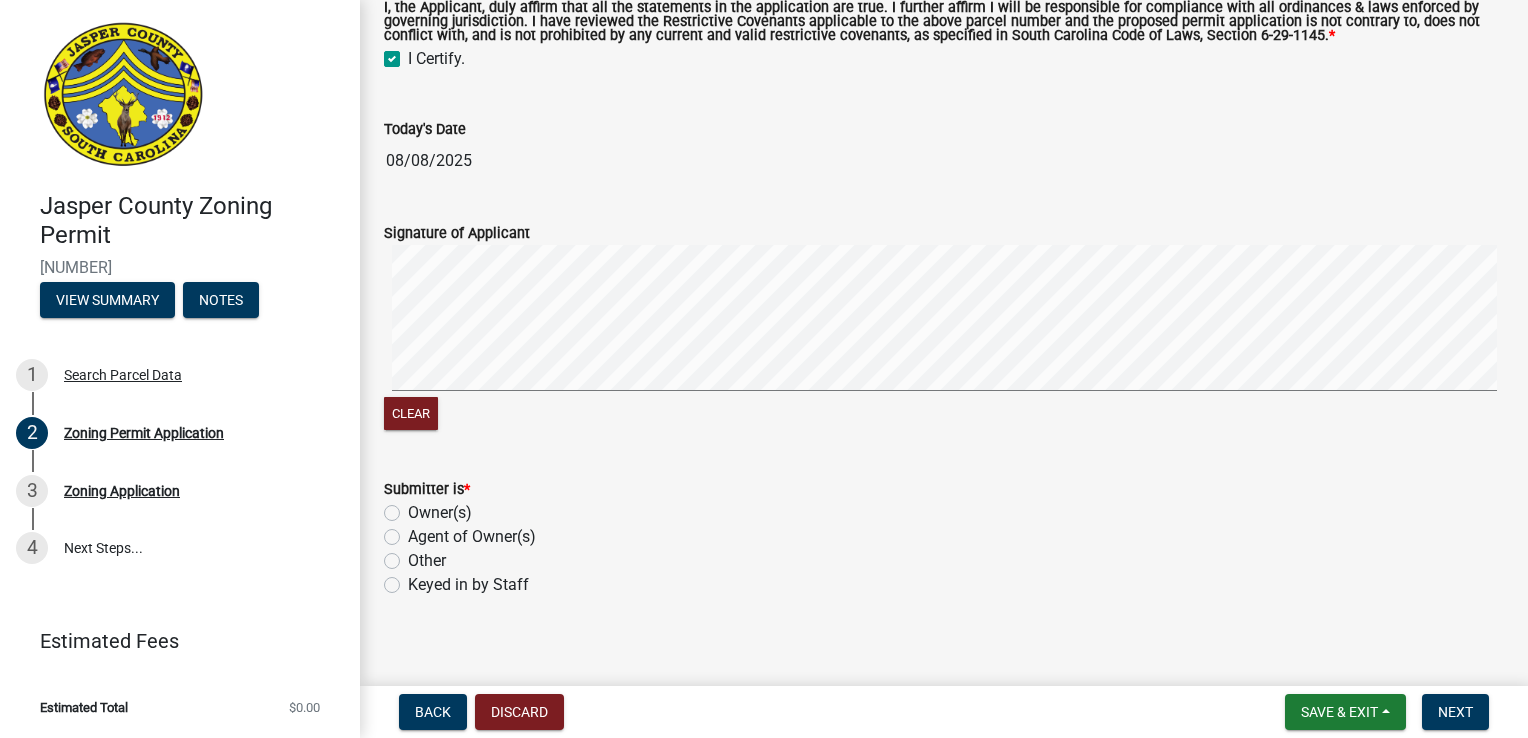 scroll, scrollTop: 4833, scrollLeft: 0, axis: vertical 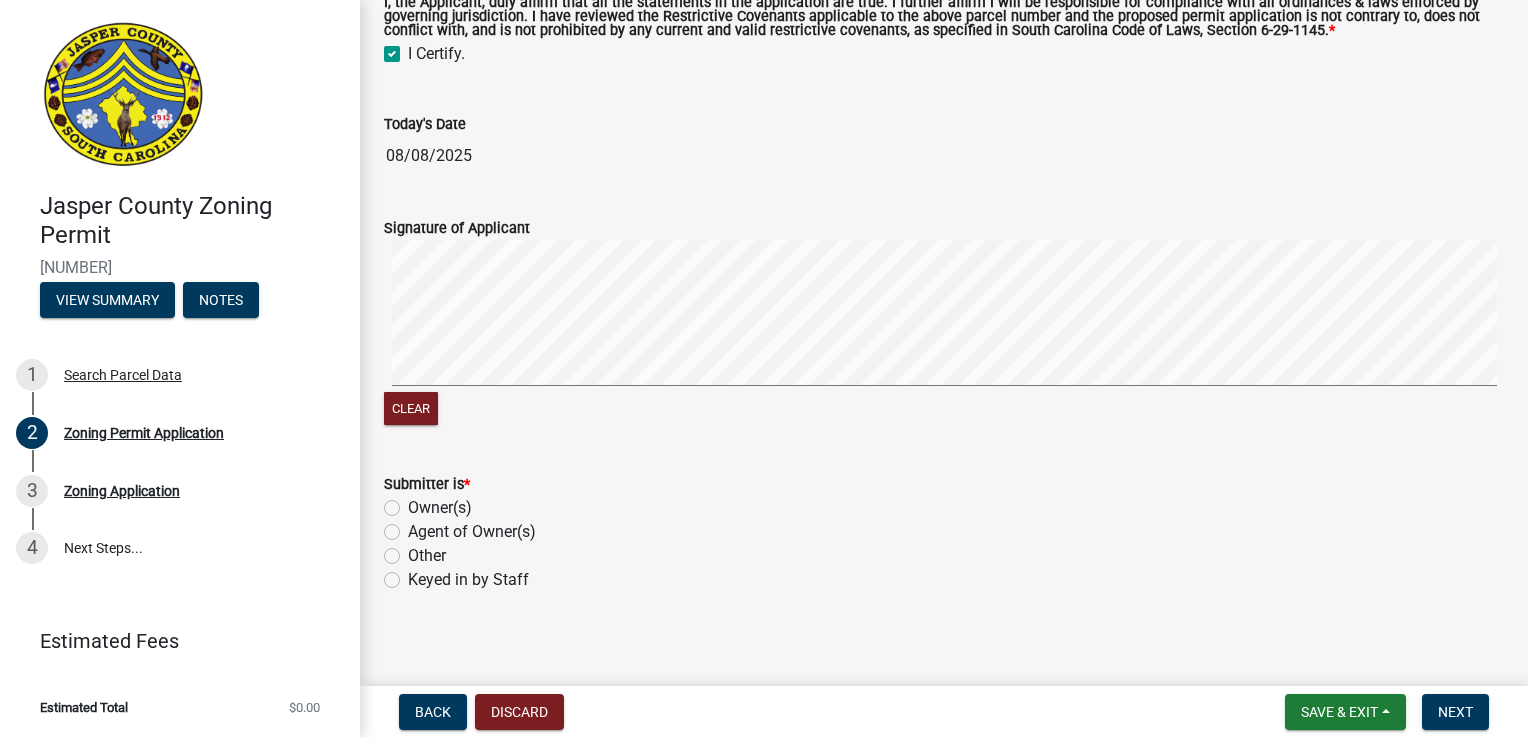 click at bounding box center (944, 316) 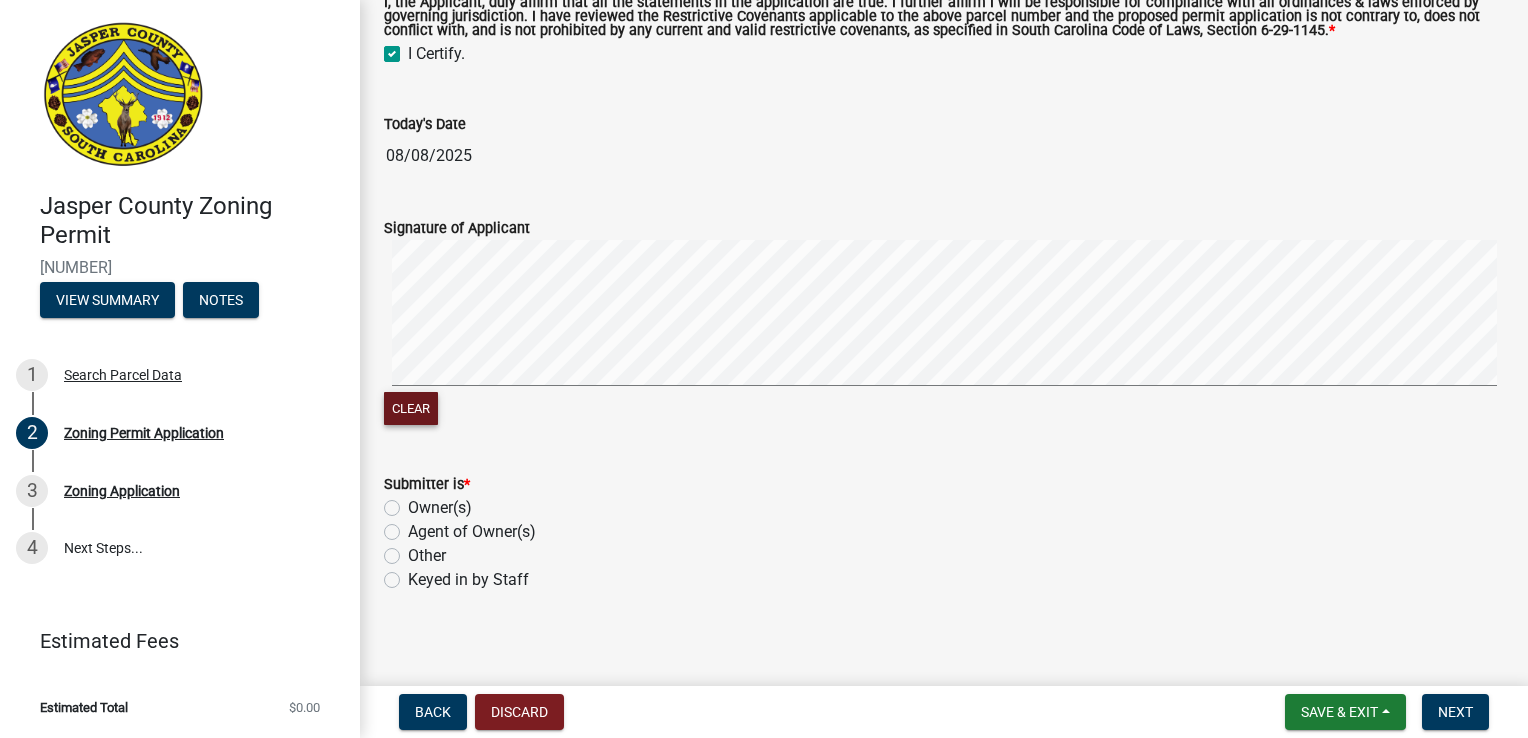 click on "Clear" 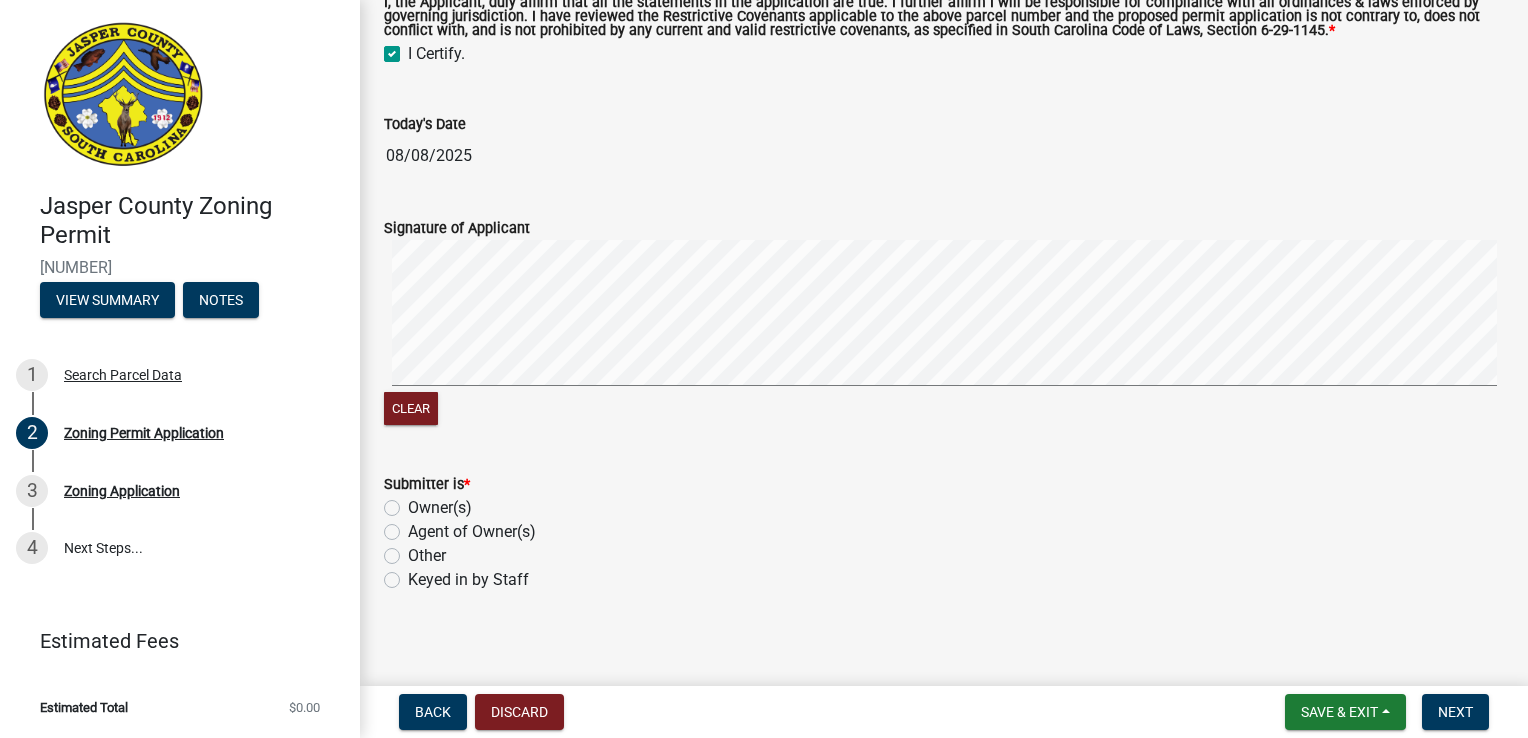 click on "Other" 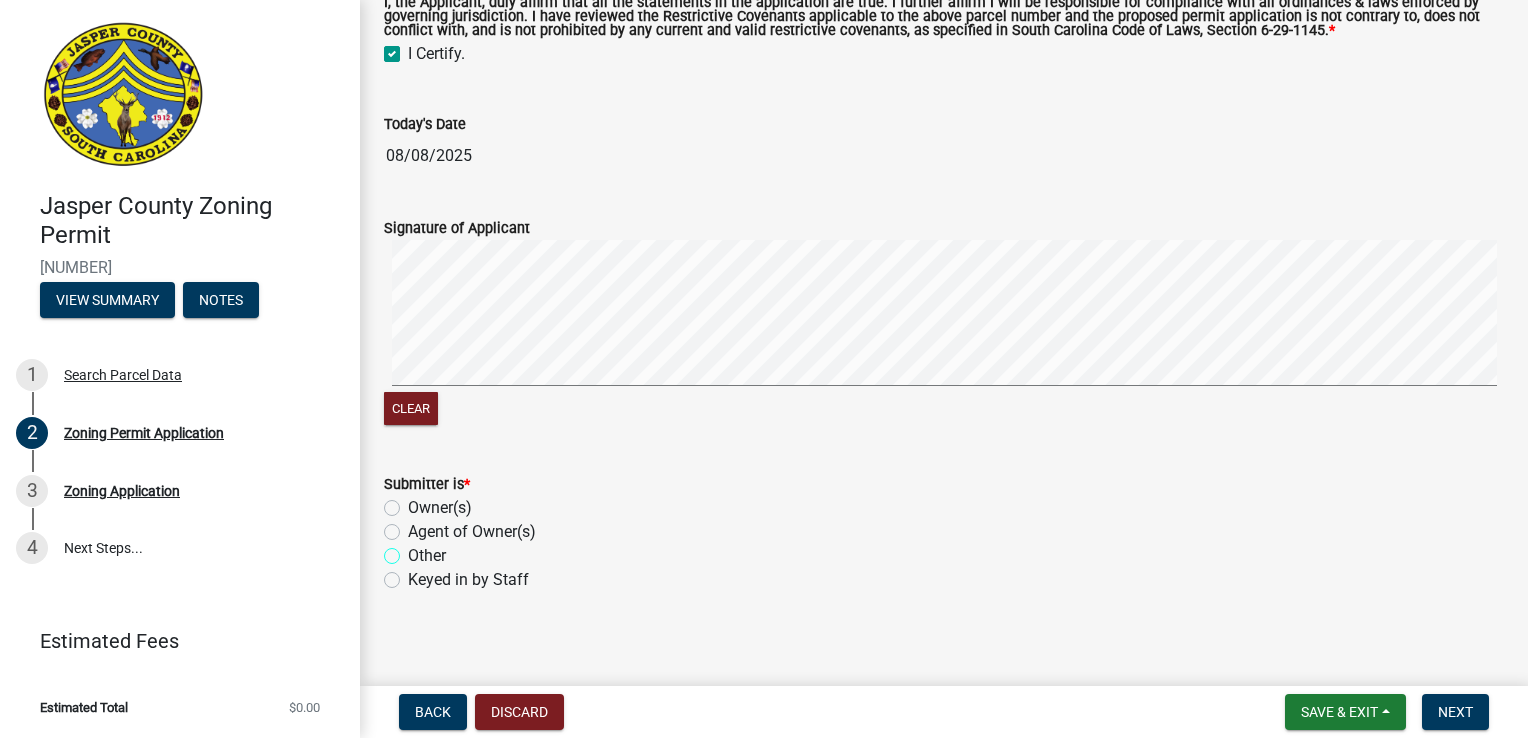 click on "Other" at bounding box center [414, 550] 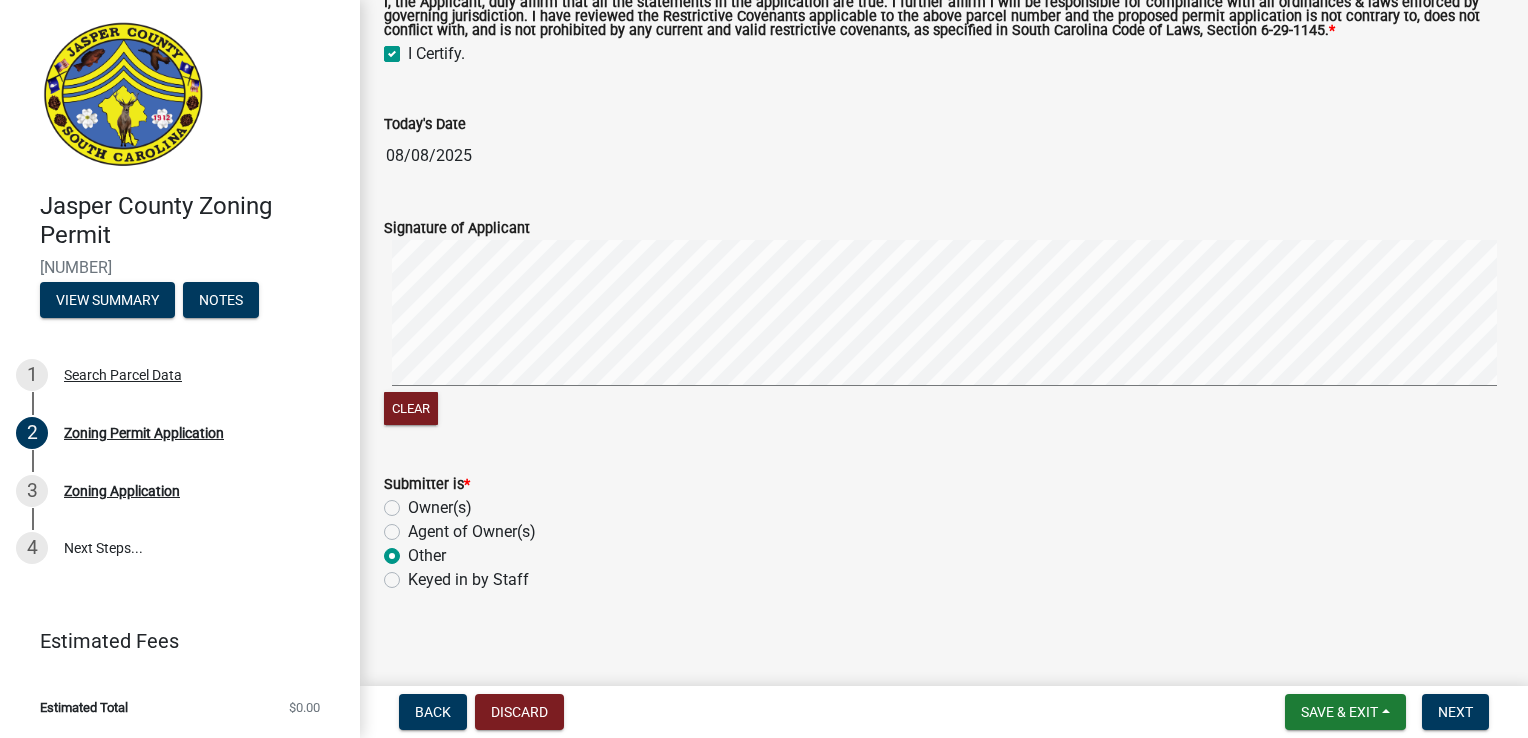 radio on "true" 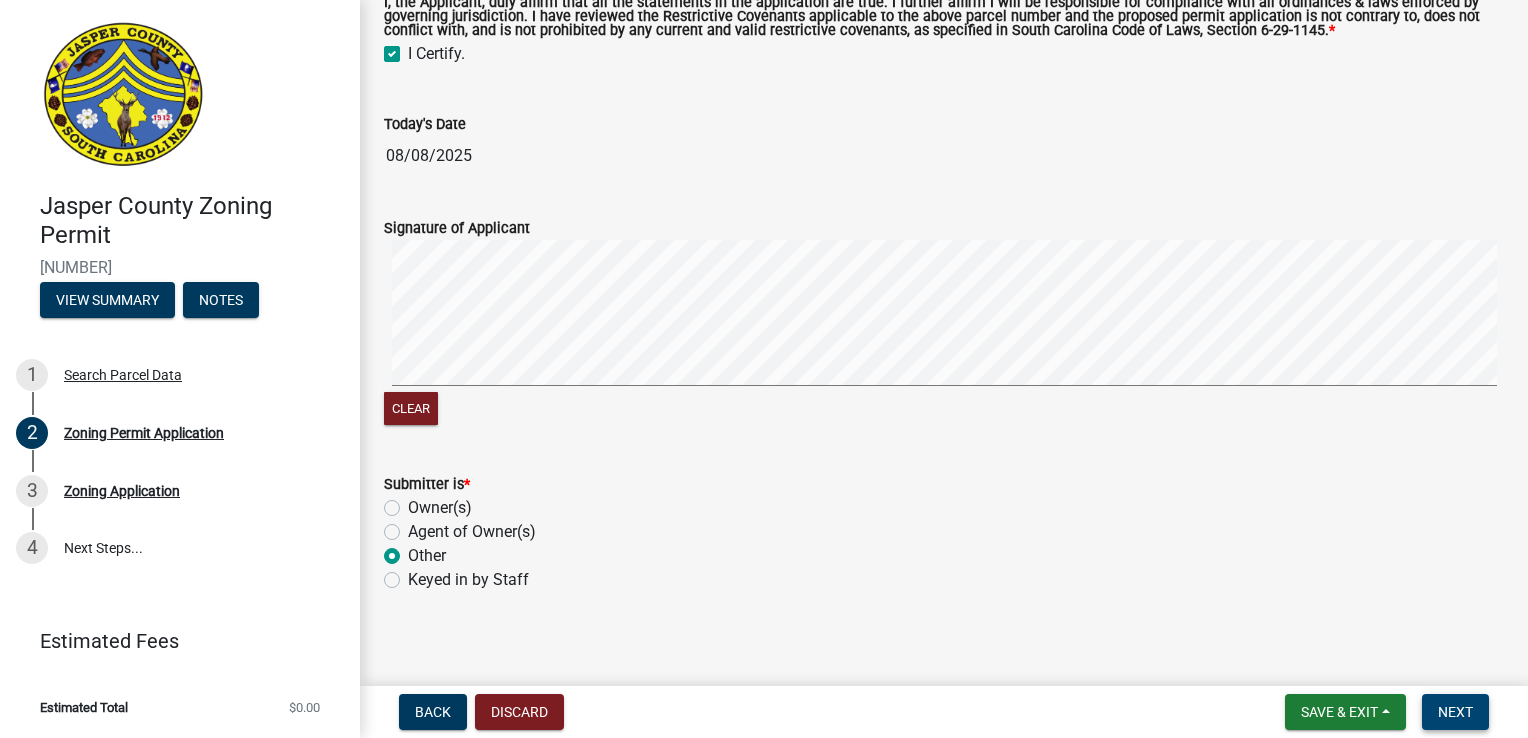 click on "Next" at bounding box center [1455, 712] 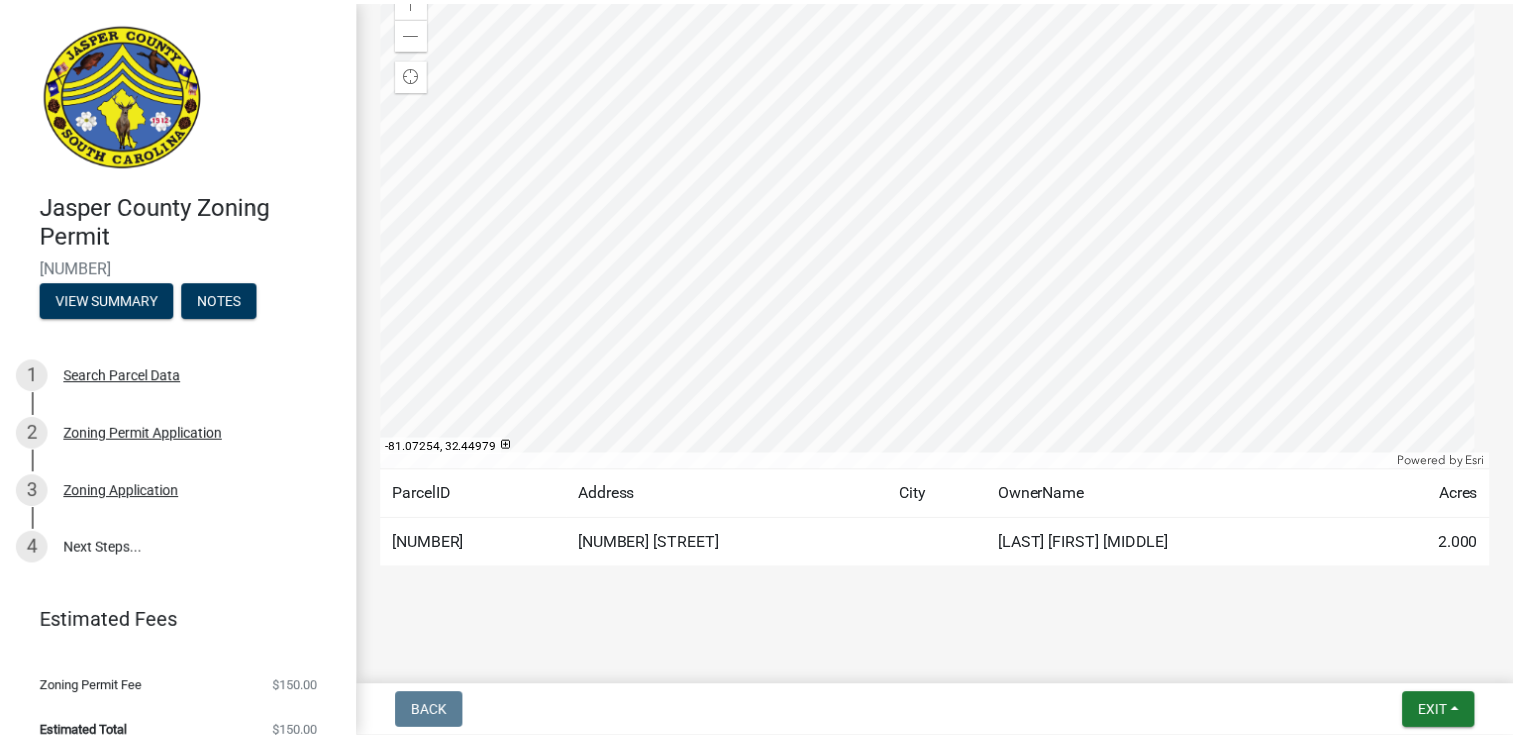 scroll, scrollTop: 276, scrollLeft: 0, axis: vertical 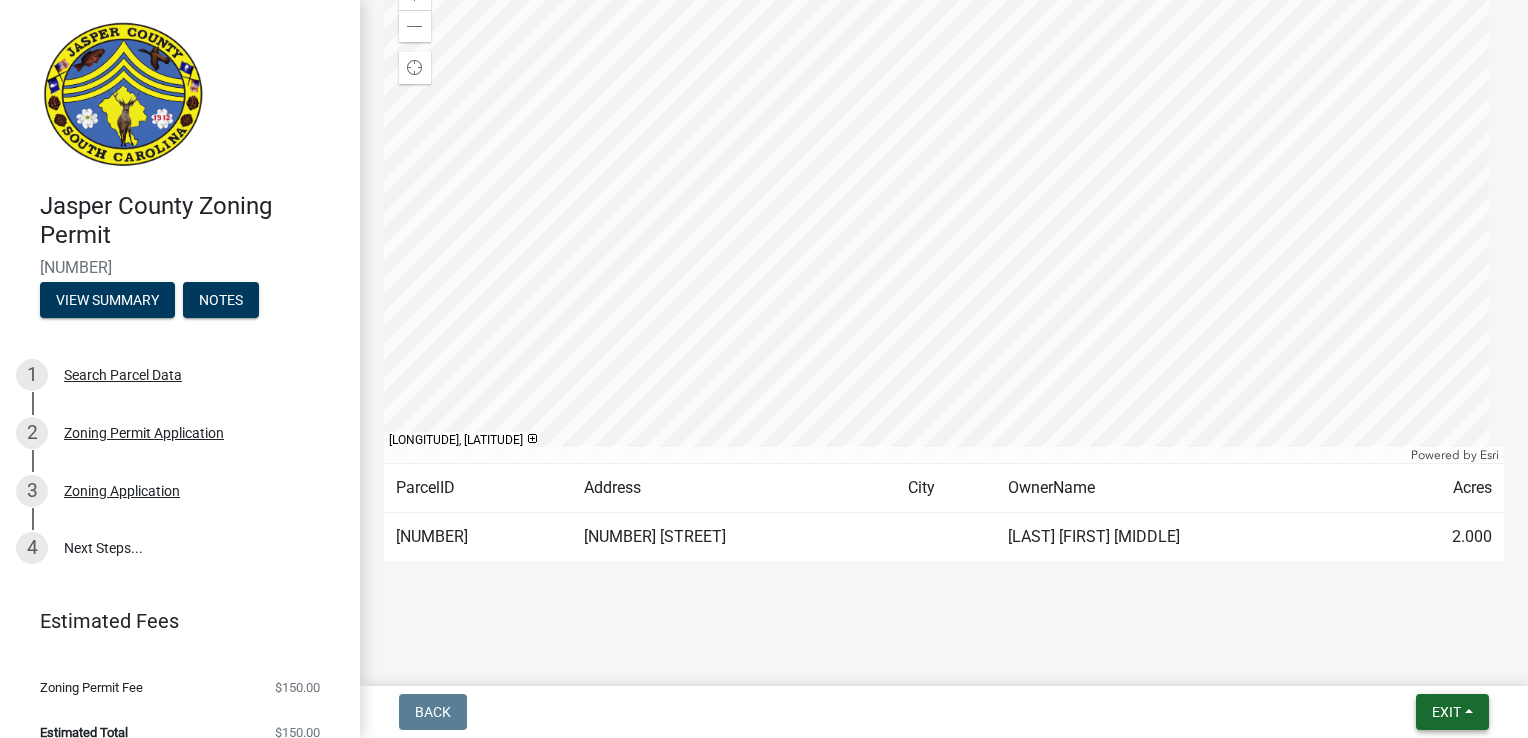 click on "Exit" at bounding box center [1446, 712] 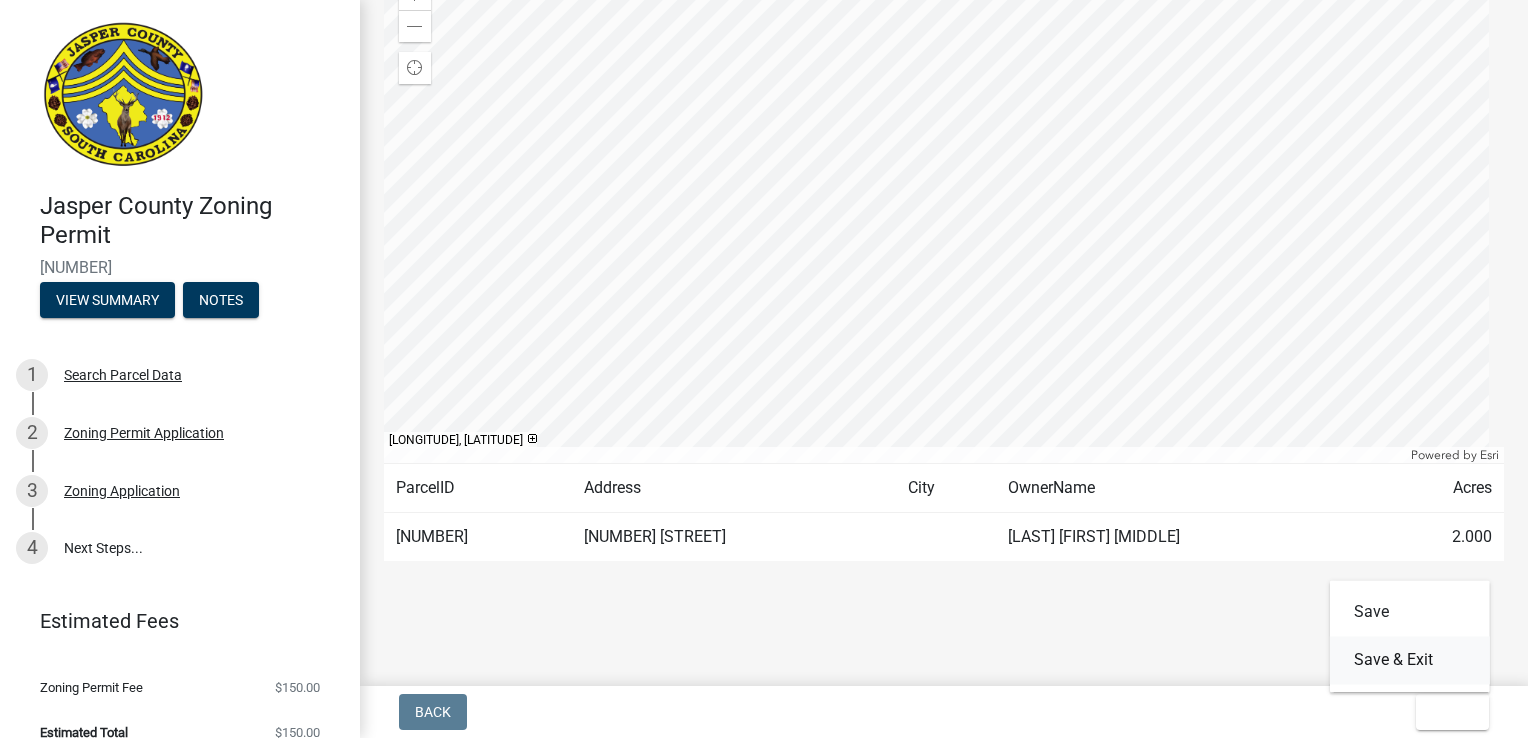 click on "Save & Exit" at bounding box center (1410, 660) 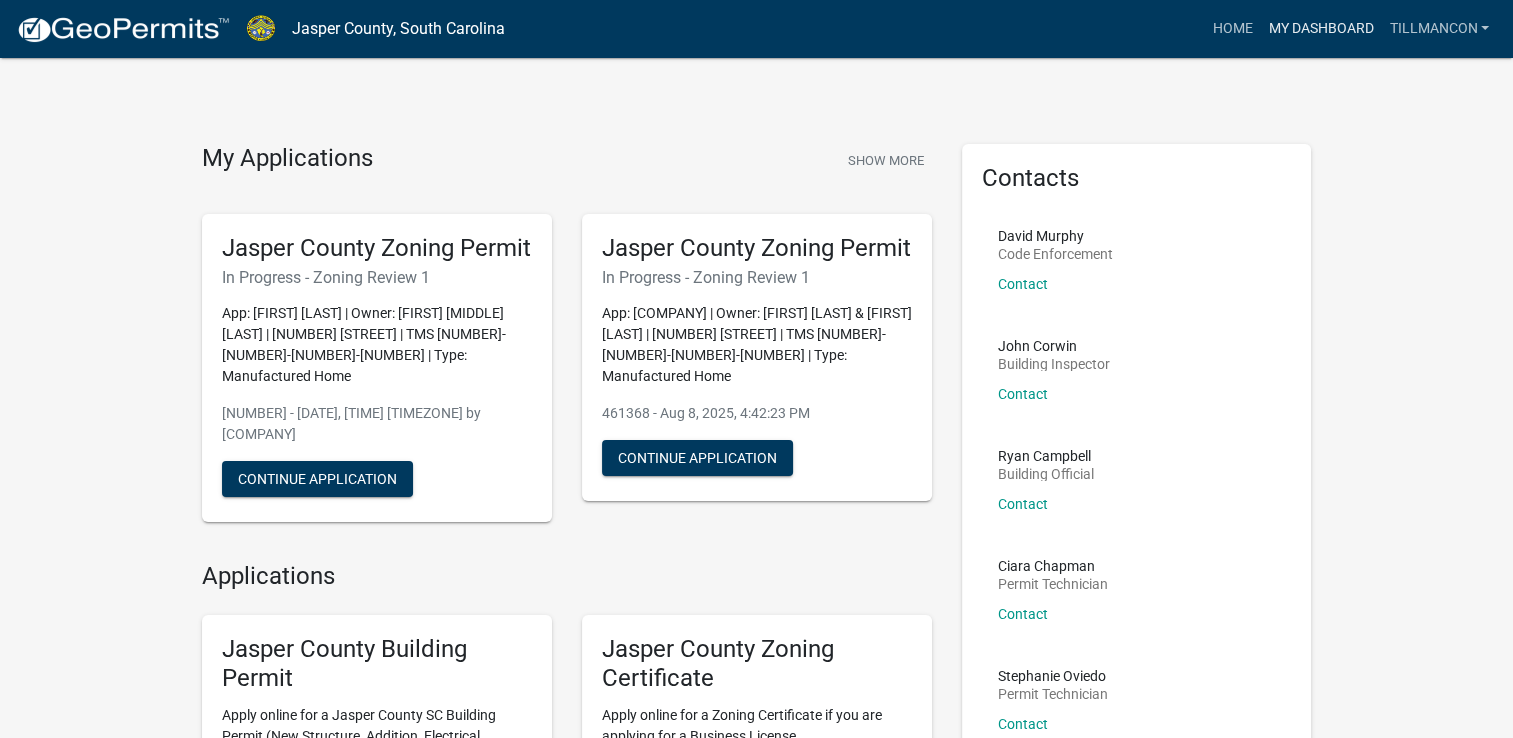 click on "My Dashboard" at bounding box center [1320, 29] 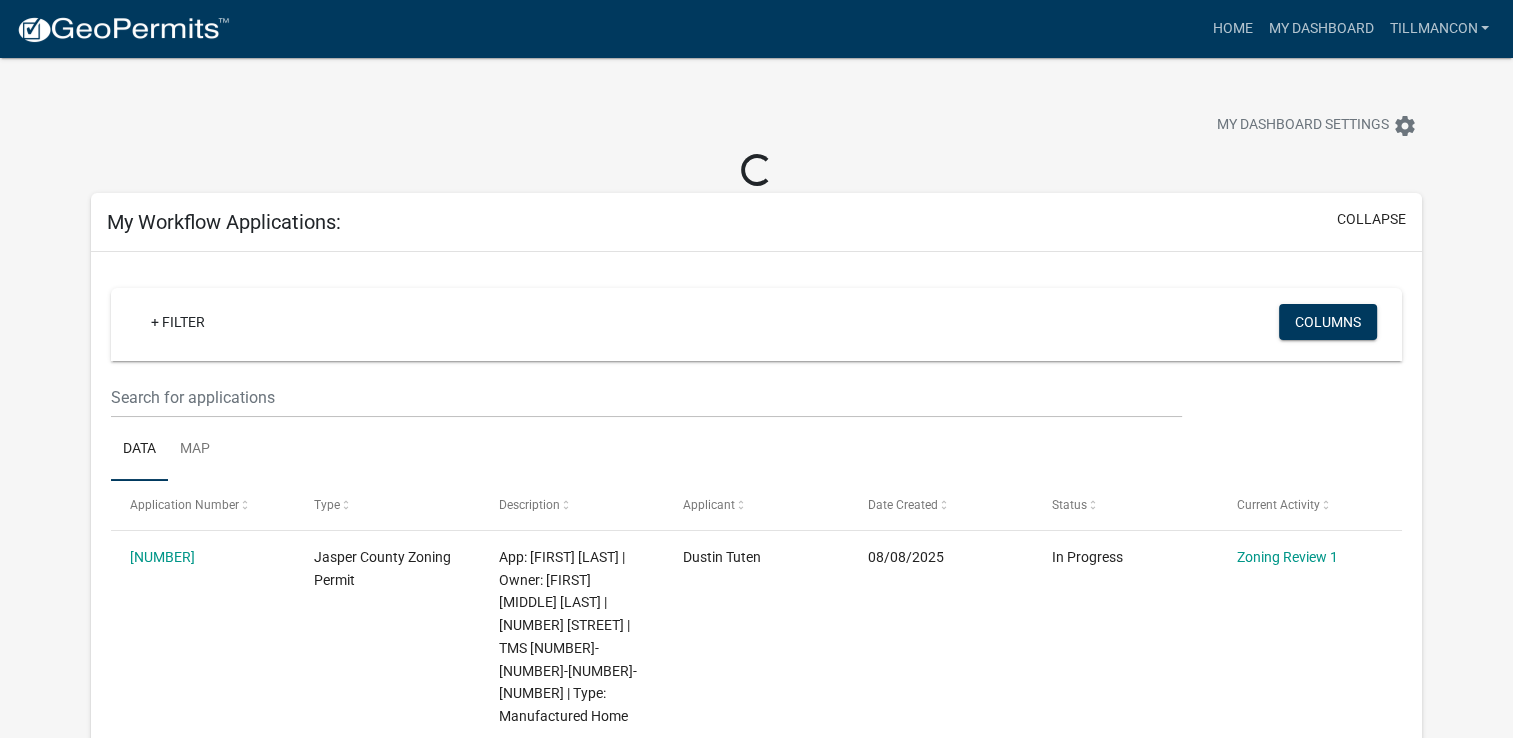 click on "more_horiz Home My Dashboard TillmanCon Account Logout My Dashboard Settings settings Loading... My Workflow Applications: collapse + Filter Columns Data Map Application Number Type Description Applicant Date Created Status Current Activity 461385 Jasper County Zoning Permit App: Jamie Tuten | Owner: DARA CARLA M | 1962 FLOYD RD | TMS 045-00-01-029 | Type: Manufactured Home Dustin Tuten 08/08/2025 In Progress Zoning Review 1 461368 Jasper County Zoning Permit App: | Owner: TUTEN DUSTIN & JAMIE DARA | 232 Boyd Creek Drive | TMS 094-00-00-106 | Type: Manufactured Home Dustin Tuten 08/08/2025 In Progress Zoning Review 1 MH-457798 Manufactured Home Permit App: | Owner: Jamie Tuten | 1962 Floyd Road | TMS 045-00-01-049 | Type: Manufactured Home Installation Dustin Tuten 07/31/2025 In Progress Review Additional Information MH-457765 Manufactured Home Permit Dustin Tuten 07/31/2025 In Progress Additional Information Zoning Review ZP-25-023 Dustin Tuten 01/24/2025 Completed" 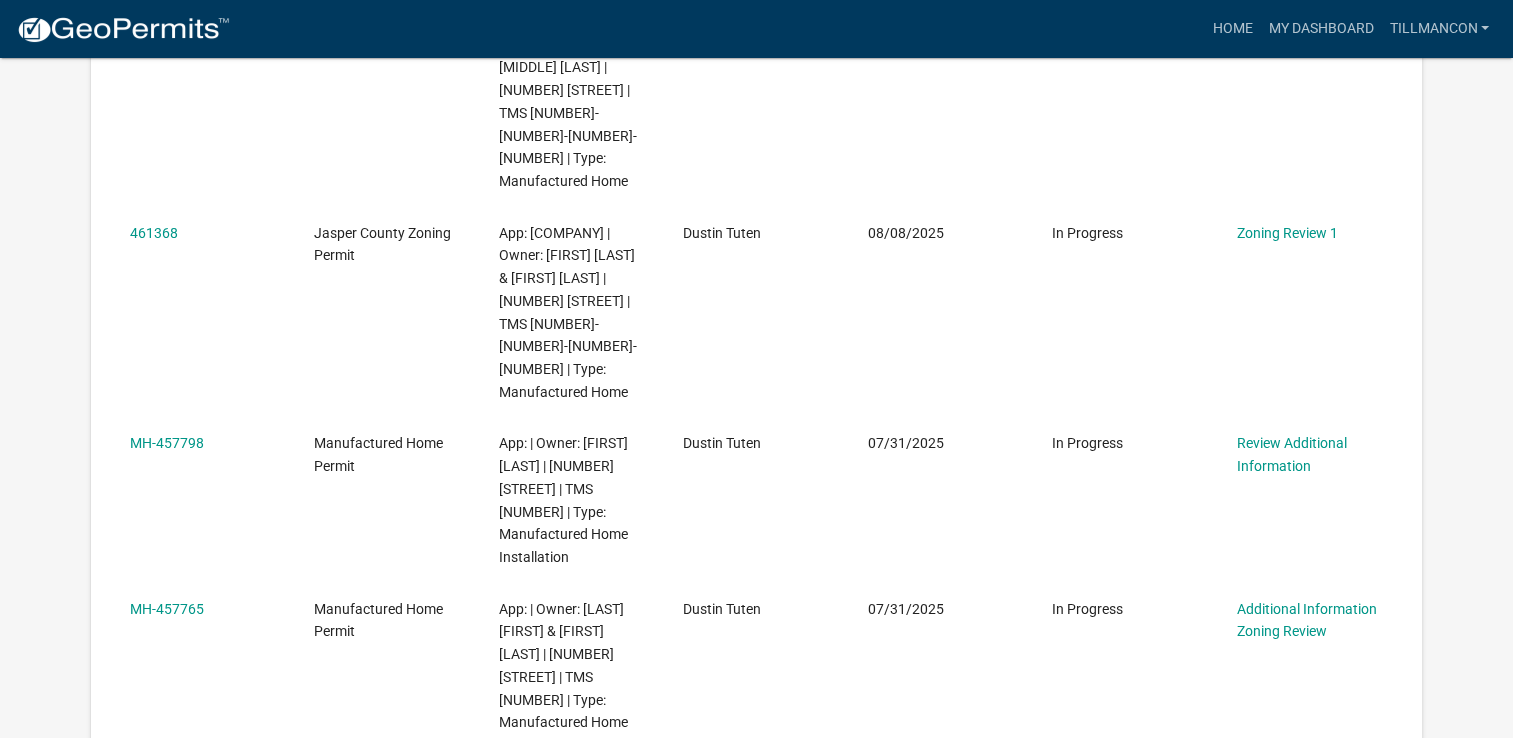 scroll, scrollTop: 0, scrollLeft: 0, axis: both 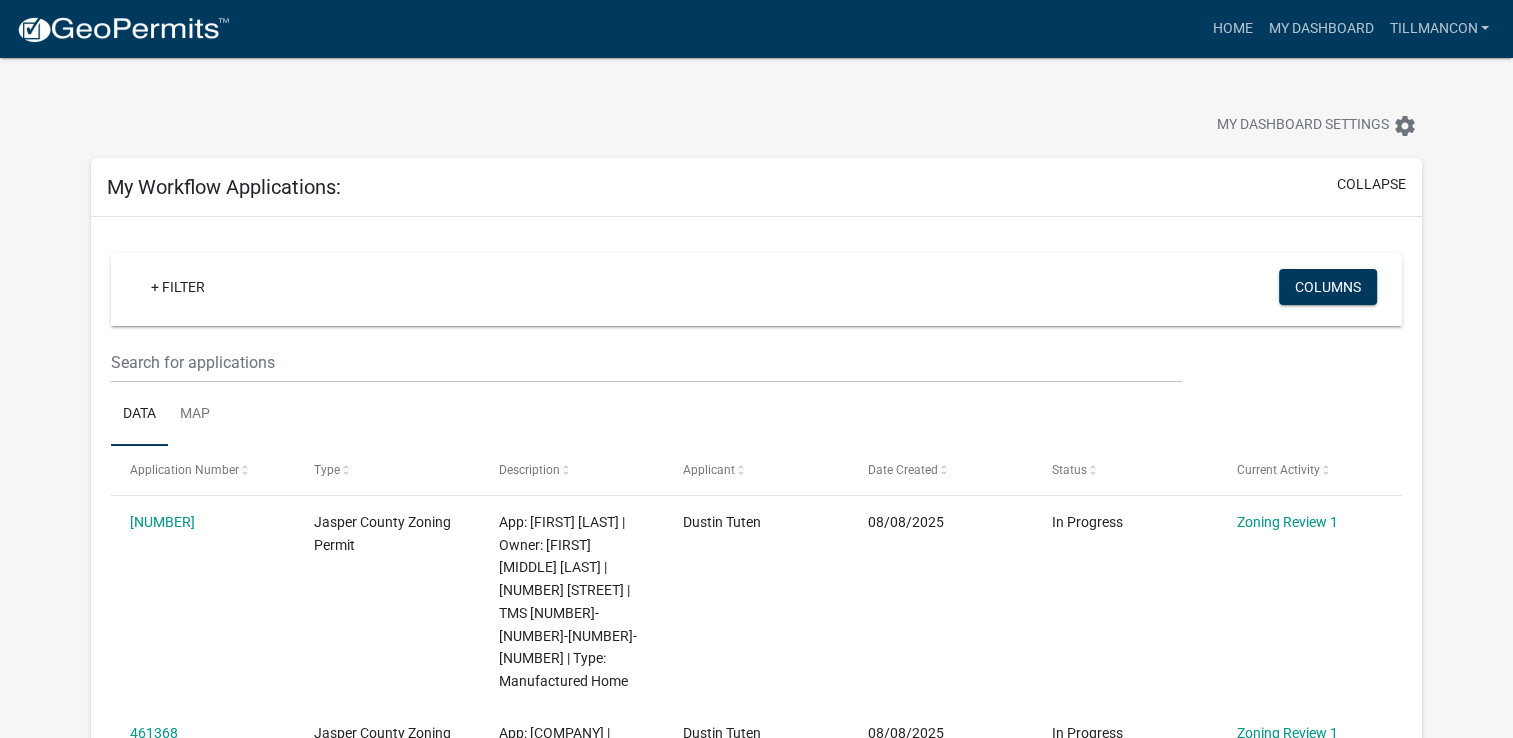 click on "more_horiz Home My Dashboard TillmanCon Account Logout My Dashboard Settings settings My Workflow Applications: collapse Filter Columns Data Map Application Number Type Description Applicant Date Created Status Current Activity 461385 Jasper County Zoning Permit App: [FIRST] [LAST] | Owner: [LAST] [FIRST] [MIDDLE] | 1962 FLOYD RD | TMS 045-00-01-029 | Type: Manufactured Home [FIRST] [LAST] 08/08/2025 In Progress Zoning Review 1 461368 Jasper County Zoning Permit App: | Owner: [FIRST] [LAST] & [FIRST] [LAST] | 232 Boyd Creek Drive | TMS 094-00-00-106 | Type: Manufactured Home [FIRST] [LAST] 08/08/2025 In Progress Zoning Review 1 MH-457798 Manufactured Home Permit App: | Owner: [FIRST] [LAST] | 1962 Floyd Road | TMS 045-00-01-049 | Type: Manufactured Home Installation [FIRST] [LAST] 07/31/2025 In Progress Review Additional Information MH-457765 Manufactured Home Permit App: | Owner: [FIRST] [LAST] & [FIRST] [LAST] | 232 Boyd Creek Drive | TMS 094-00-00-106 | Type: Manufactured Home Installation 8 total" 